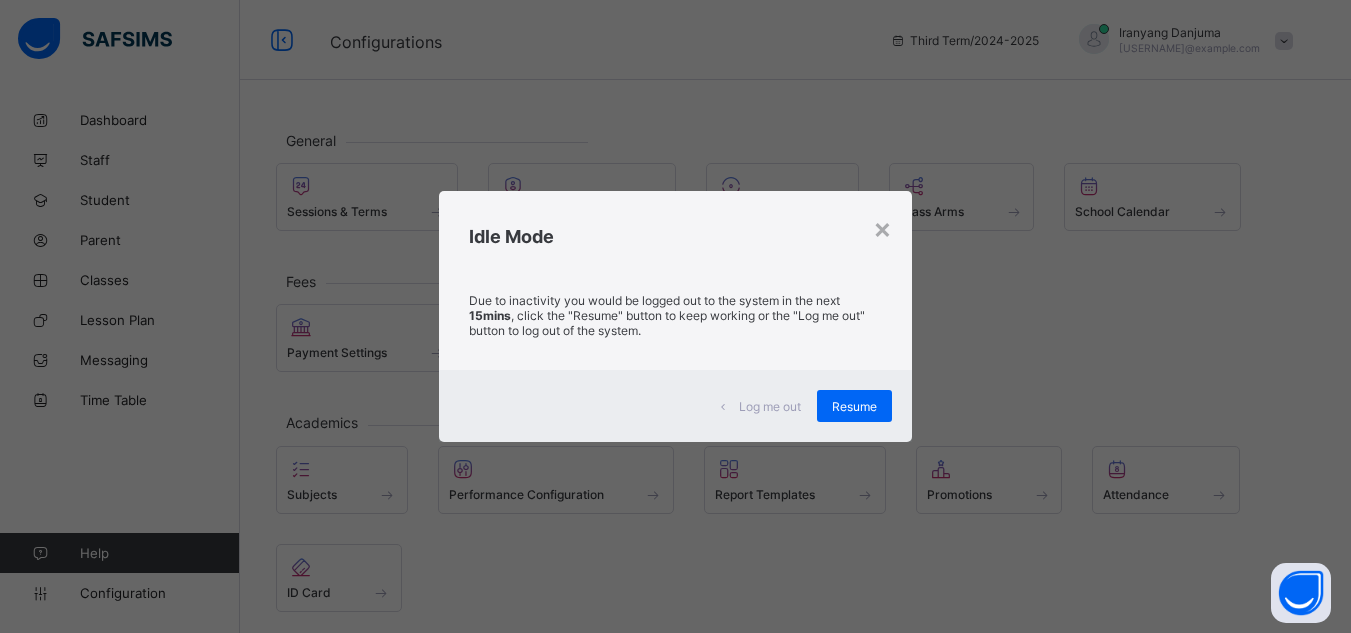 scroll, scrollTop: 0, scrollLeft: 0, axis: both 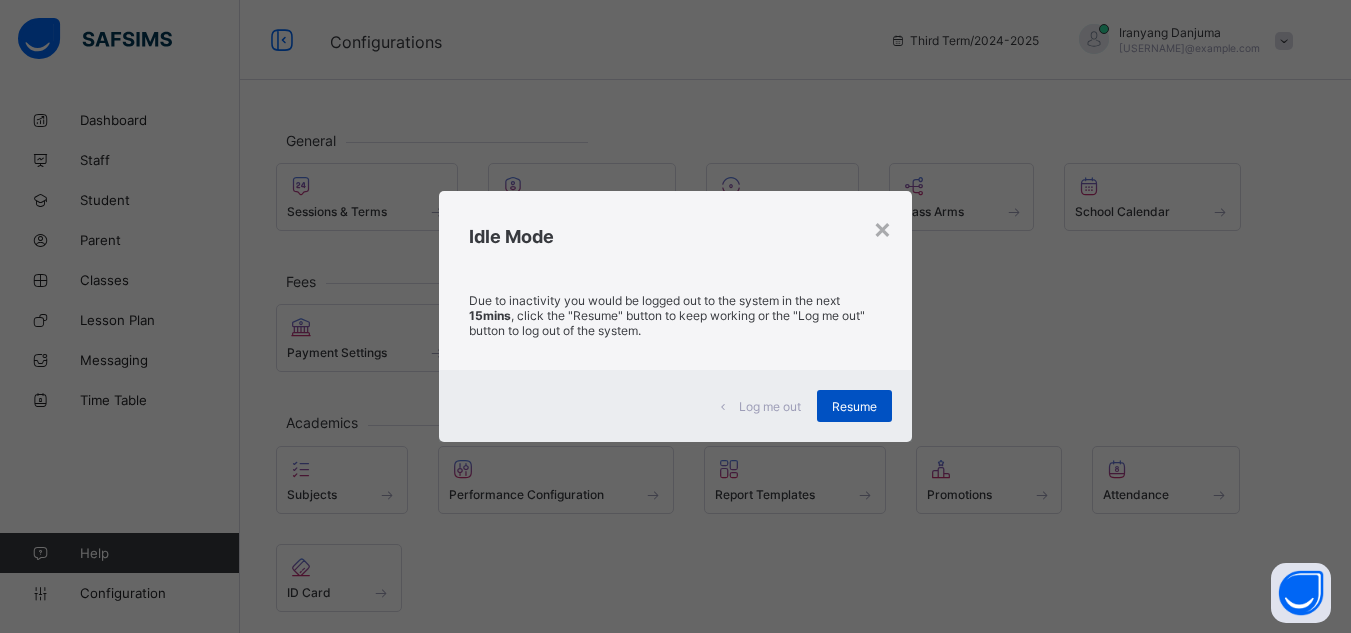 click on "Resume" at bounding box center [854, 406] 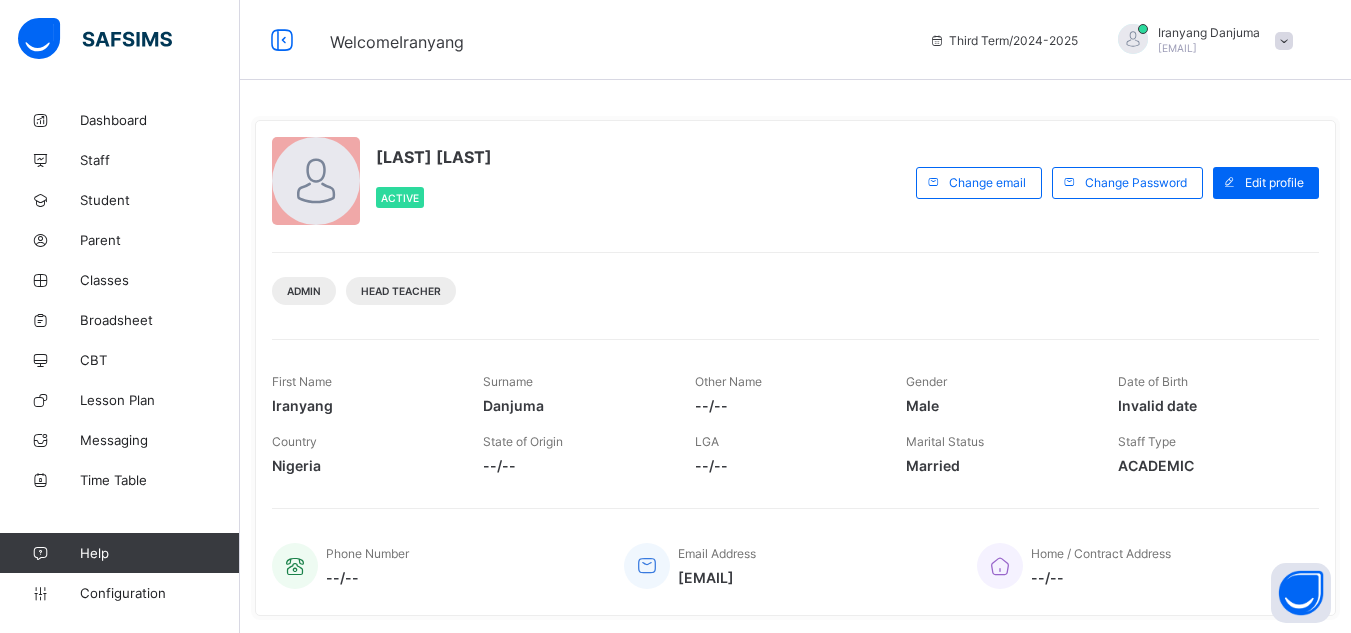 scroll, scrollTop: 0, scrollLeft: 0, axis: both 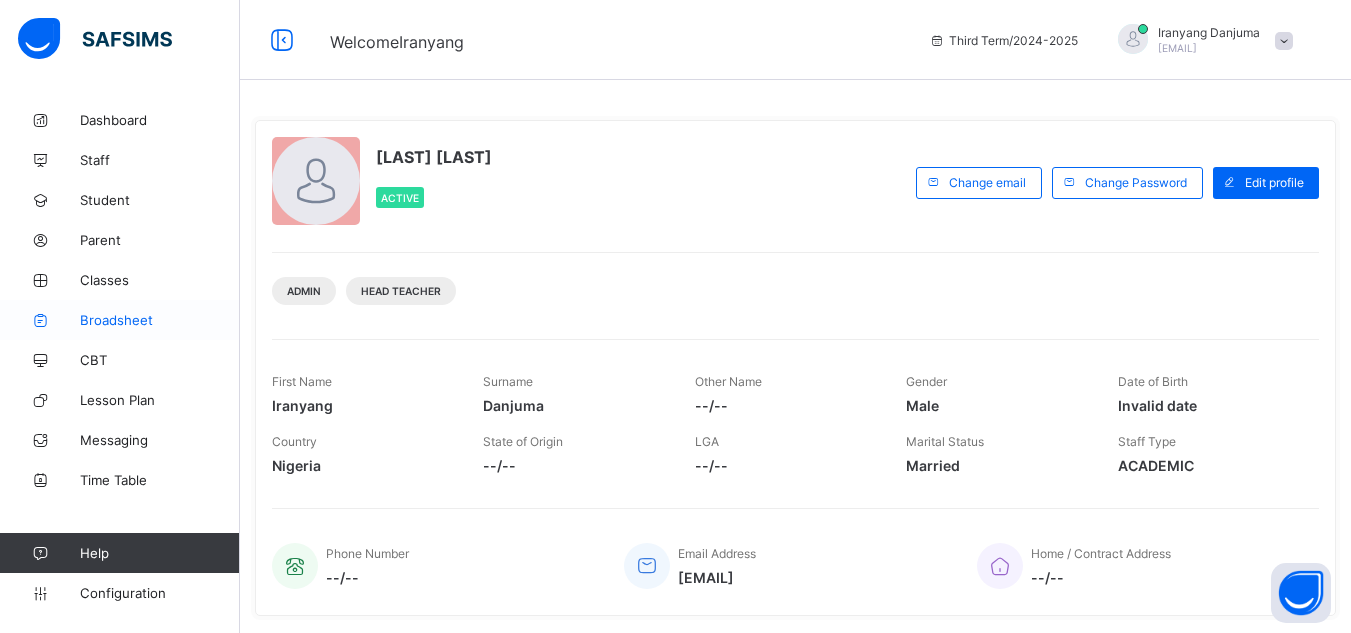 click on "Broadsheet" at bounding box center [160, 320] 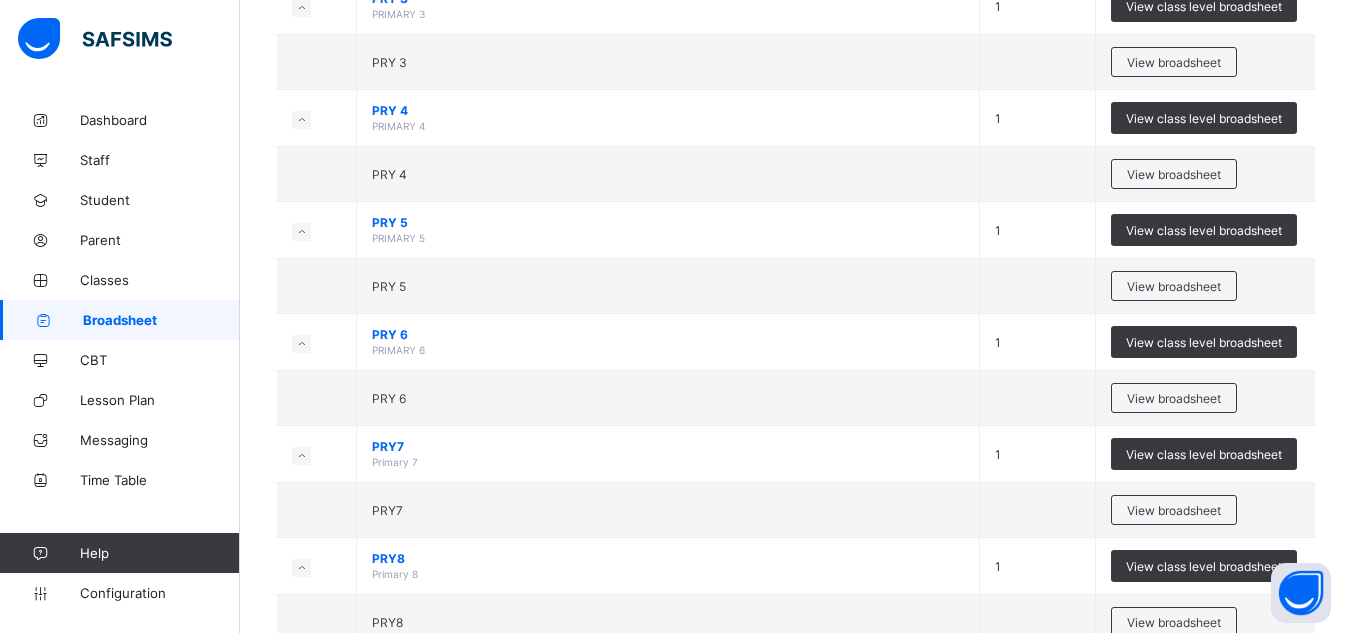 scroll, scrollTop: 1007, scrollLeft: 0, axis: vertical 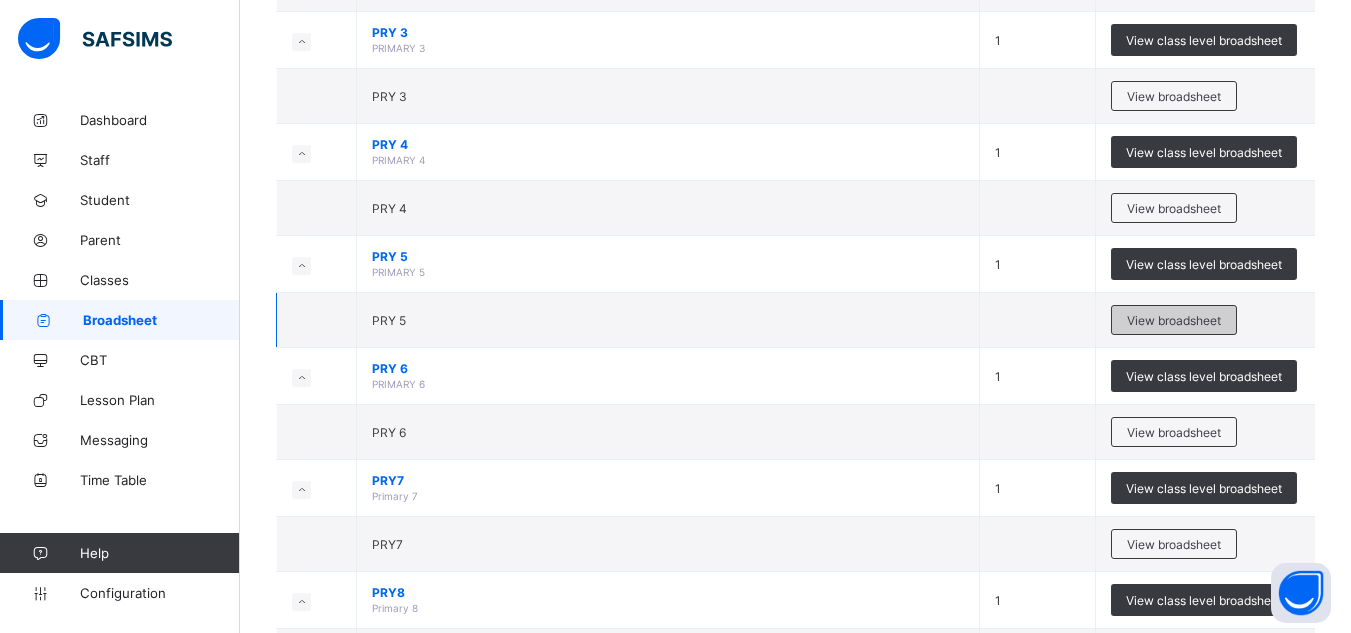click on "View broadsheet" at bounding box center (1174, 320) 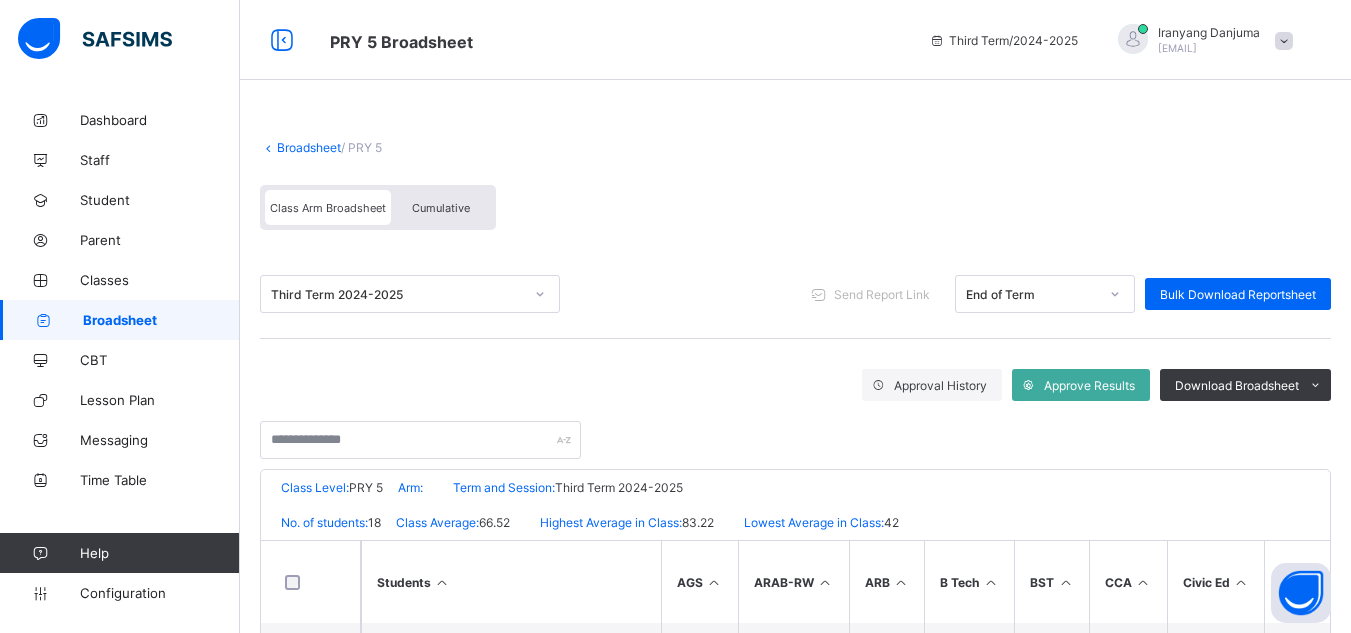 click on "Cumulative" at bounding box center [441, 208] 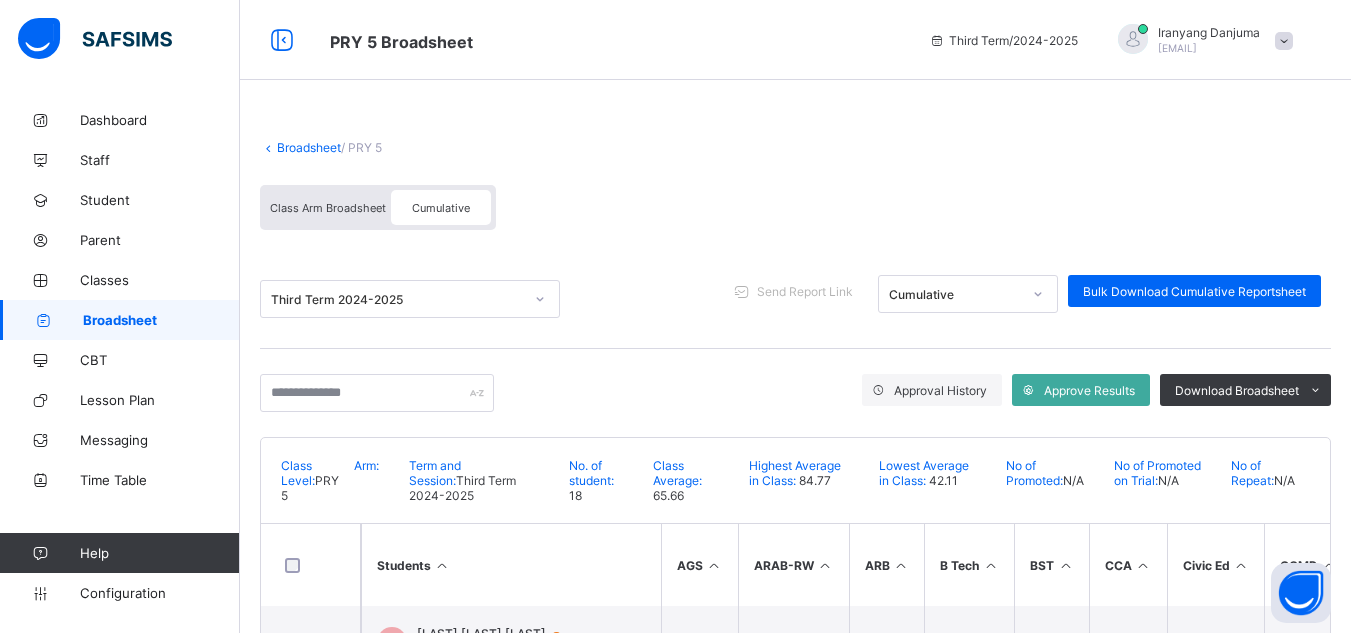 scroll, scrollTop: 431, scrollLeft: 0, axis: vertical 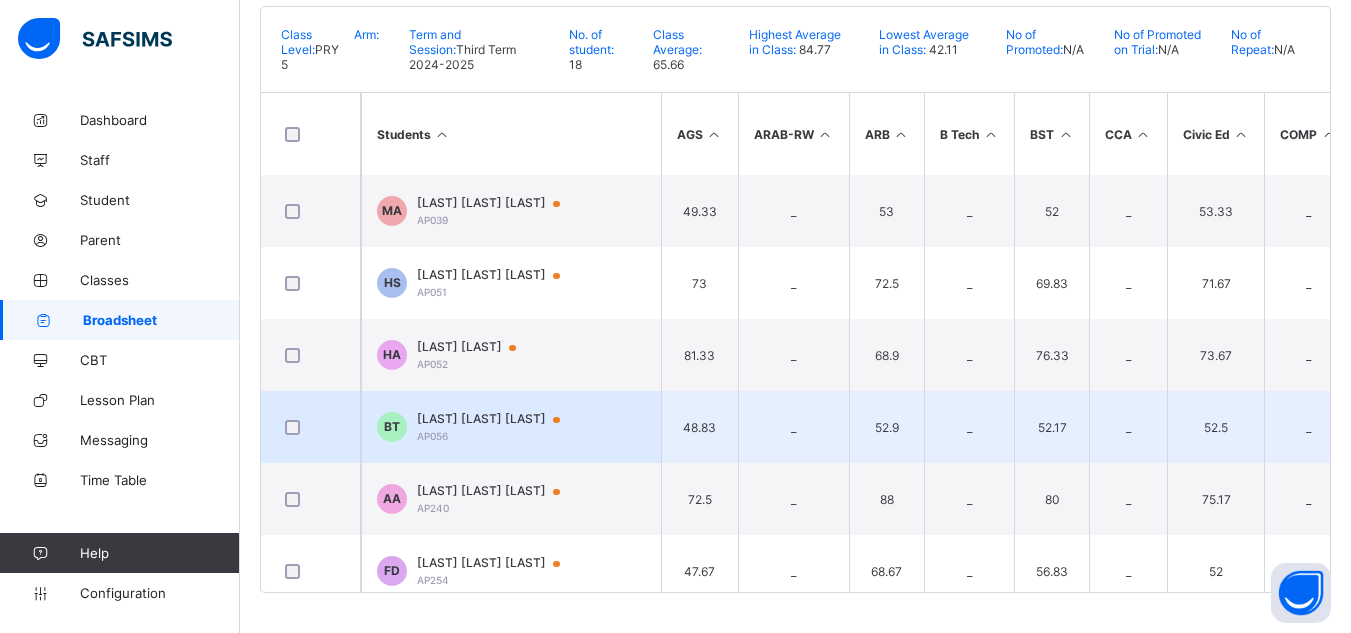 click on "BASHIR ZAINAB TERAB" at bounding box center (498, 419) 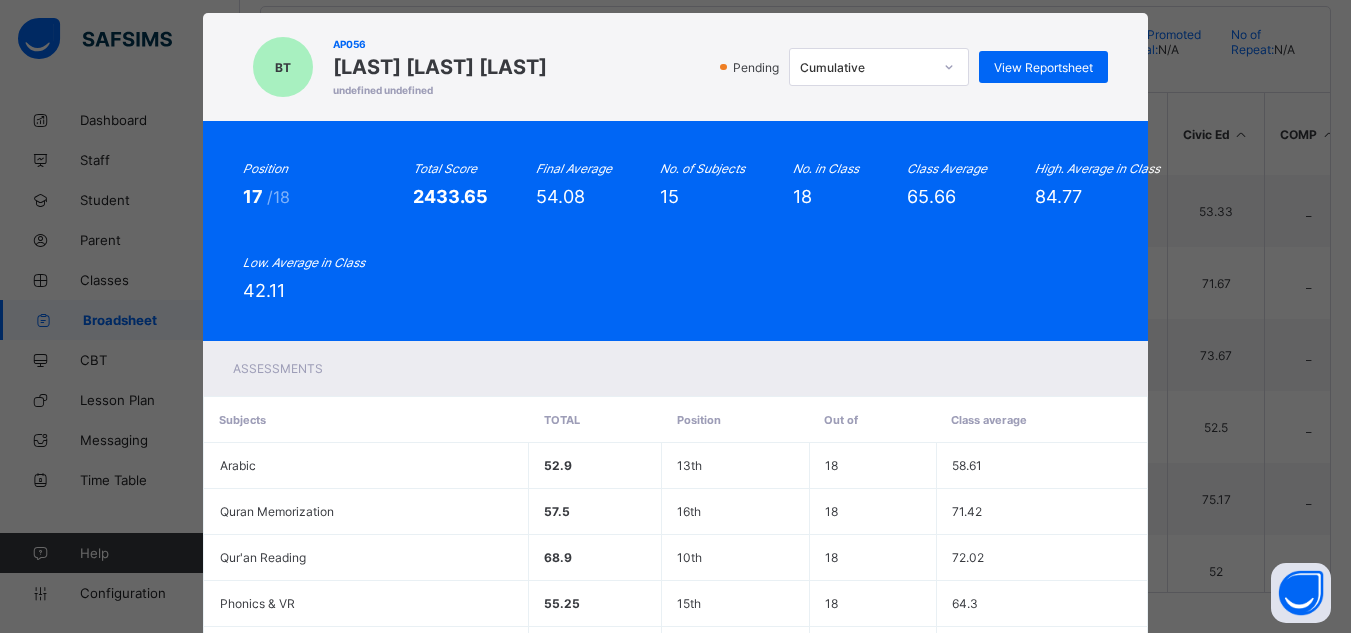 scroll, scrollTop: 0, scrollLeft: 0, axis: both 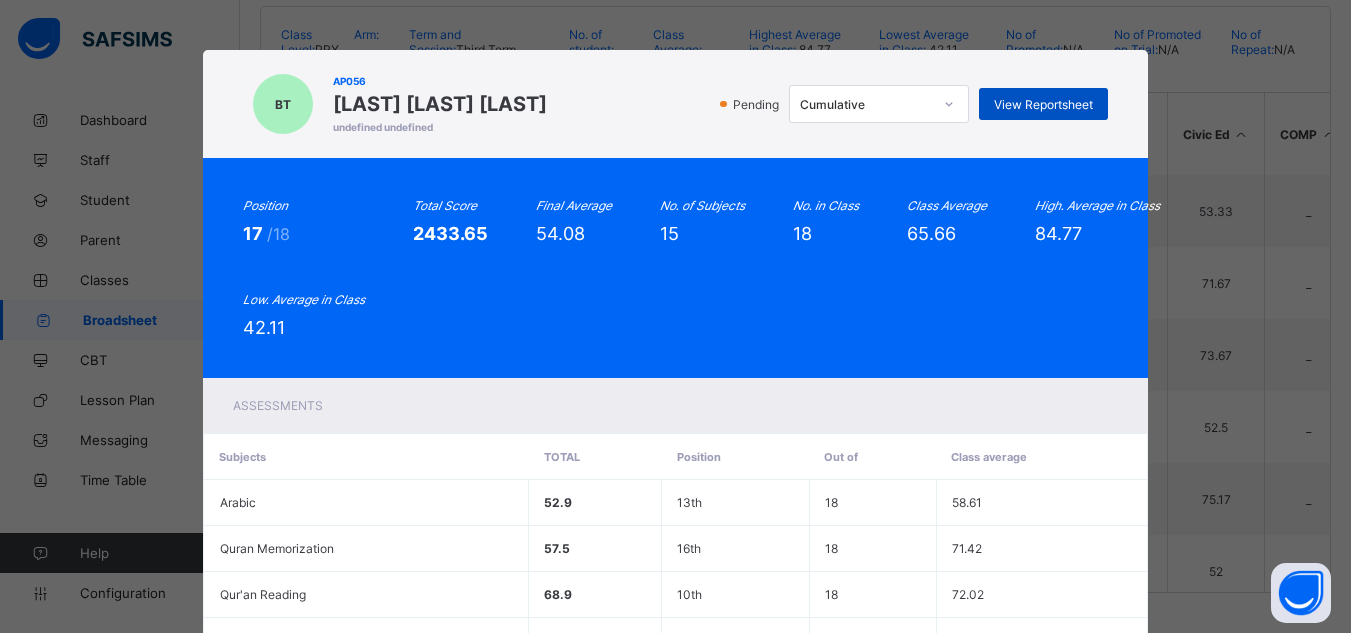 click on "View Reportsheet" at bounding box center (1043, 104) 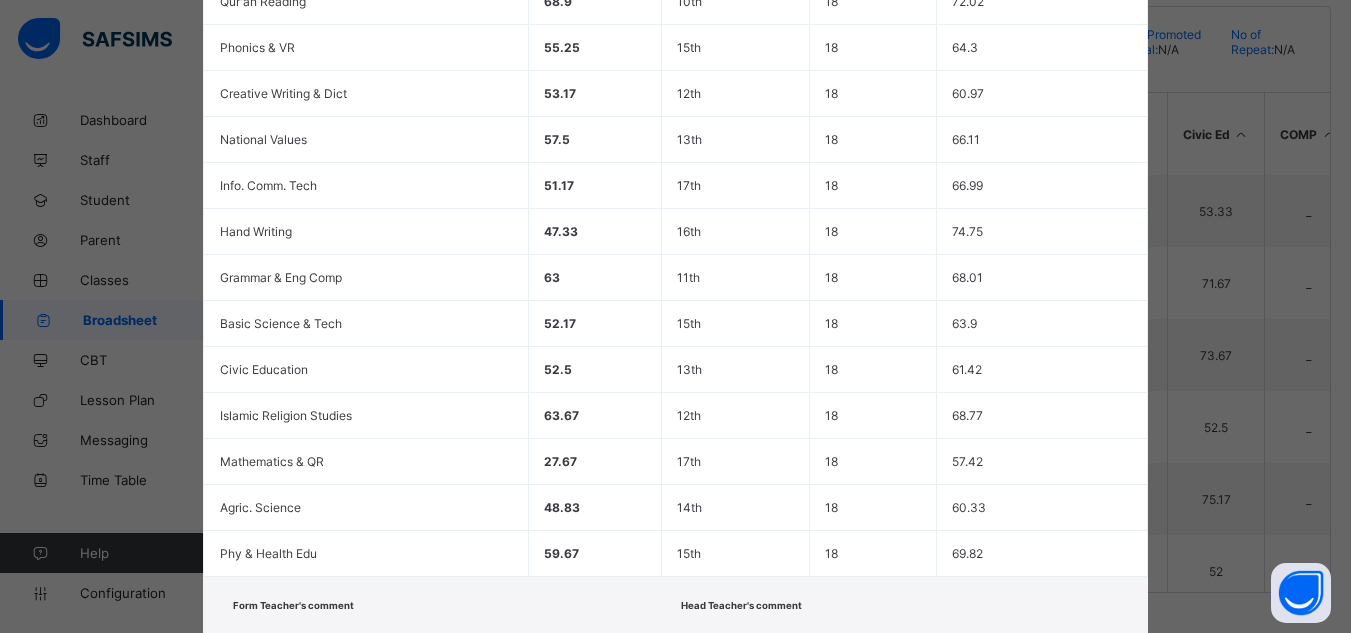 scroll, scrollTop: 719, scrollLeft: 0, axis: vertical 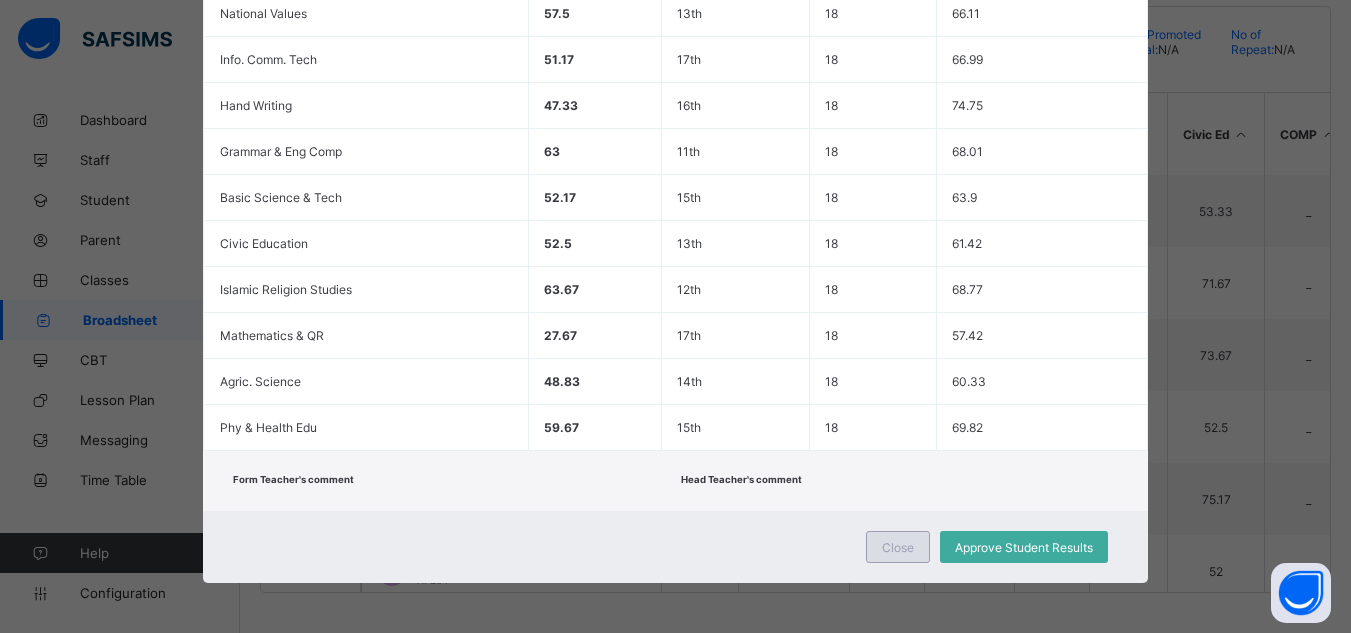 click on "Close" at bounding box center [898, 547] 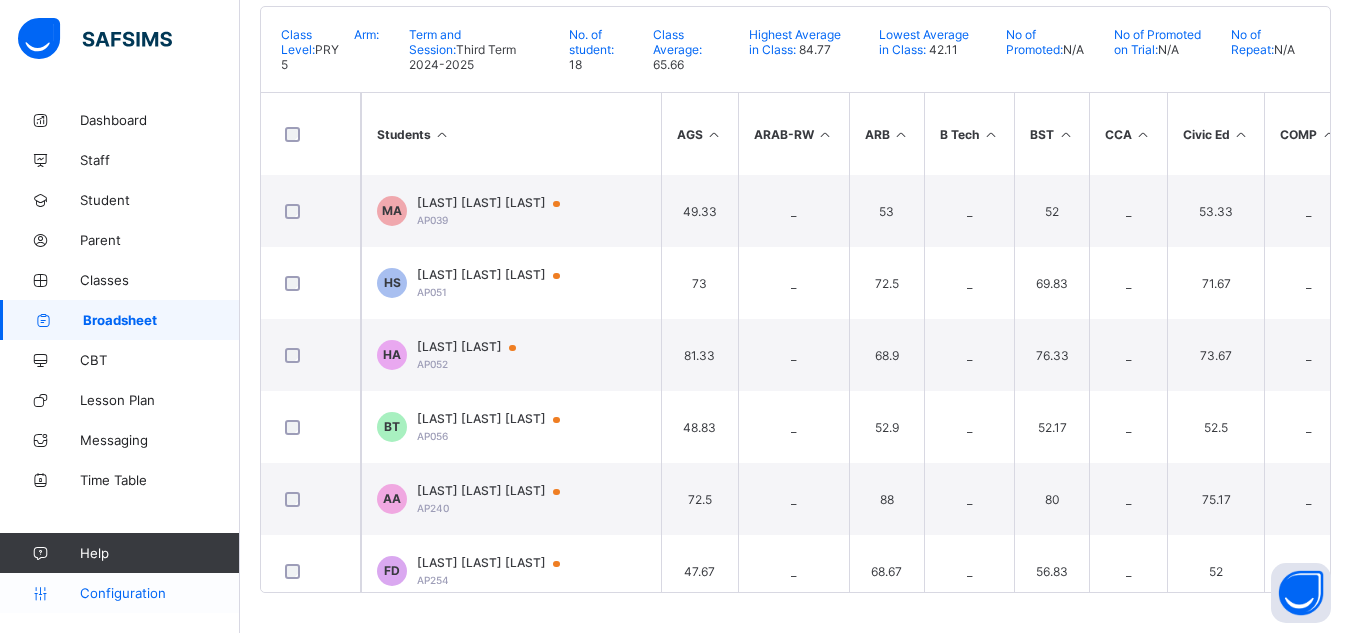 click on "Configuration" at bounding box center (159, 593) 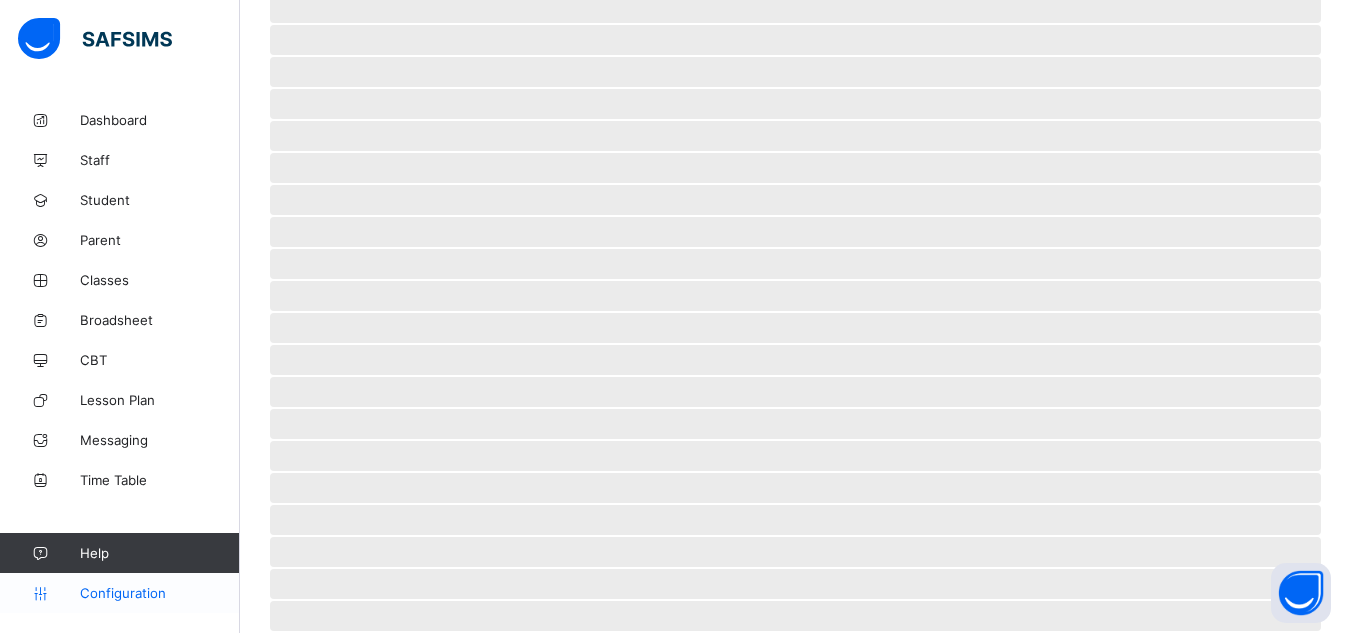 scroll, scrollTop: 150, scrollLeft: 0, axis: vertical 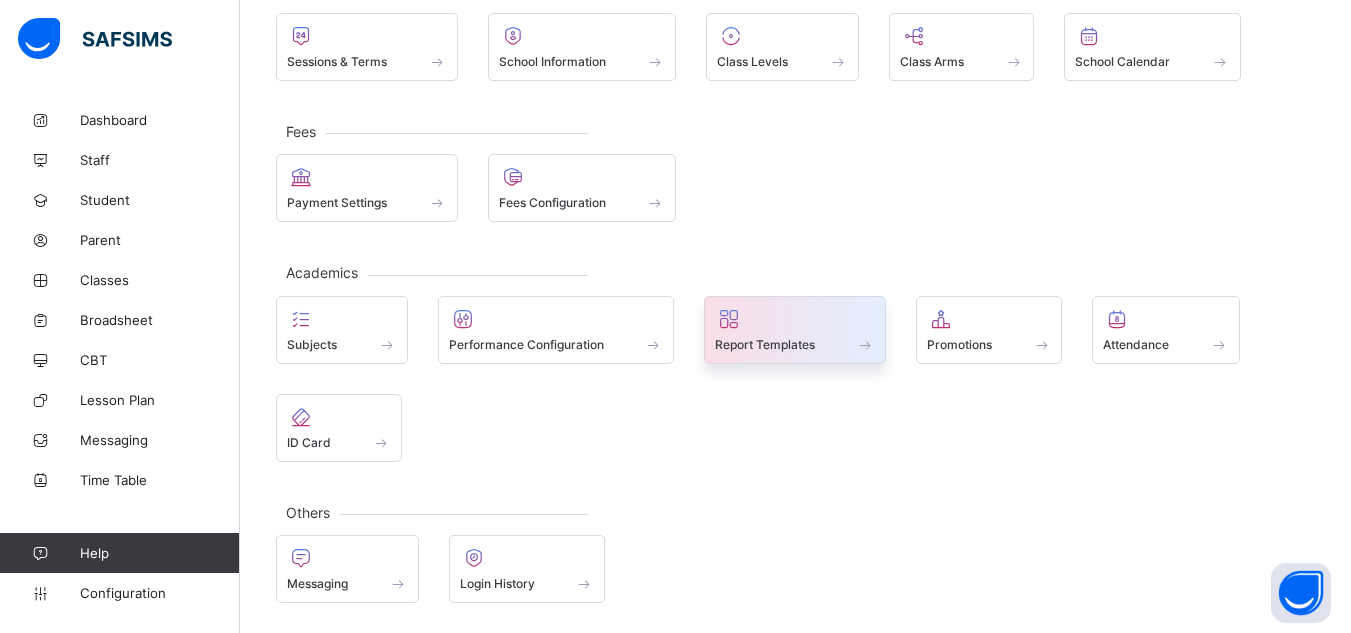 click on "Report Templates" at bounding box center [765, 344] 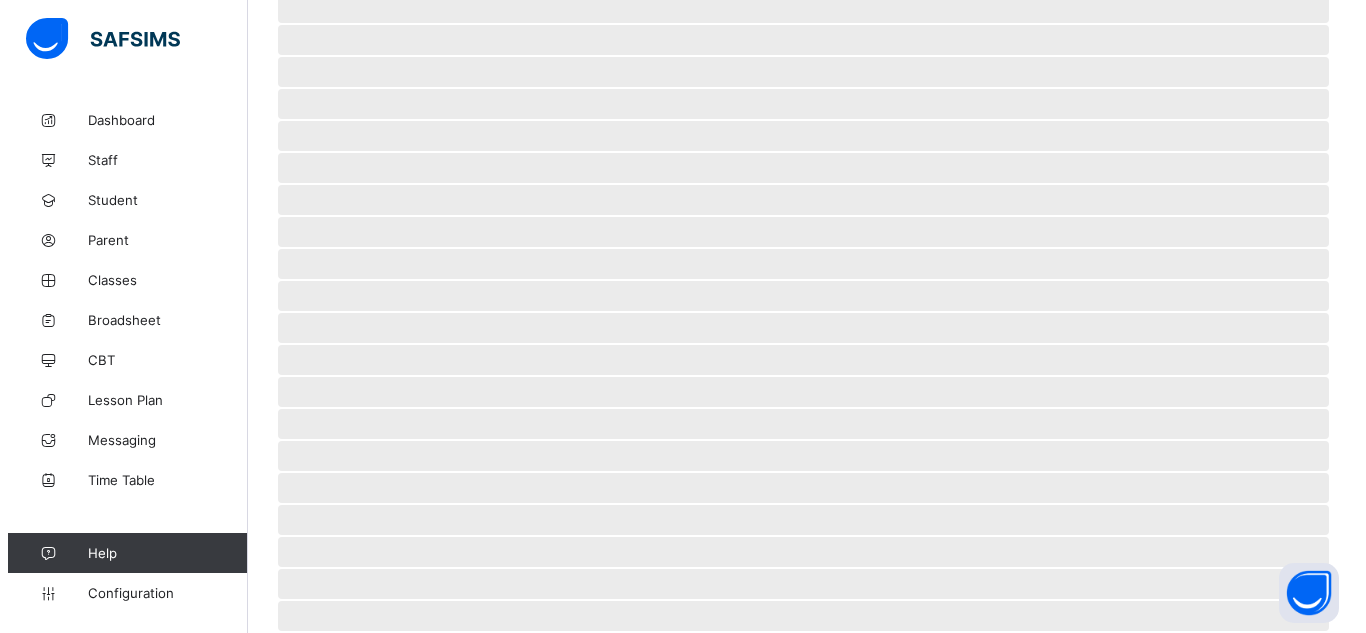 scroll, scrollTop: 0, scrollLeft: 0, axis: both 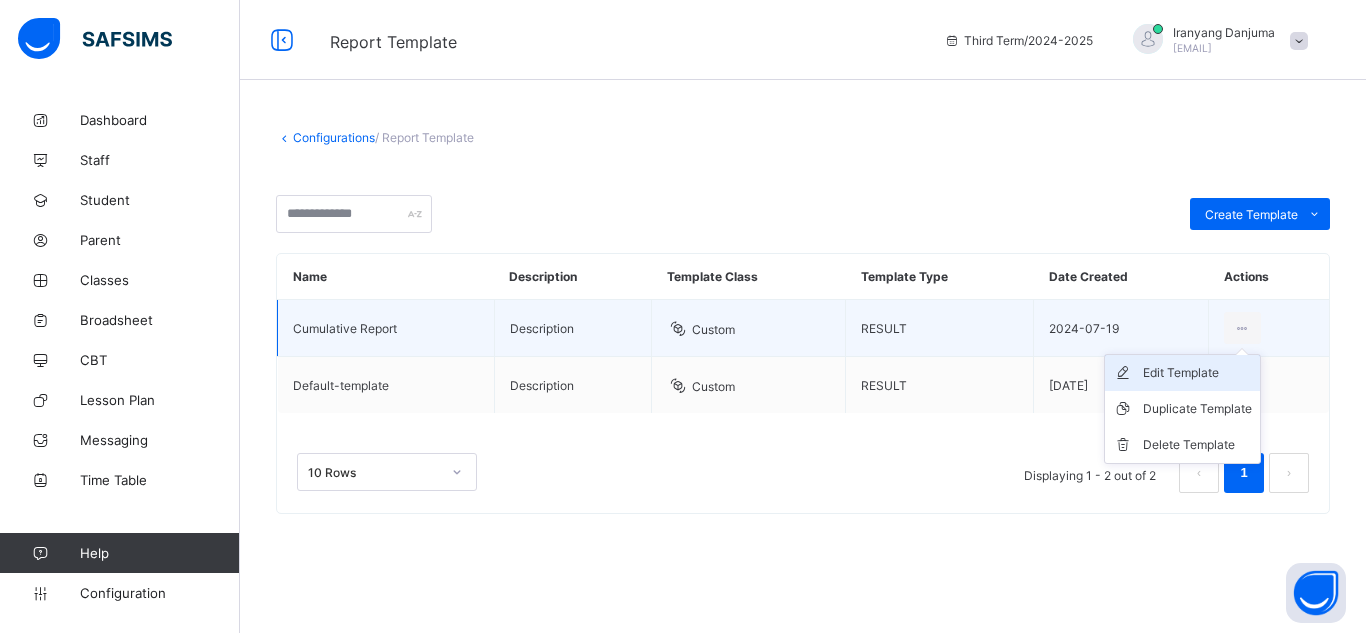 click on "Edit Template" at bounding box center (1197, 373) 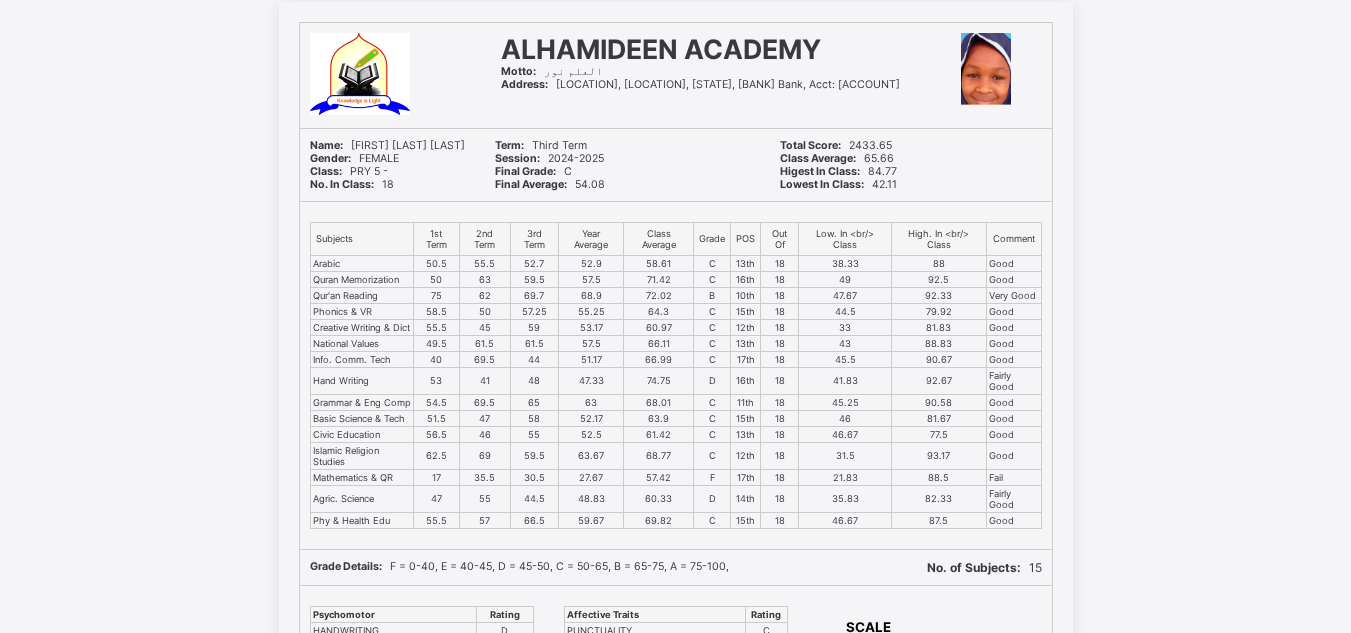 scroll, scrollTop: 0, scrollLeft: 0, axis: both 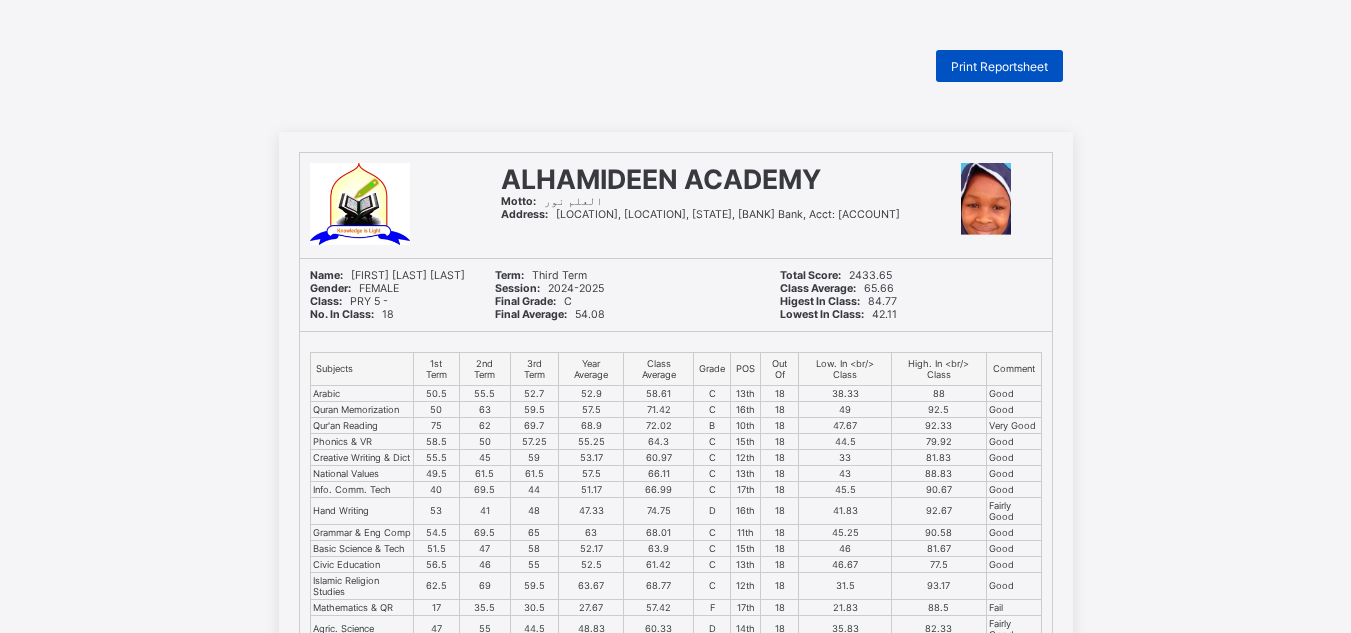 click on "Print Reportsheet" at bounding box center (999, 66) 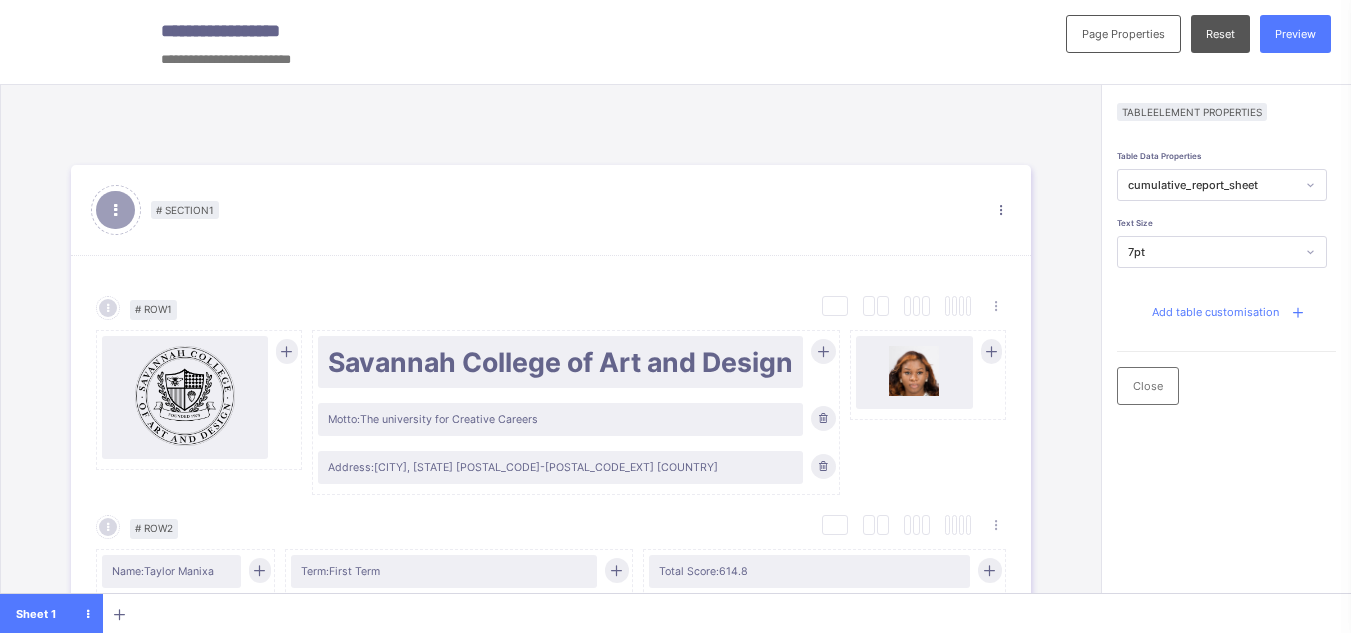 scroll, scrollTop: 0, scrollLeft: 0, axis: both 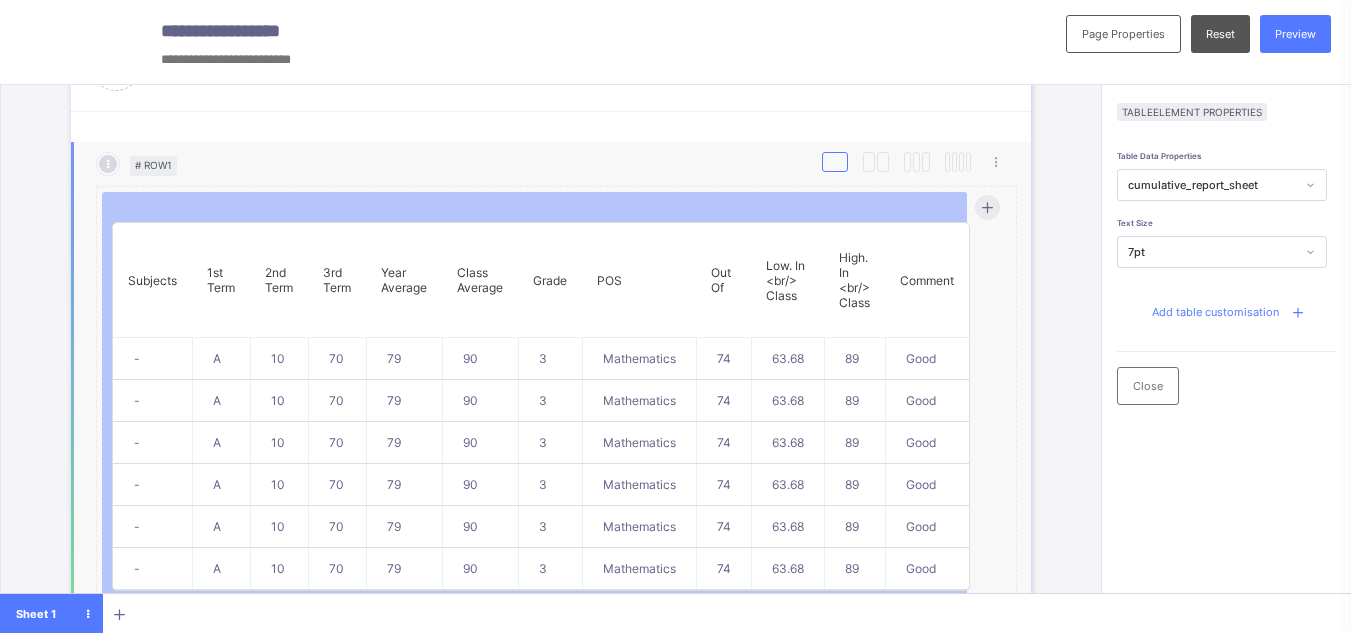 click at bounding box center (835, 162) 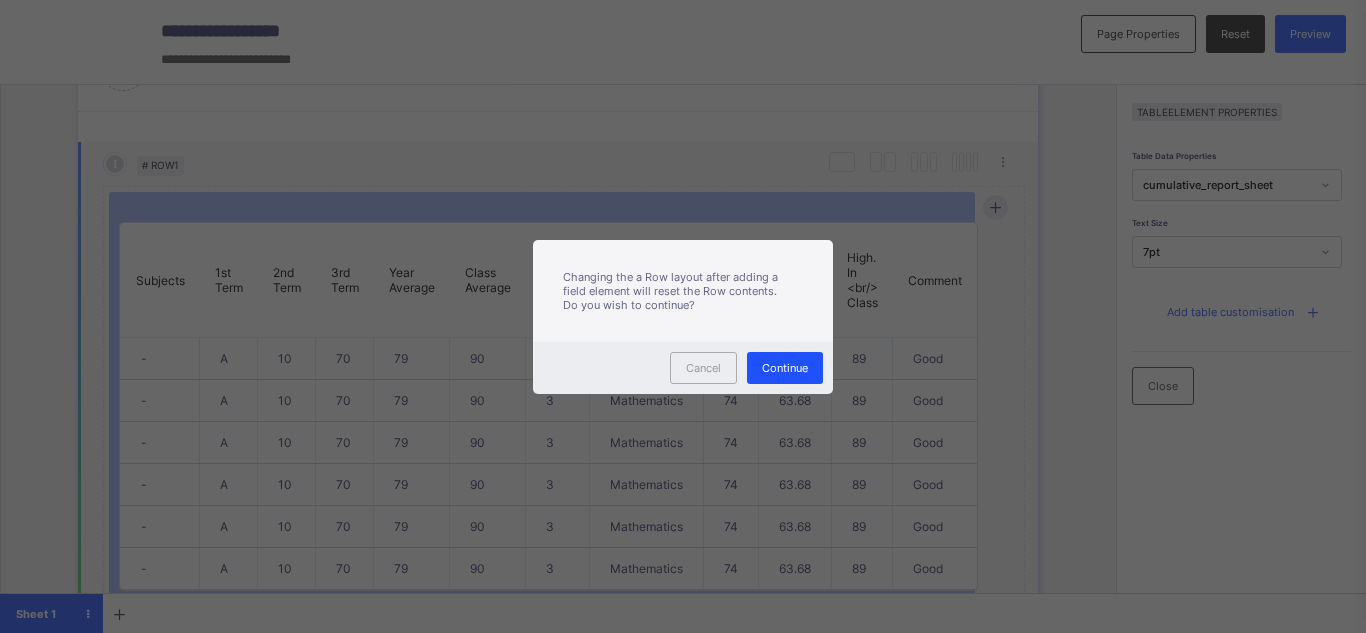 click on "Continue" at bounding box center [785, 368] 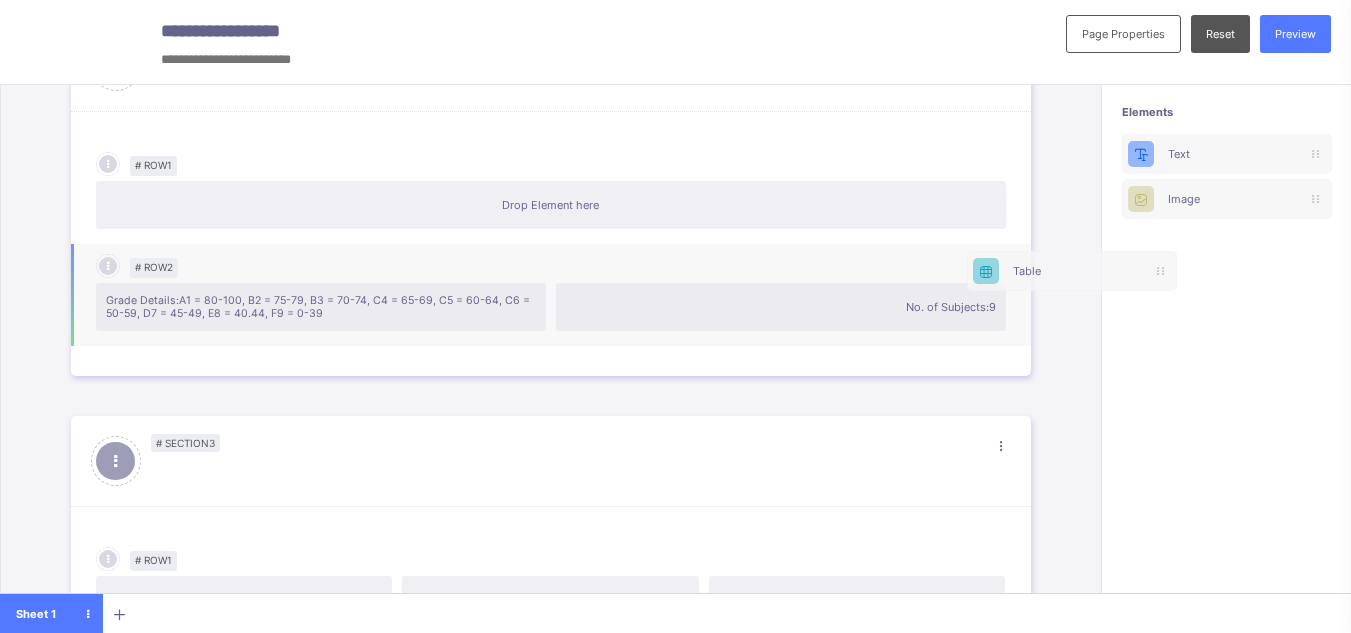 scroll, scrollTop: 0, scrollLeft: 15, axis: horizontal 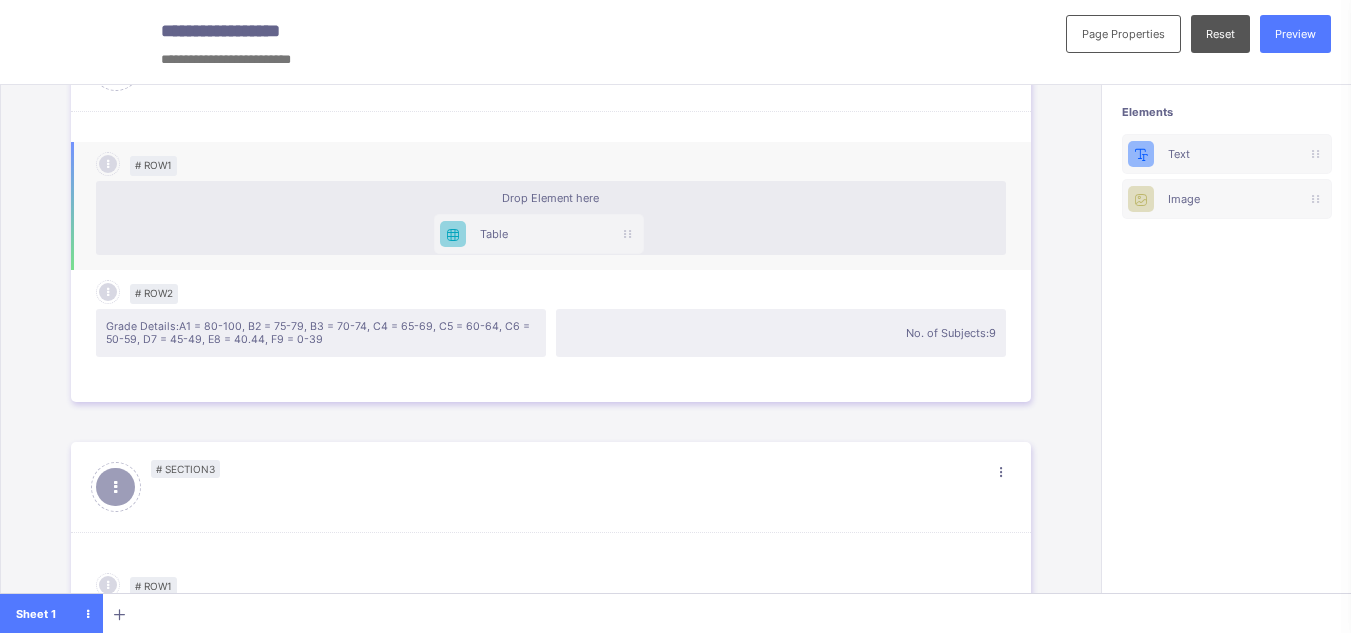 drag, startPoint x: 1206, startPoint y: 243, endPoint x: 468, endPoint y: 238, distance: 738.01697 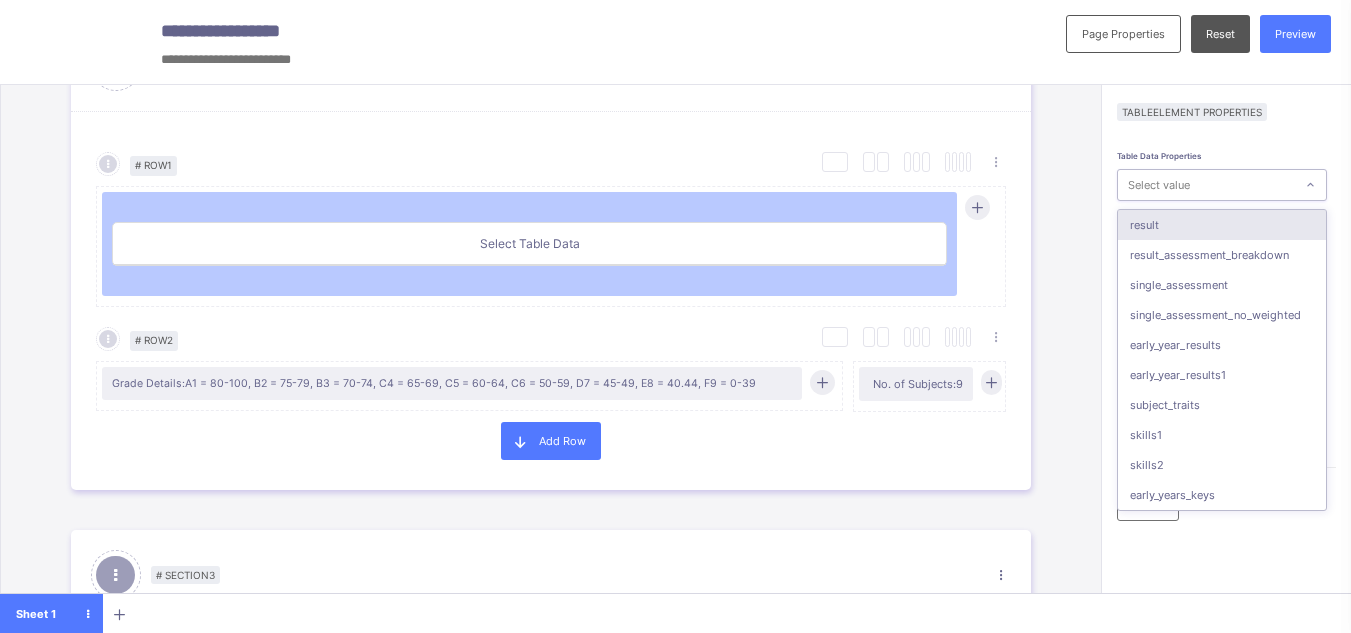 click on "Select value" at bounding box center (1159, 185) 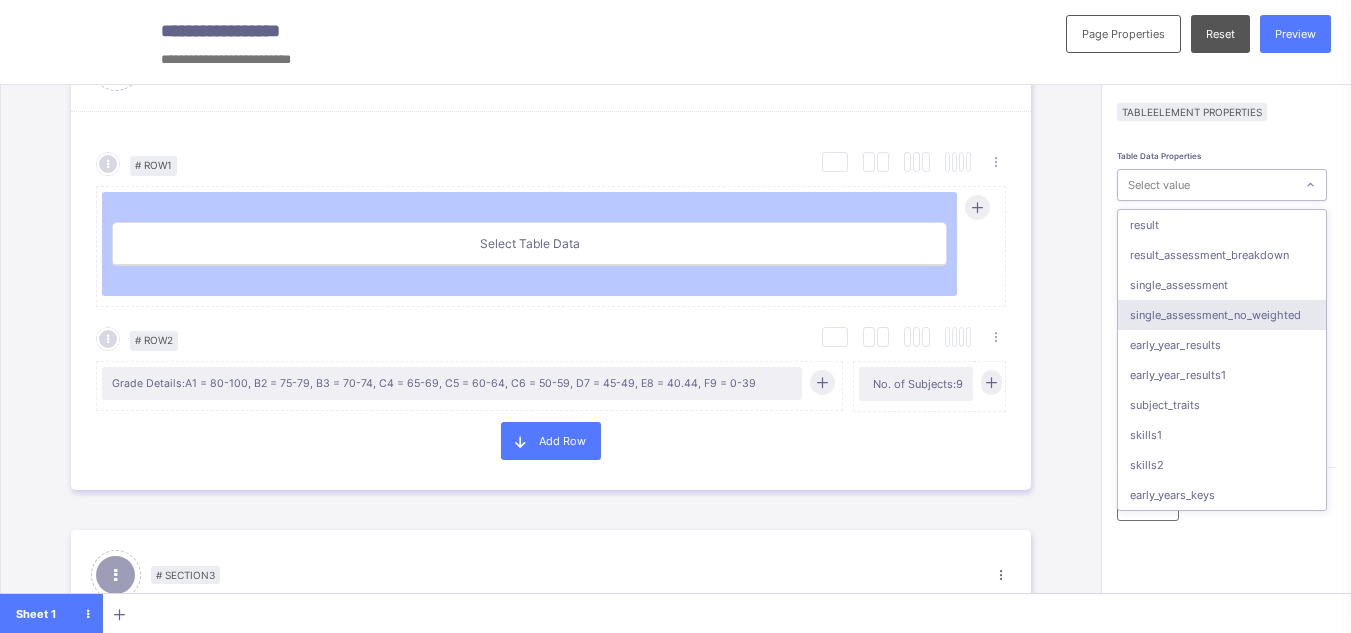 type on "*" 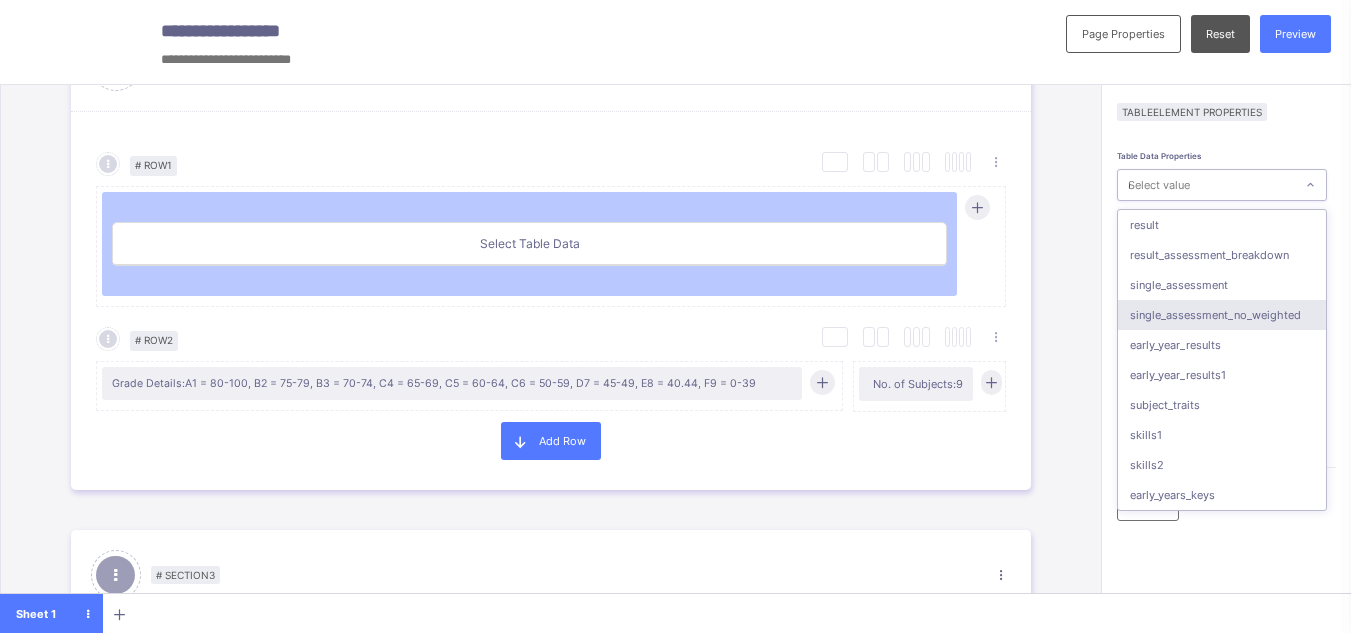type on "*******" 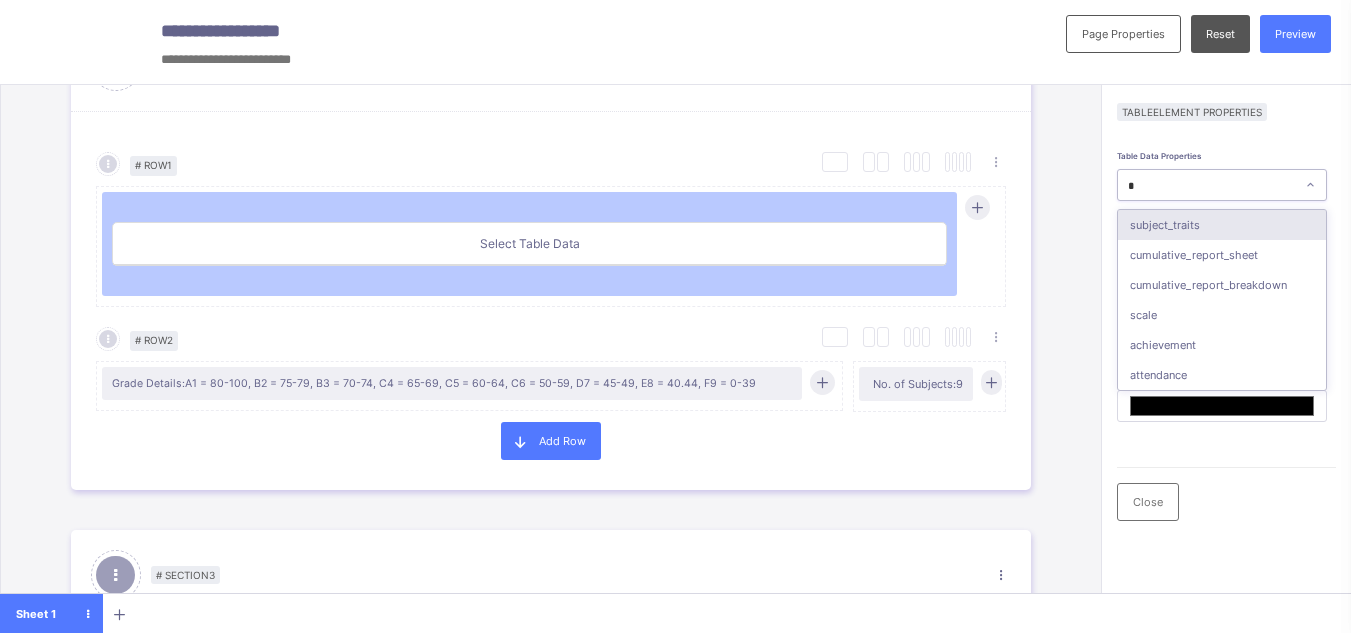 type on "**" 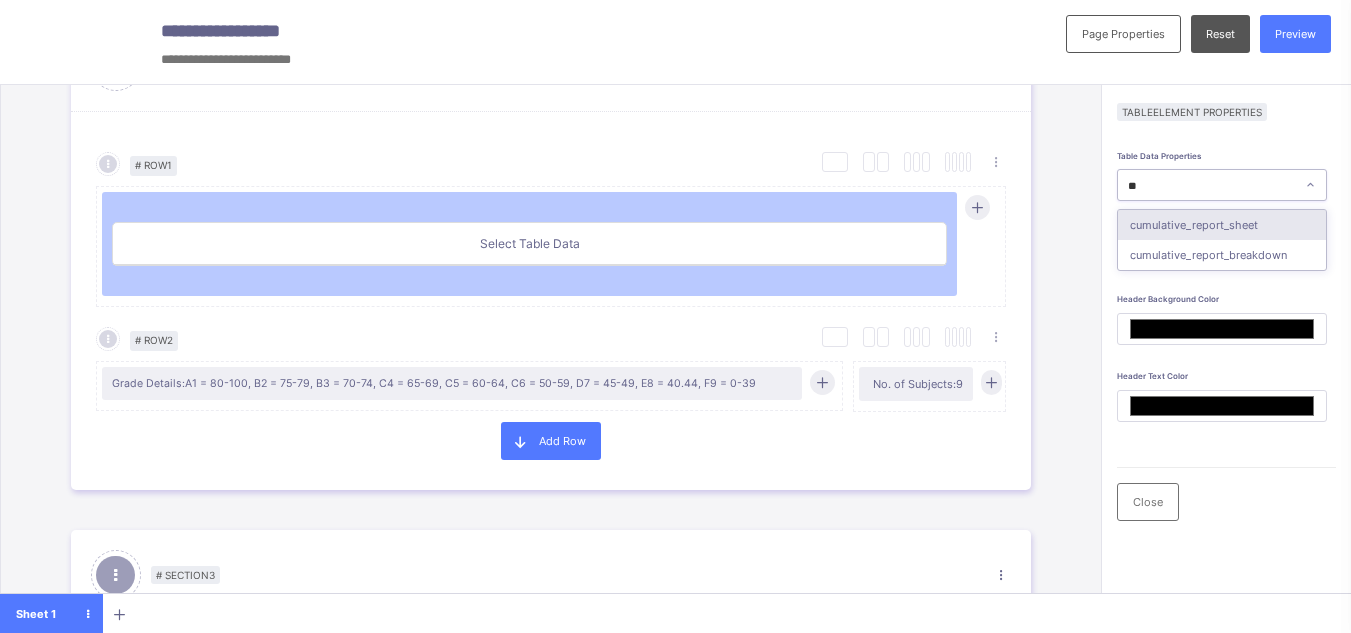 click on "cumulative_report_sheet" at bounding box center [1222, 225] 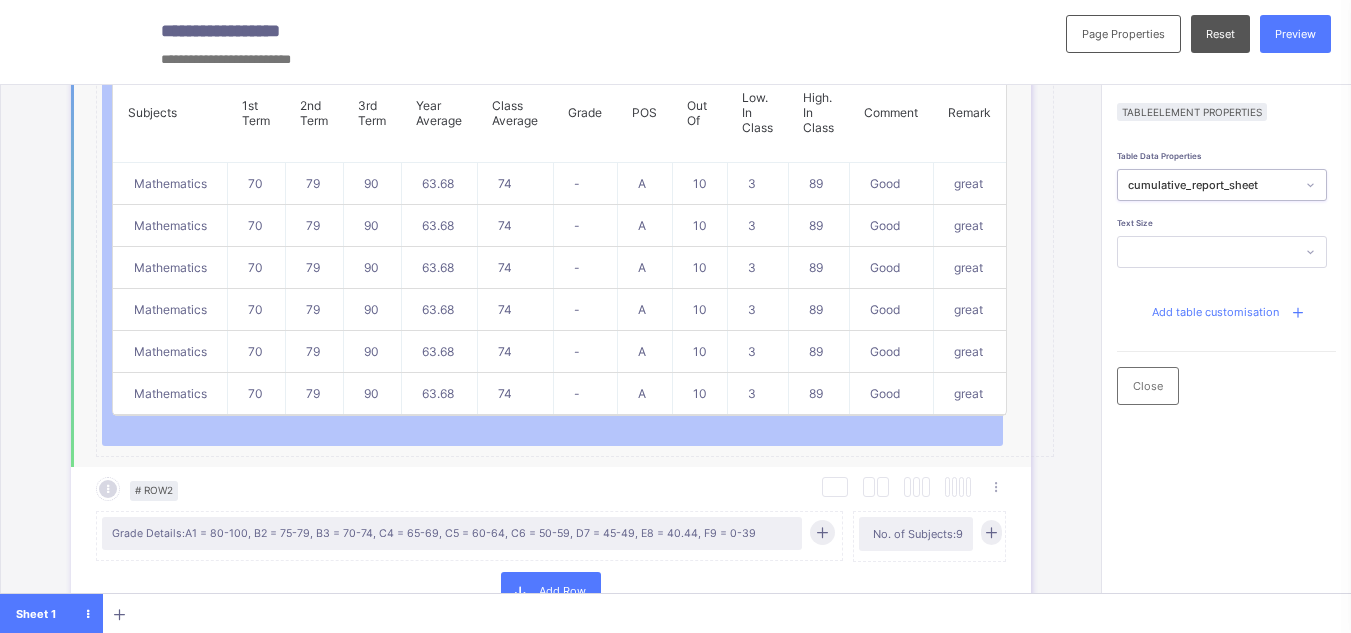 scroll, scrollTop: 1001, scrollLeft: 0, axis: vertical 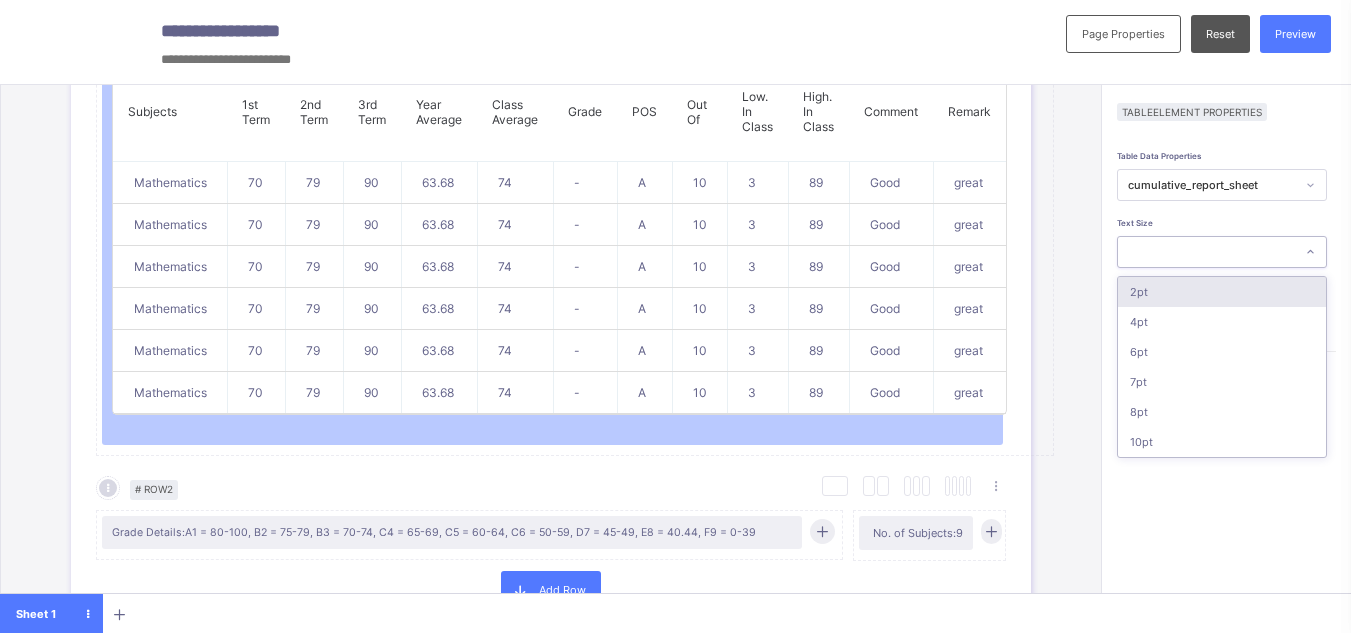 click at bounding box center (1206, 252) 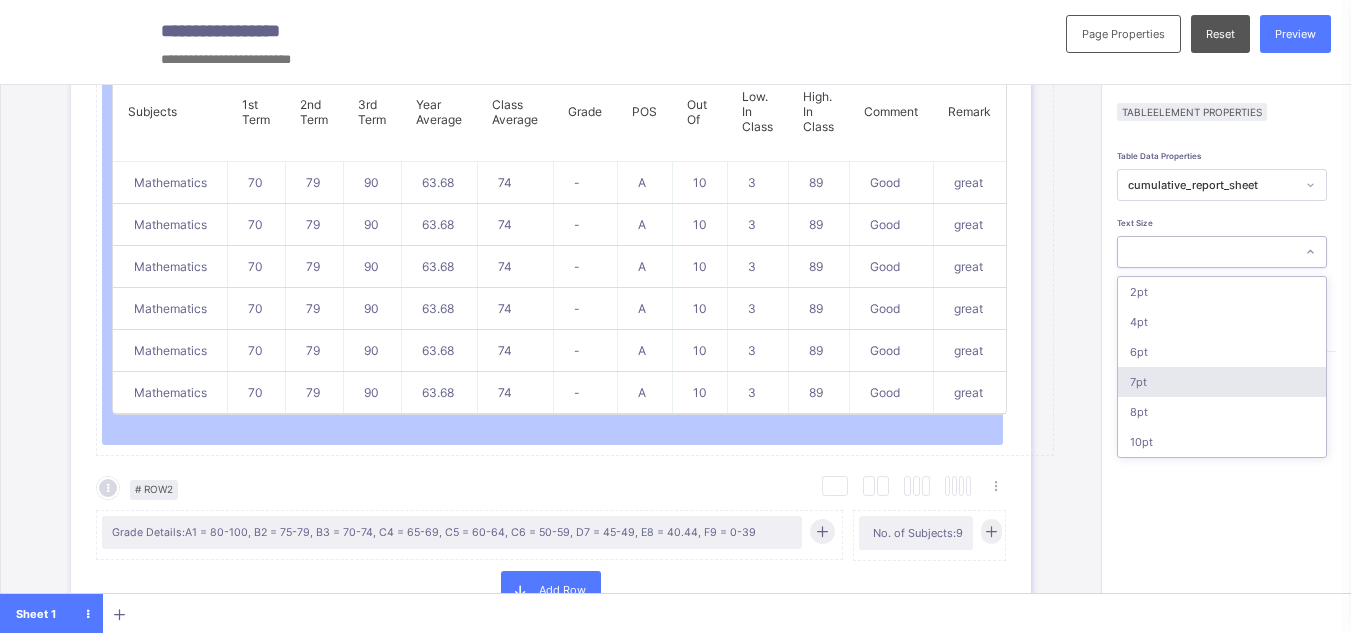 click on "7pt" at bounding box center (1222, 382) 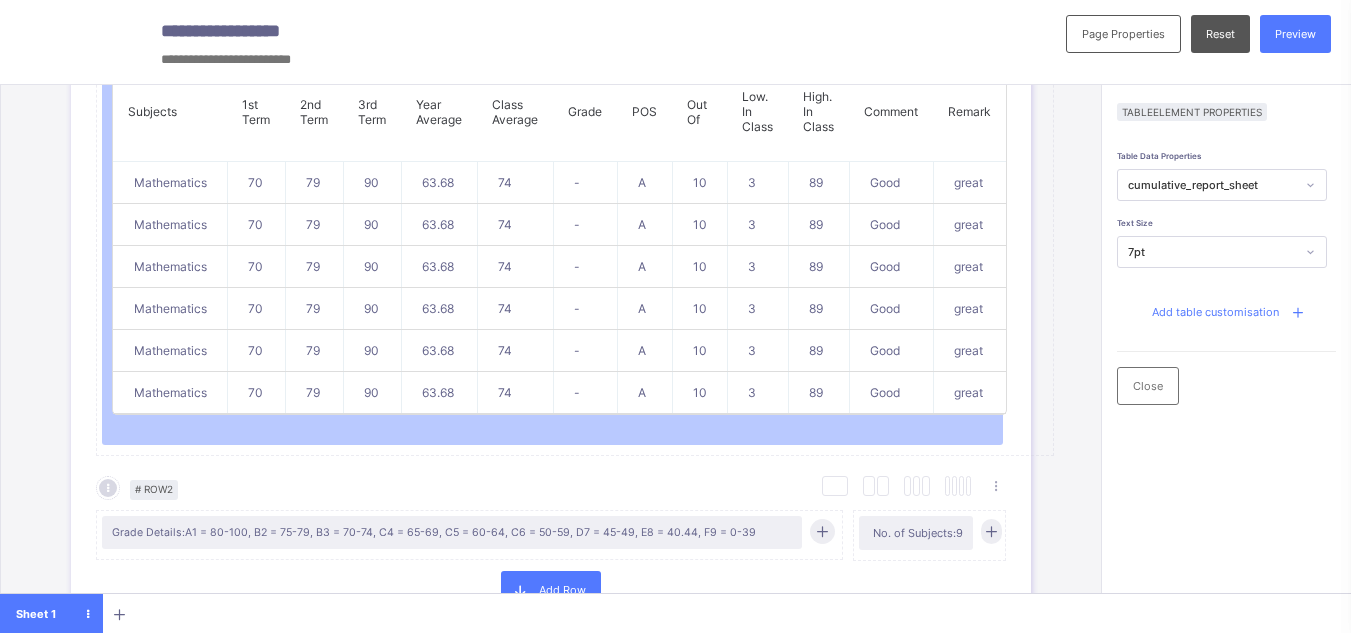 click on "Add table customisation" at bounding box center (1215, 312) 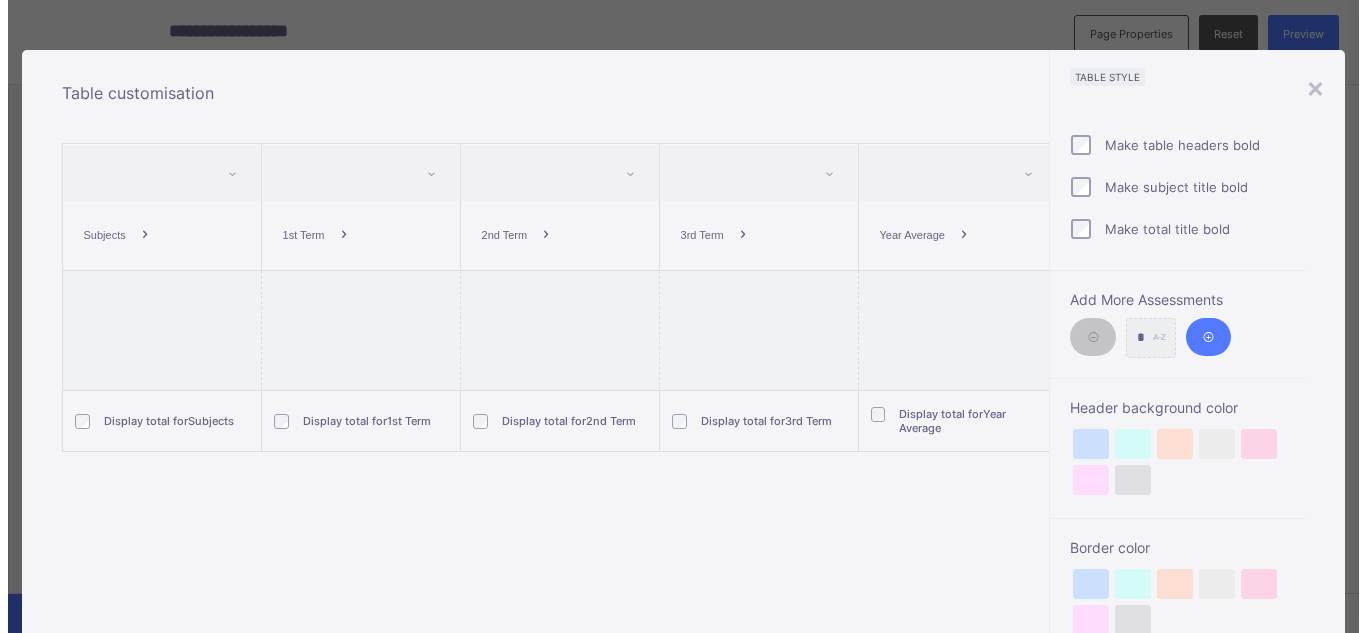 scroll, scrollTop: 0, scrollLeft: 0, axis: both 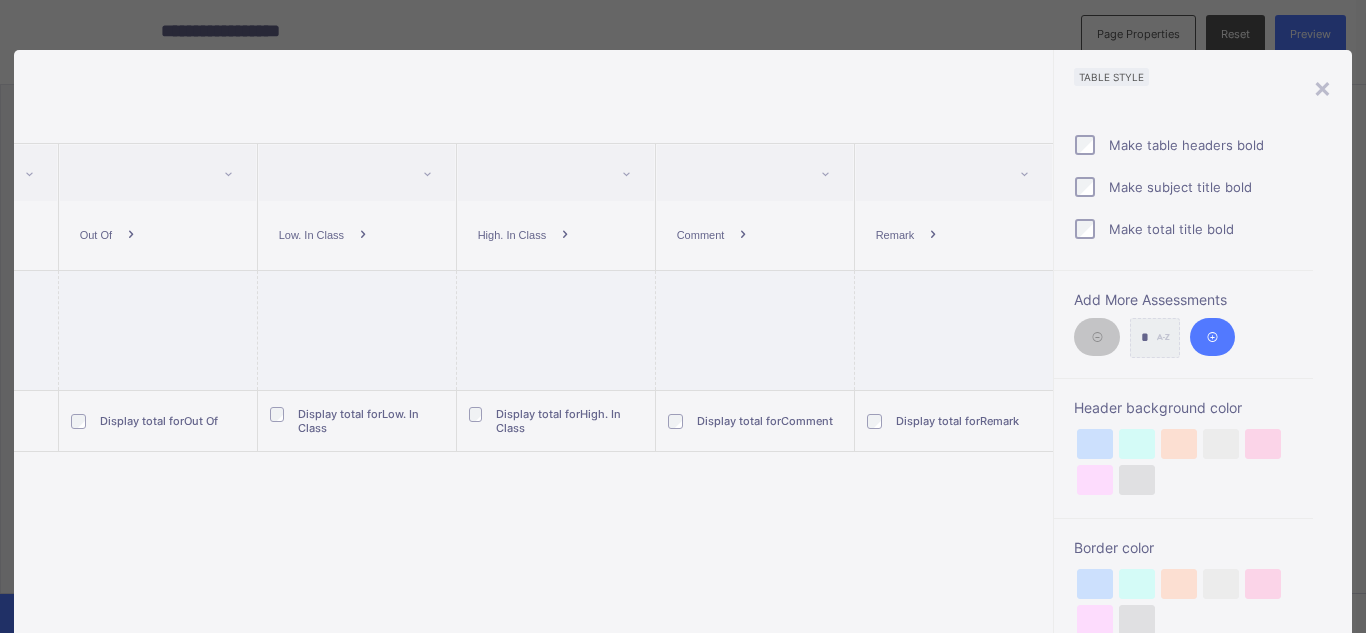 click at bounding box center (743, 235) 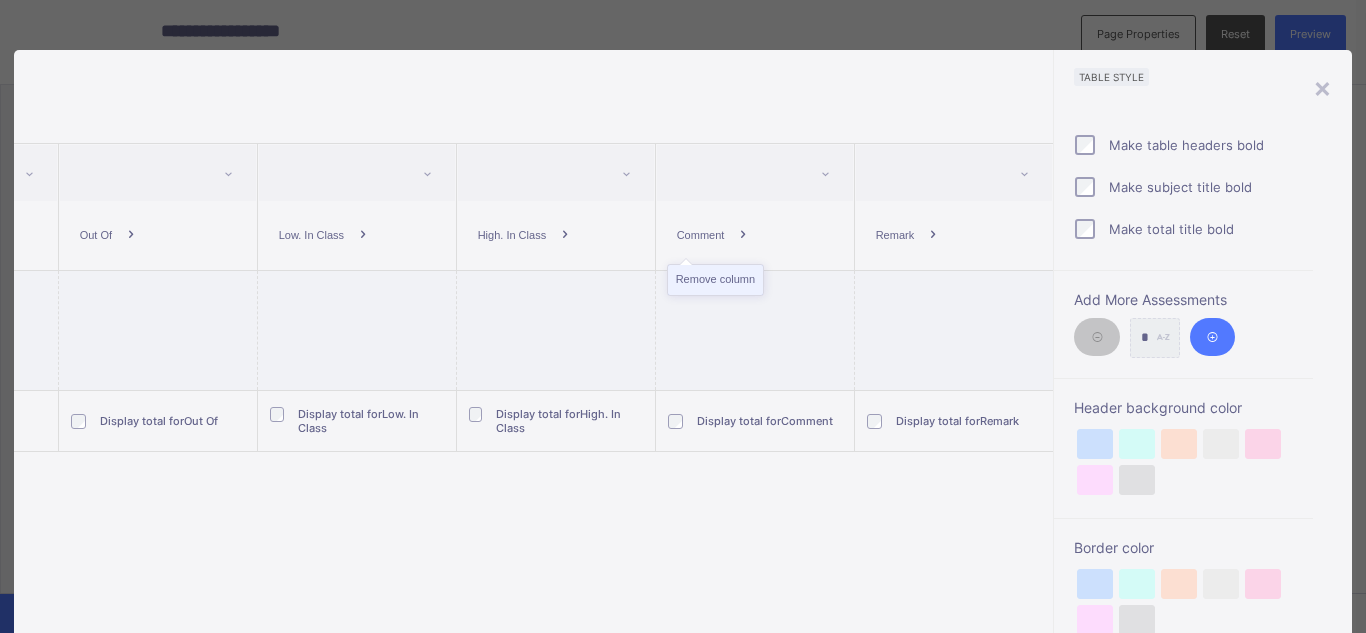click on "Remove column" at bounding box center [715, 280] 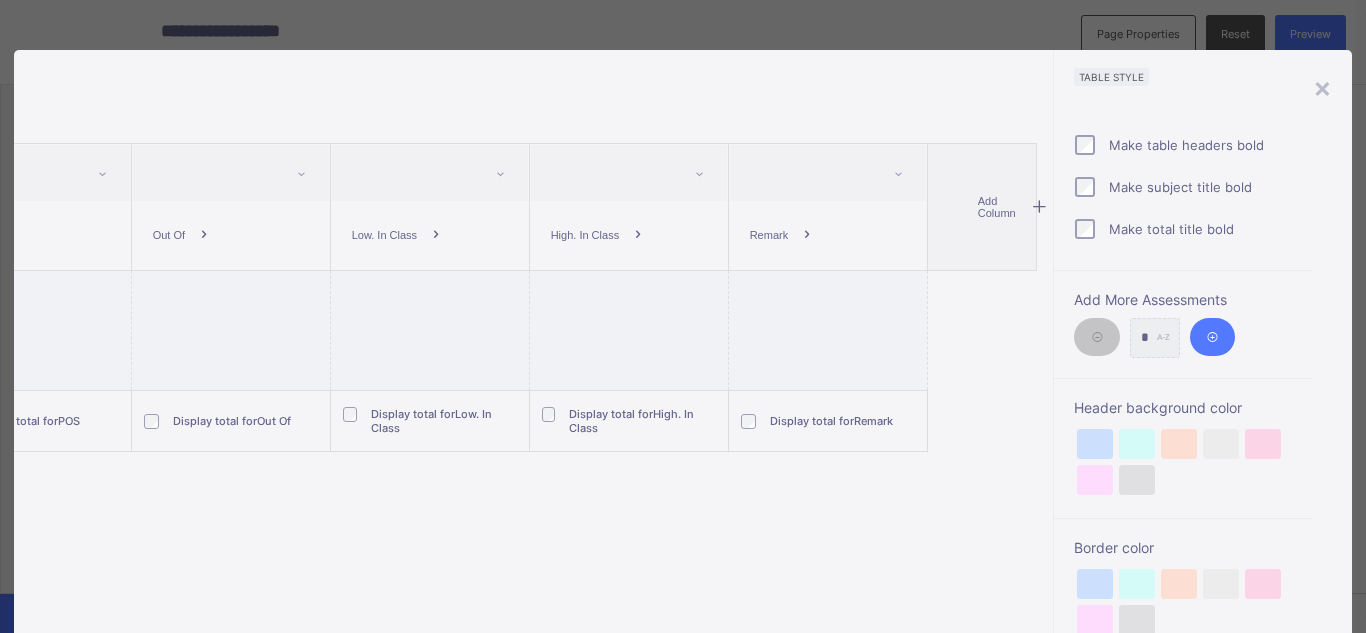 scroll, scrollTop: 0, scrollLeft: 1515, axis: horizontal 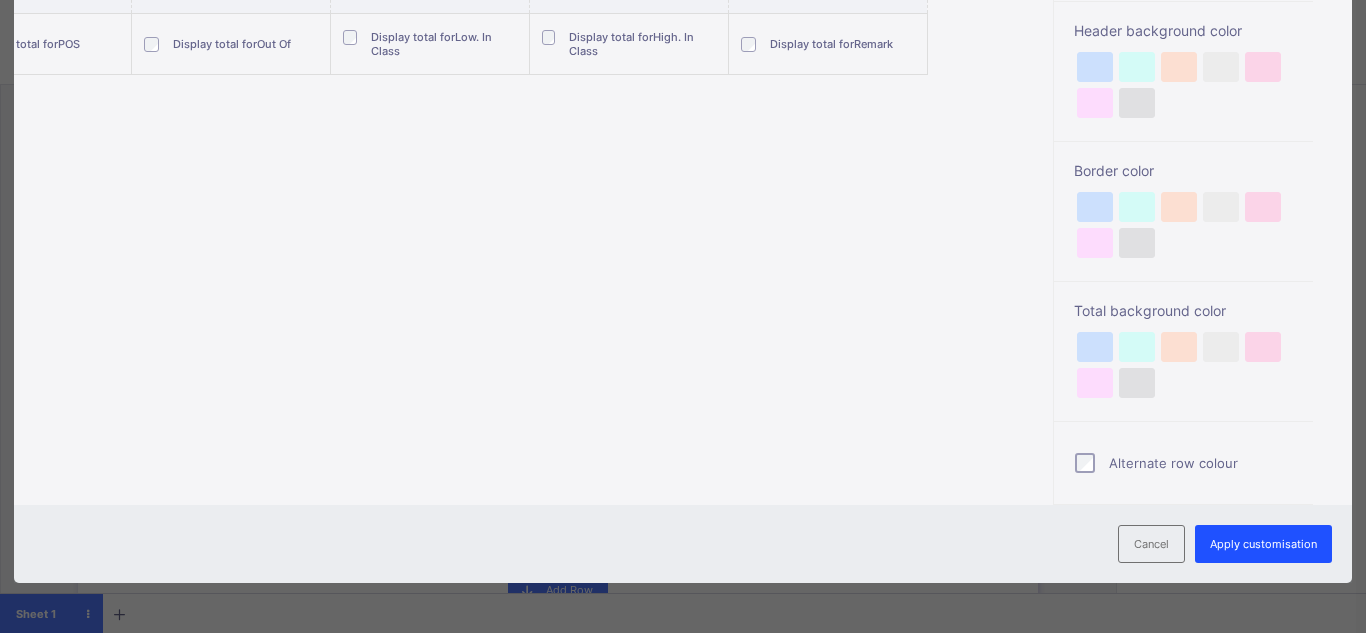 click on "Apply customisation" at bounding box center [1263, 544] 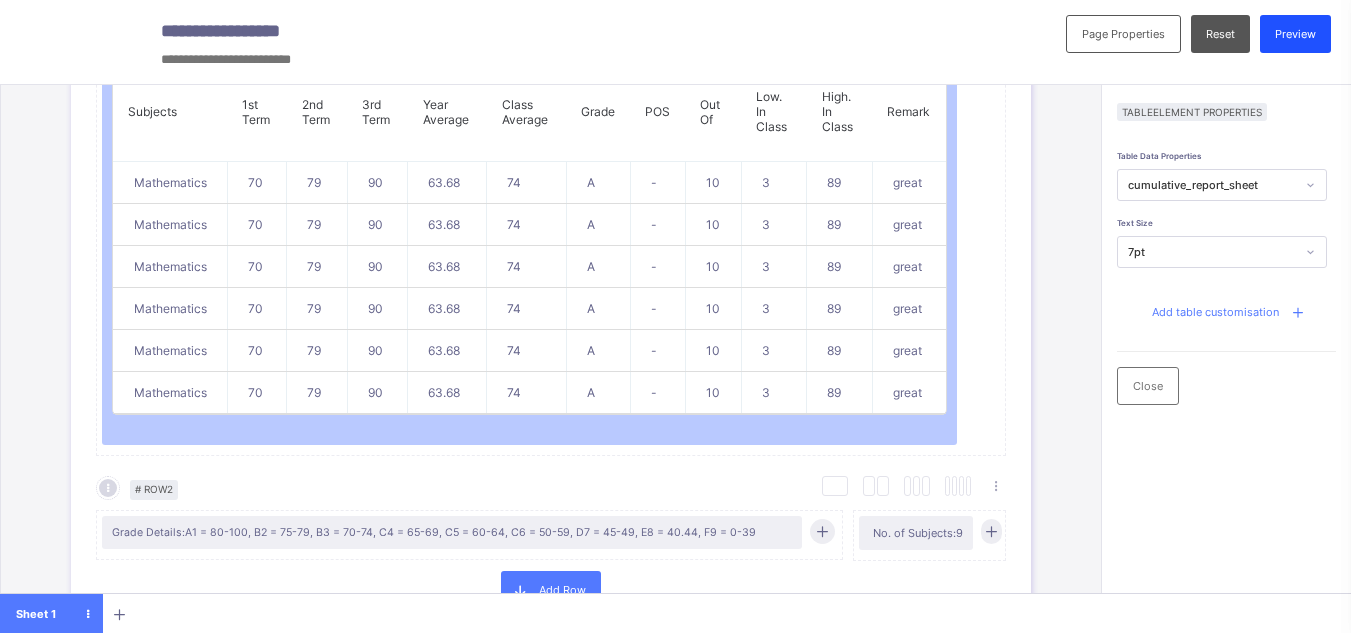 click on "Preview" at bounding box center (1295, 34) 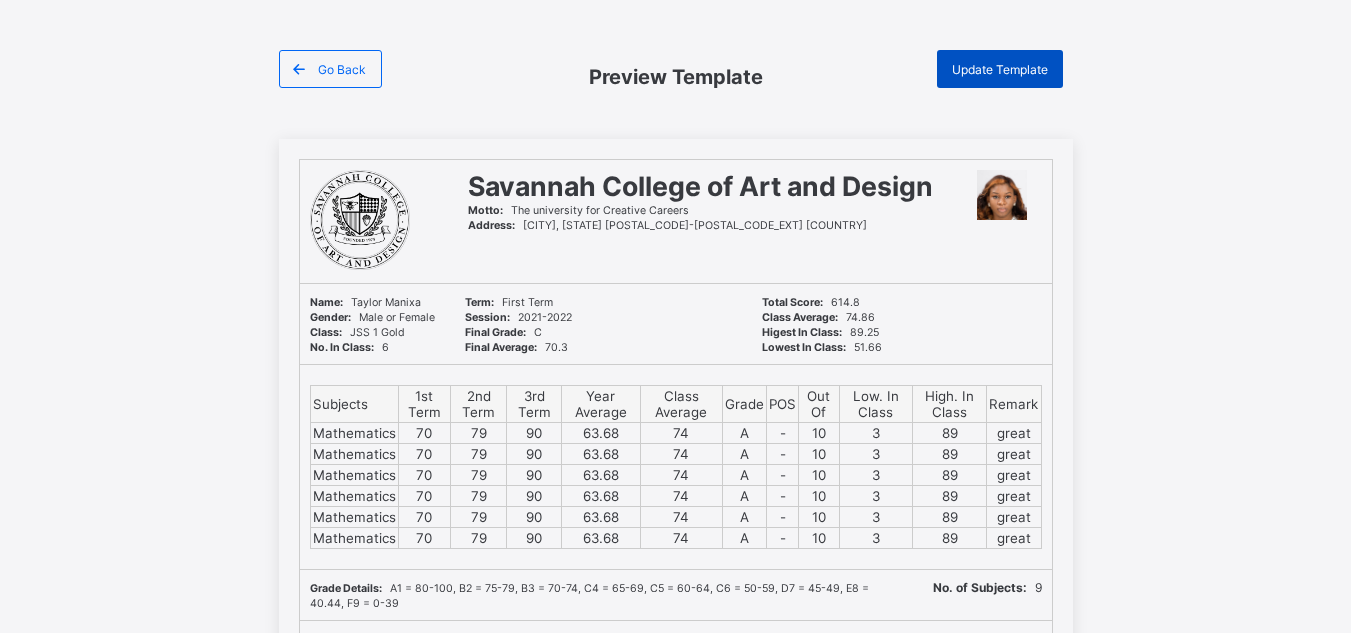 click on "Update Template" at bounding box center (1000, 69) 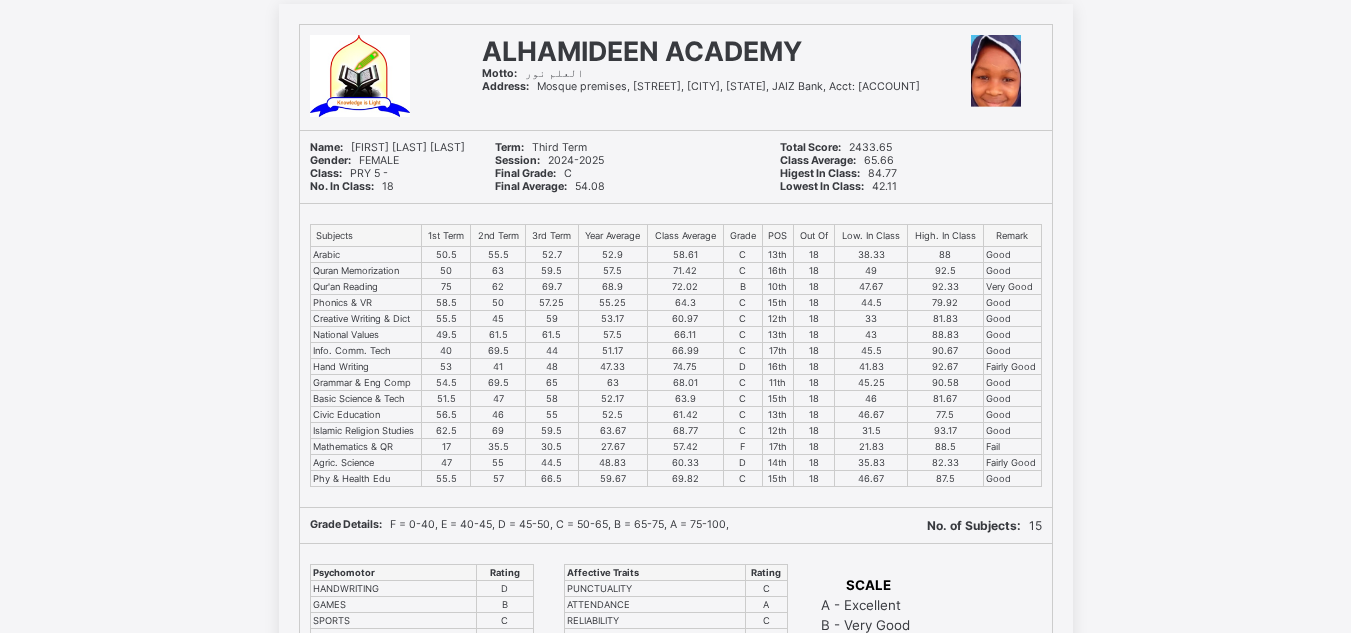 scroll, scrollTop: 0, scrollLeft: 0, axis: both 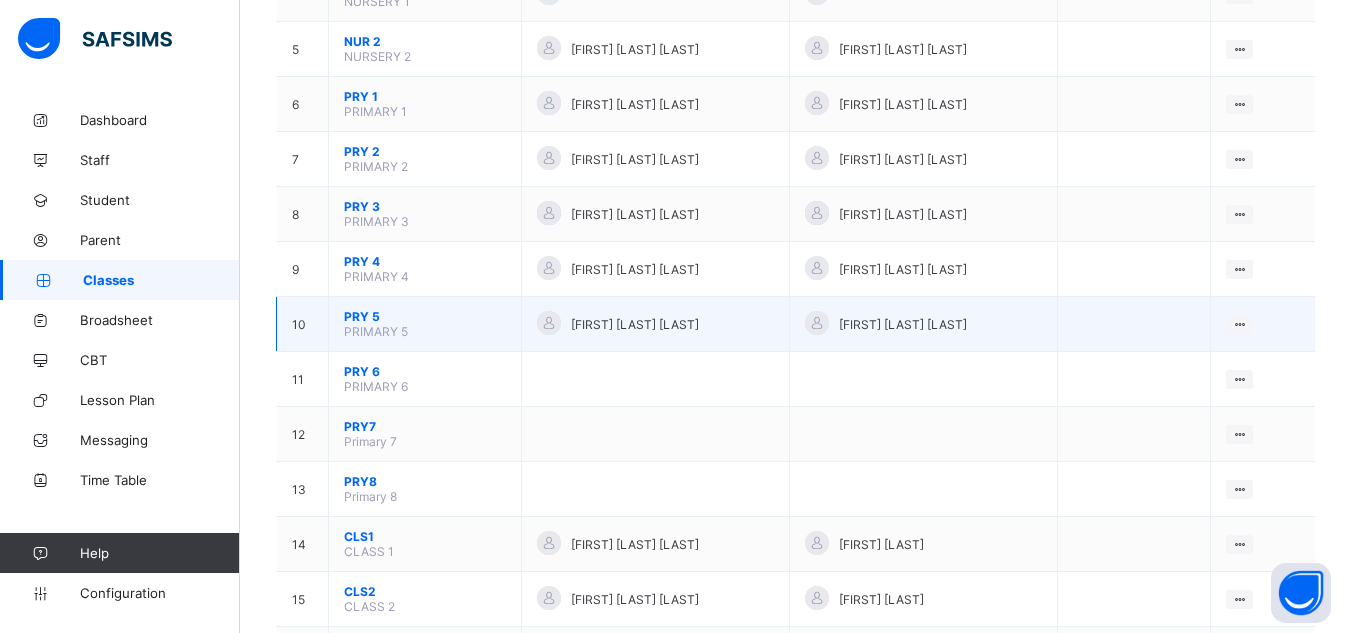 click on "PRY 5" at bounding box center (425, 316) 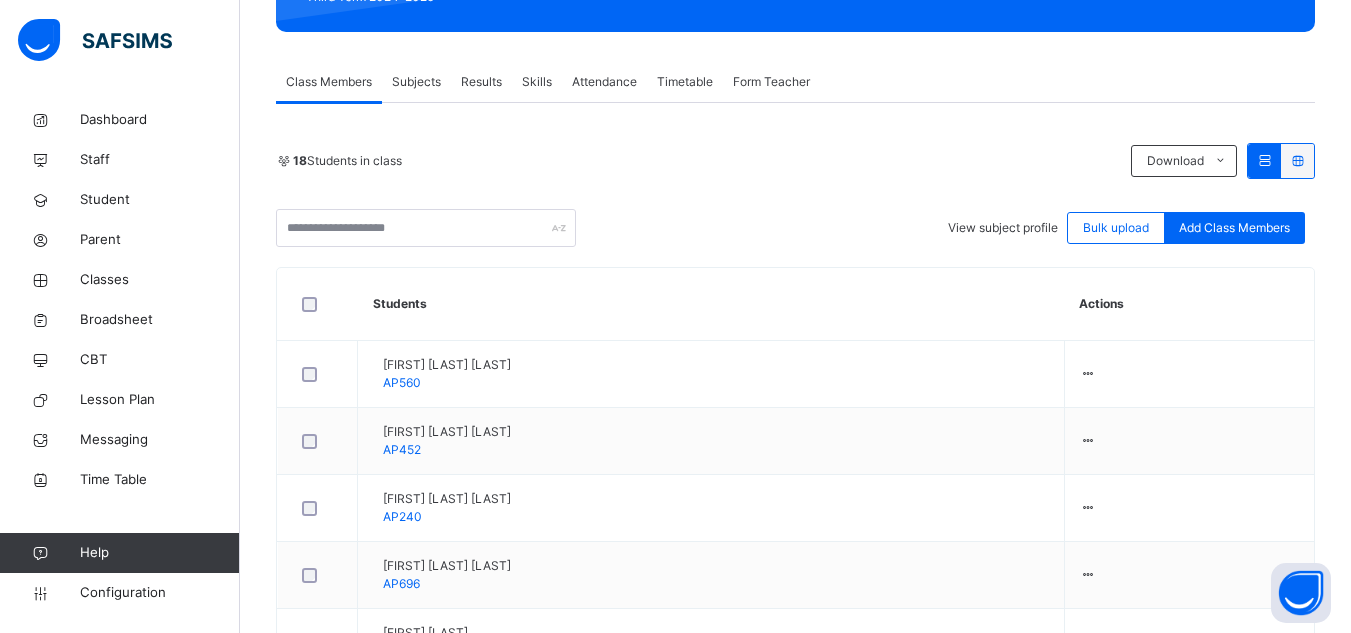 scroll, scrollTop: 315, scrollLeft: 0, axis: vertical 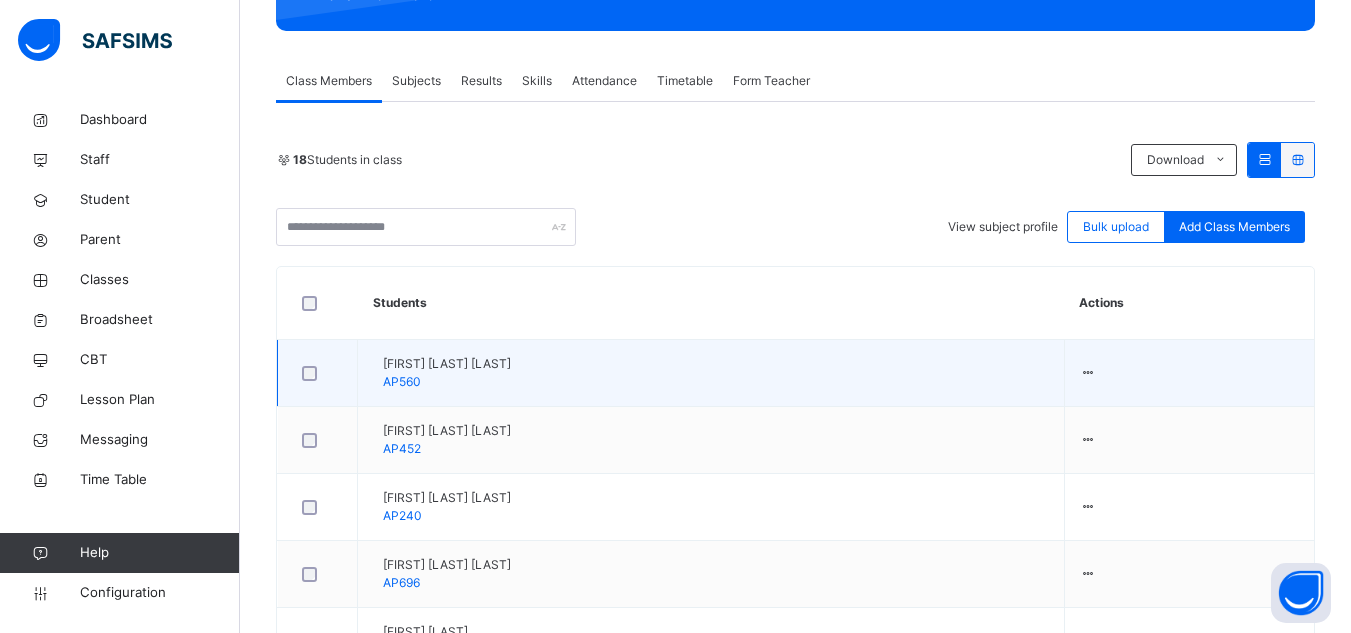 click on "Ahmad Kadai Abubakar AP560" at bounding box center (447, 373) 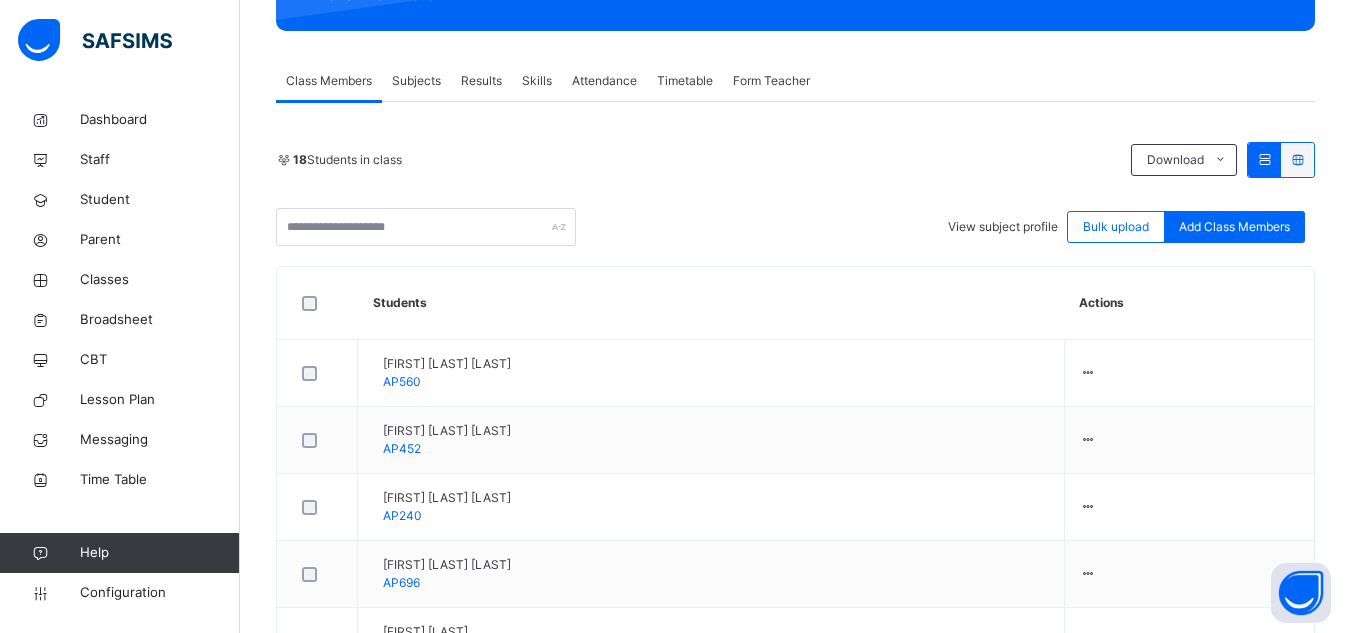 click on "Subjects" at bounding box center (416, 81) 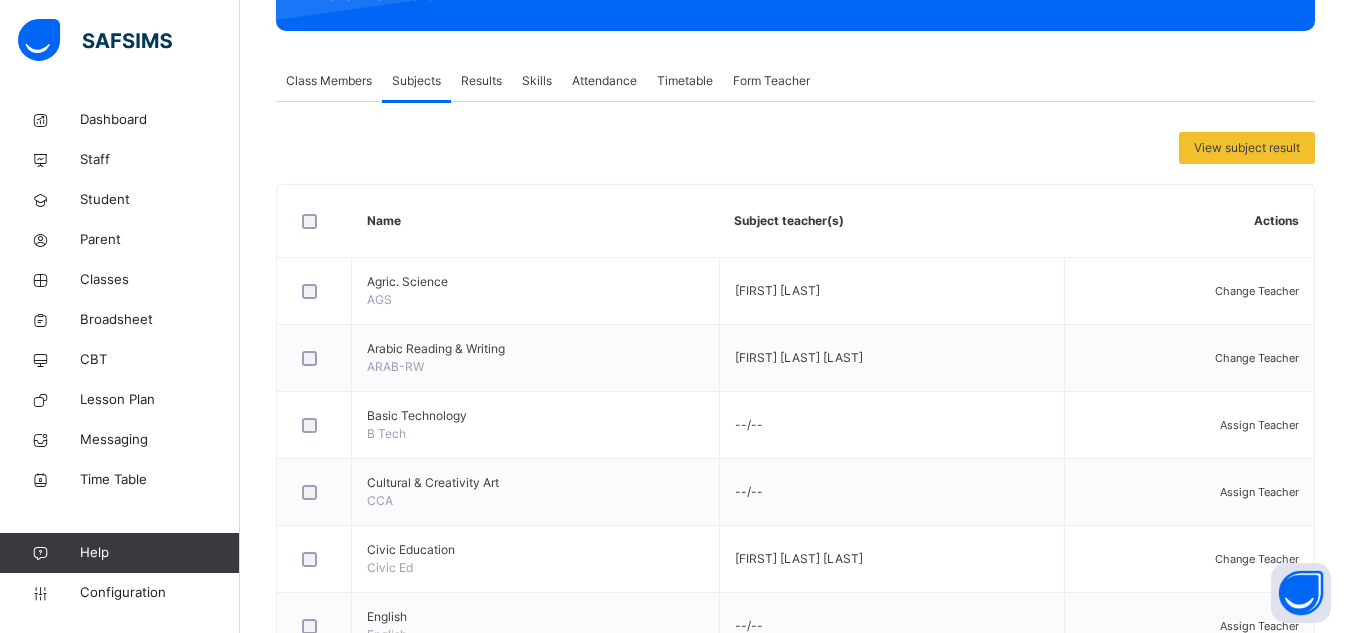 click on "Results" at bounding box center (481, 81) 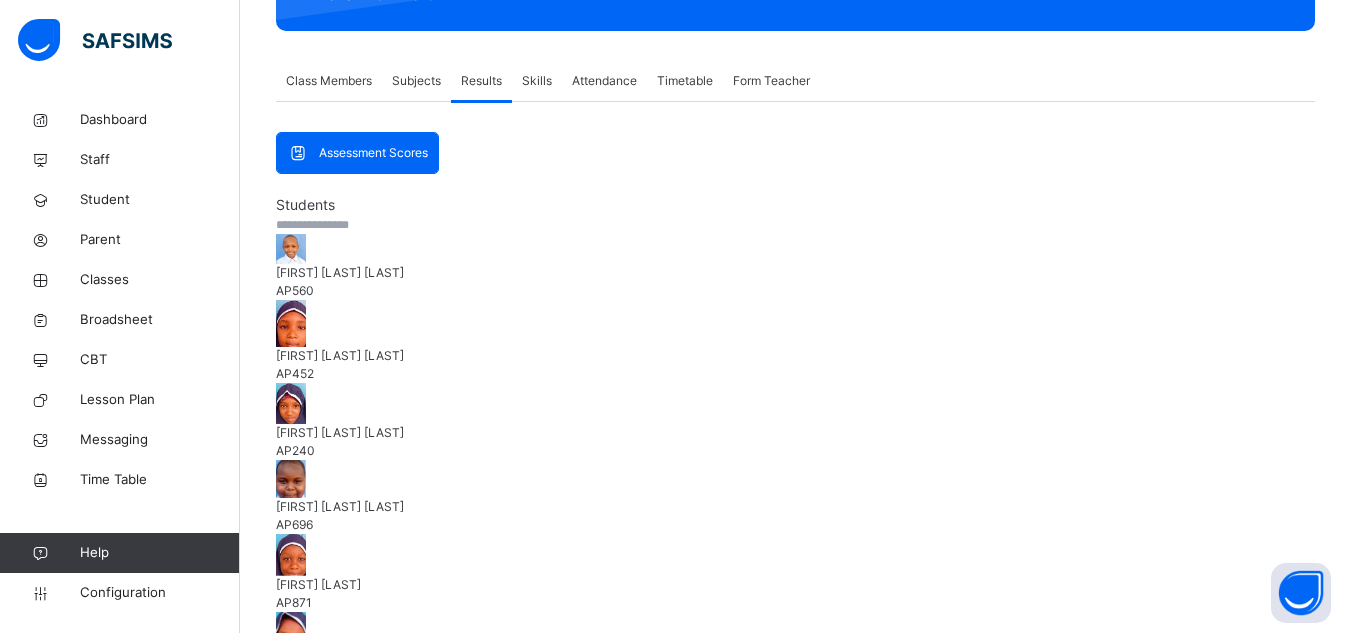 click on "AHMAD KADAI ABUBAKAR AP560" at bounding box center [795, 282] 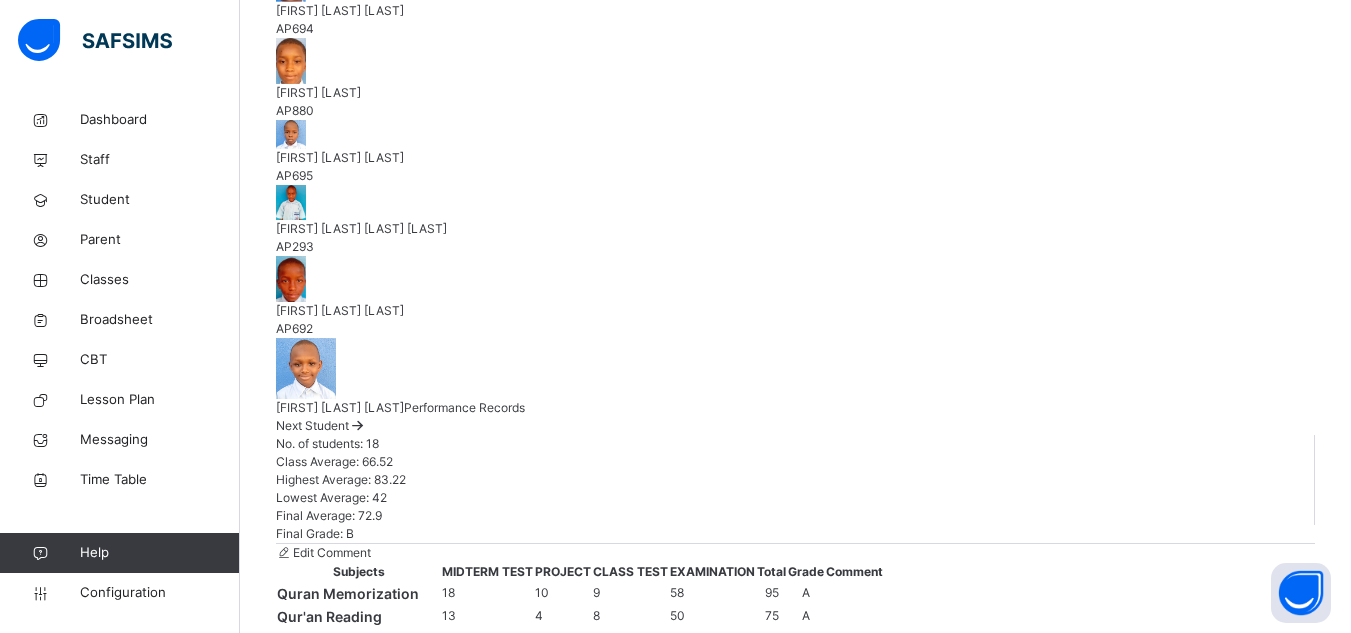 scroll, scrollTop: 1568, scrollLeft: 0, axis: vertical 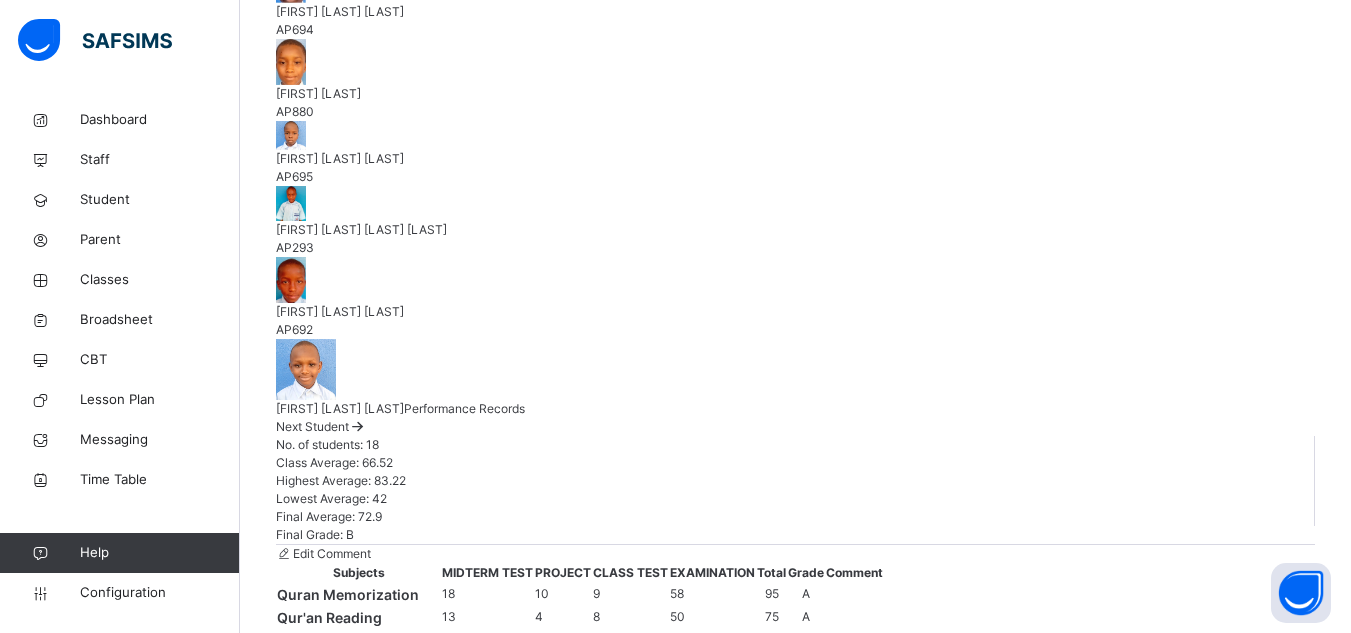 drag, startPoint x: 1248, startPoint y: 486, endPoint x: 981, endPoint y: 653, distance: 314.92538 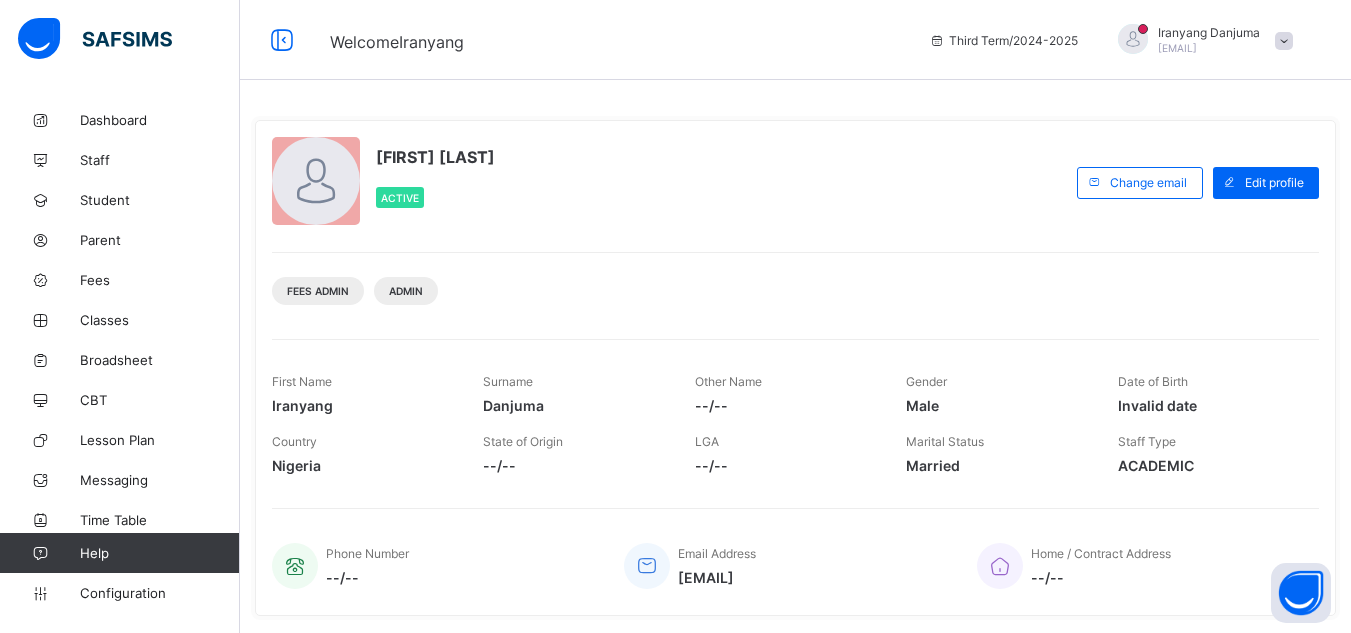 scroll, scrollTop: 0, scrollLeft: 0, axis: both 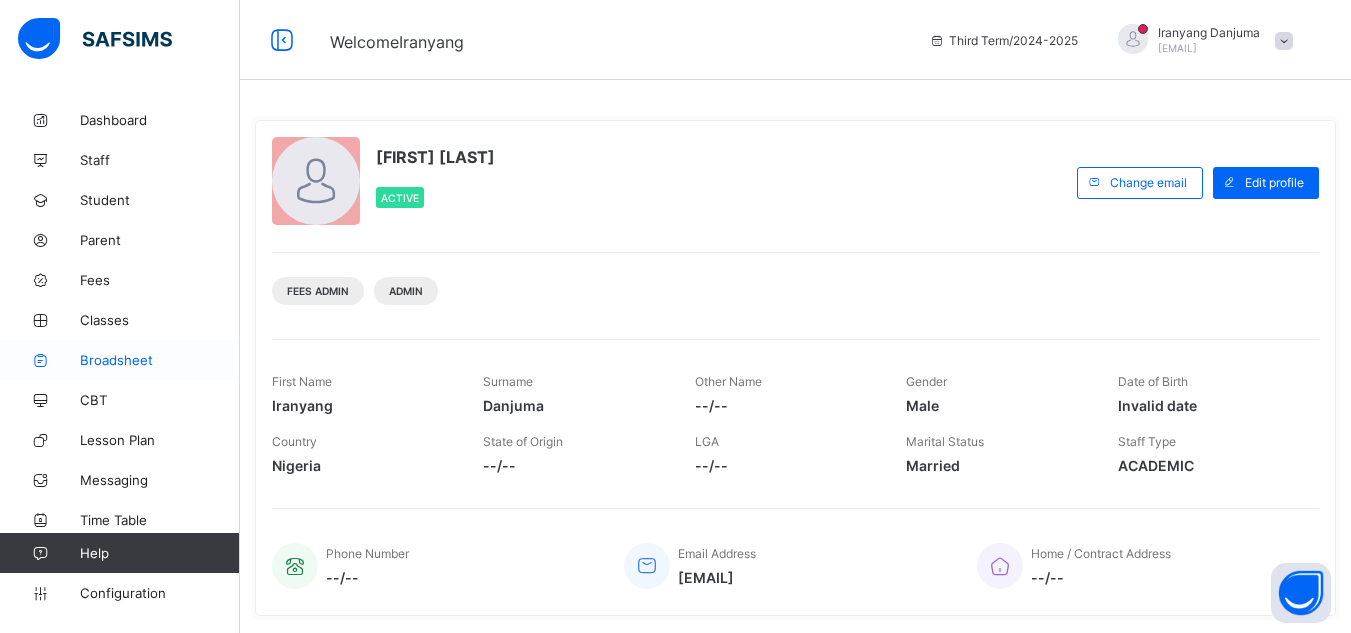 click on "Broadsheet" at bounding box center (160, 360) 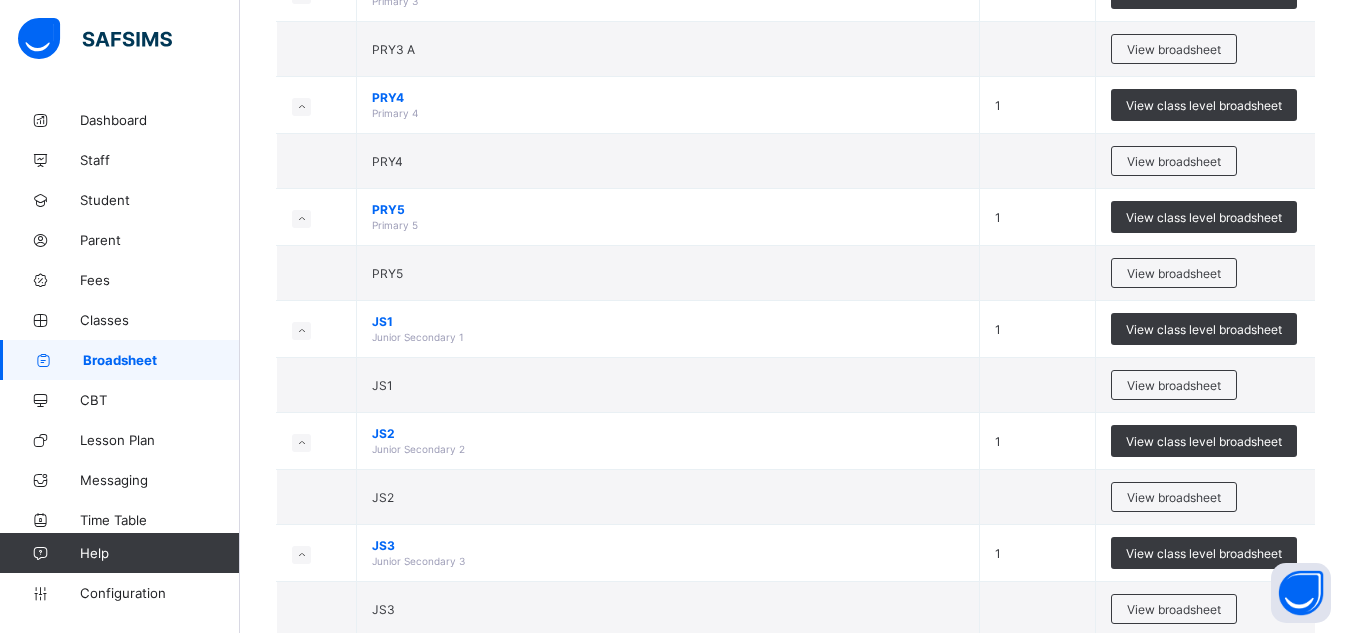scroll, scrollTop: 1051, scrollLeft: 0, axis: vertical 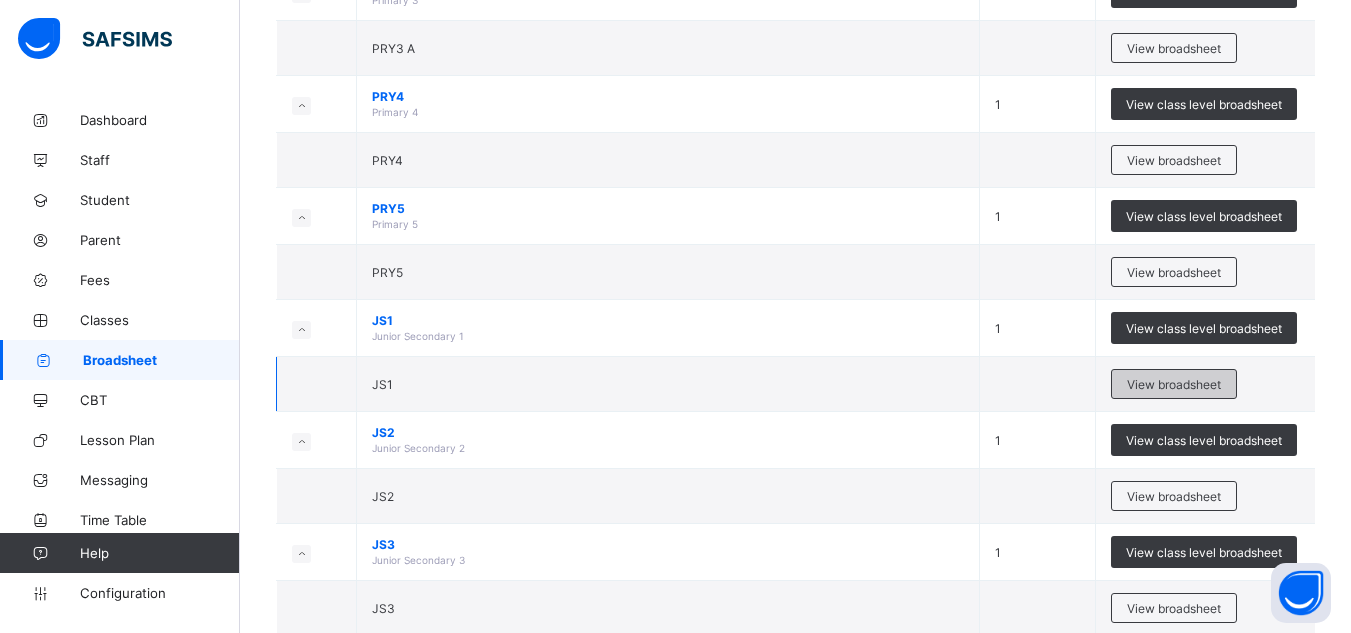 click on "View broadsheet" at bounding box center (1174, 384) 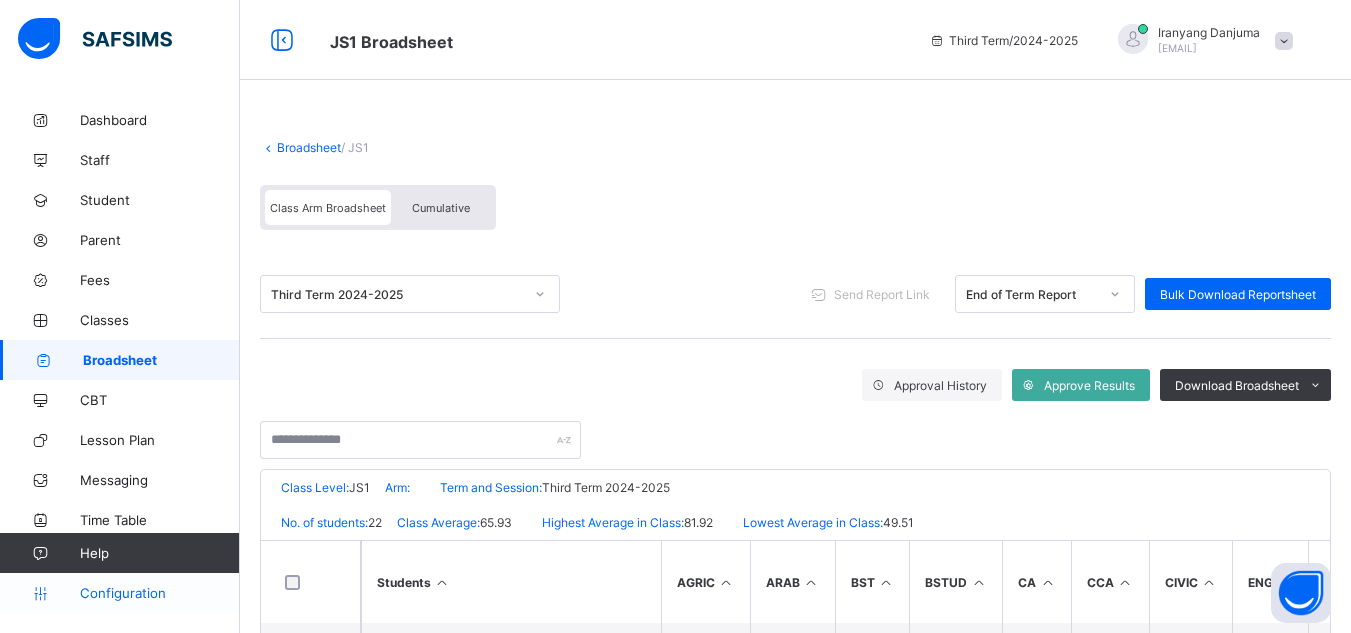 click on "Configuration" at bounding box center [159, 593] 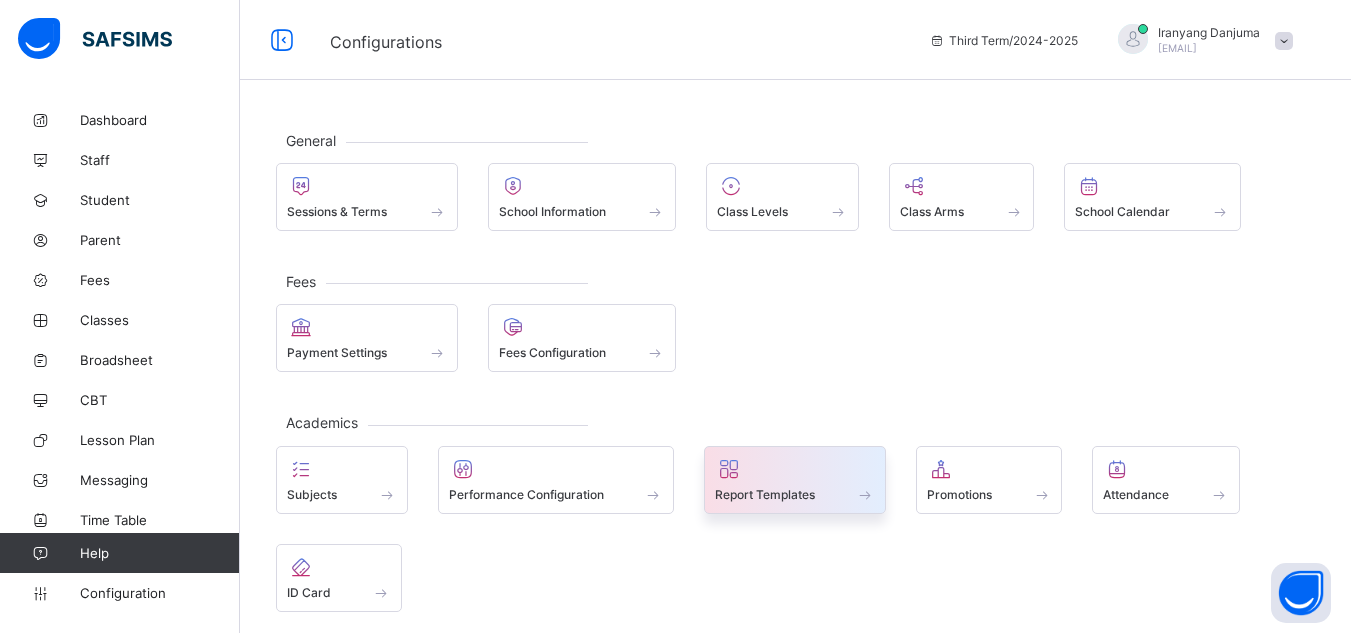click on "Report Templates" at bounding box center [765, 494] 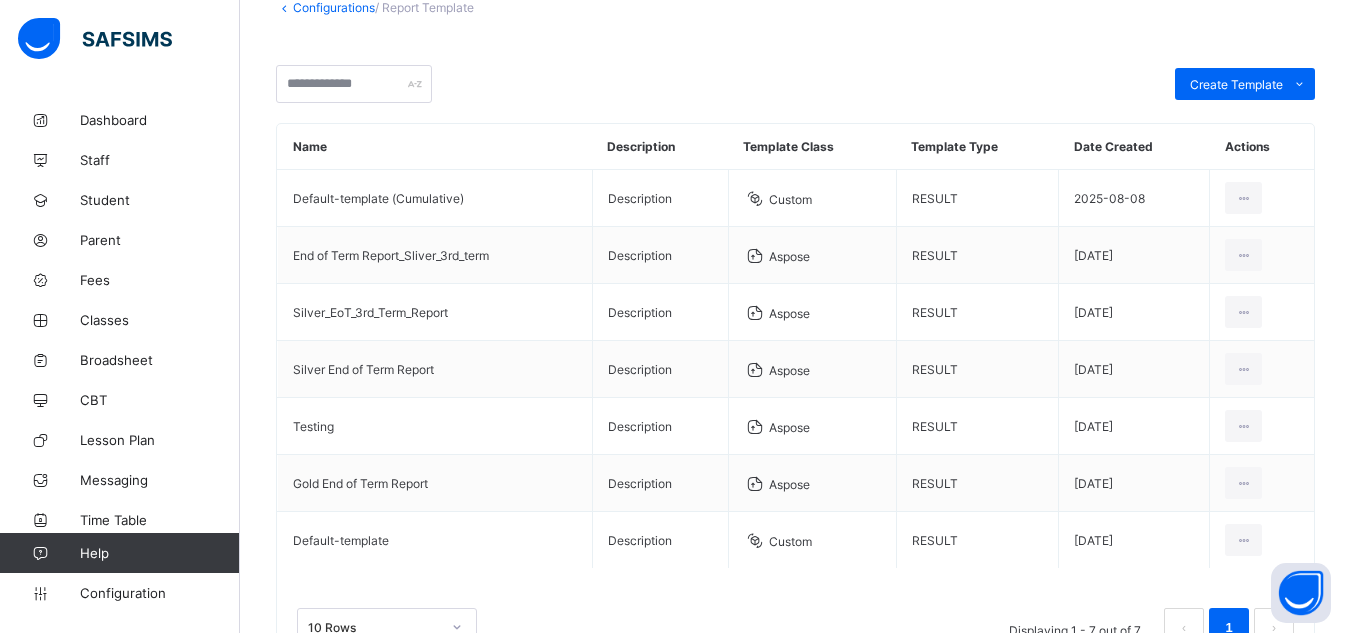 scroll, scrollTop: 179, scrollLeft: 0, axis: vertical 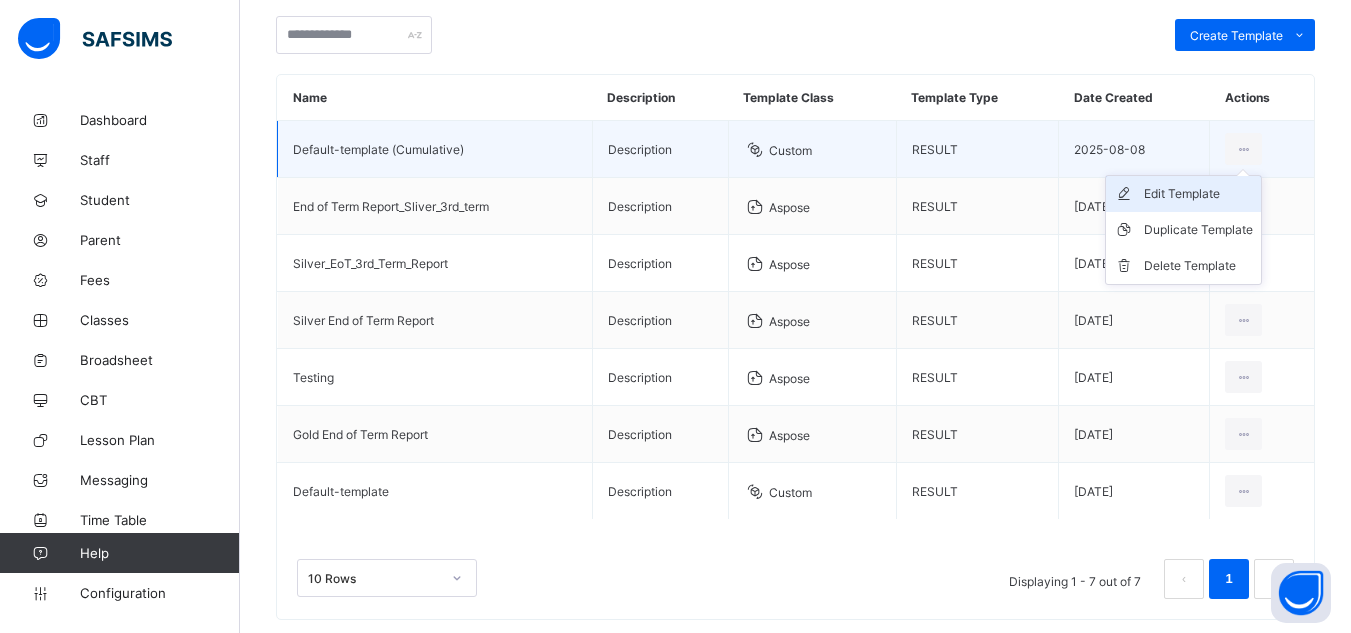 click on "Edit Template" at bounding box center (1198, 194) 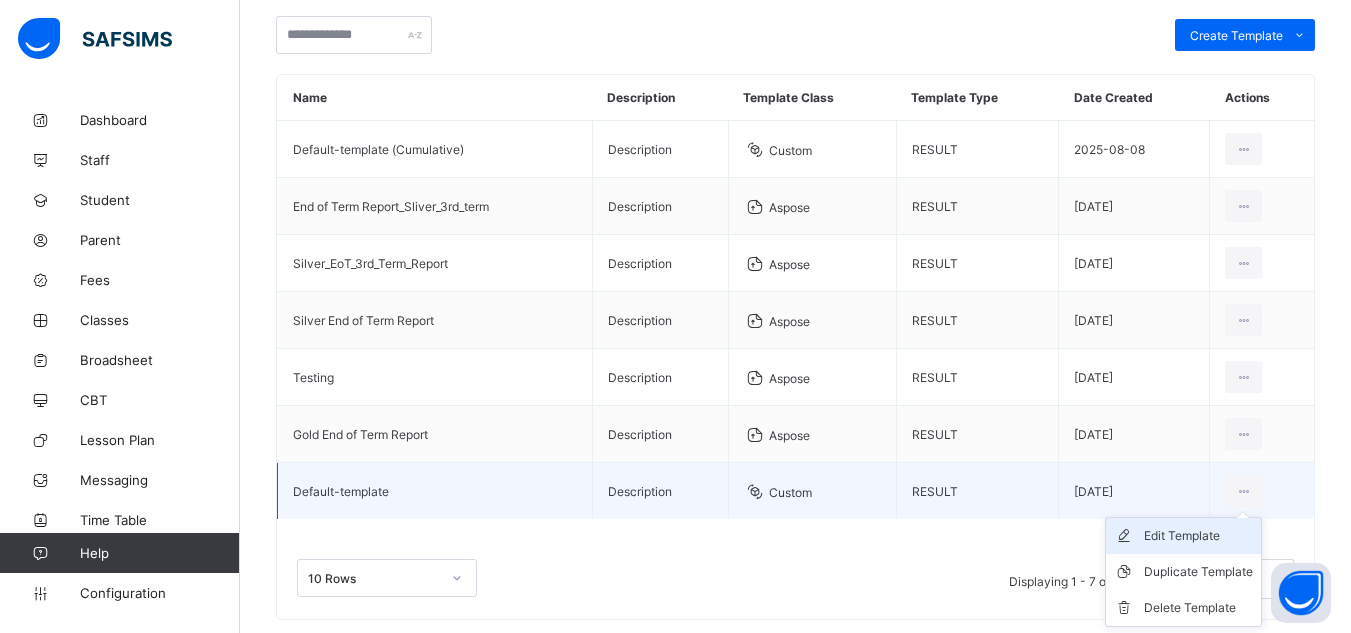 click on "Edit Template" at bounding box center [1198, 536] 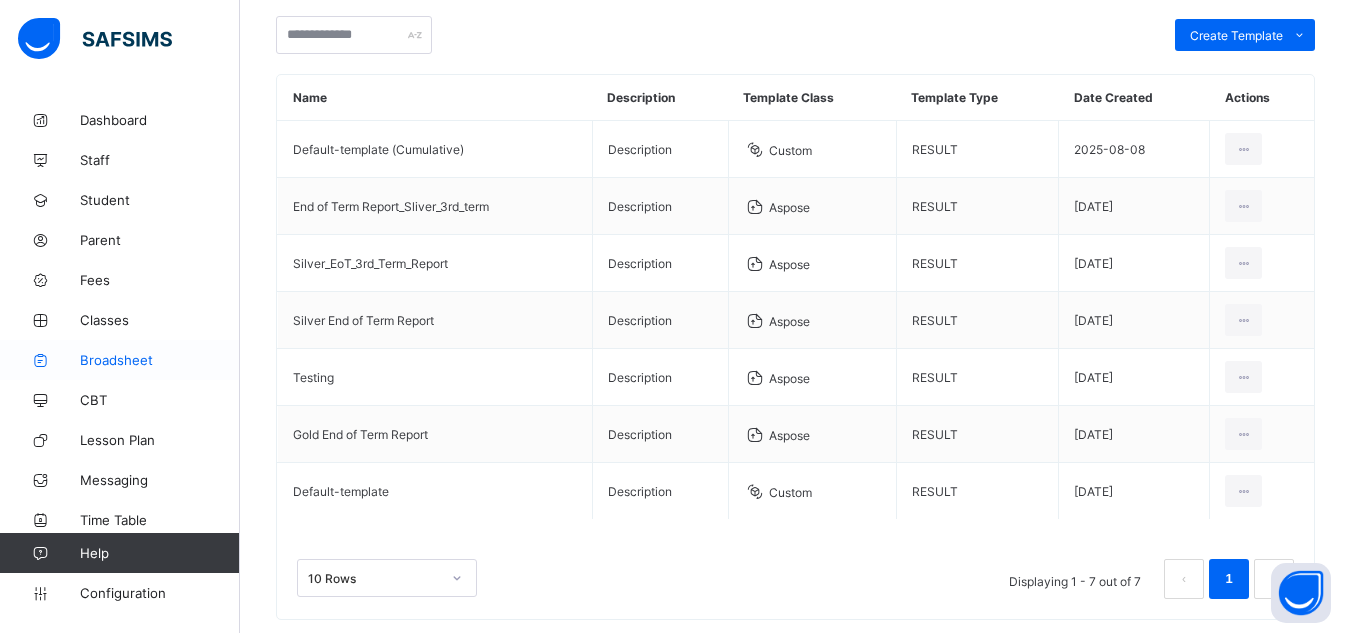 click on "Broadsheet" at bounding box center [160, 360] 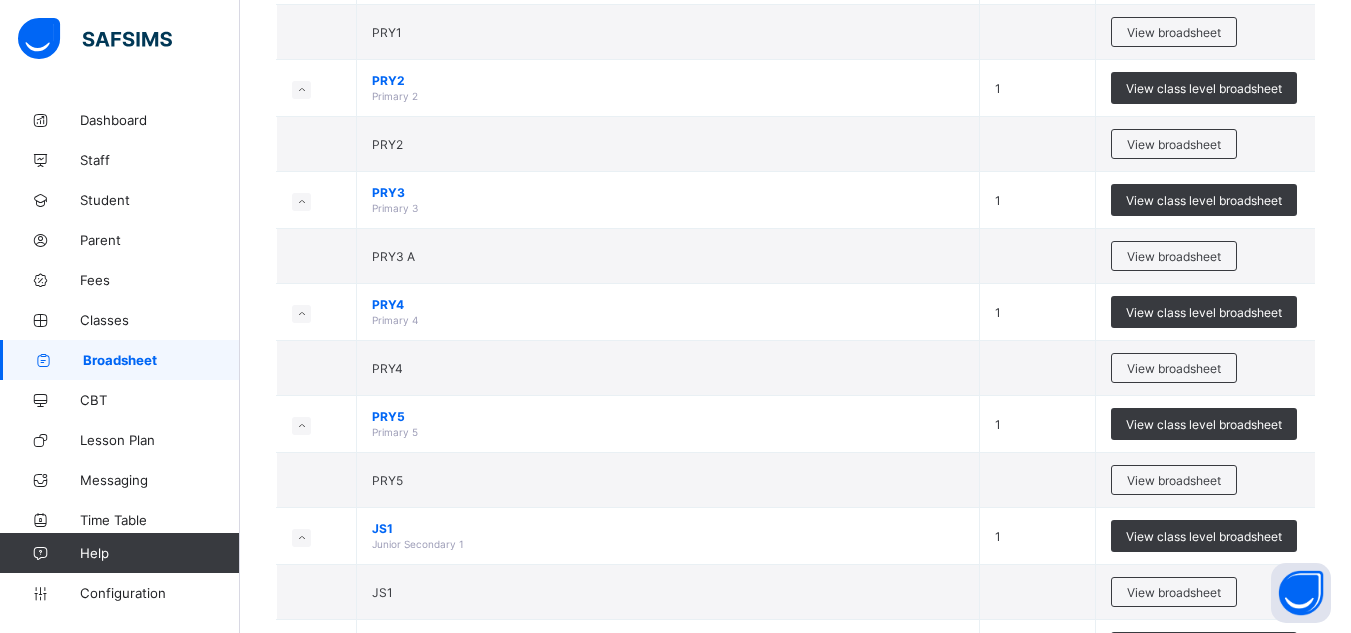 scroll, scrollTop: 844, scrollLeft: 0, axis: vertical 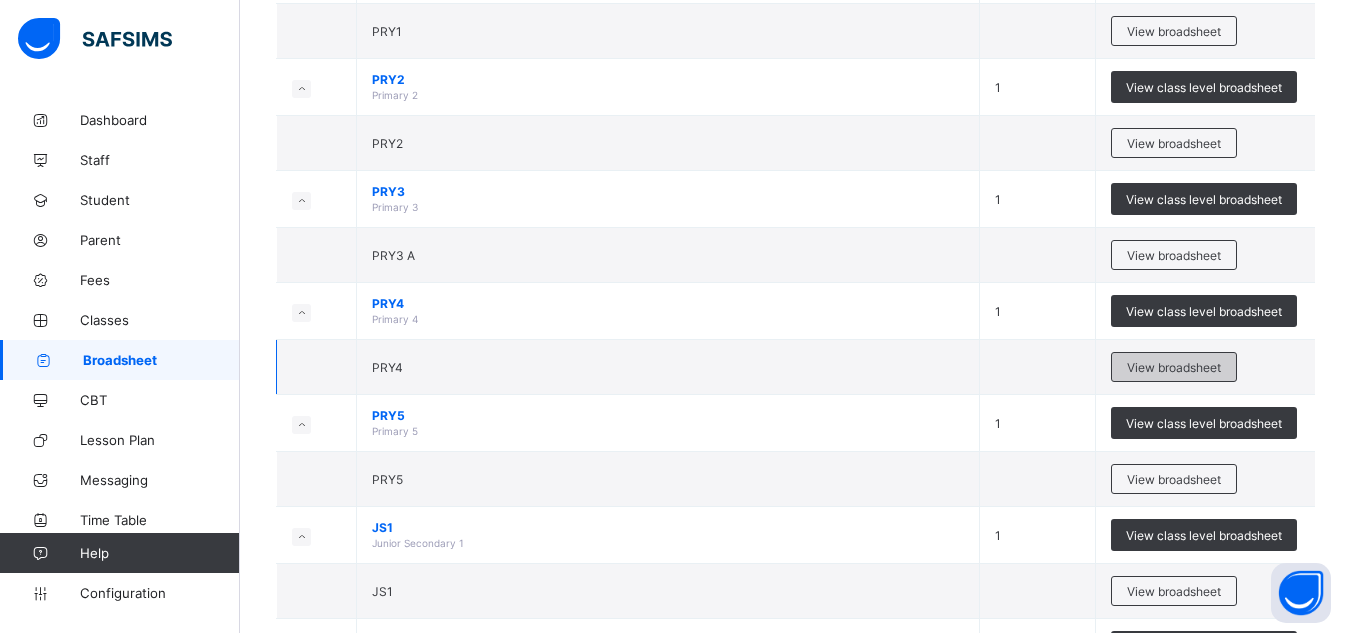 click on "View broadsheet" at bounding box center (1174, 367) 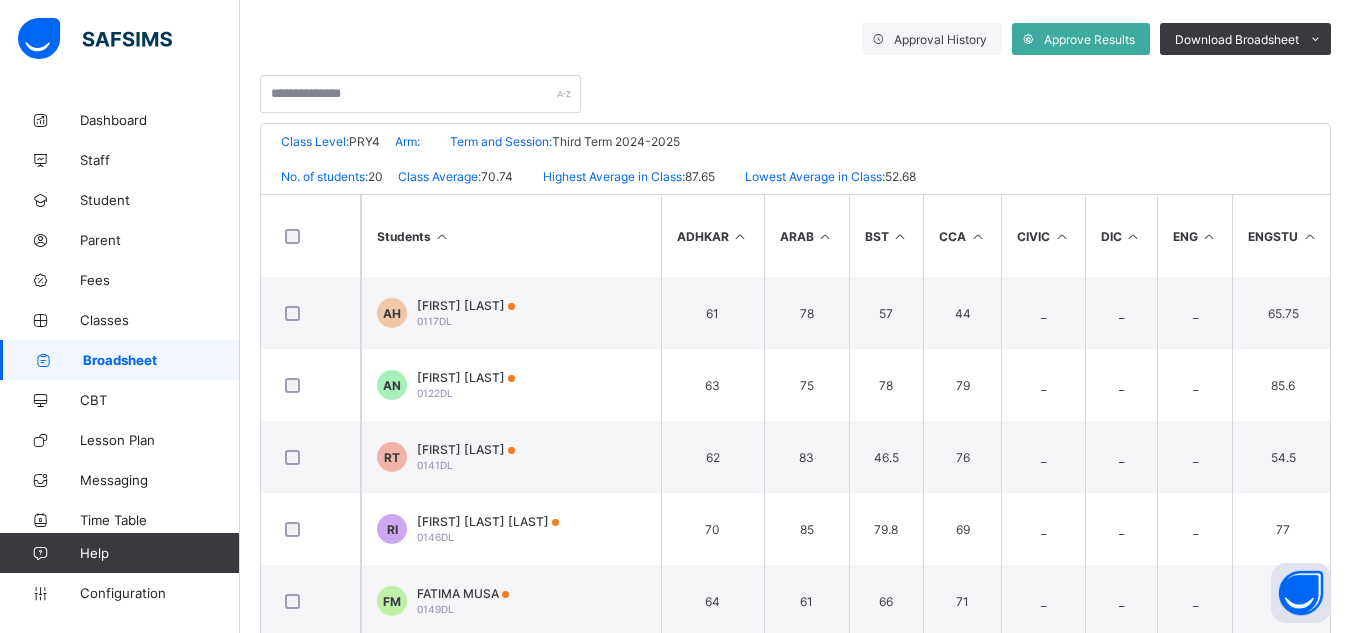 scroll, scrollTop: 372, scrollLeft: 0, axis: vertical 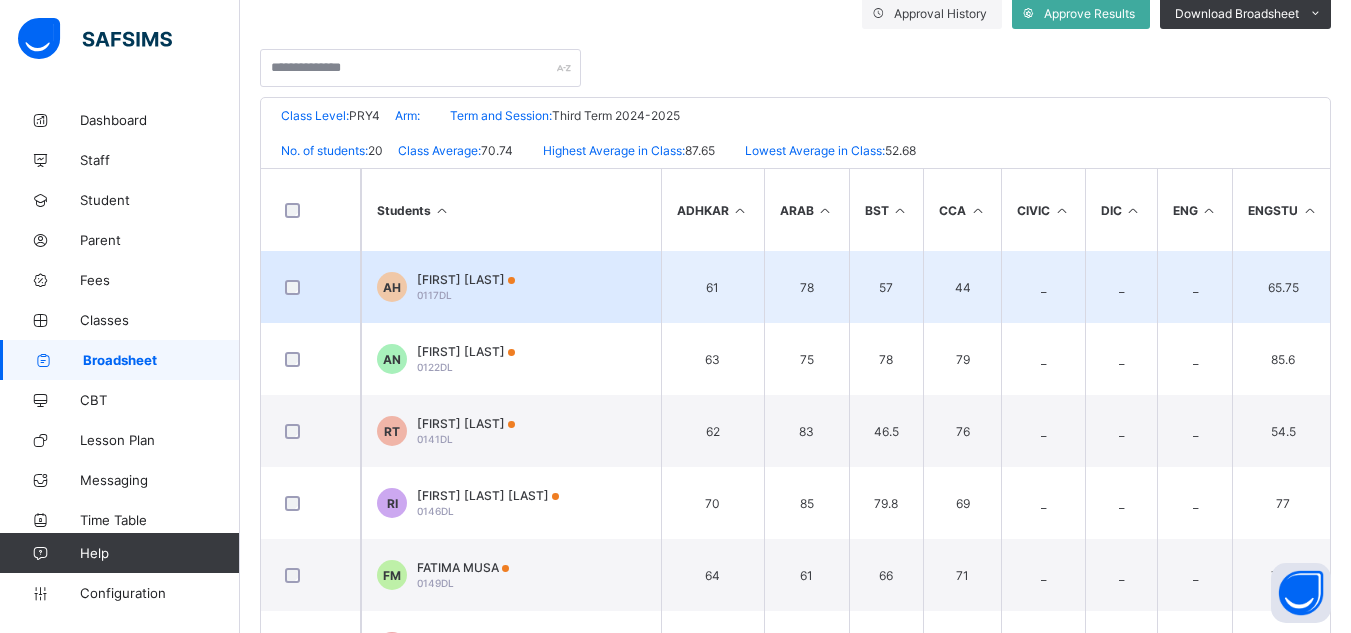 click on "AH ABUBAKAR  HASSAN   0117DL" at bounding box center (511, 287) 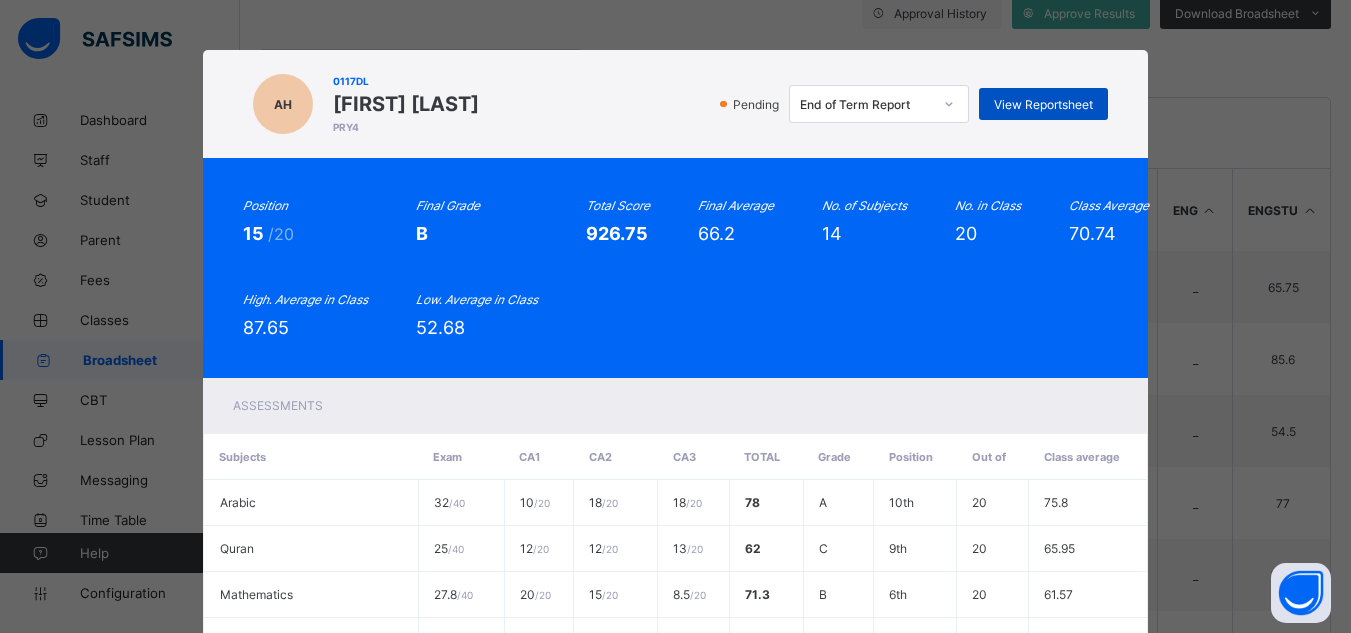 click on "View Reportsheet" at bounding box center (1043, 104) 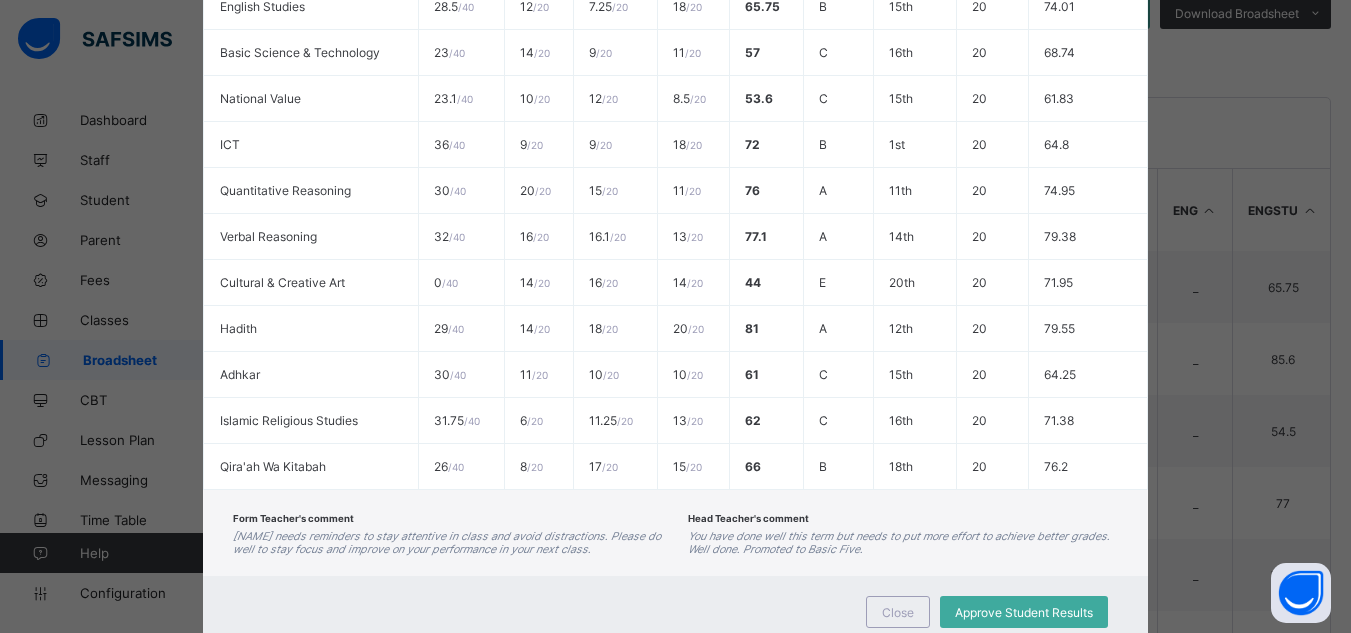 scroll, scrollTop: 699, scrollLeft: 0, axis: vertical 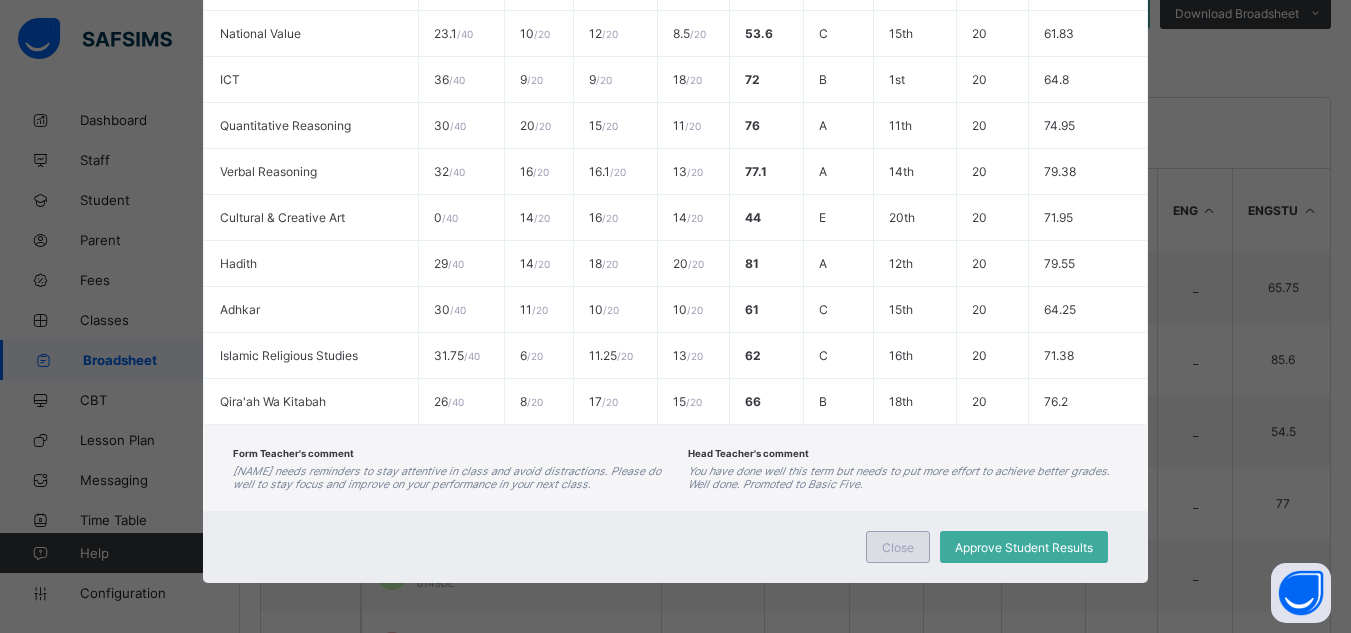 click on "Close" at bounding box center [898, 547] 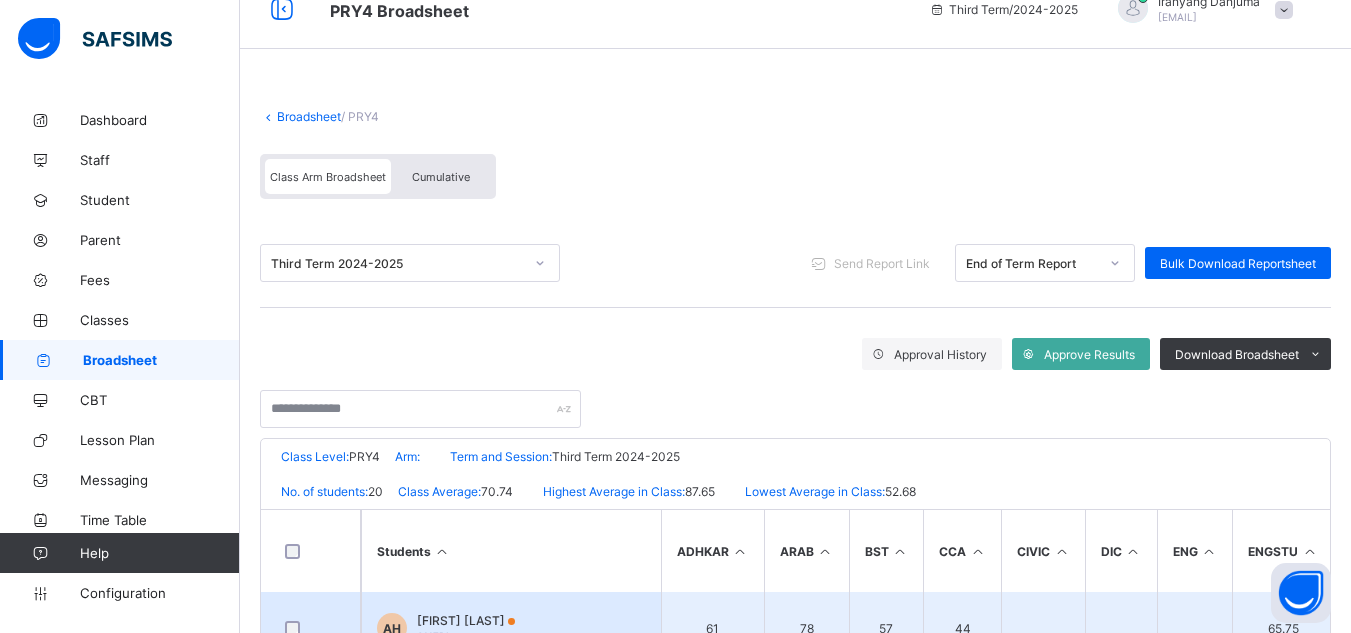 scroll, scrollTop: 0, scrollLeft: 0, axis: both 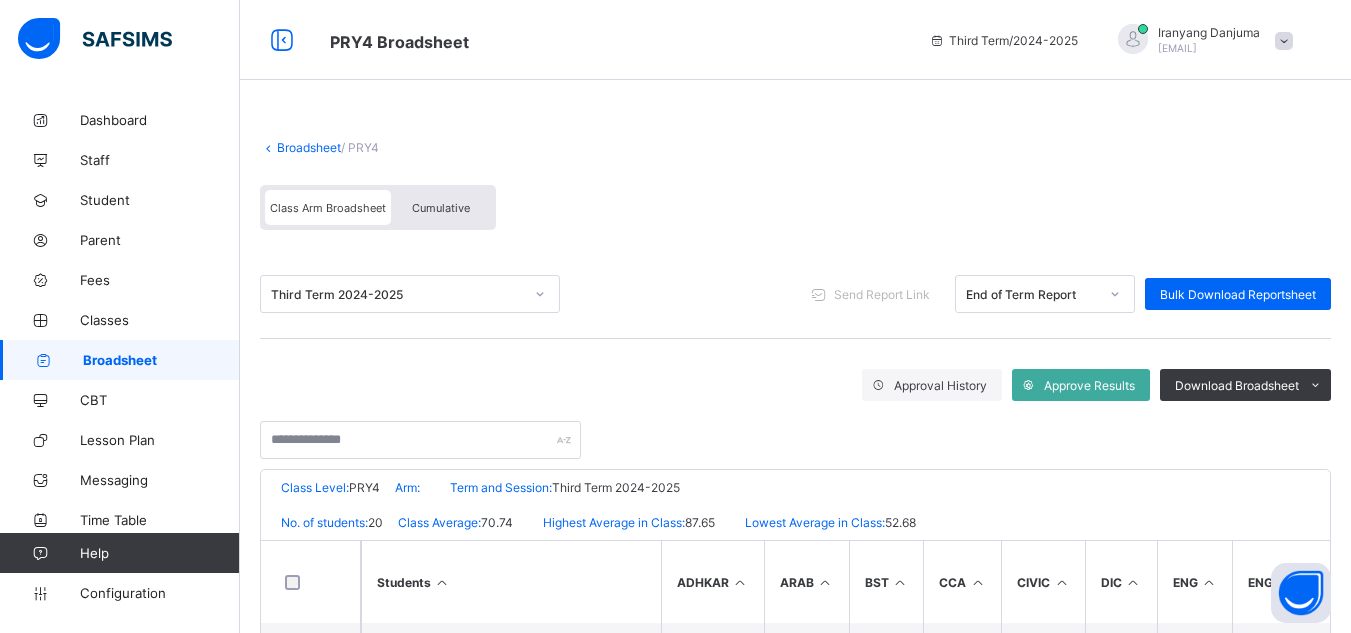 click on "Cumulative" at bounding box center (441, 208) 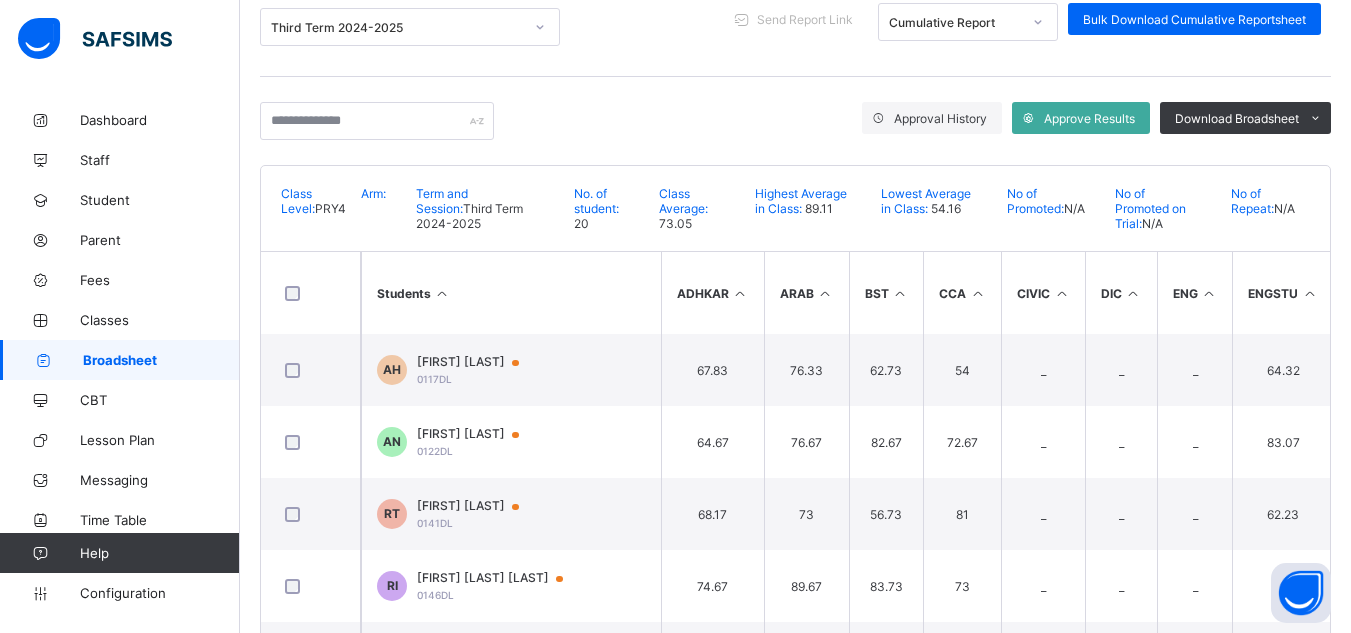 scroll, scrollTop: 322, scrollLeft: 0, axis: vertical 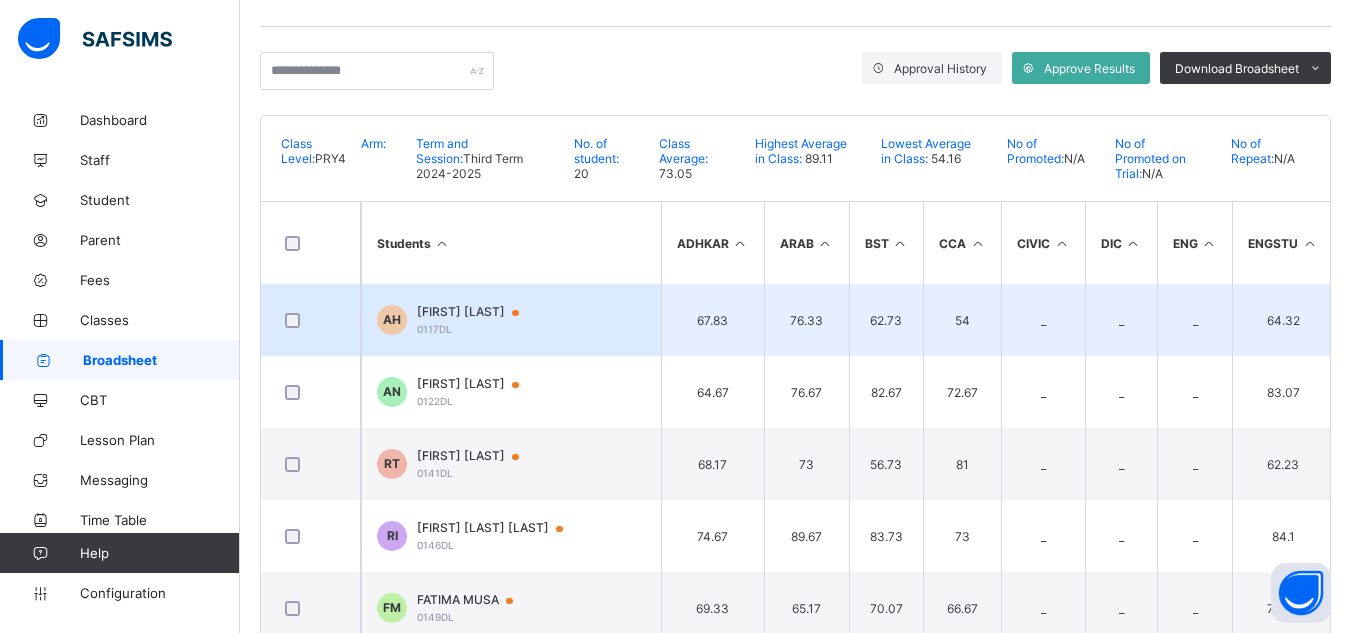 click on "[FIRST] [LAST]" at bounding box center (477, 312) 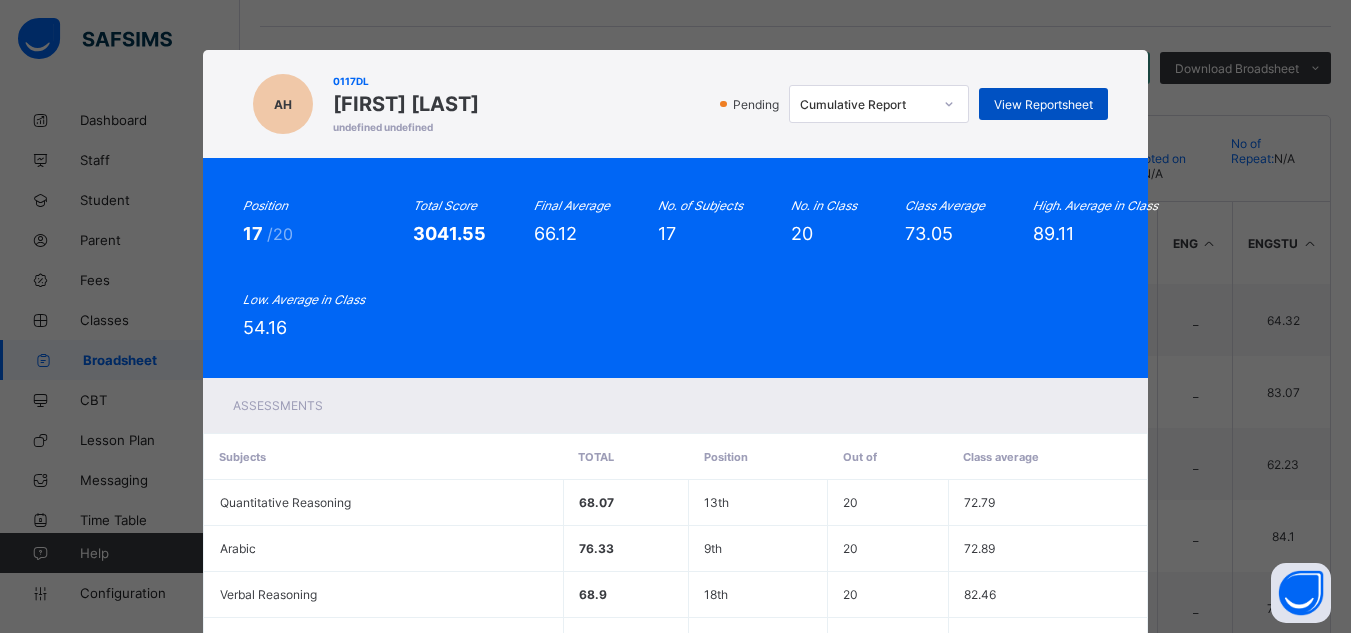 click on "View Reportsheet" at bounding box center (1043, 104) 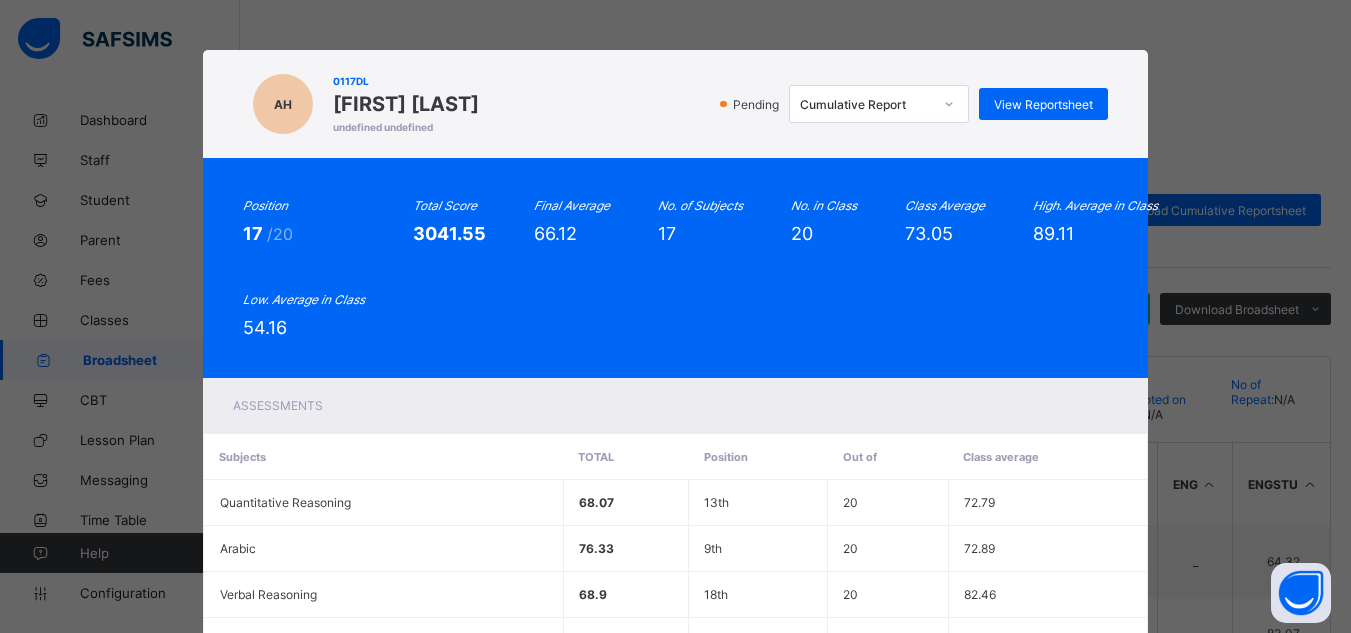scroll, scrollTop: 0, scrollLeft: 0, axis: both 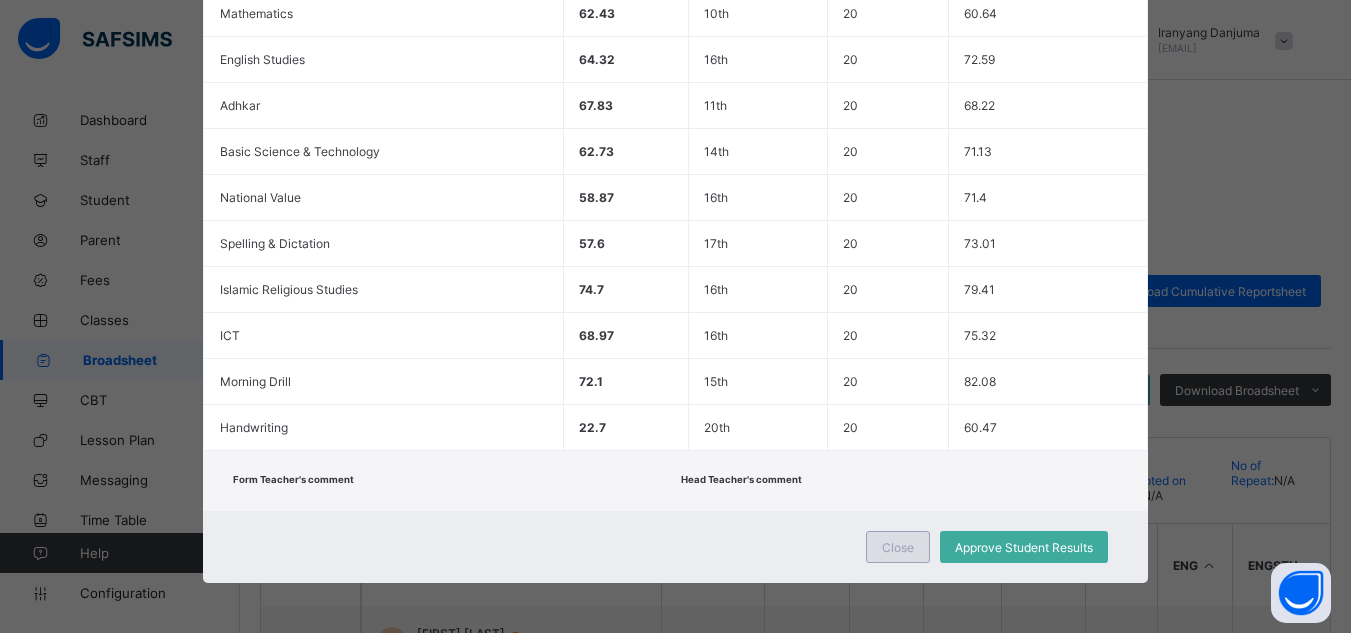 click on "Close" at bounding box center (898, 547) 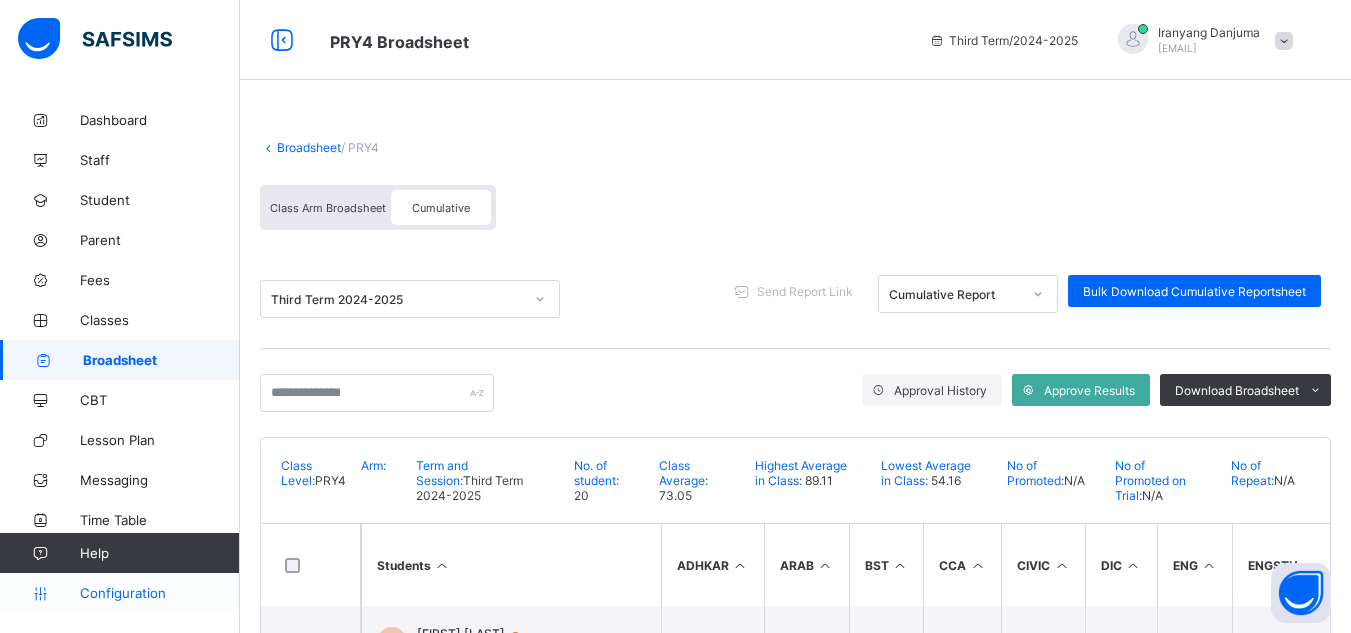 click on "Configuration" at bounding box center [119, 593] 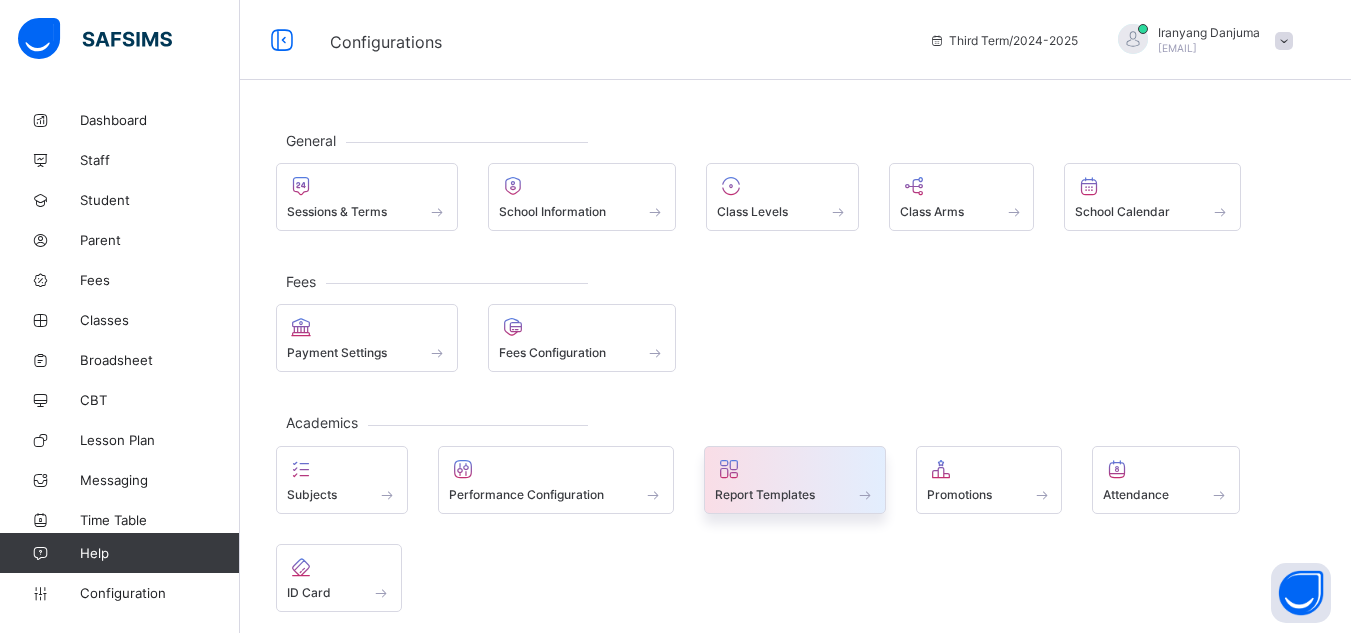 click on "Report Templates" at bounding box center [765, 494] 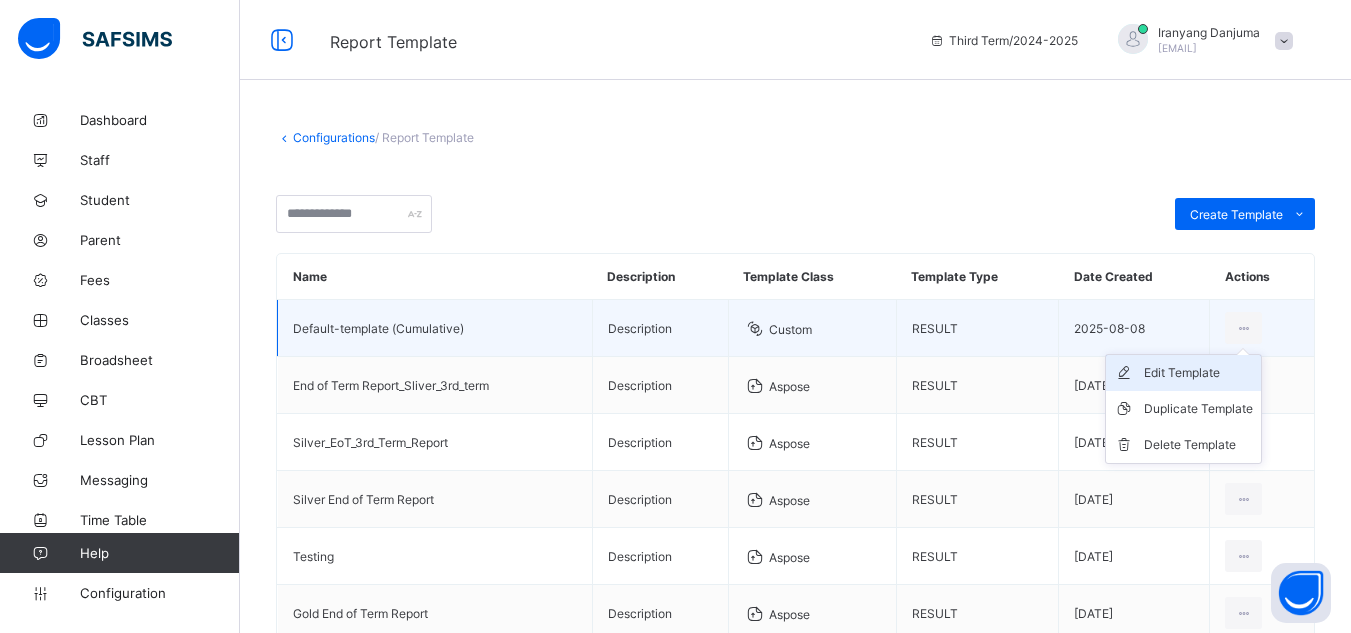 click on "Edit Template" at bounding box center (1198, 373) 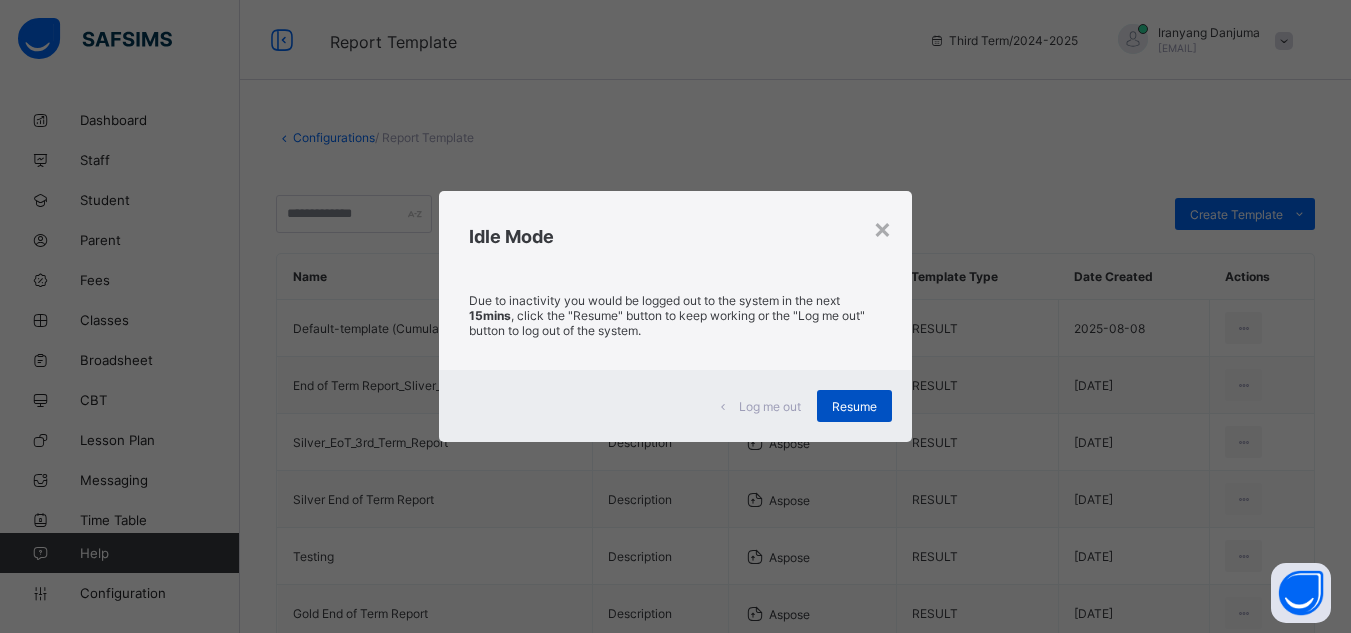 click on "Resume" at bounding box center (854, 406) 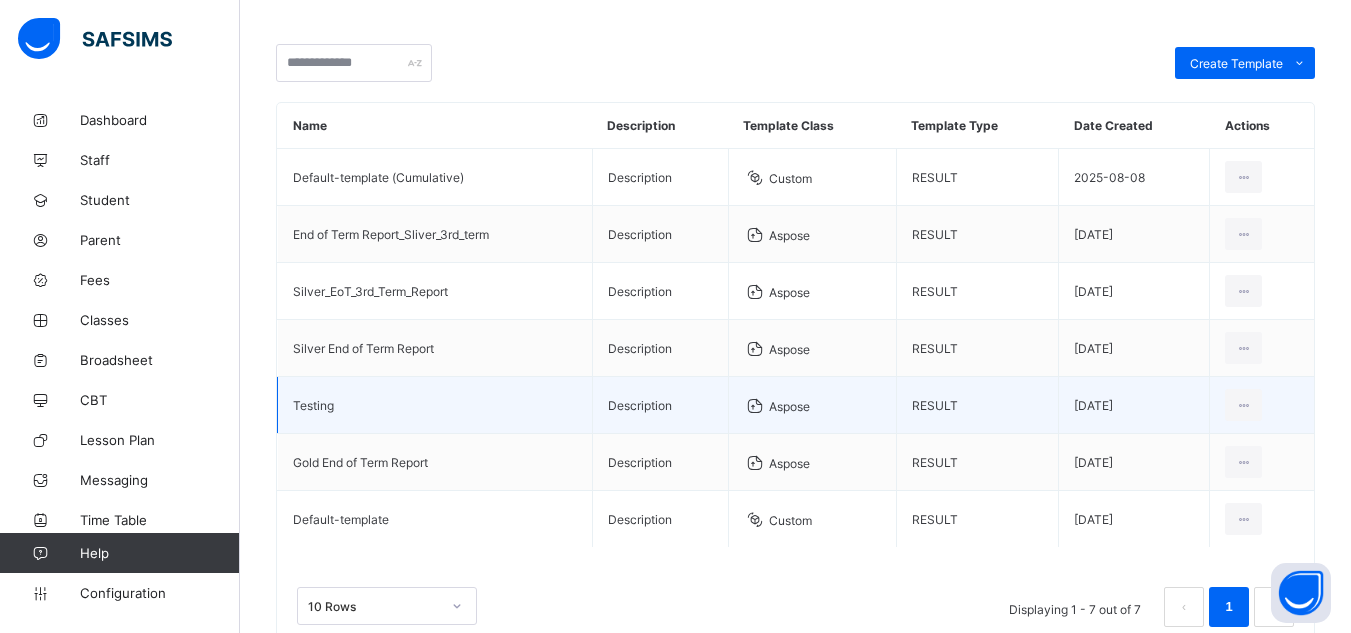 scroll, scrollTop: 216, scrollLeft: 0, axis: vertical 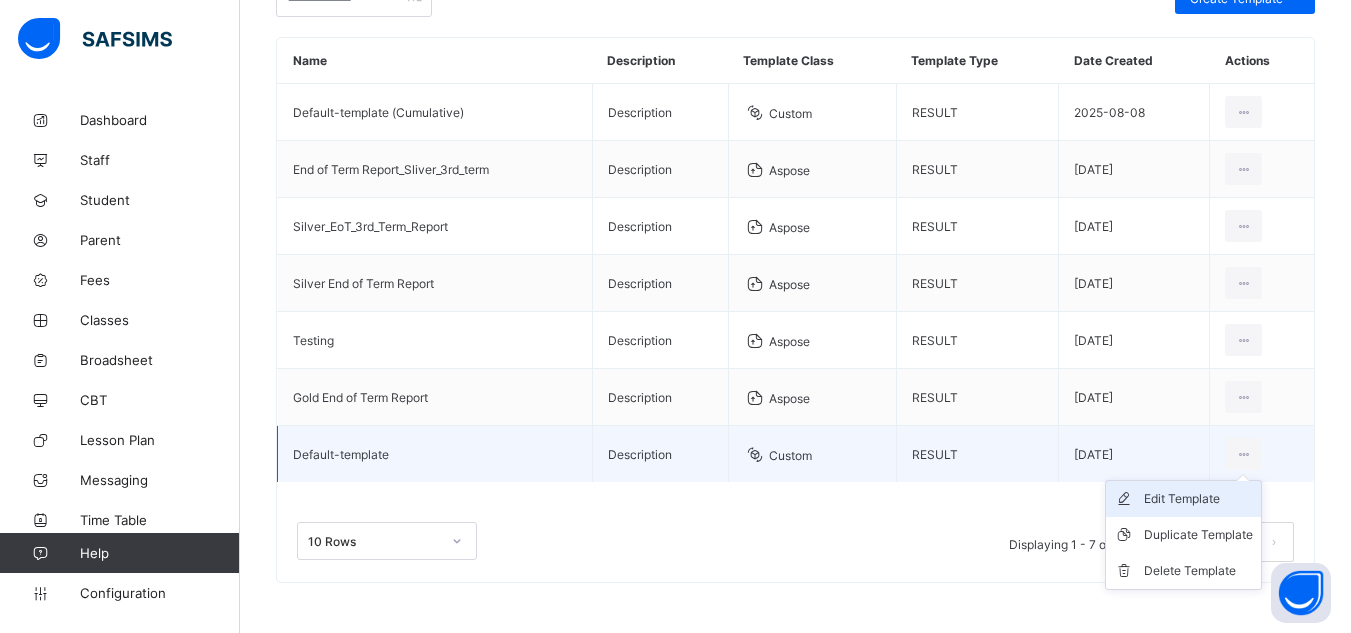 click on "Edit Template" at bounding box center (1198, 499) 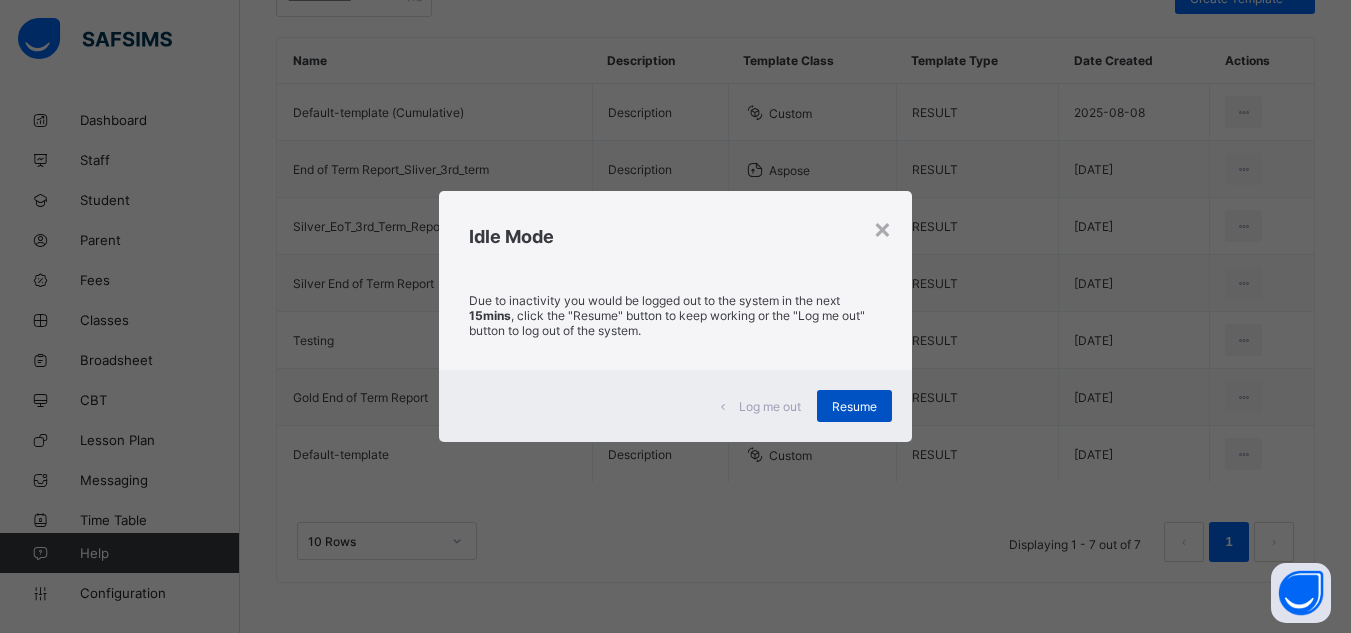 click on "Resume" at bounding box center (854, 406) 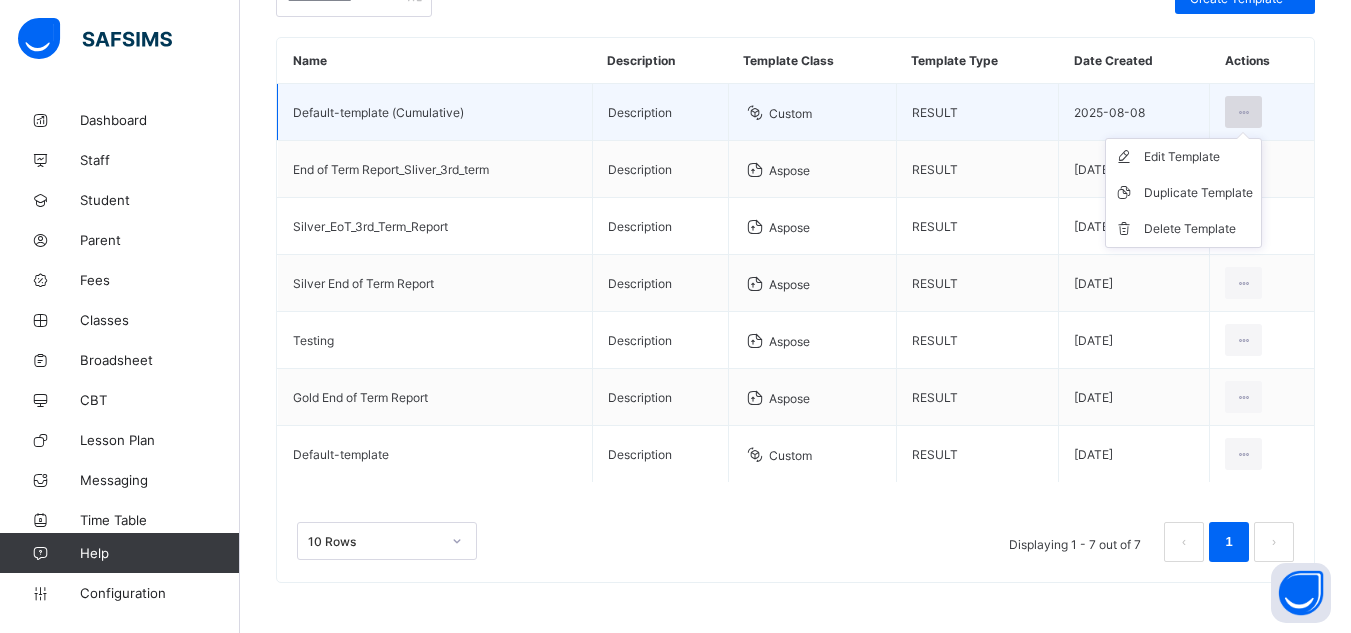 click at bounding box center (1243, 112) 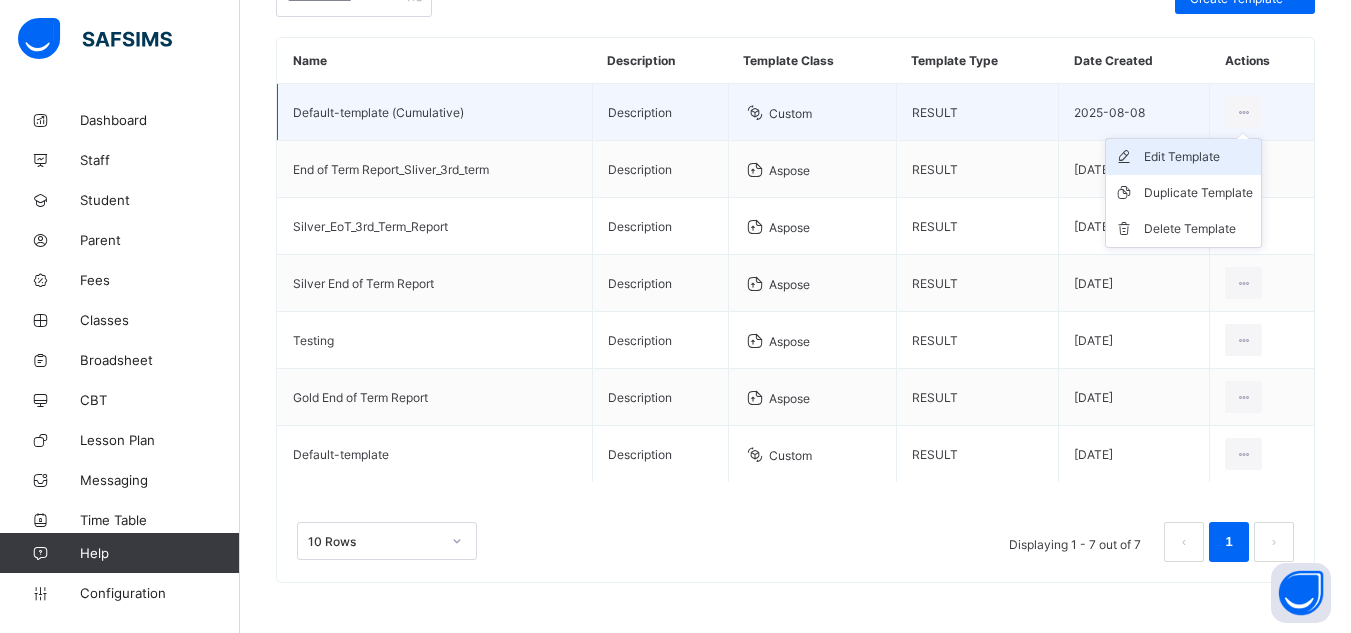 click on "Edit Template" at bounding box center [1198, 157] 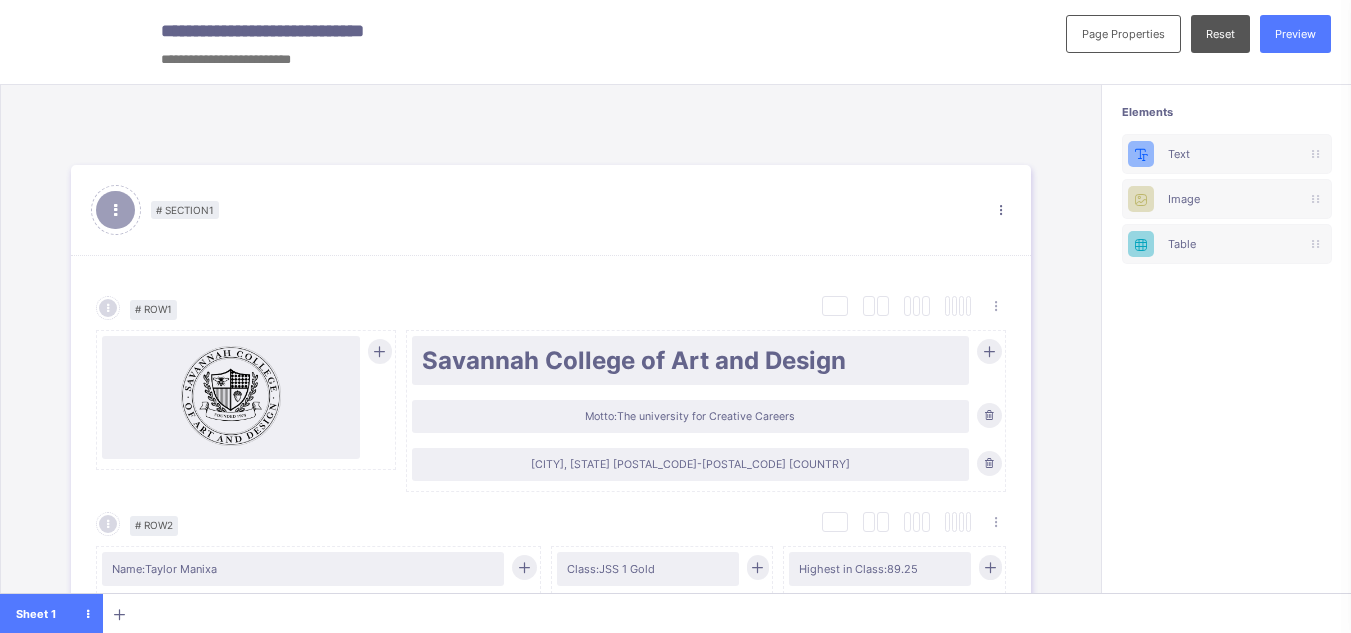 scroll, scrollTop: 0, scrollLeft: 0, axis: both 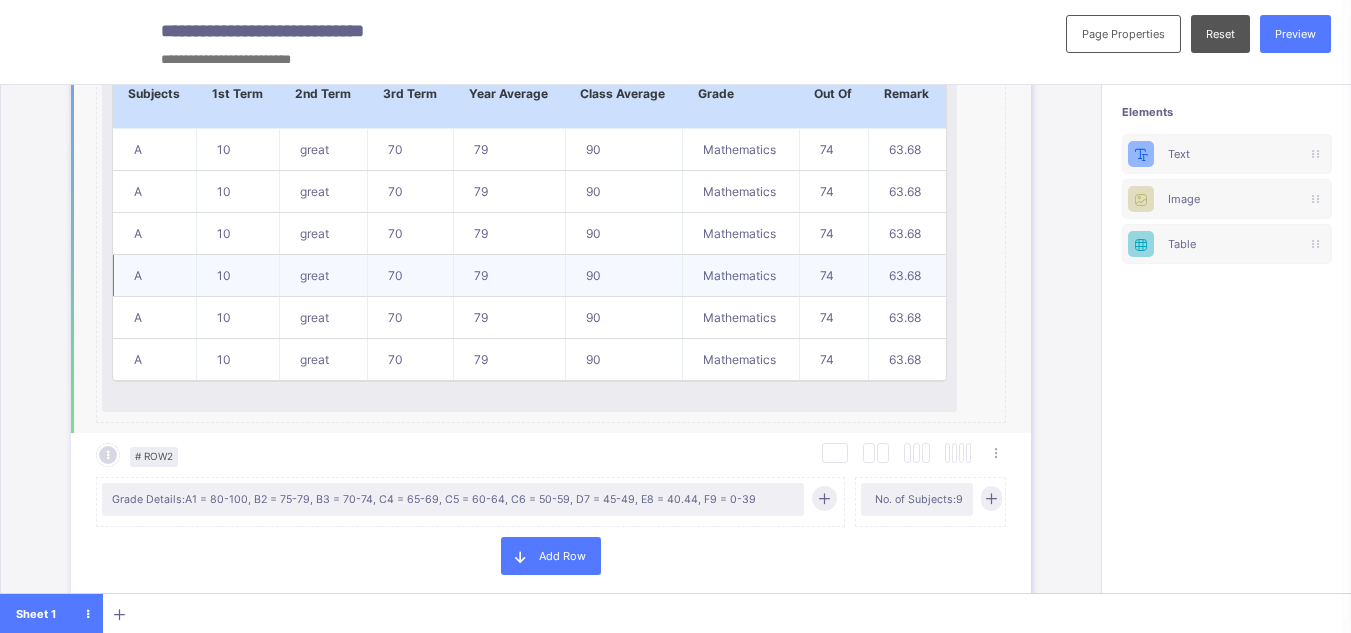 click on "79" at bounding box center (509, 276) 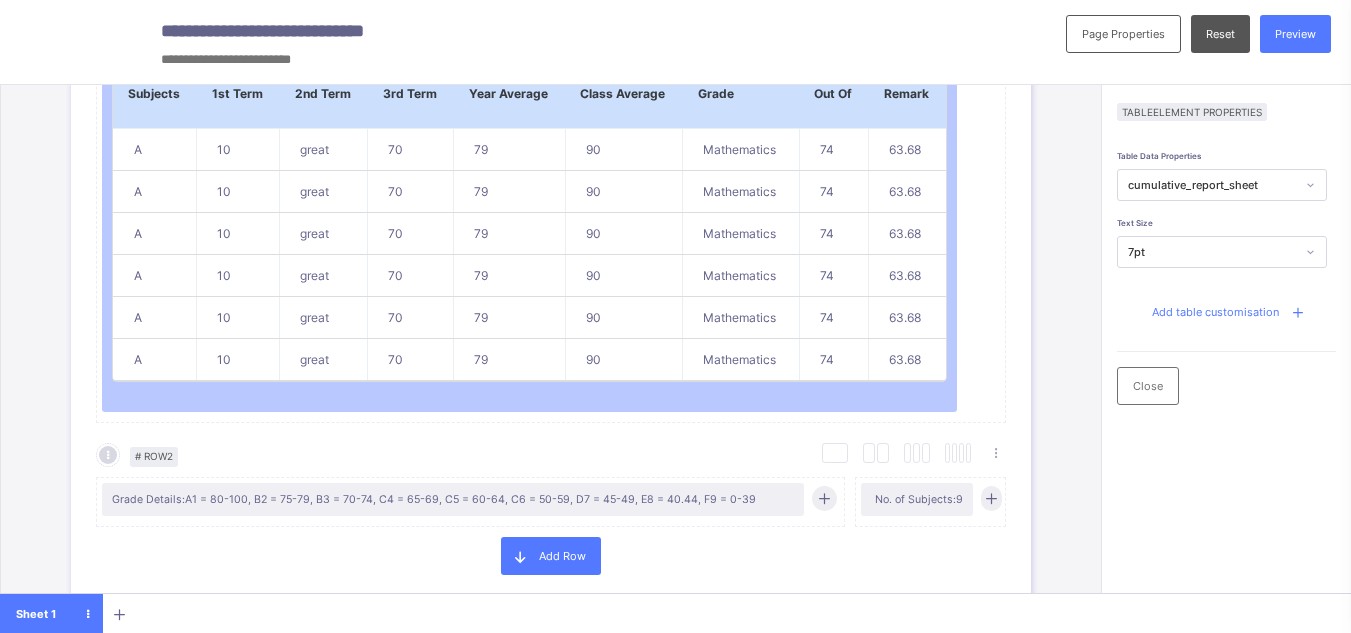 click on "Add table customisation" at bounding box center (1215, 312) 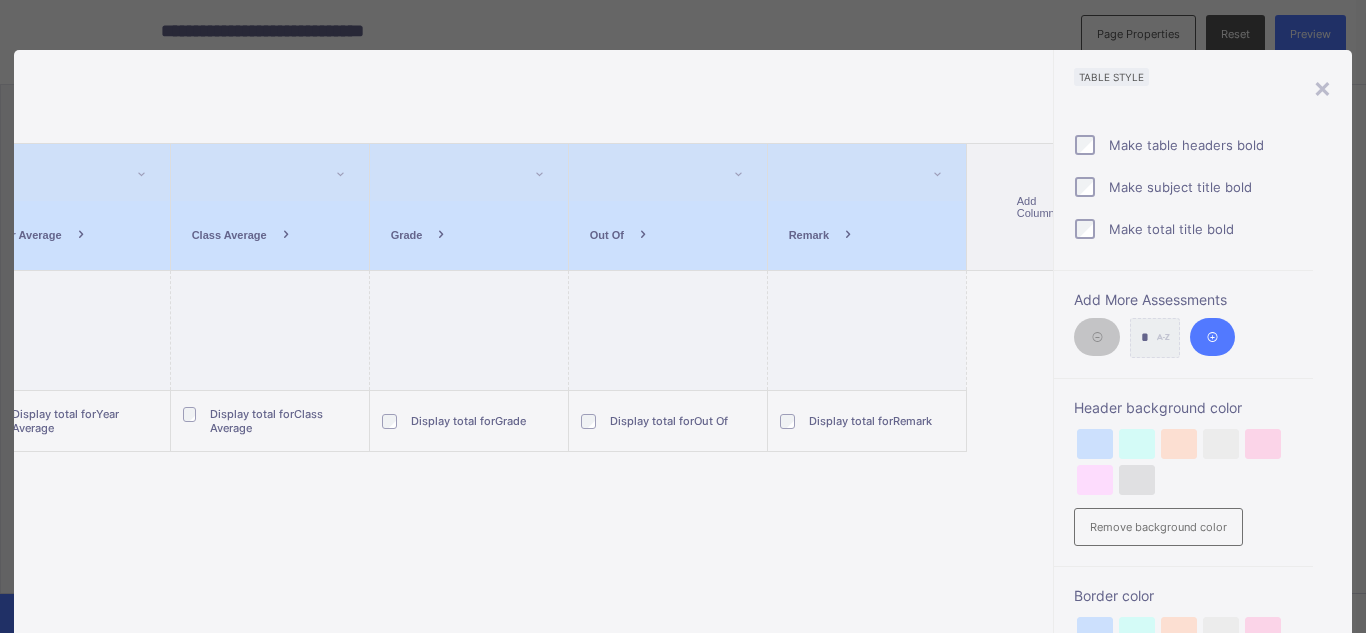 scroll, scrollTop: 0, scrollLeft: 918, axis: horizontal 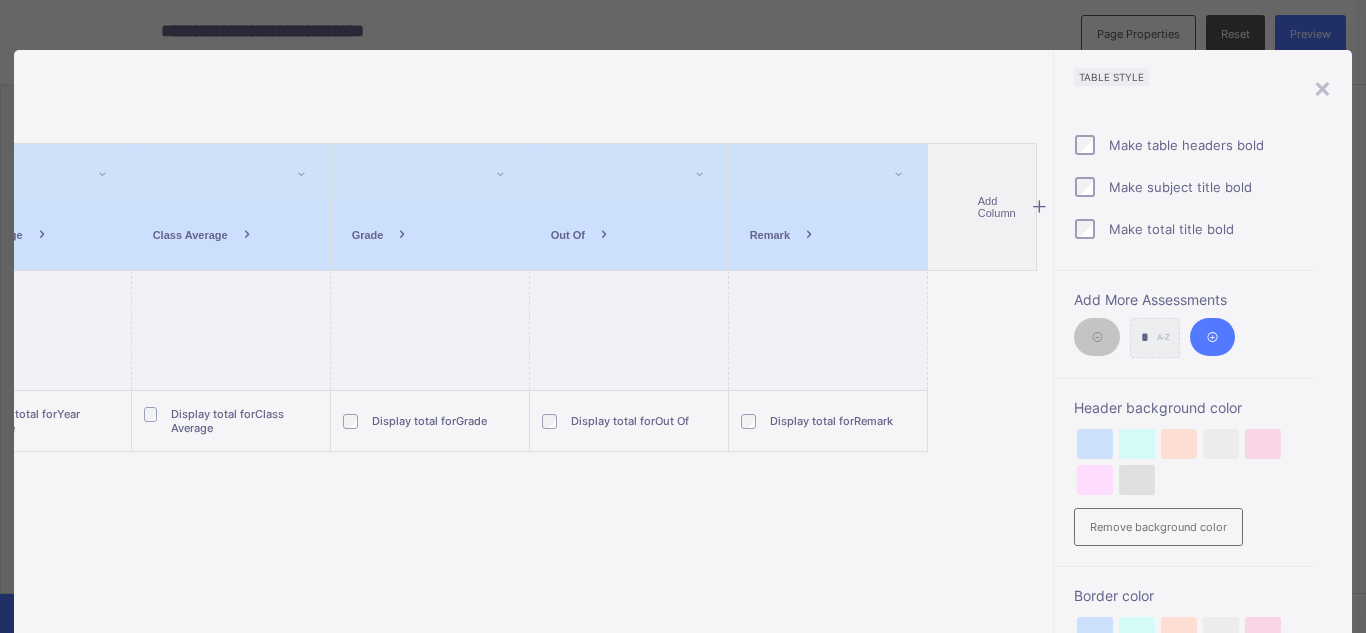 click at bounding box center (604, 235) 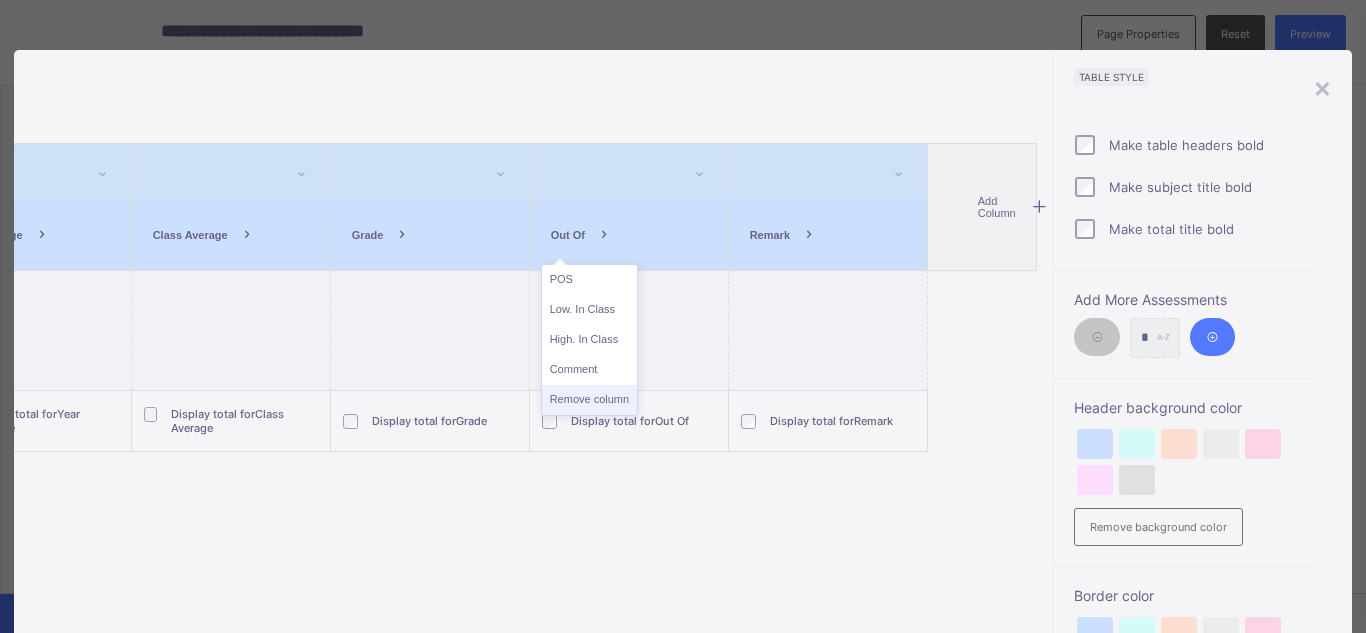 click on "Remove column" at bounding box center [589, 400] 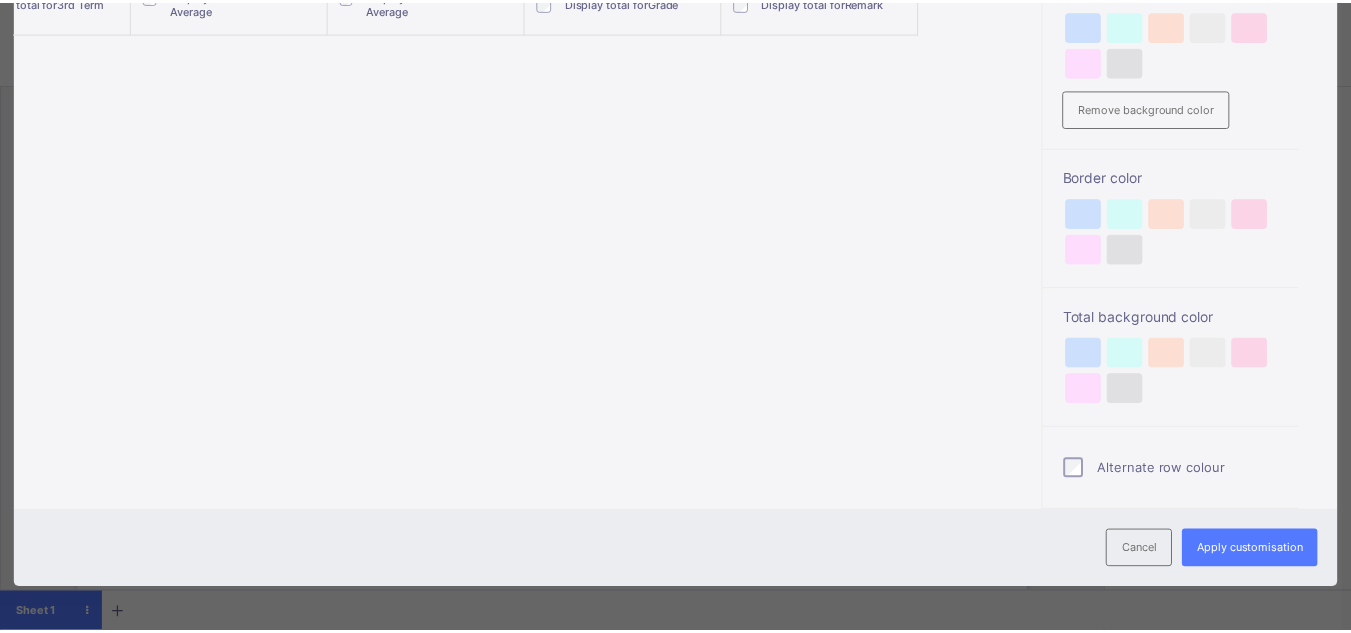 scroll, scrollTop: 425, scrollLeft: 0, axis: vertical 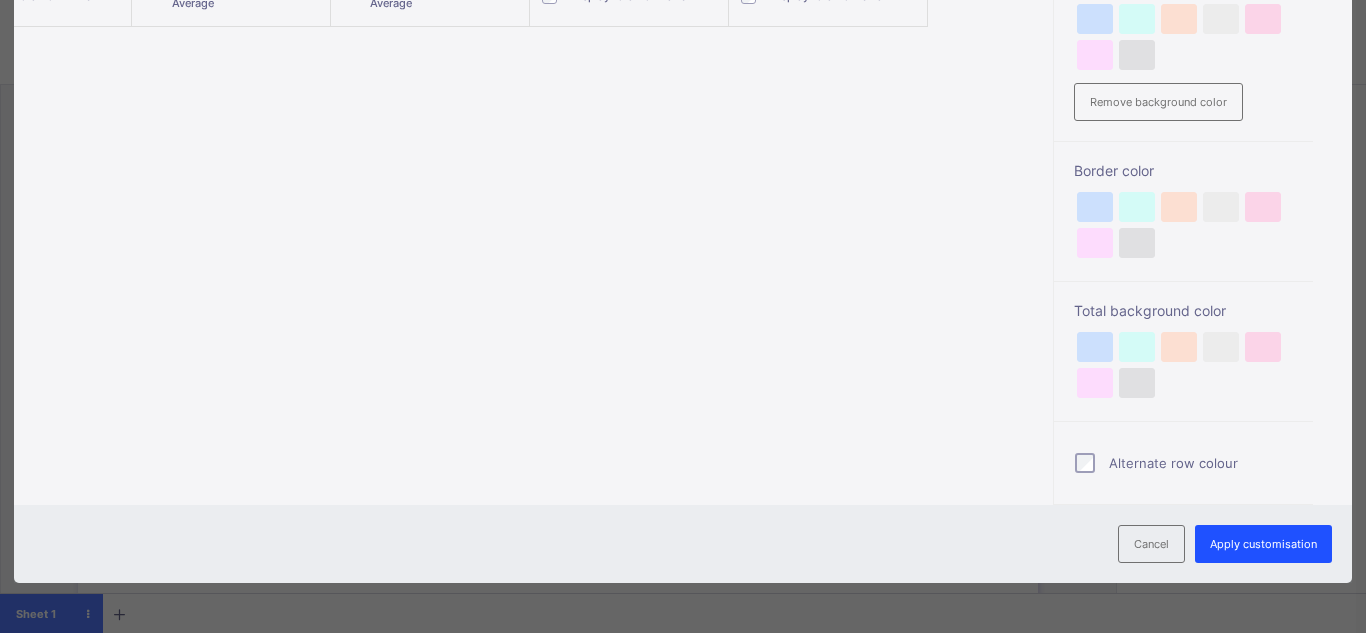 click on "Apply customisation" at bounding box center (1263, 544) 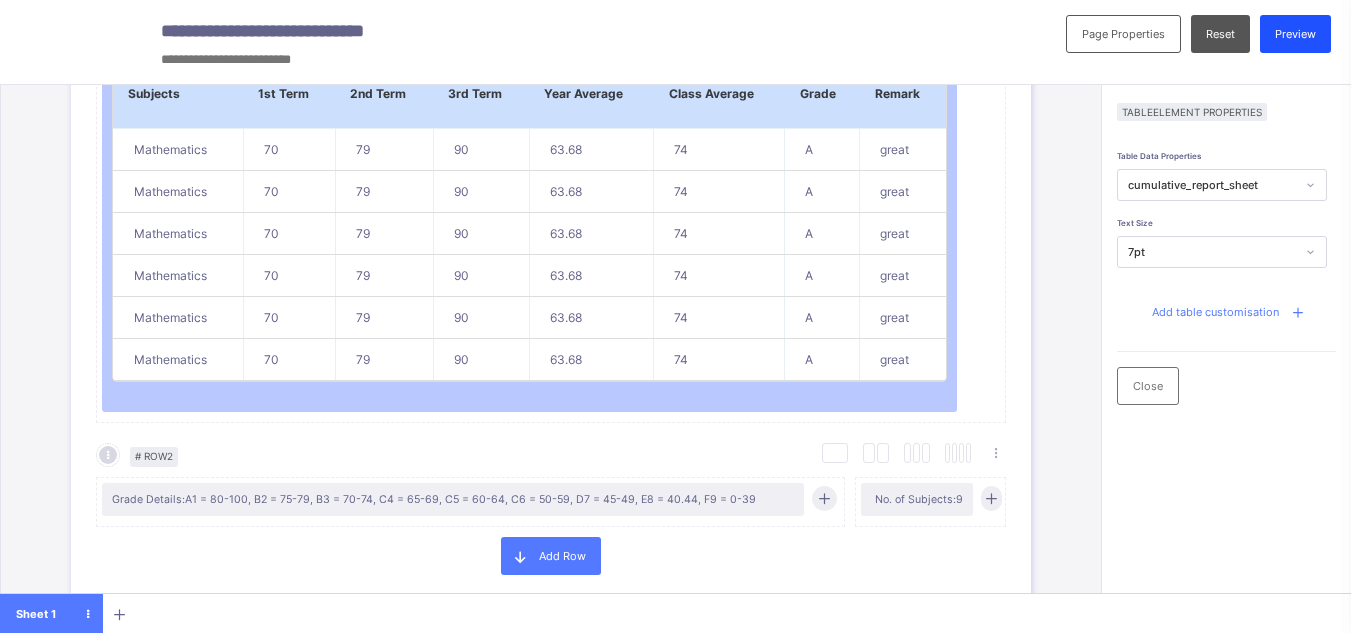 click on "Preview" at bounding box center (1295, 34) 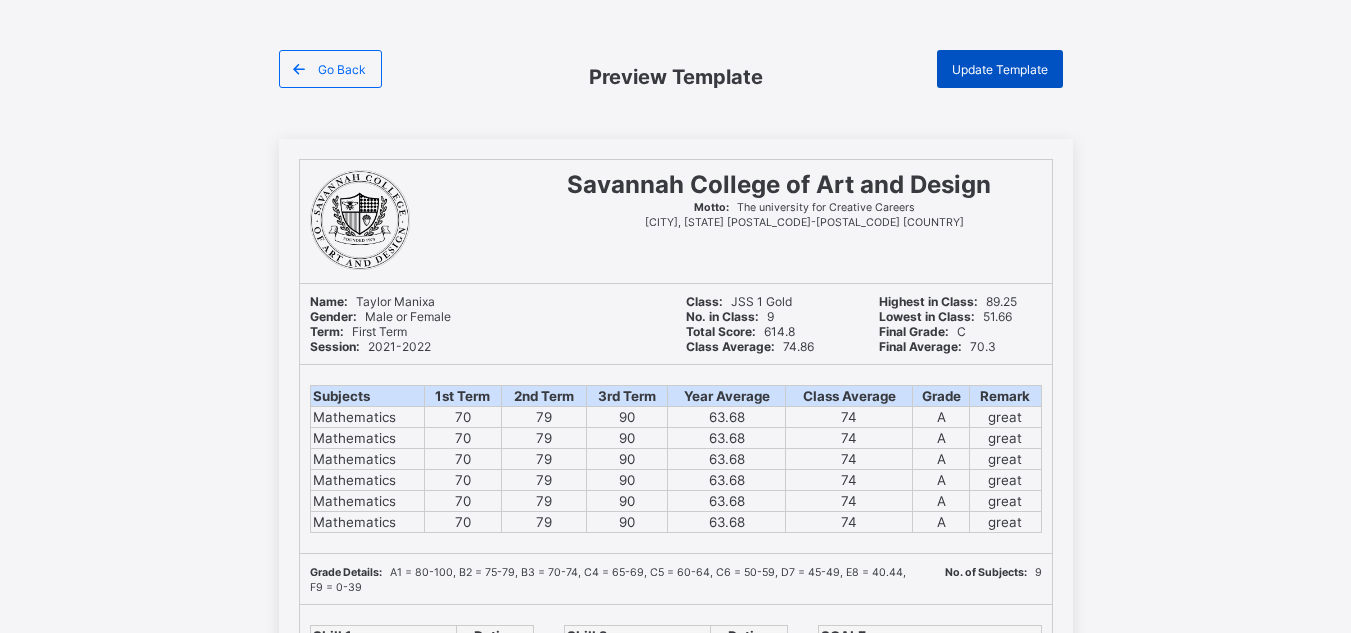 click on "Update Template" at bounding box center [1000, 69] 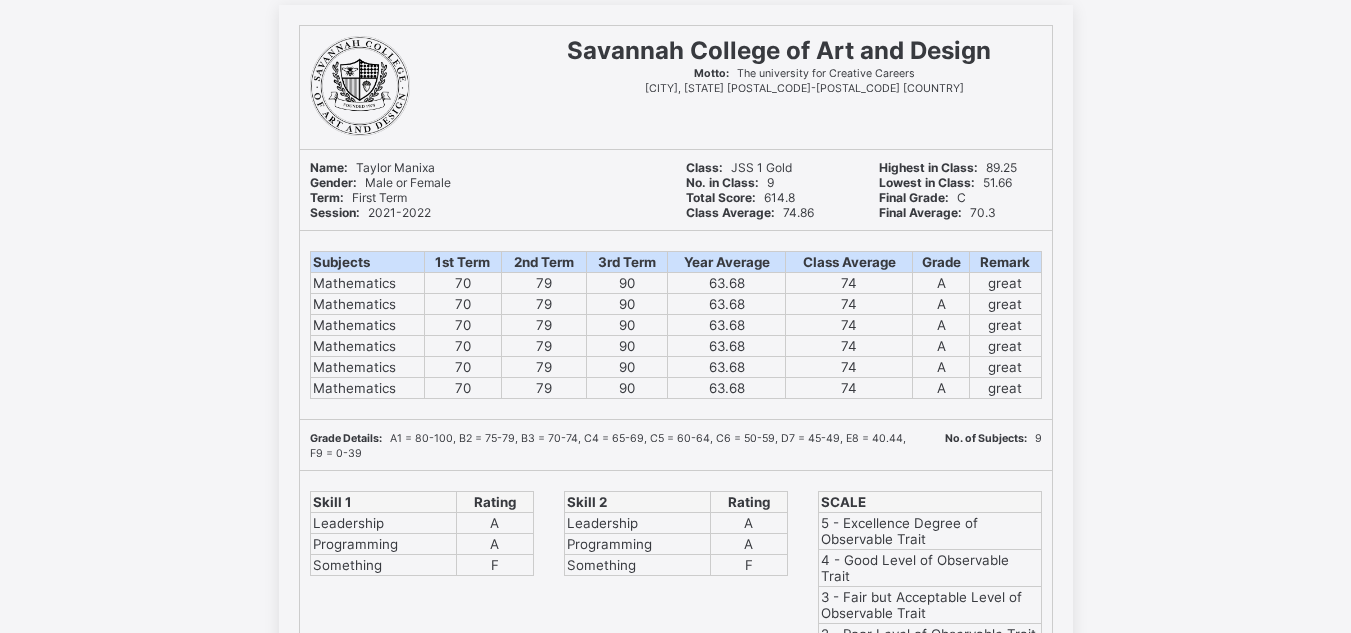 scroll, scrollTop: 0, scrollLeft: 0, axis: both 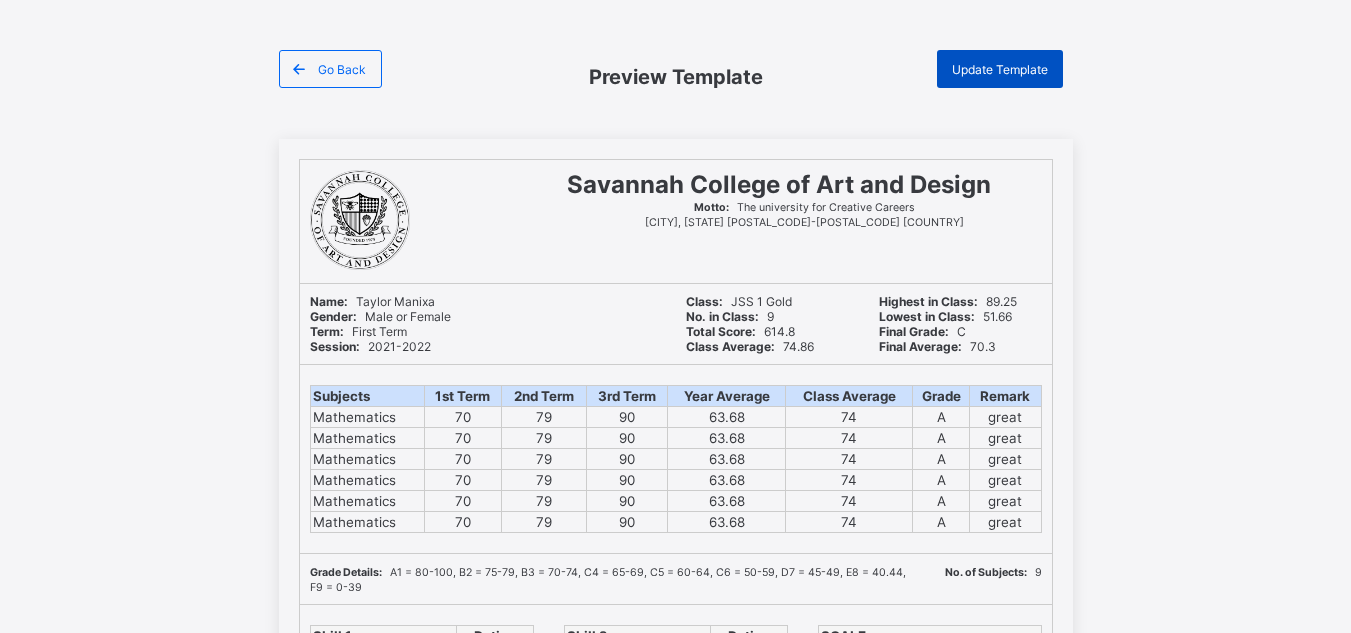 click on "Update Template" at bounding box center [1000, 69] 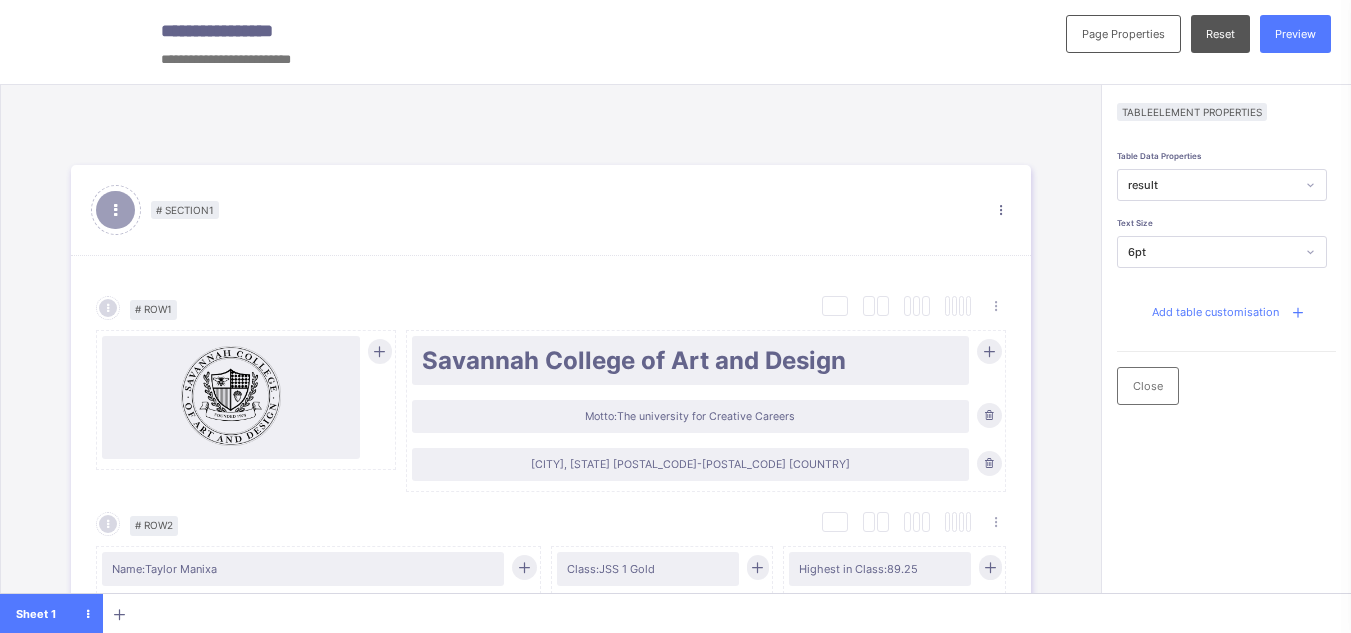 scroll, scrollTop: 0, scrollLeft: 0, axis: both 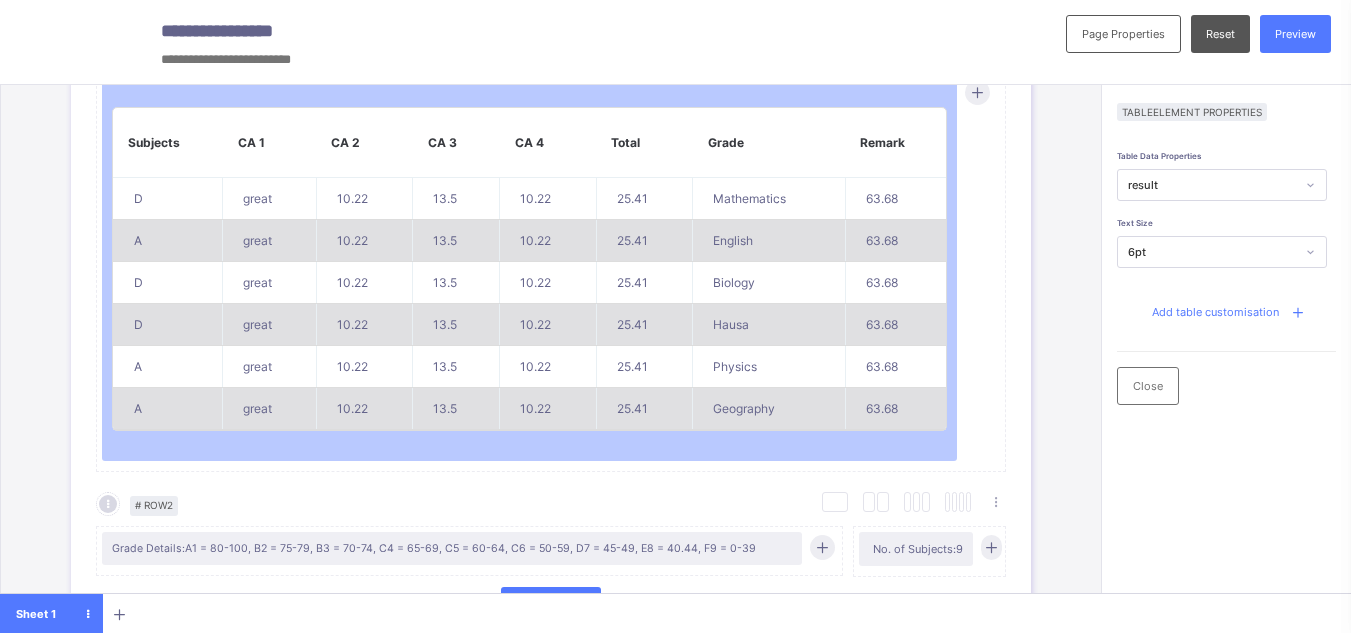 click on "Add table customisation" at bounding box center [1215, 312] 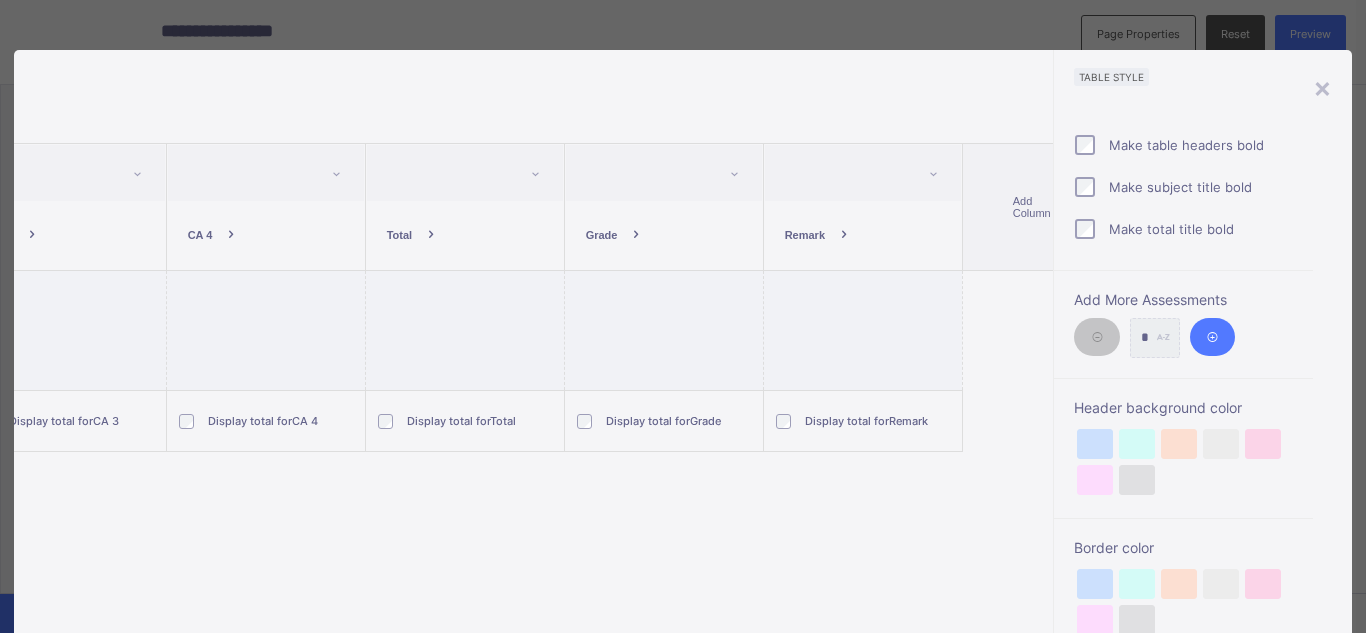 scroll, scrollTop: 0, scrollLeft: 719, axis: horizontal 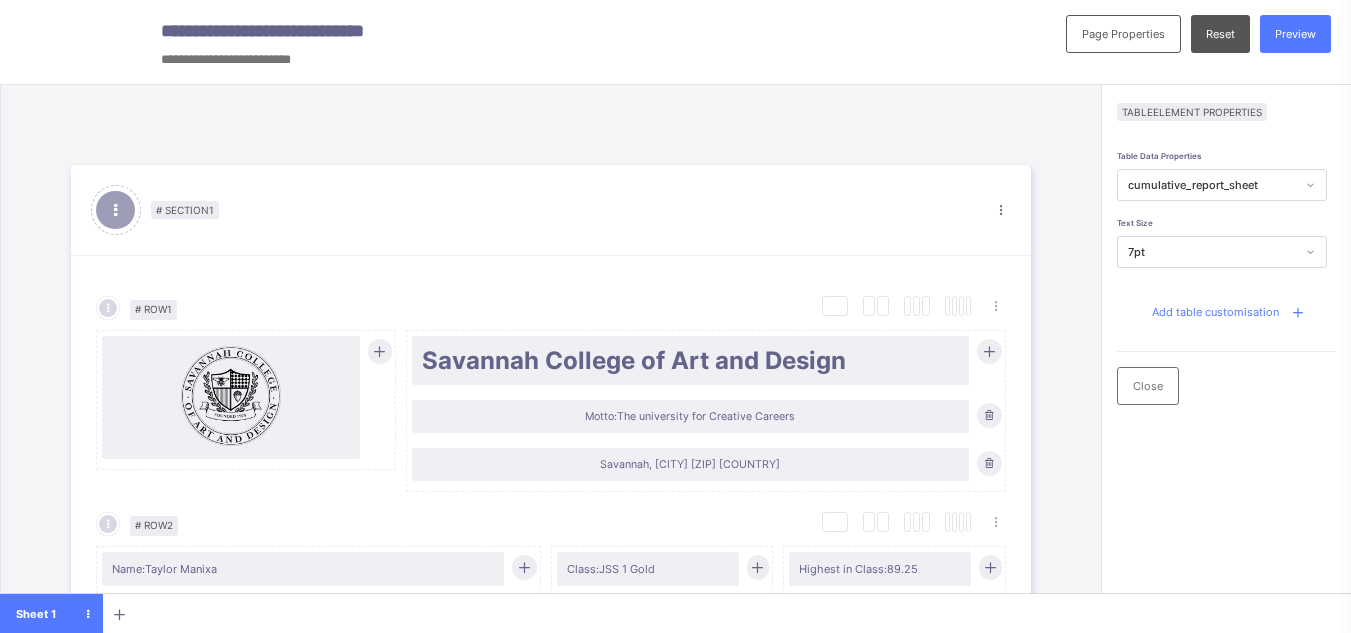 click on "No. of Subjects:  9" at bounding box center [917, 1504] 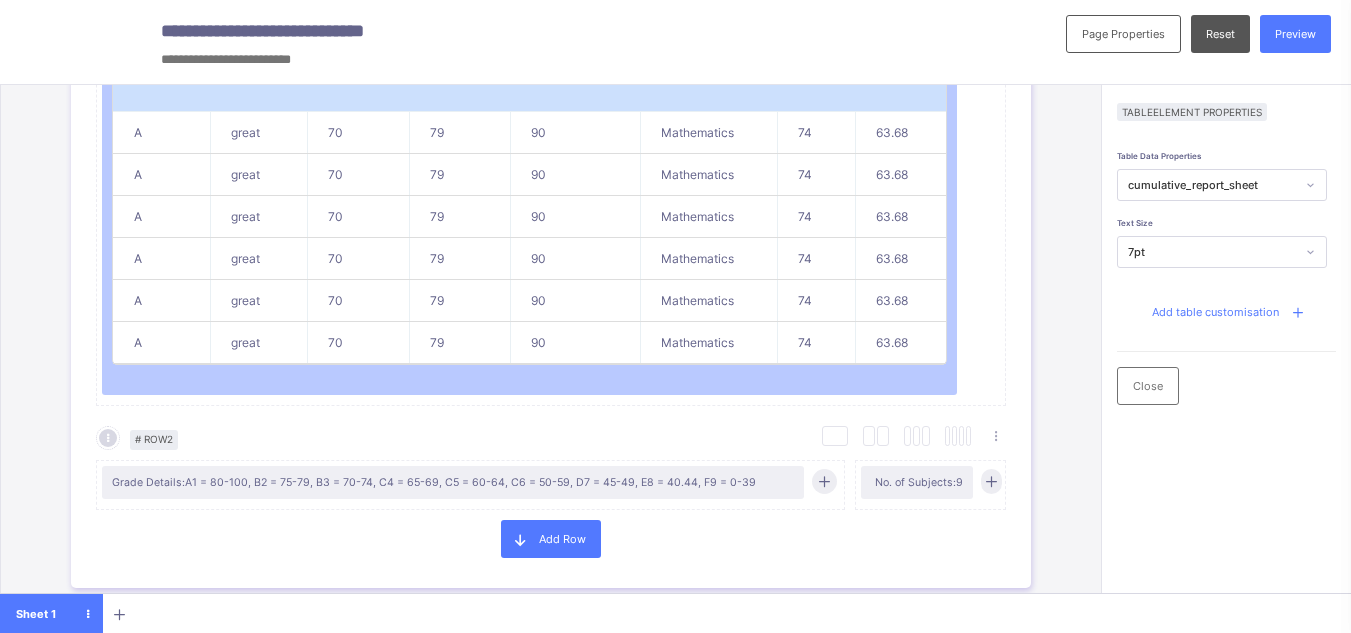 click on "No. of Subjects:  9" at bounding box center (917, 482) 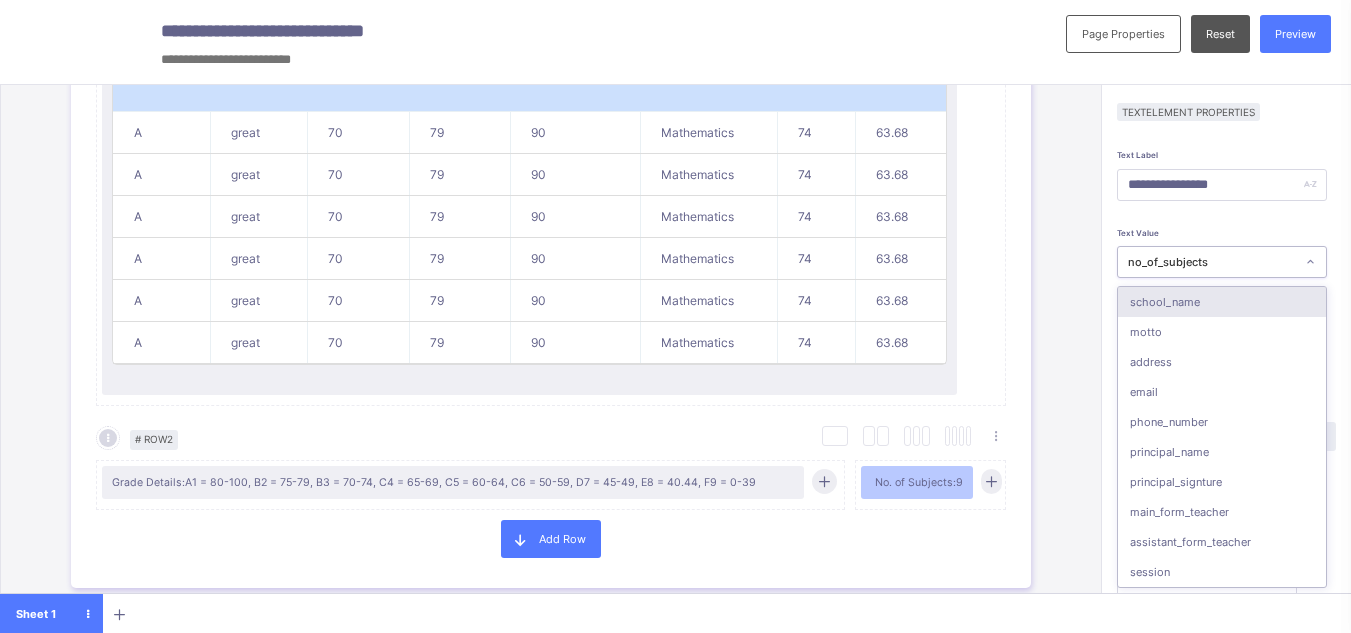 click on "no_of_subjects" at bounding box center [1212, 262] 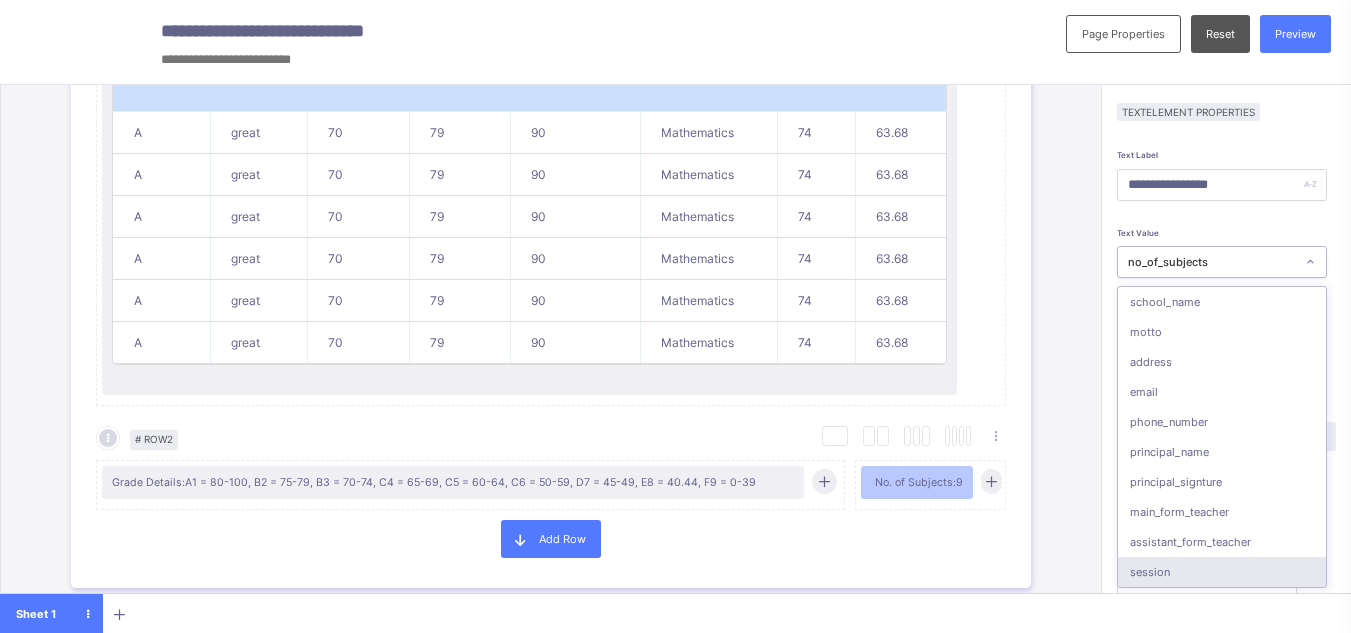 click on "Add Row" at bounding box center (551, 539) 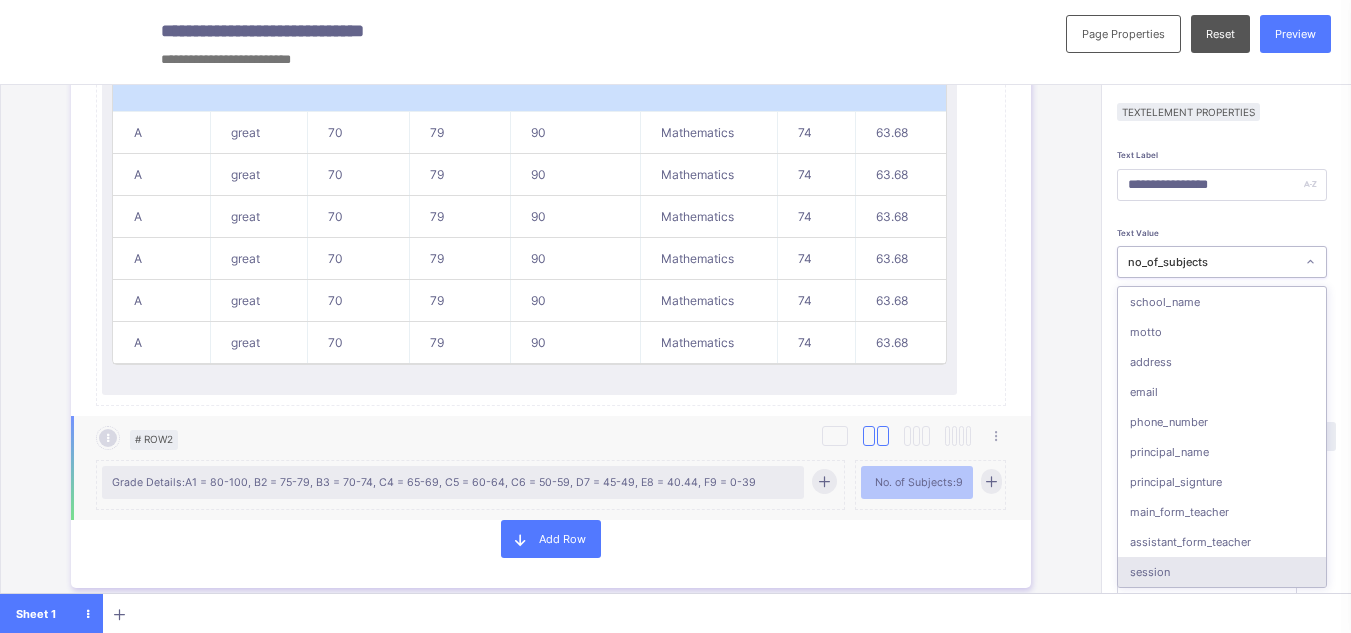 click at bounding box center [869, 436] 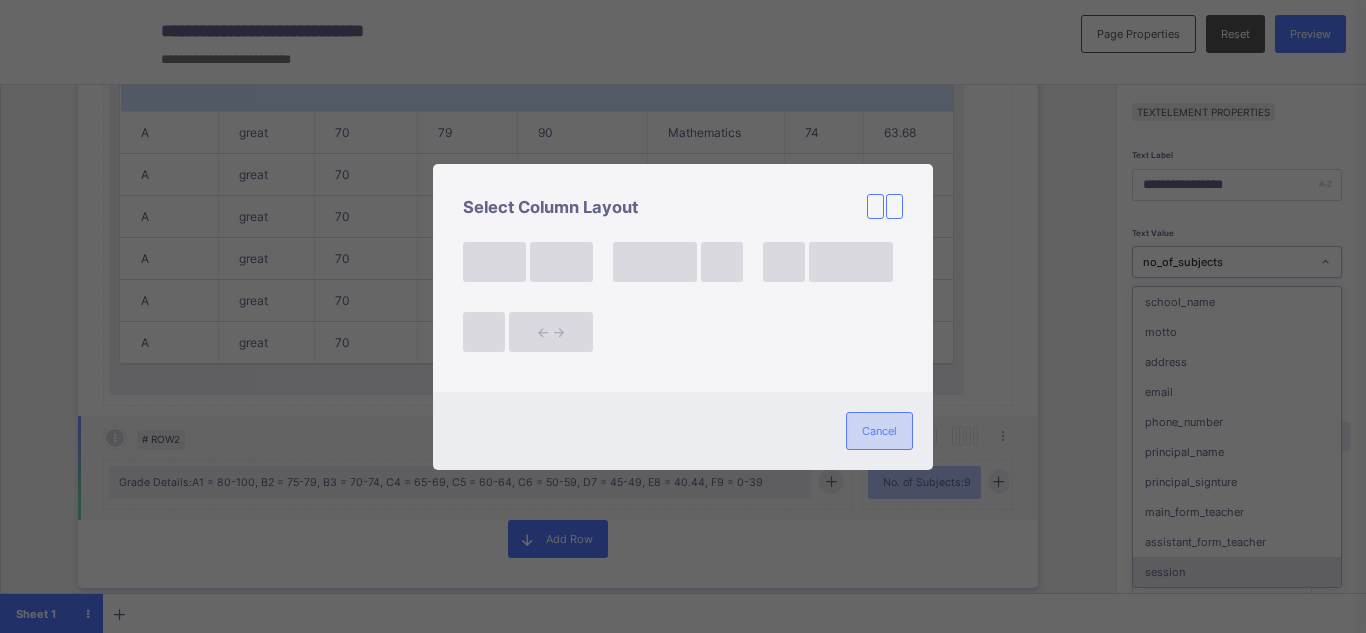 click on "Cancel" at bounding box center [879, 431] 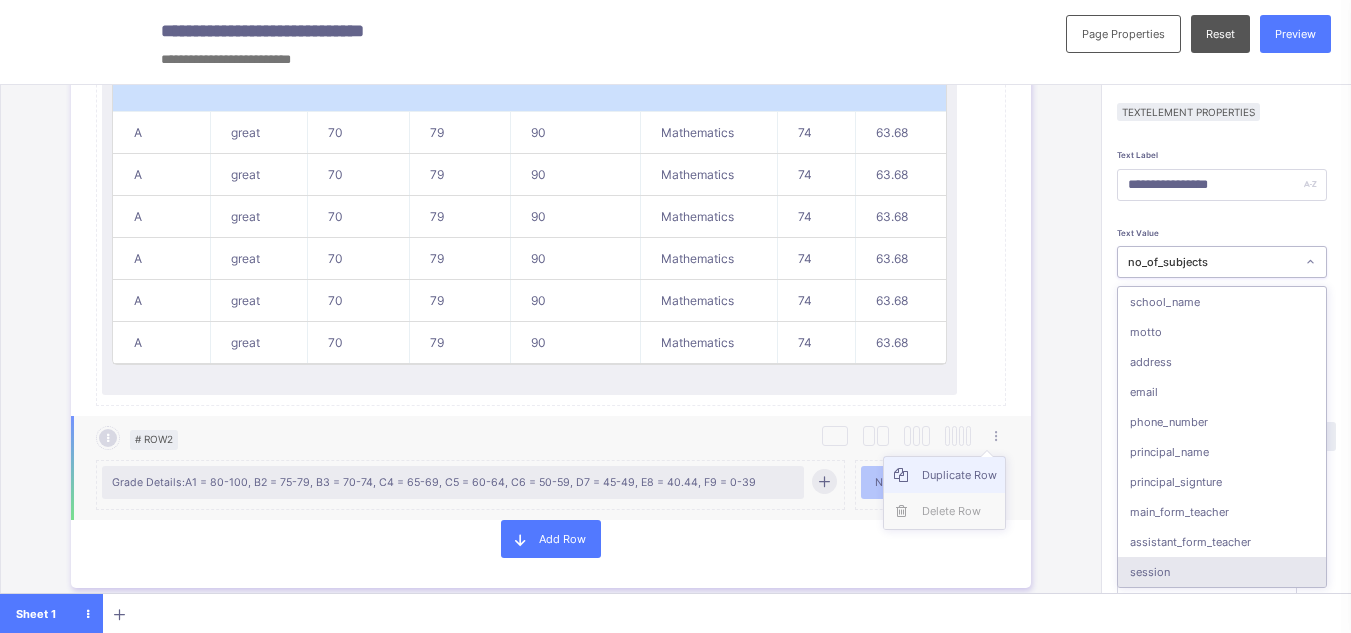 click on "Duplicate Row" at bounding box center [959, 475] 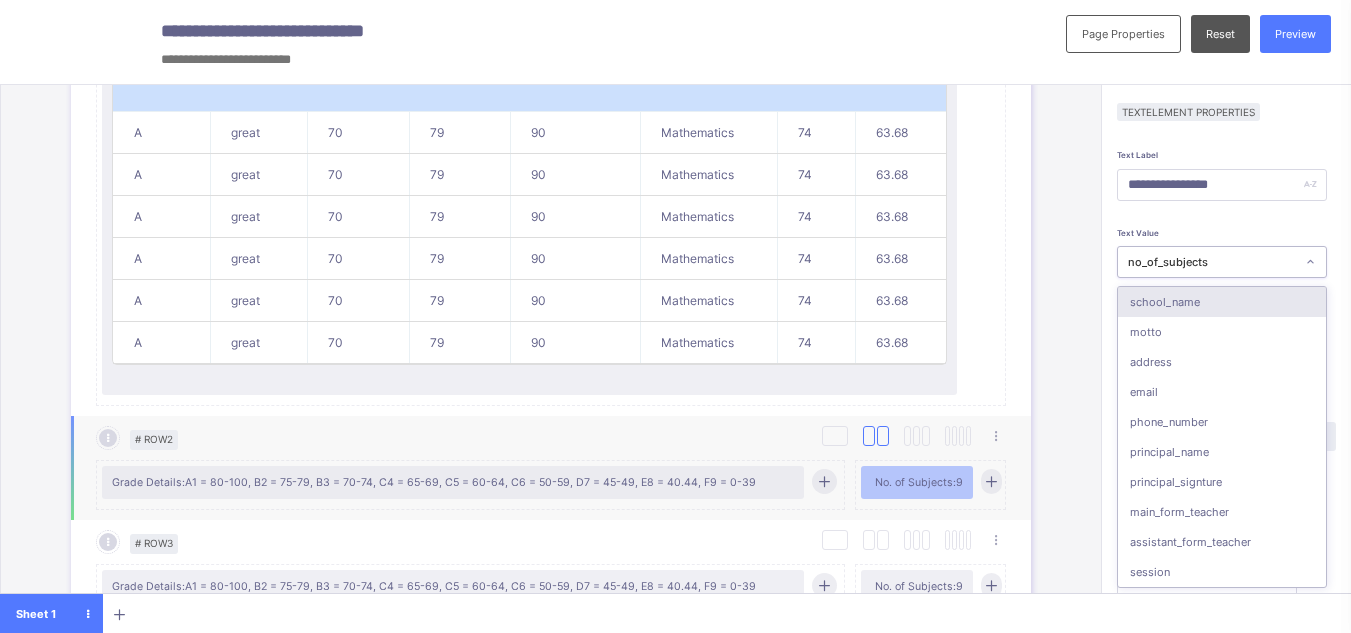 click at bounding box center [883, 436] 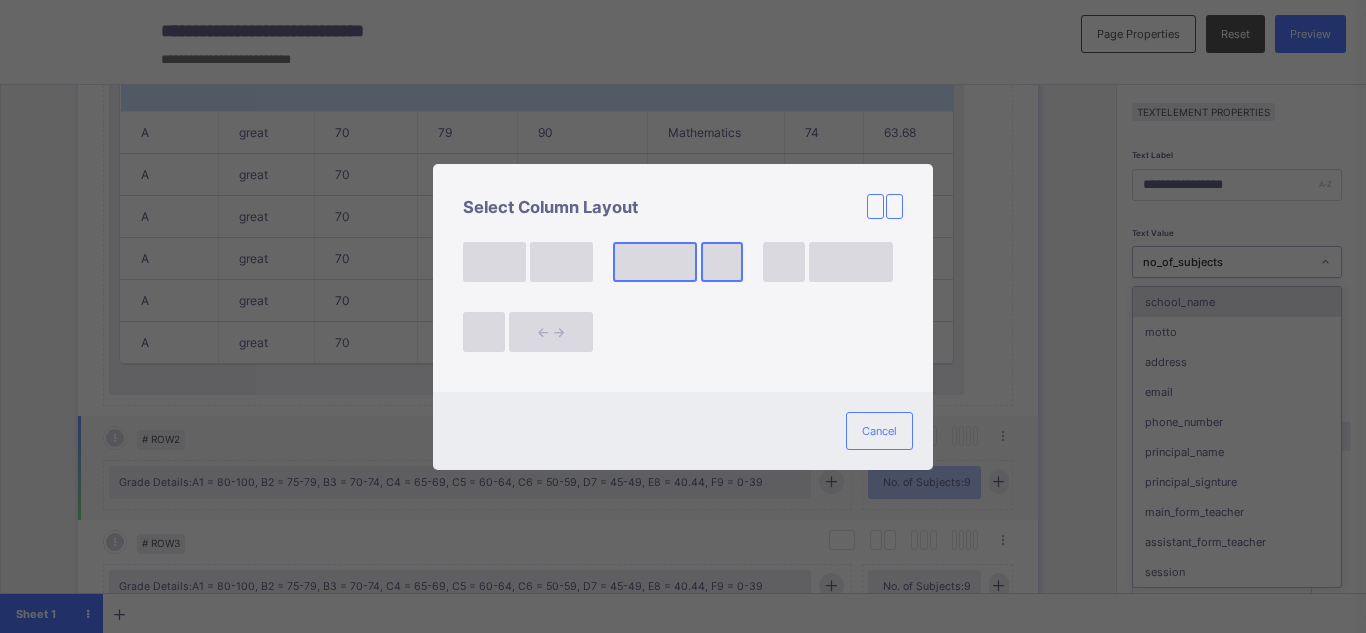 click at bounding box center [722, 262] 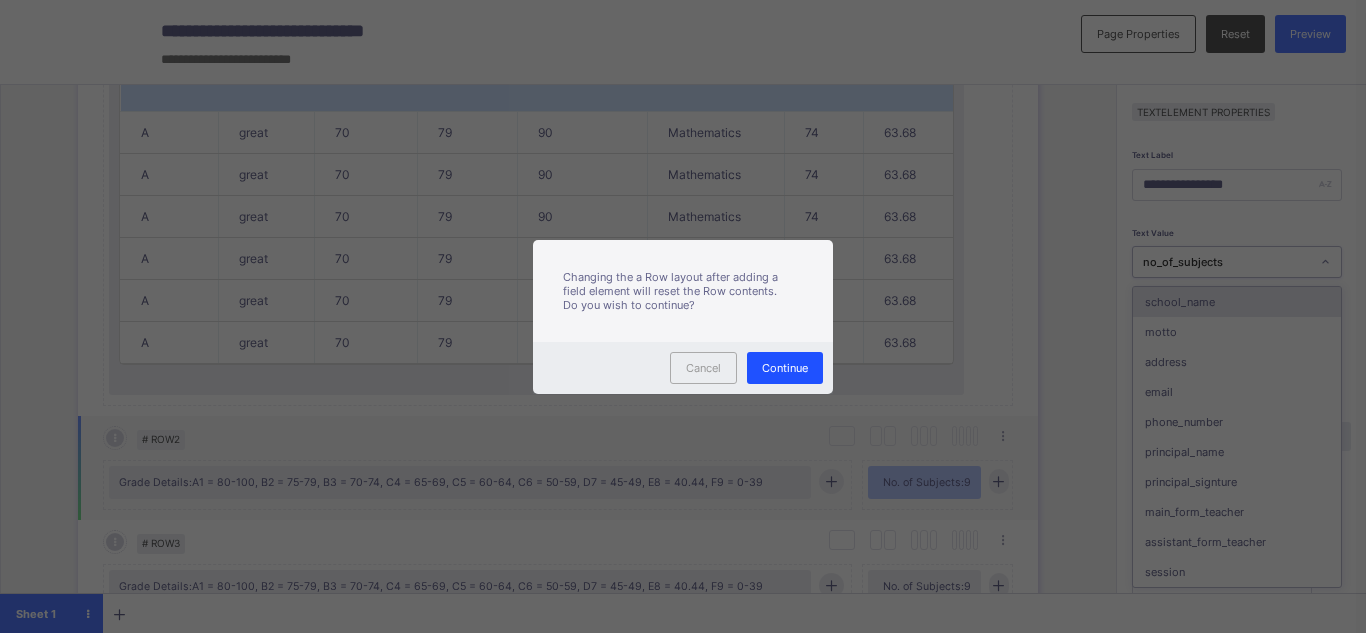 click on "Continue" at bounding box center [785, 368] 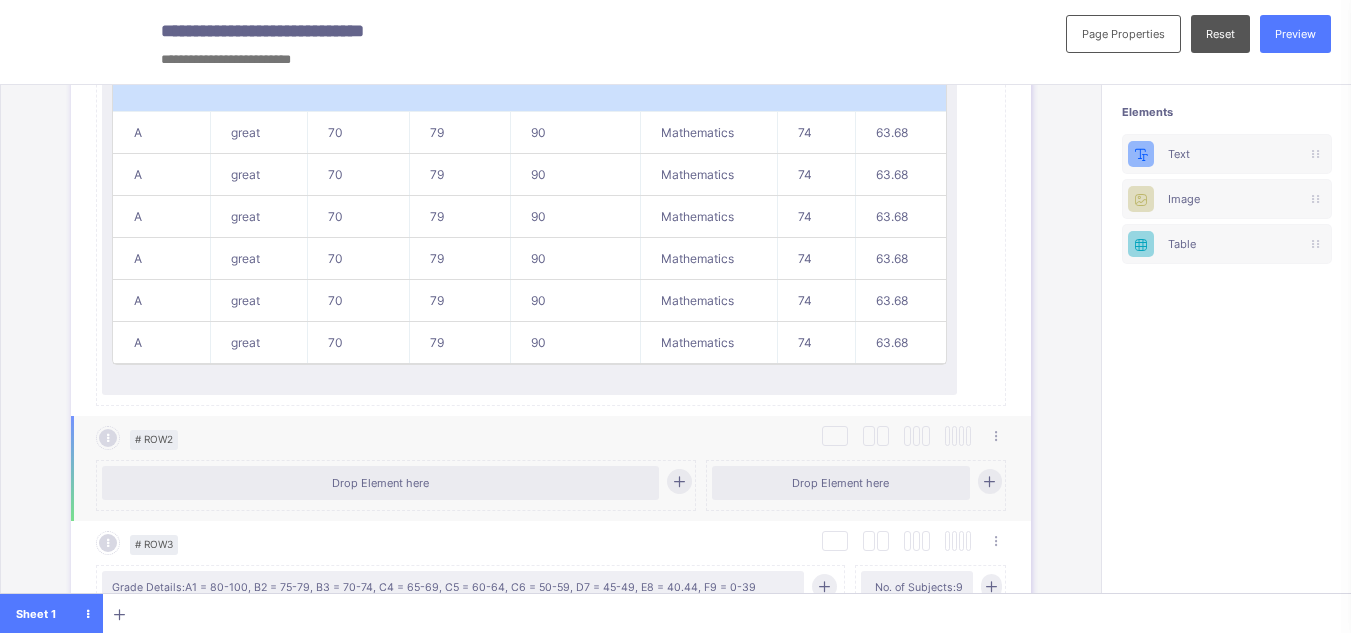 click on "Mathematics" at bounding box center [708, 343] 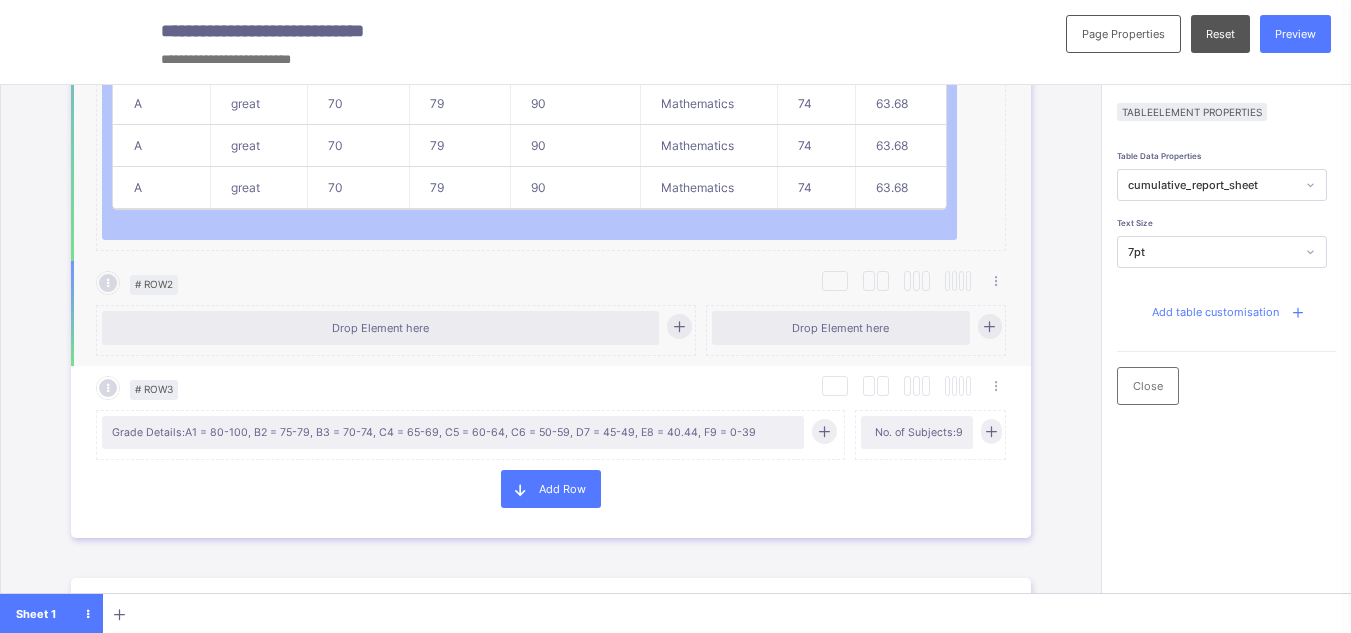 scroll, scrollTop: 1178, scrollLeft: 0, axis: vertical 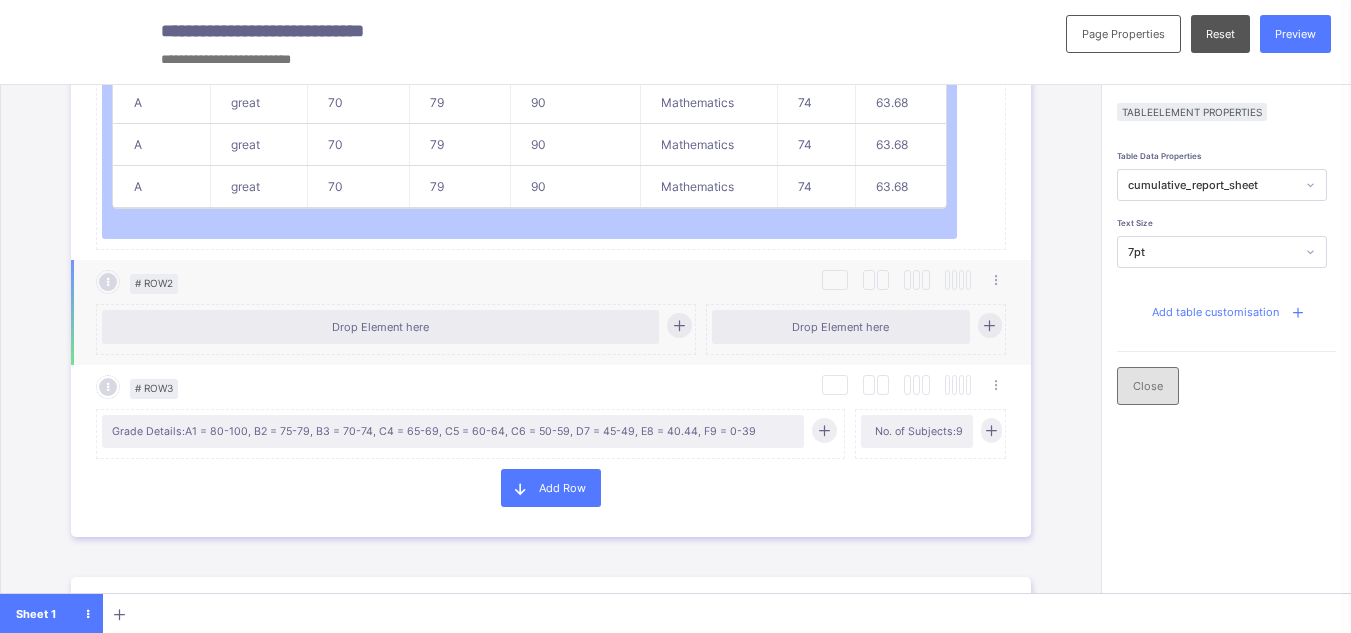 click on "Close" at bounding box center [1148, 386] 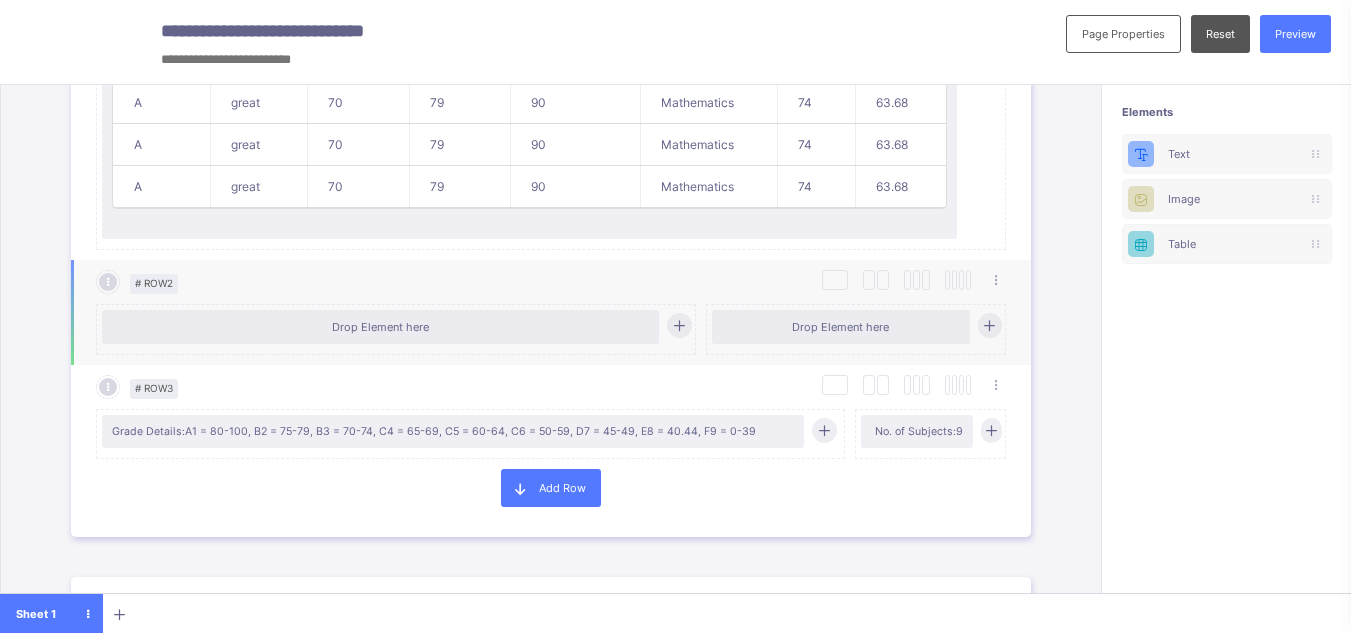 click on "Drop Element here" at bounding box center (380, 327) 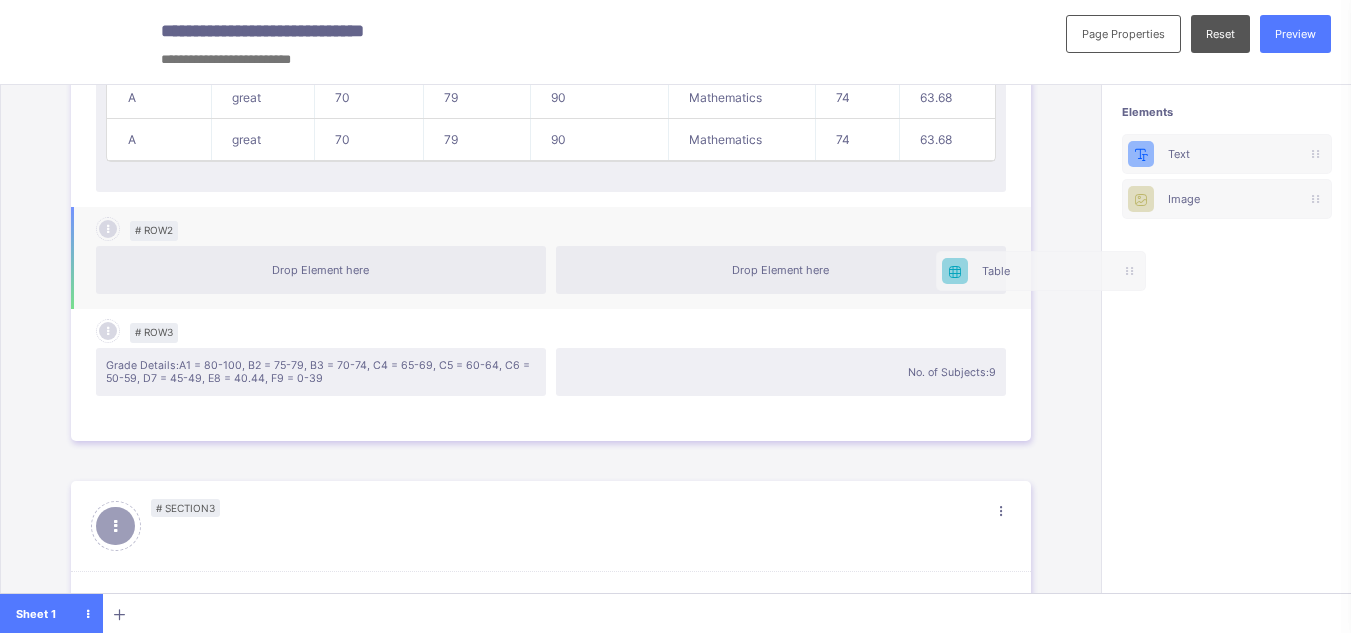 scroll, scrollTop: 0, scrollLeft: 2, axis: horizontal 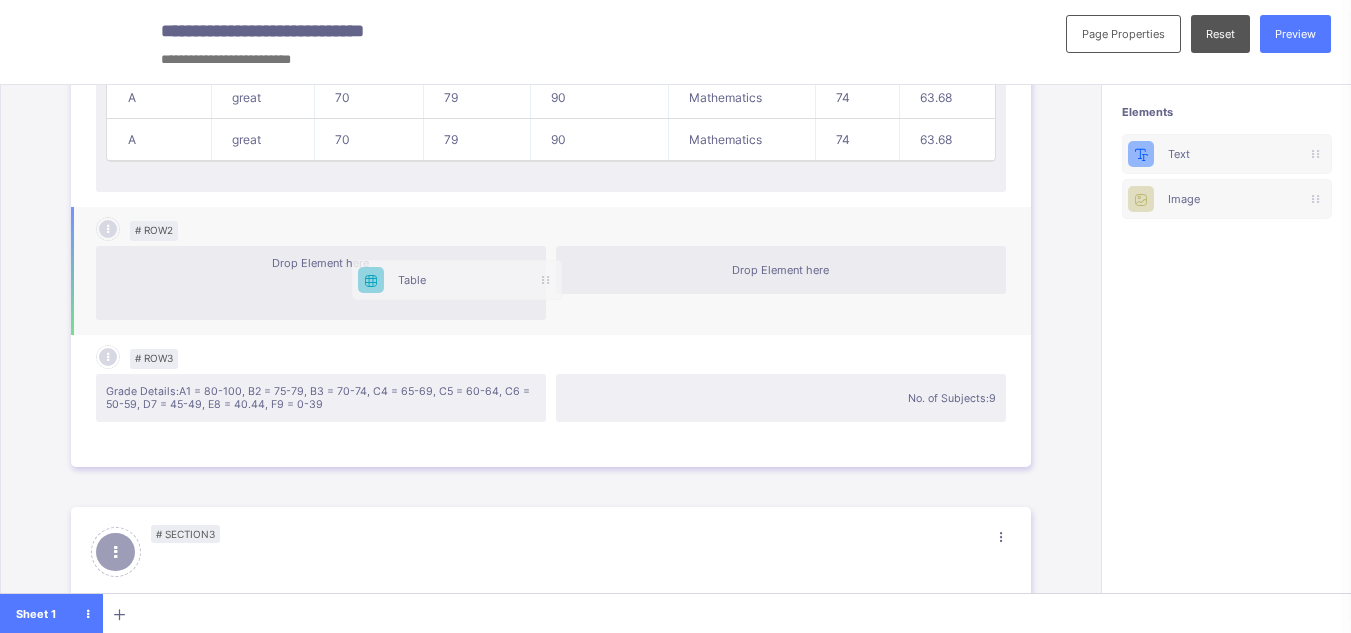 drag, startPoint x: 1200, startPoint y: 235, endPoint x: 407, endPoint y: 268, distance: 793.68634 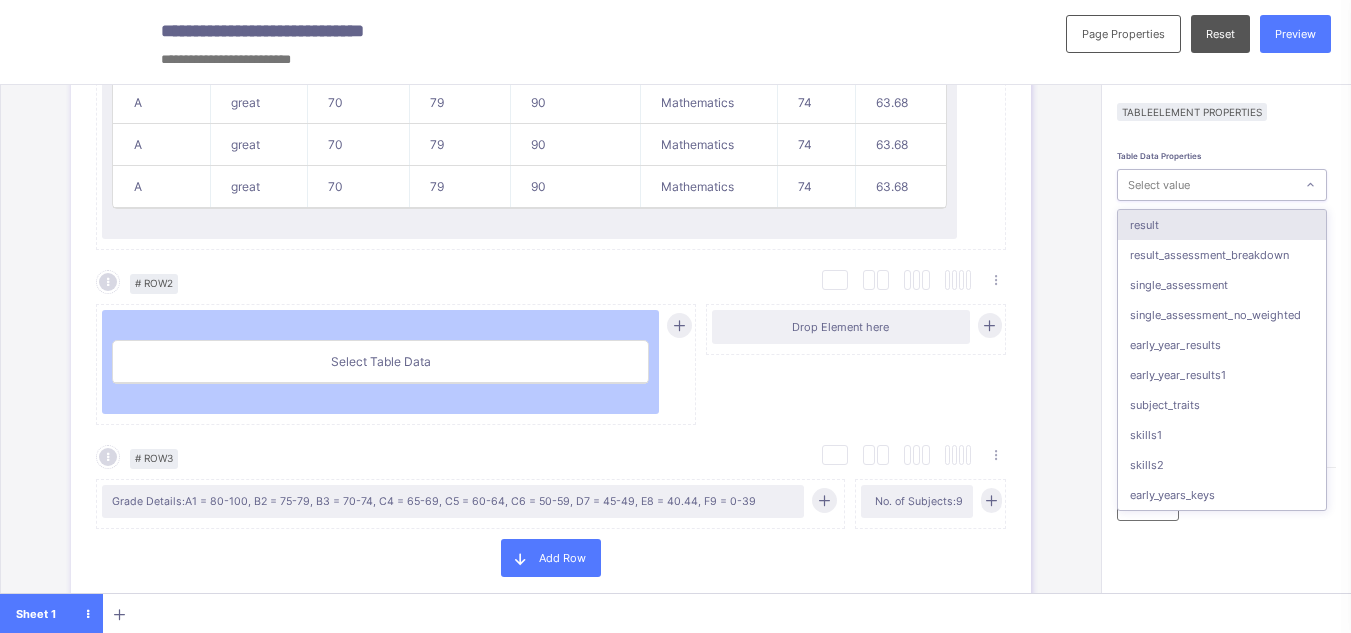 click on "Select value" at bounding box center [1159, 185] 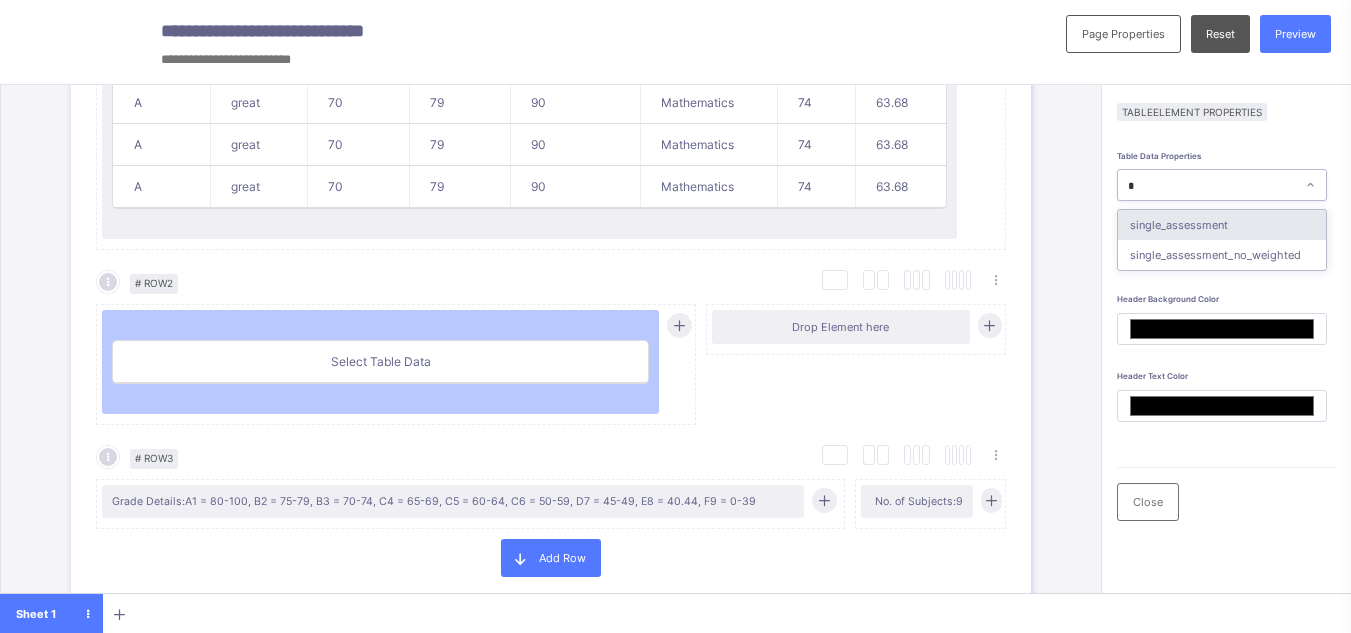 type on "**" 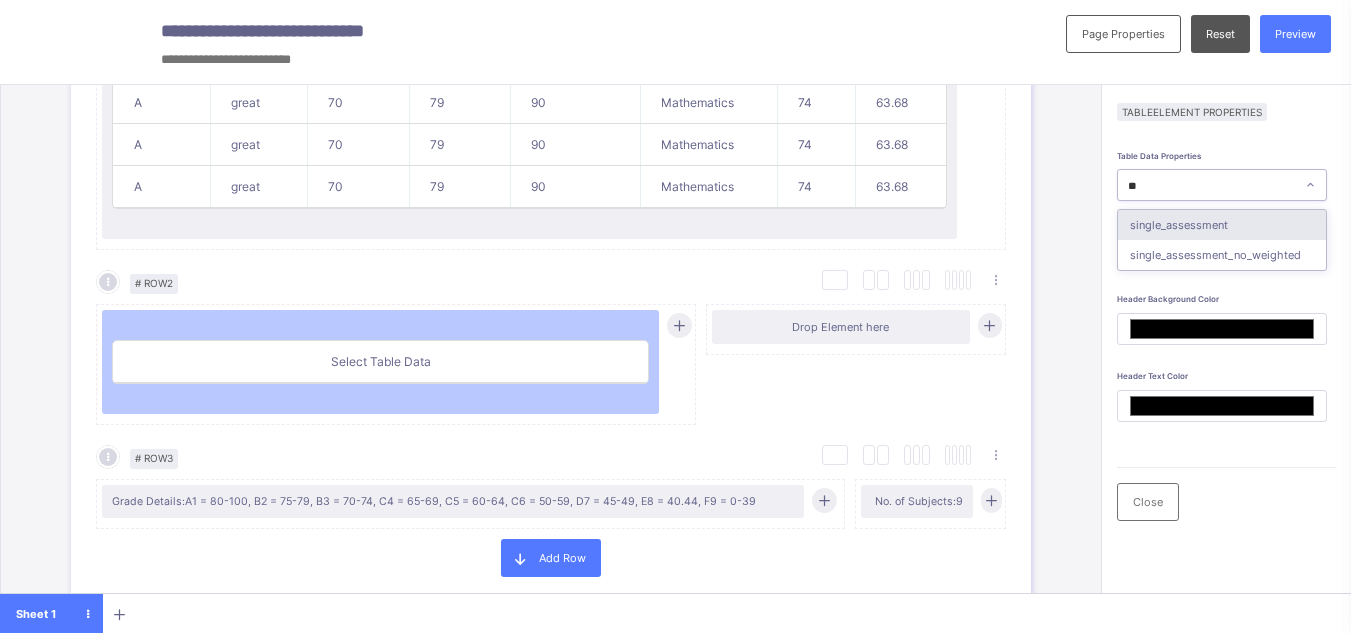 type on "*******" 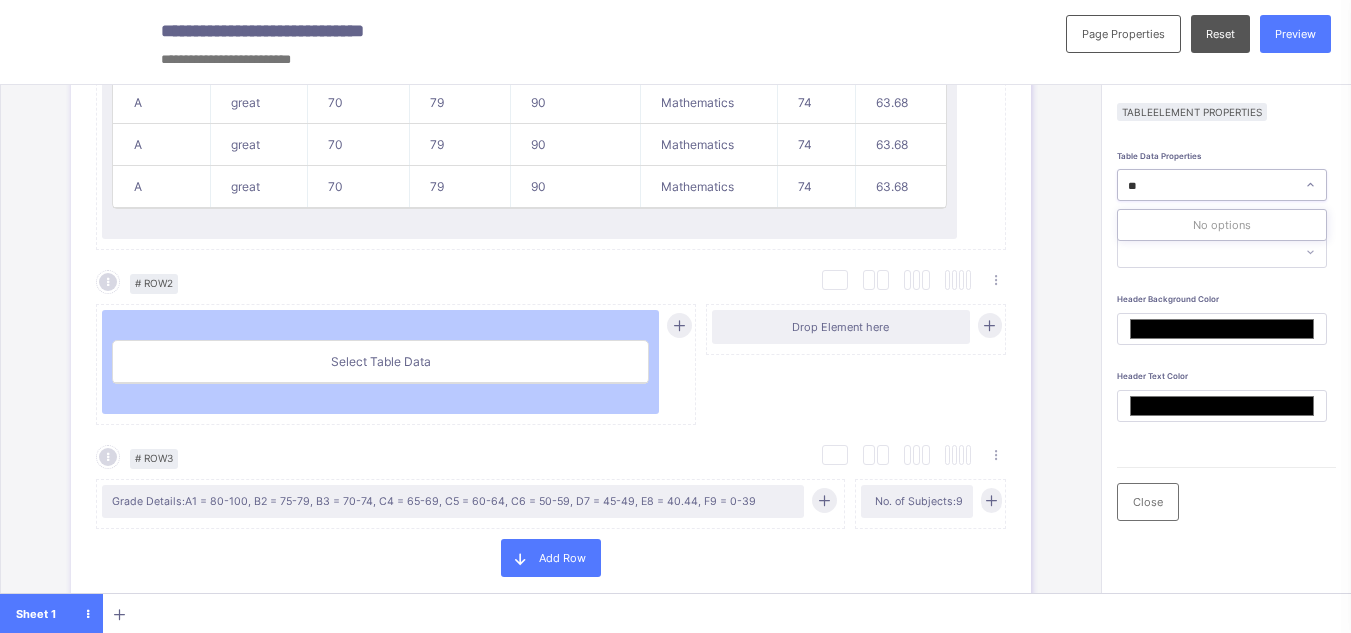 type on "*" 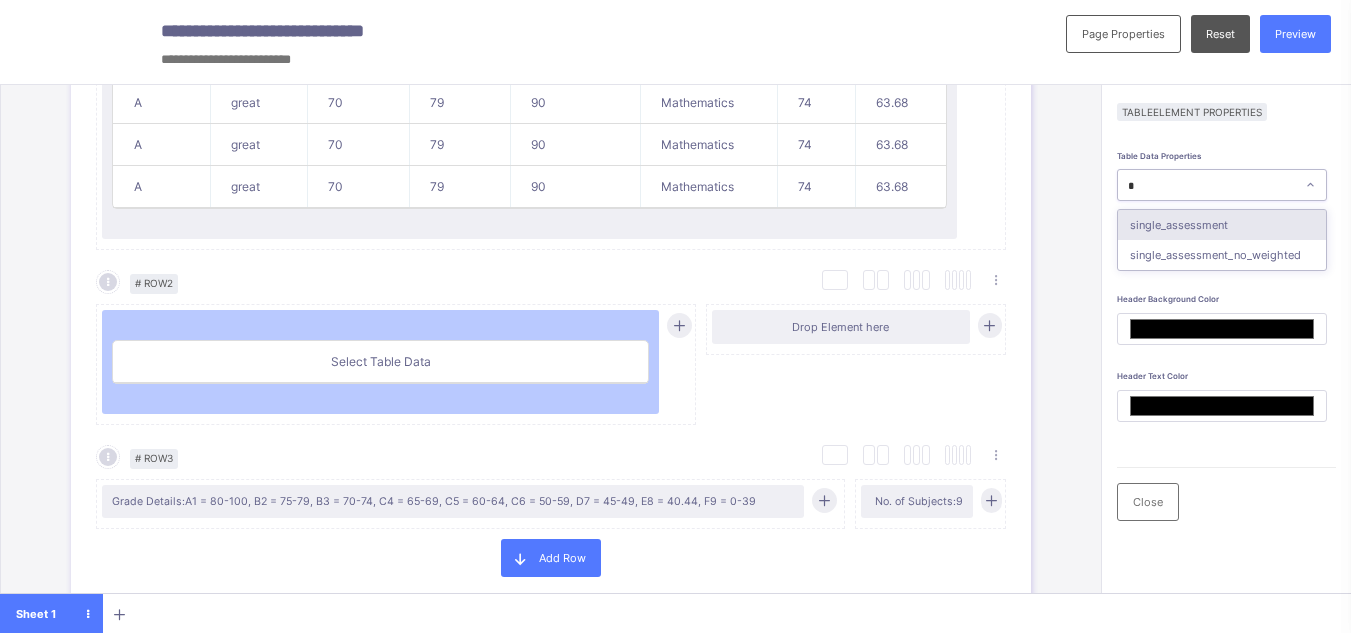 type 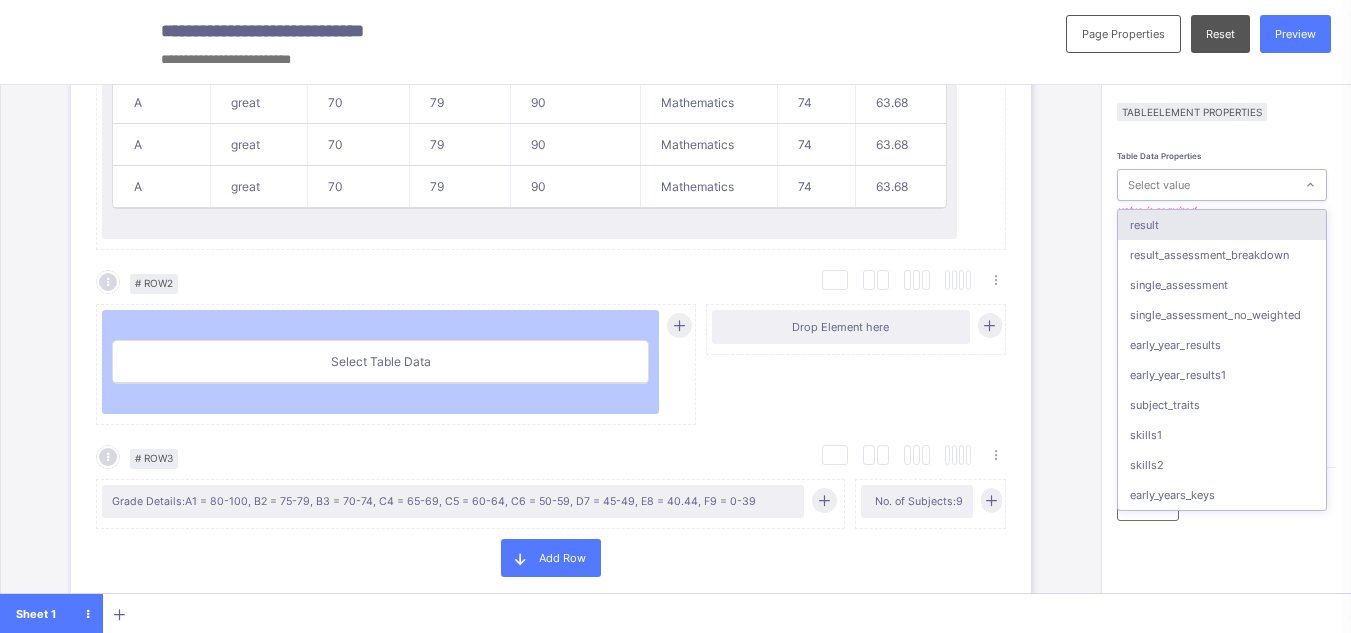 type on "*" 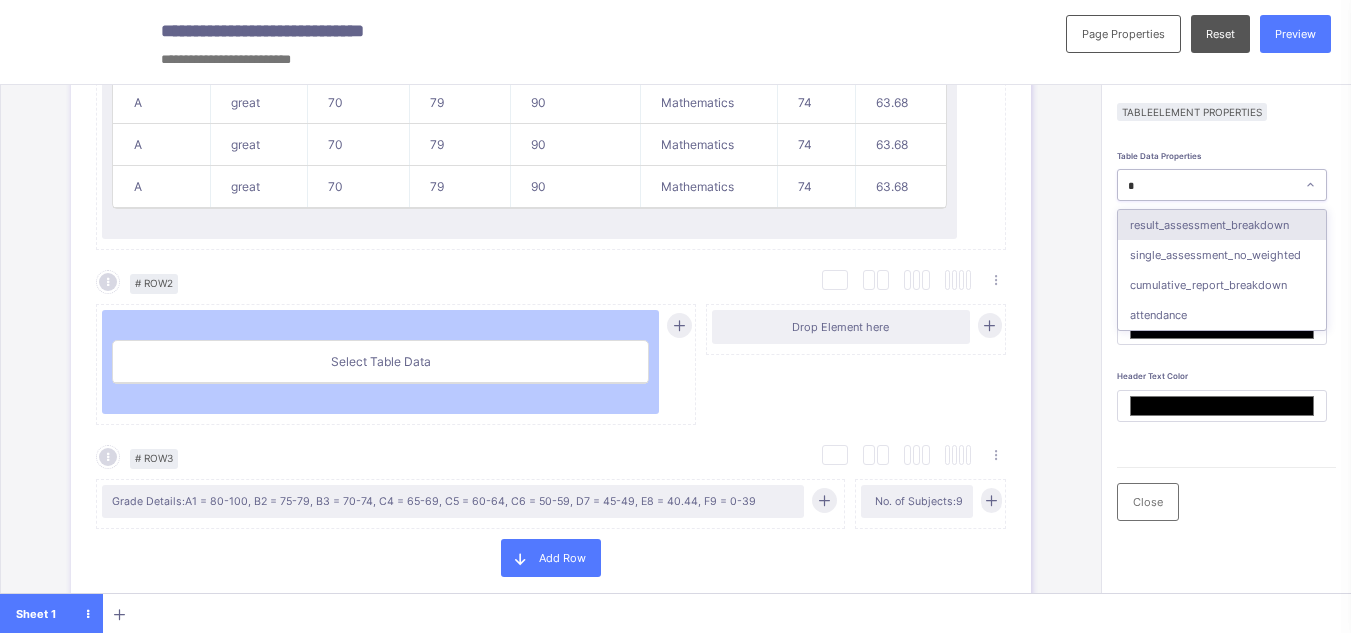 type on "**" 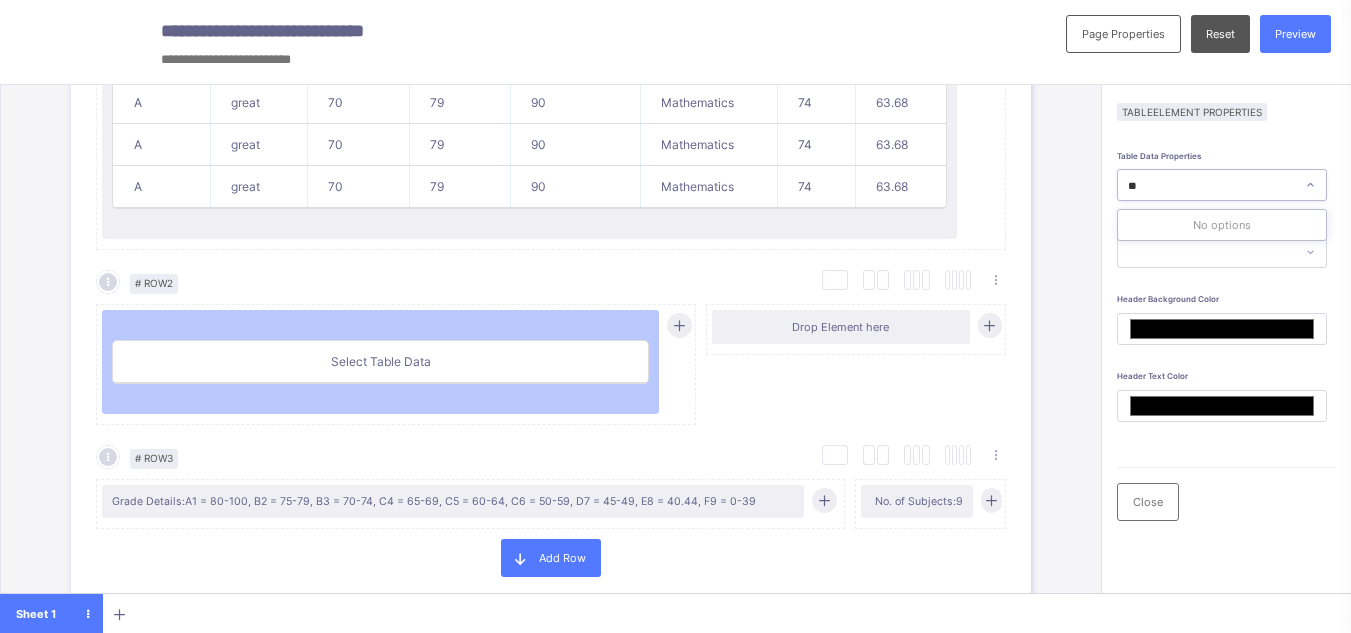 type on "*" 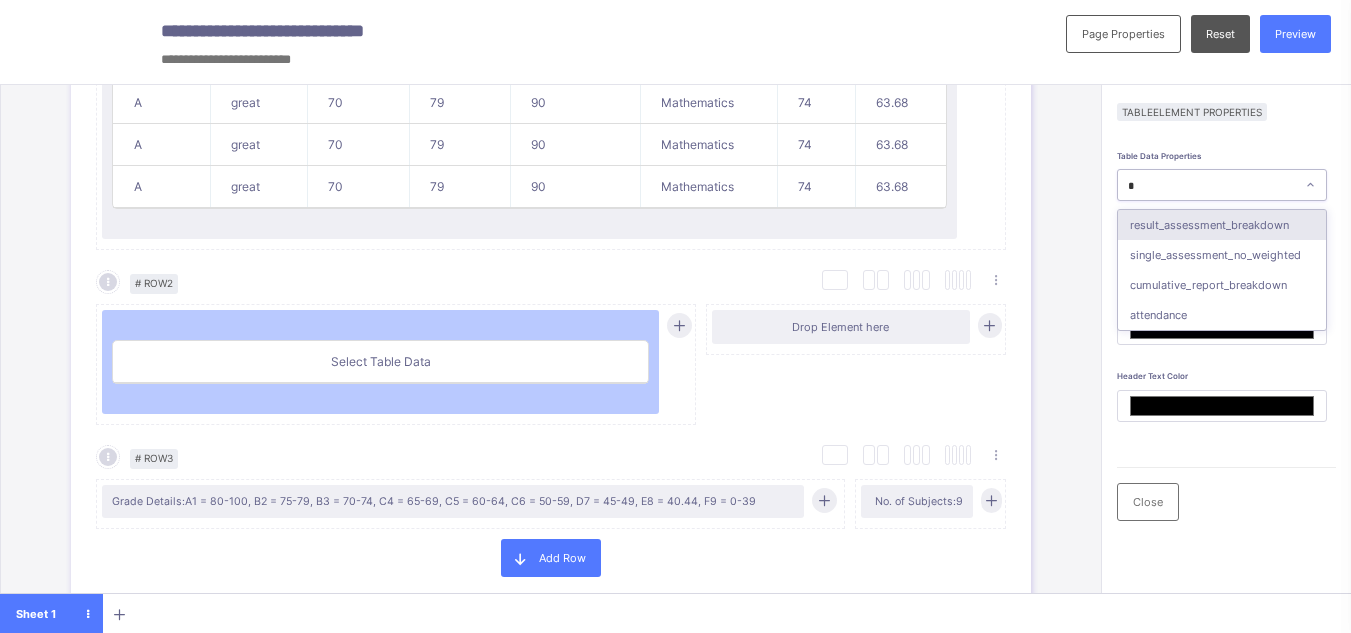 type 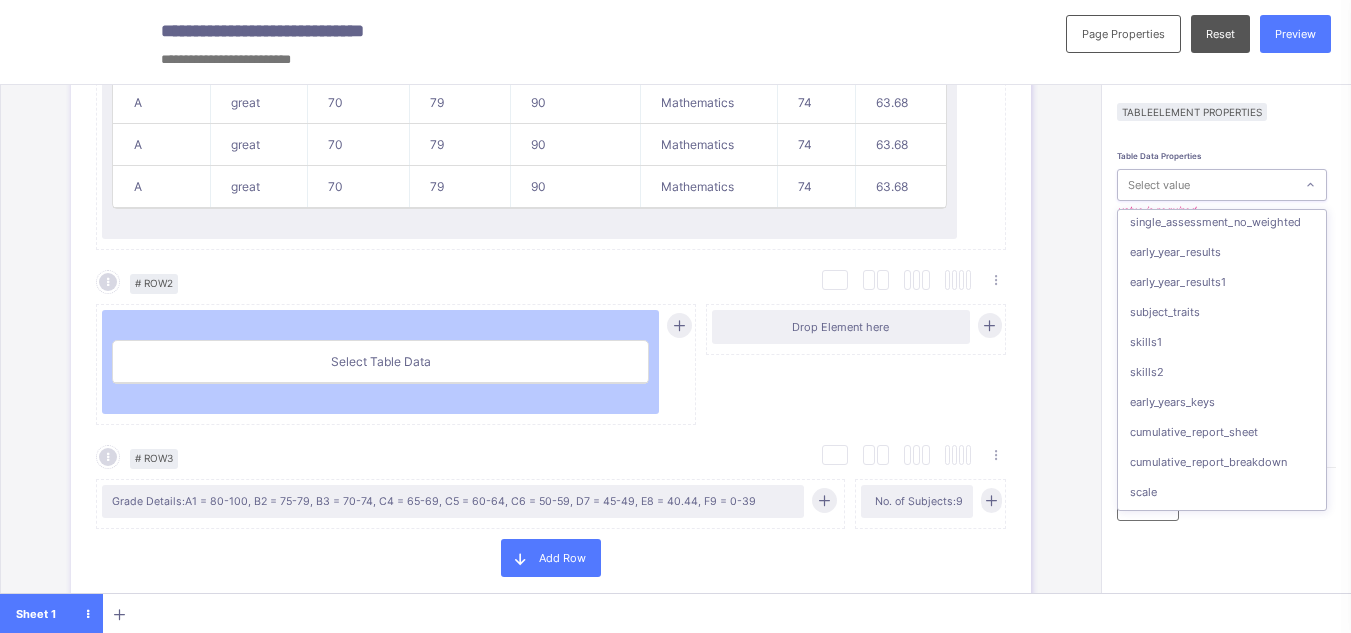 scroll, scrollTop: 0, scrollLeft: 0, axis: both 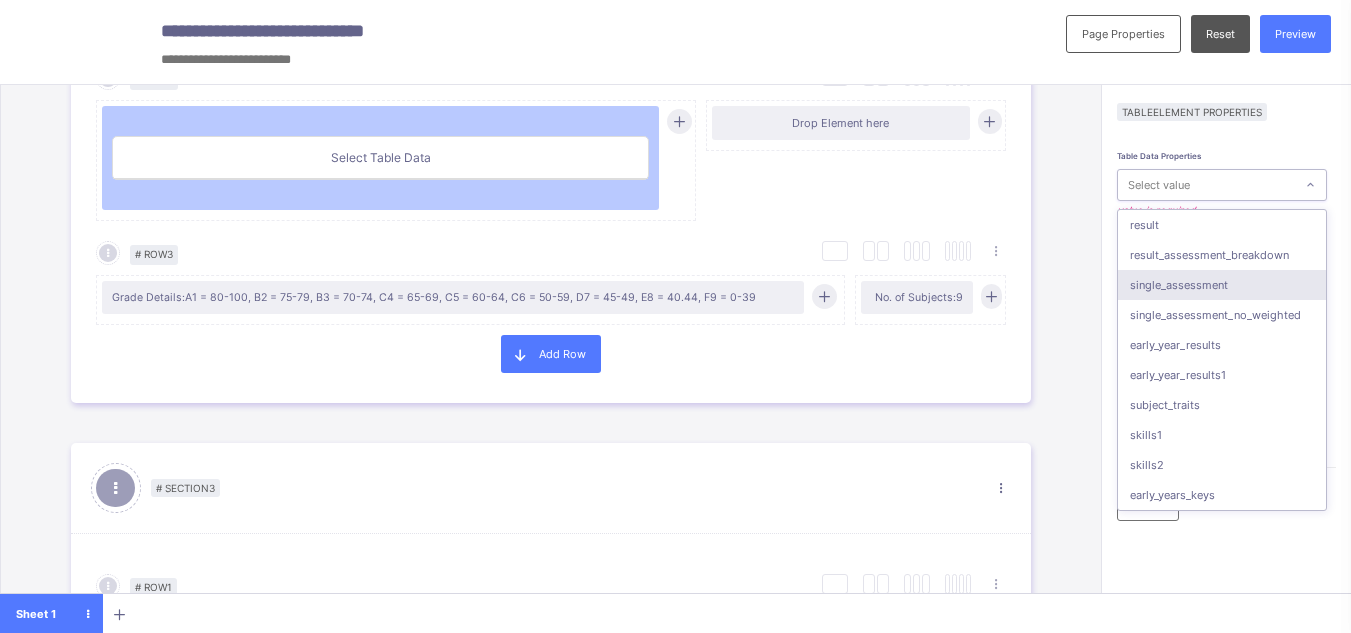 click on "Close" at bounding box center [1226, 501] 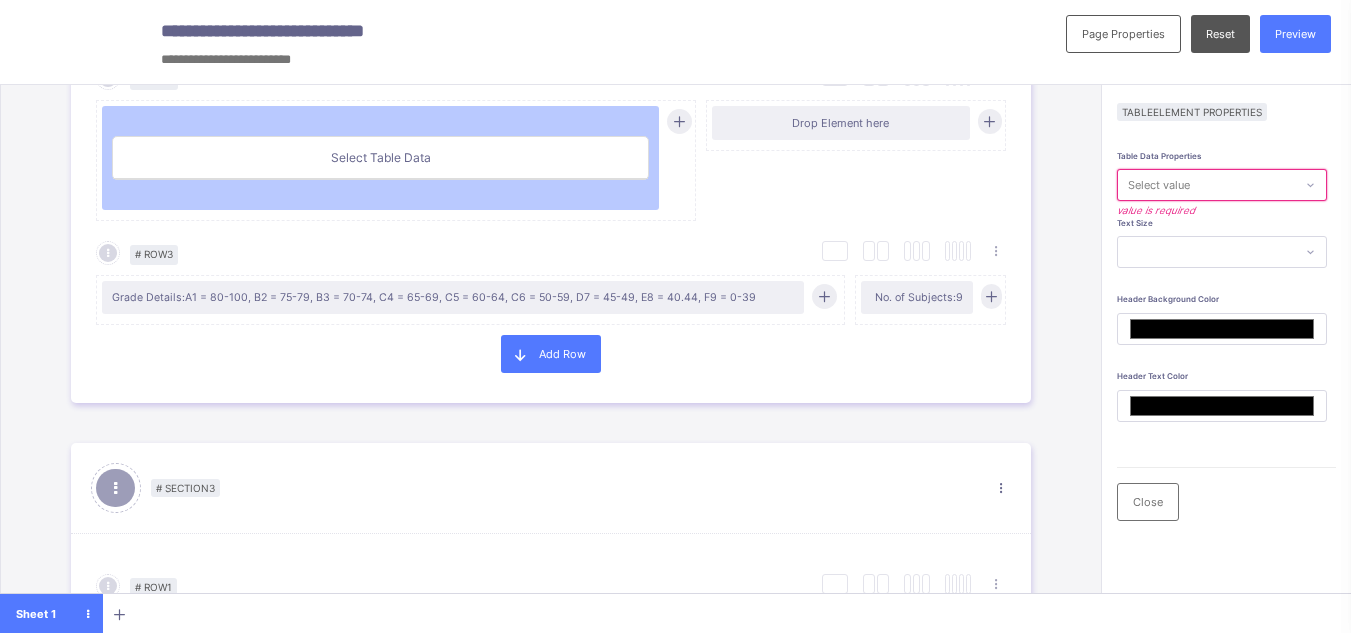click on "Close" at bounding box center [1226, 501] 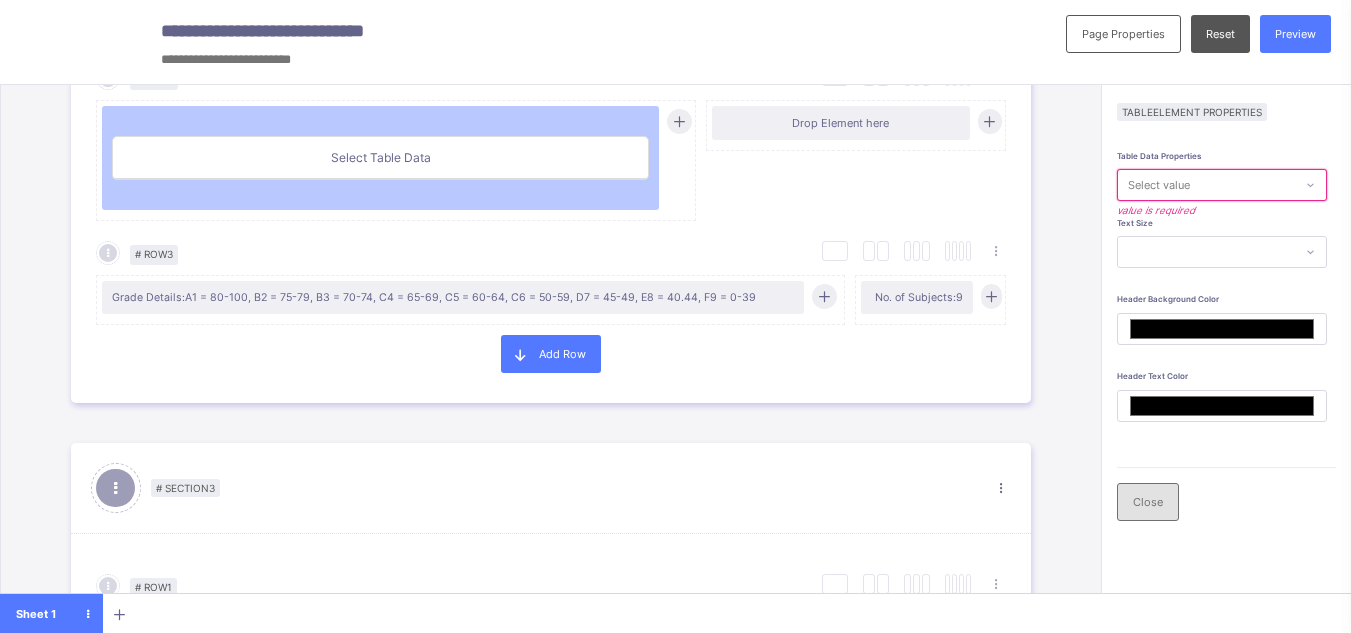 click on "Close" at bounding box center (1148, 502) 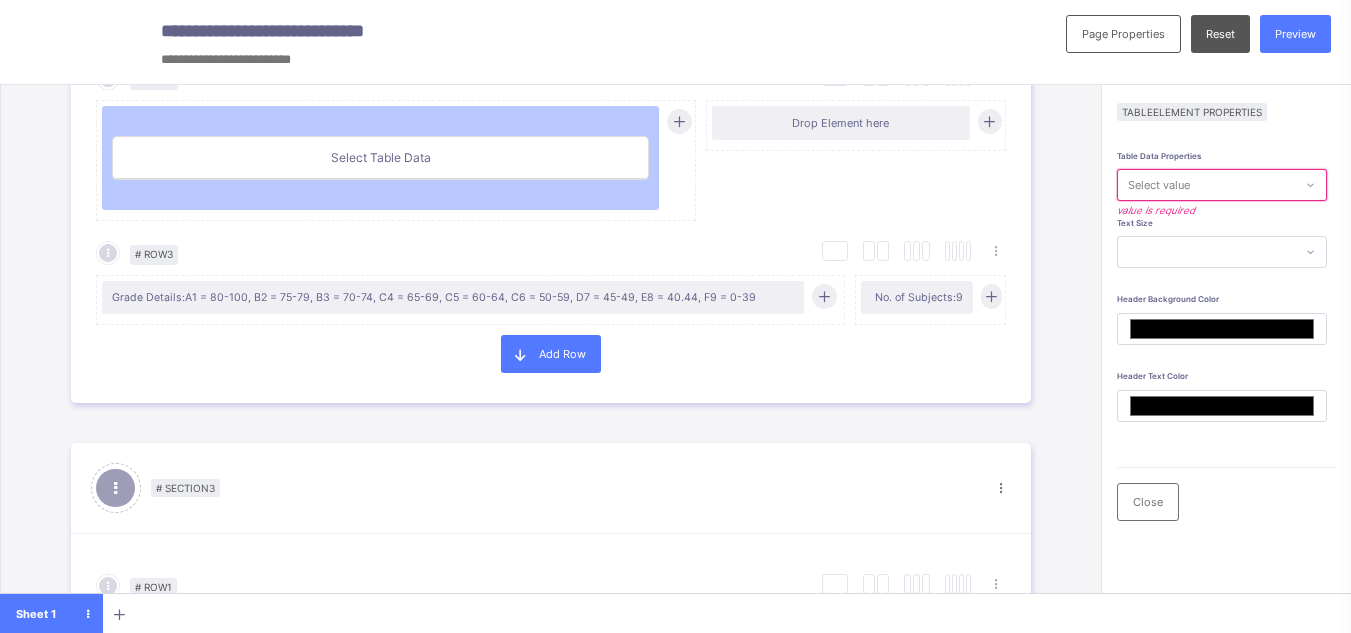 click on "# Section  1   Section Properties Duplicate Section Delete Section Select Column Layout Cancel   # Row  1   Duplicate Row Delete Row Savannah College of Art and Design Motto:  The university for Creative Careers Savannah, GA 31402-2072 USA Select Column Layout Cancel   # Row  2   Duplicate Row Delete Row Name:  Taylor Manixa Gender:  Male or Female Term:  First Term Session:  2021-2022 Class:  JSS 1 Gold No. in Class:  9 Total Score:  614.8 Class Average:  74.86 Highest in Class:  89.25 Lowest in Class:  51.66 Final Grade:  C Final Average:  70.3 Add Row   # Section  2   Section Properties Duplicate Section Delete Section Select Column Layout Cancel   # Row  1   Duplicate Row Delete Row Subjects 1st Term 2nd Term 3rd Term Year Average Class Average Grade Remark A great 70 79 90 Mathematics 74 63.68 A great 70 79 90 Mathematics 74 63.68 A great 70 79 90 Mathematics 74 63.68 A great 70 79 90 Mathematics 74 63.68 A great 70 79 90 Mathematics 74 63.68 A great 70 79 90 Mathematics 74 63.68 Select Column Layout" at bounding box center (550, 240) 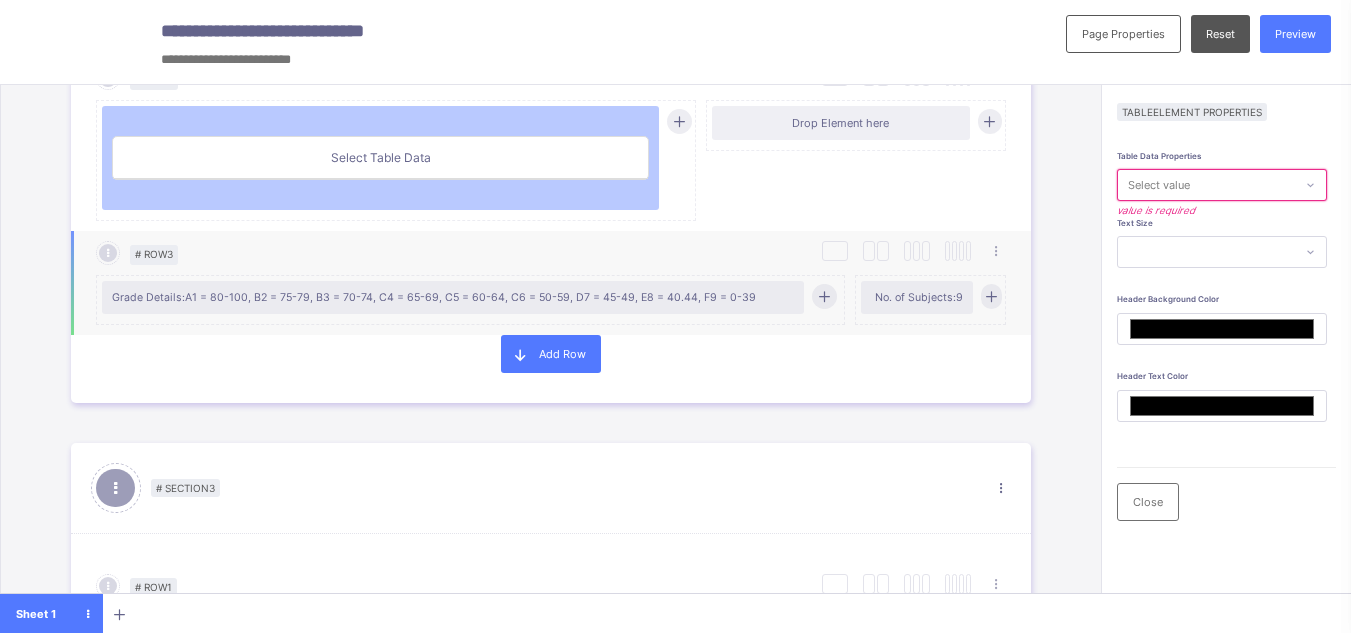 click on "Grade Details:  A1 = 80-100, B2 = 75-79, B3 = 70-74, C4 = 65-69, C5 = 60-64, C6 = 50-59, D7 = 45-49, E8 = 40.44, F9 = 0-39" at bounding box center [453, 297] 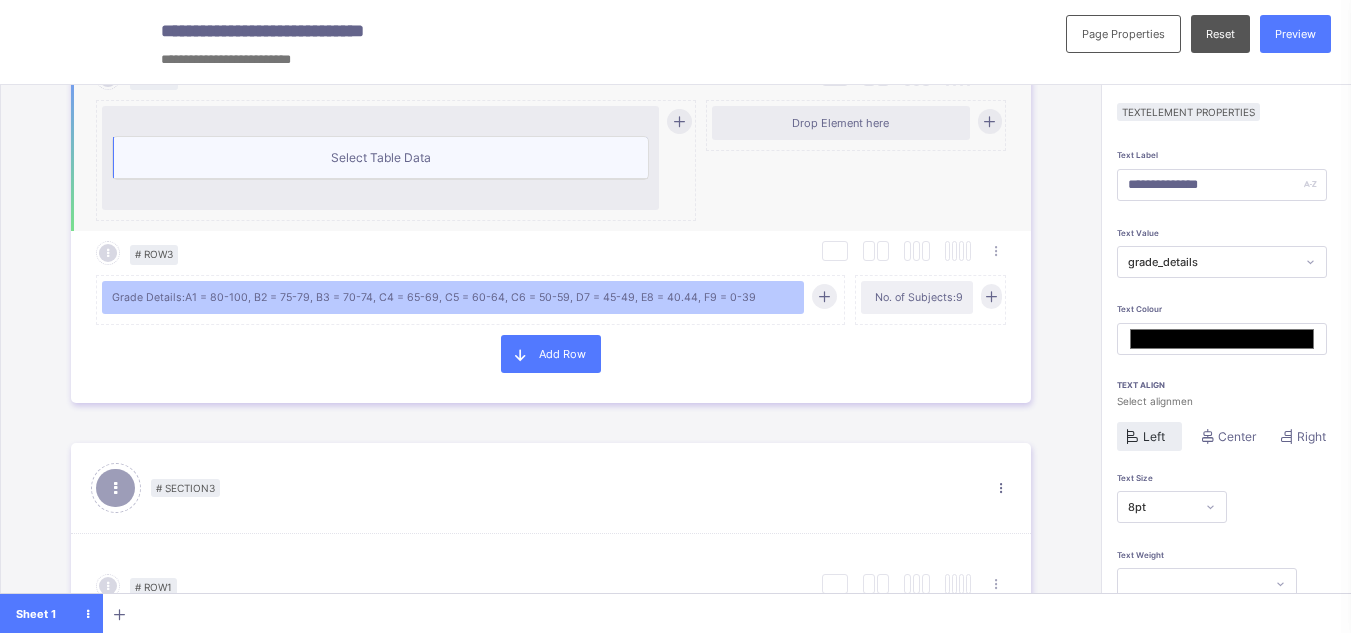 click on "Select Table Data" at bounding box center (380, 158) 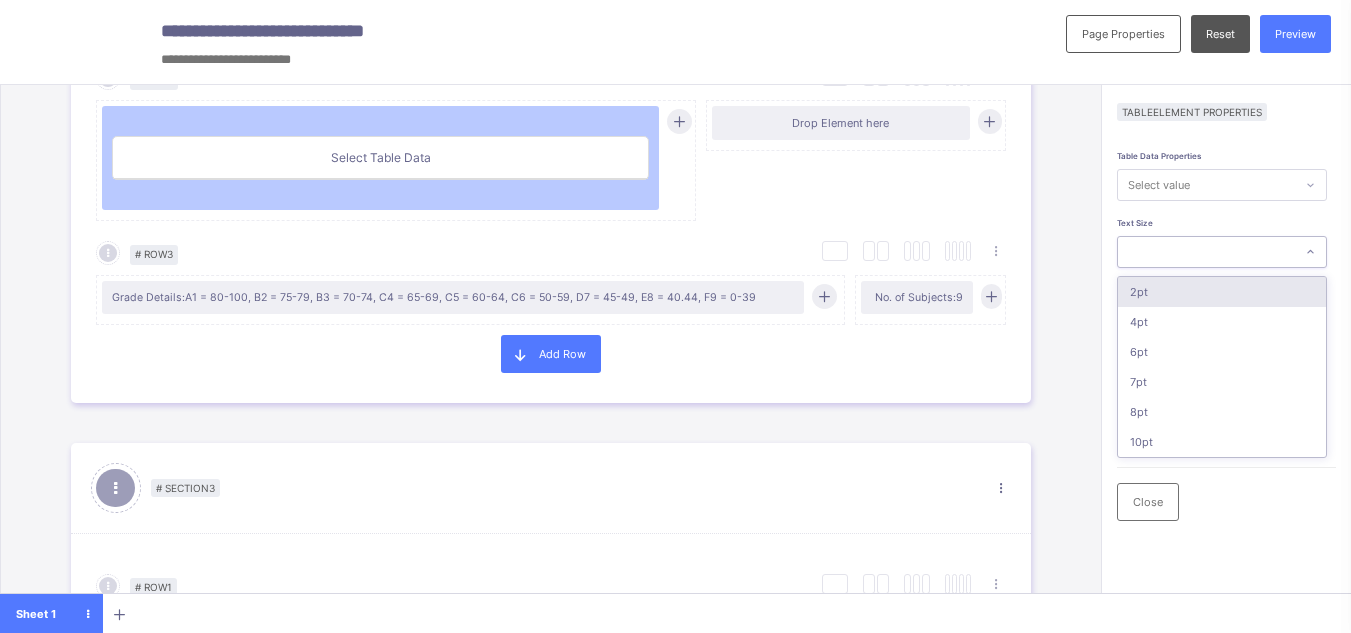 click at bounding box center [1206, 252] 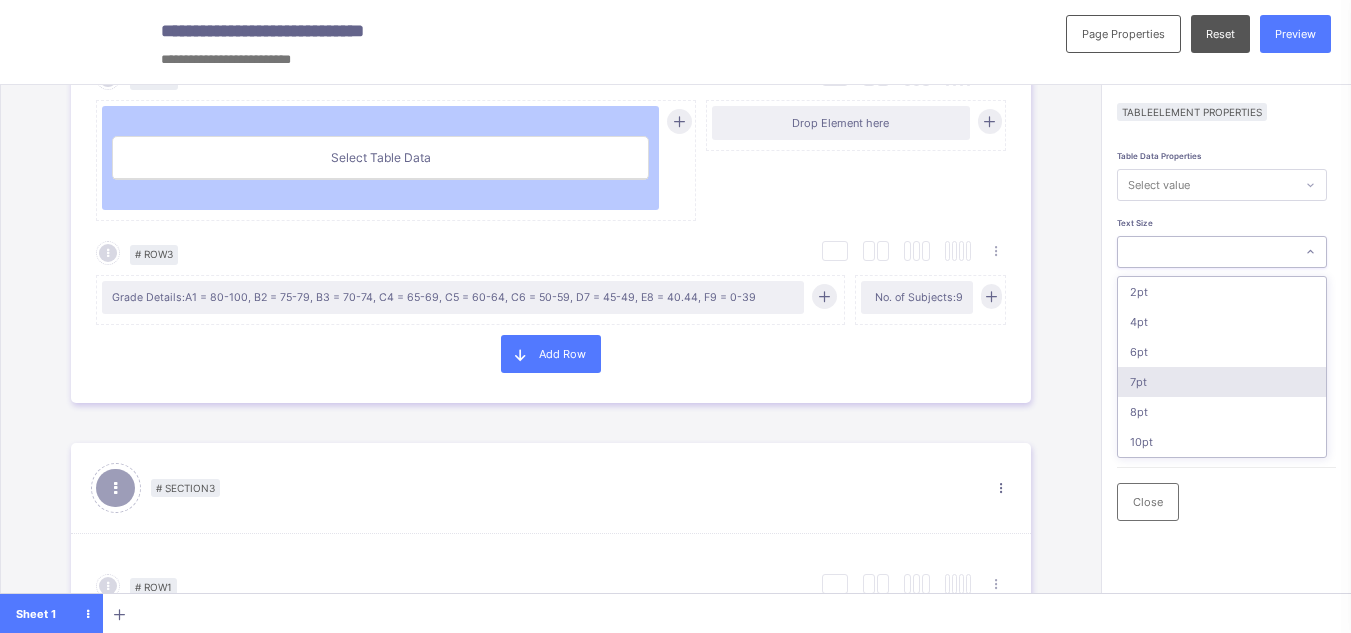 click on "7pt" at bounding box center [1222, 382] 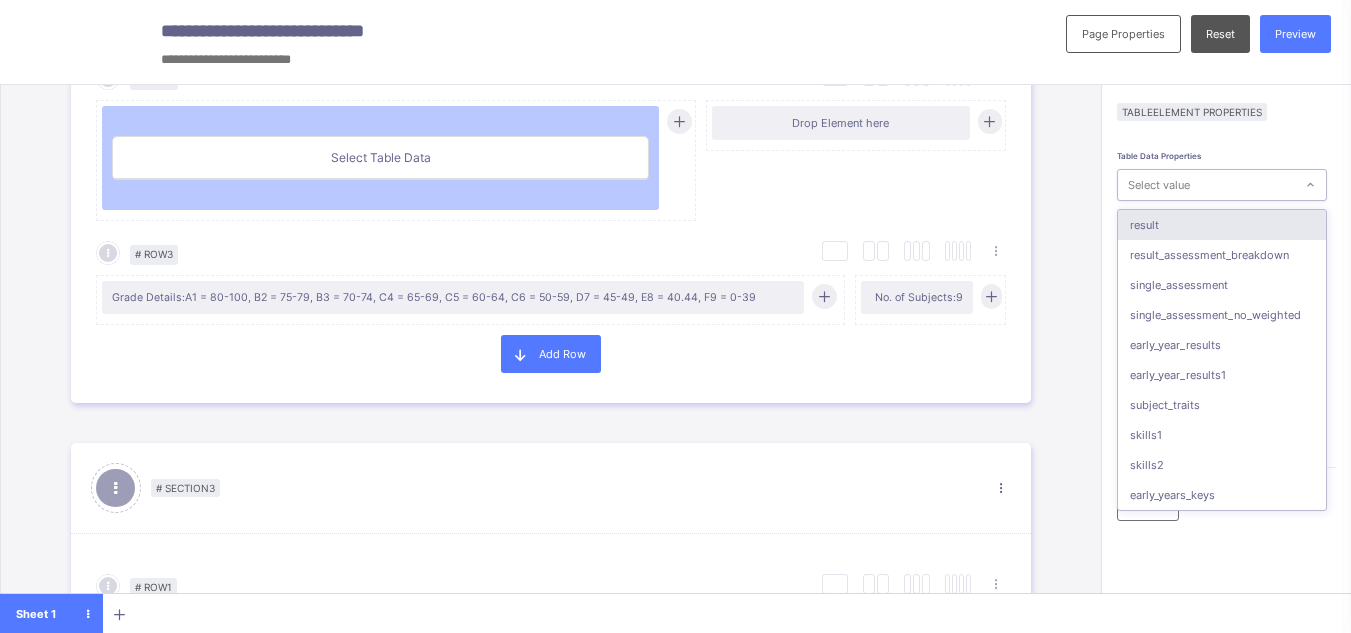 click on "Select value" at bounding box center [1206, 185] 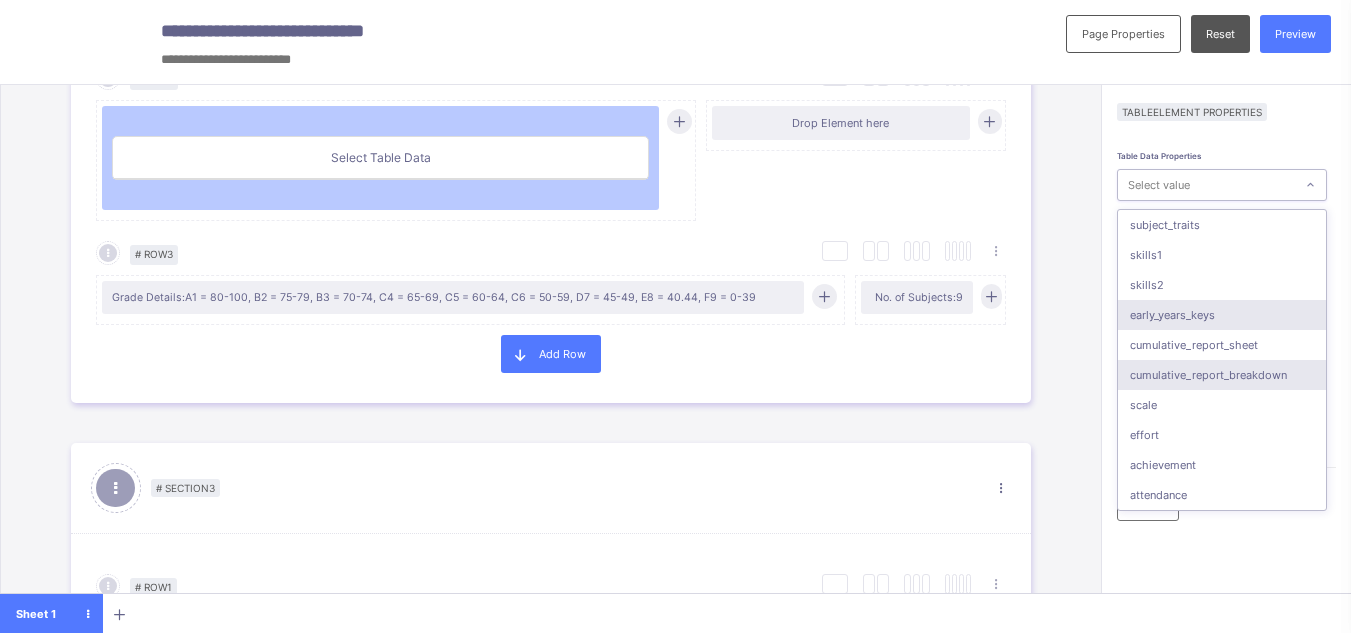 scroll, scrollTop: 0, scrollLeft: 0, axis: both 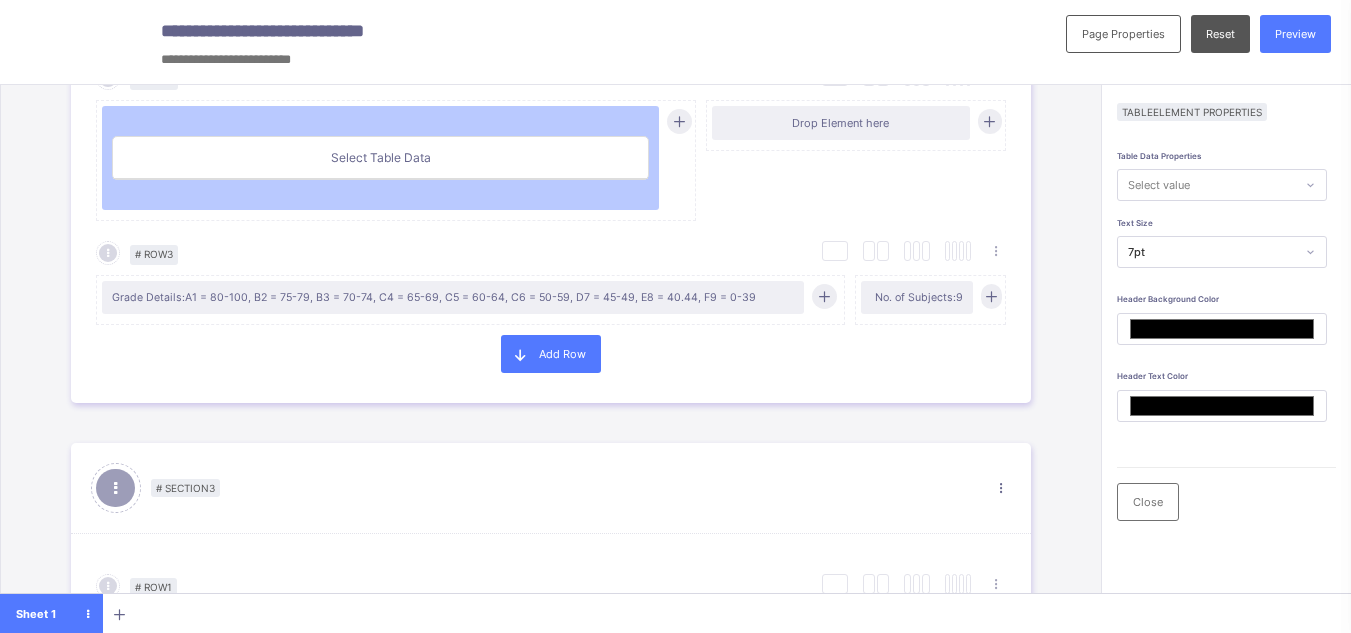 click on "# Section  1   Section Properties Duplicate Section Delete Section Select Column Layout Cancel   # Row  1   Duplicate Row Delete Row Savannah College of Art and Design Motto:  The university for Creative Careers Savannah, GA 31402-2072 USA Select Column Layout Cancel   # Row  2   Duplicate Row Delete Row Name:  Taylor Manixa Gender:  Male or Female Term:  First Term Session:  2021-2022 Class:  JSS 1 Gold No. in Class:  9 Total Score:  614.8 Class Average:  74.86 Highest in Class:  89.25 Lowest in Class:  51.66 Final Grade:  C Final Average:  70.3 Add Row   # Section  2   Section Properties Duplicate Section Delete Section Select Column Layout Cancel   # Row  1   Duplicate Row Delete Row Subjects 1st Term 2nd Term 3rd Term Year Average Class Average Grade Remark A great 70 79 90 Mathematics 74 63.68 A great 70 79 90 Mathematics 74 63.68 A great 70 79 90 Mathematics 74 63.68 A great 70 79 90 Mathematics 74 63.68 A great 70 79 90 Mathematics 74 63.68 A great 70 79 90 Mathematics 74 63.68 Select Column Layout" at bounding box center (550, 240) 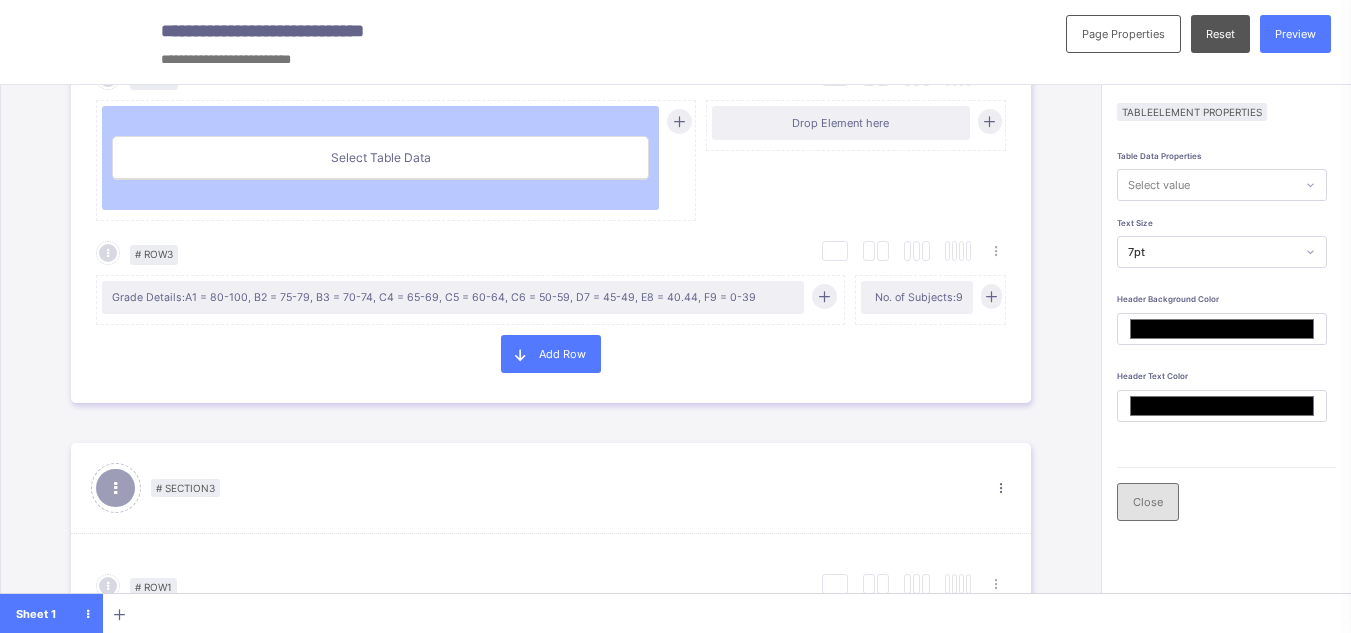 click on "Close" at bounding box center (1148, 502) 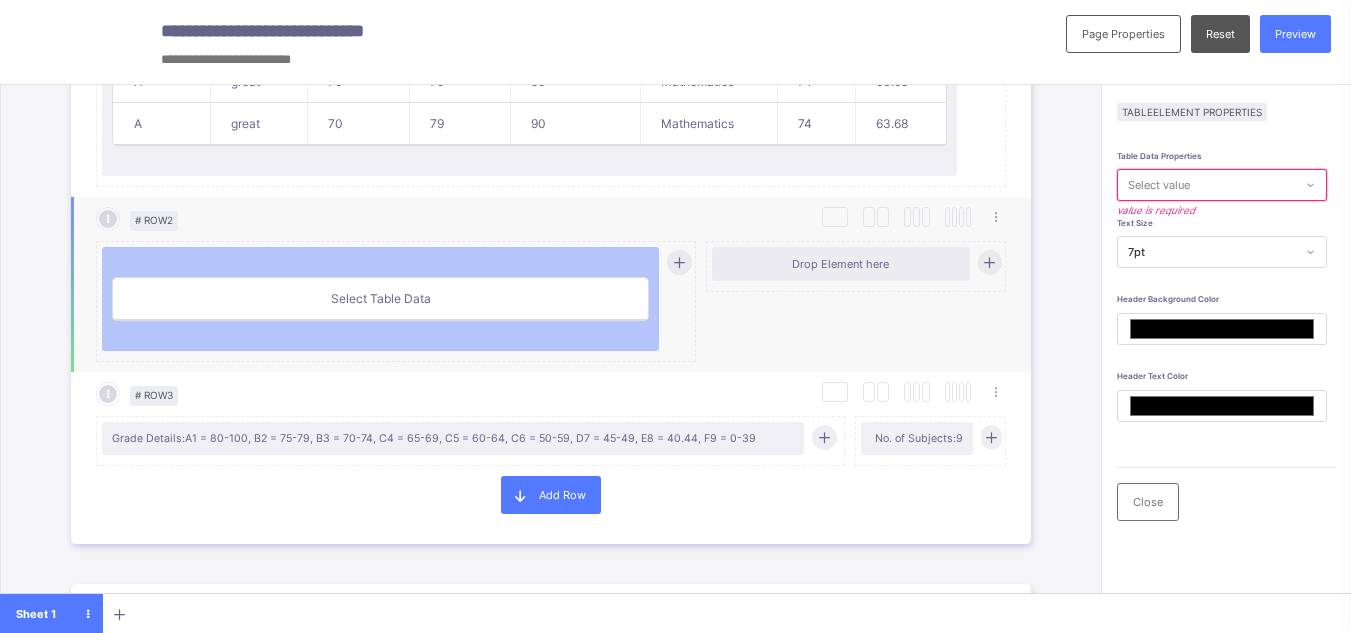 scroll, scrollTop: 1240, scrollLeft: 0, axis: vertical 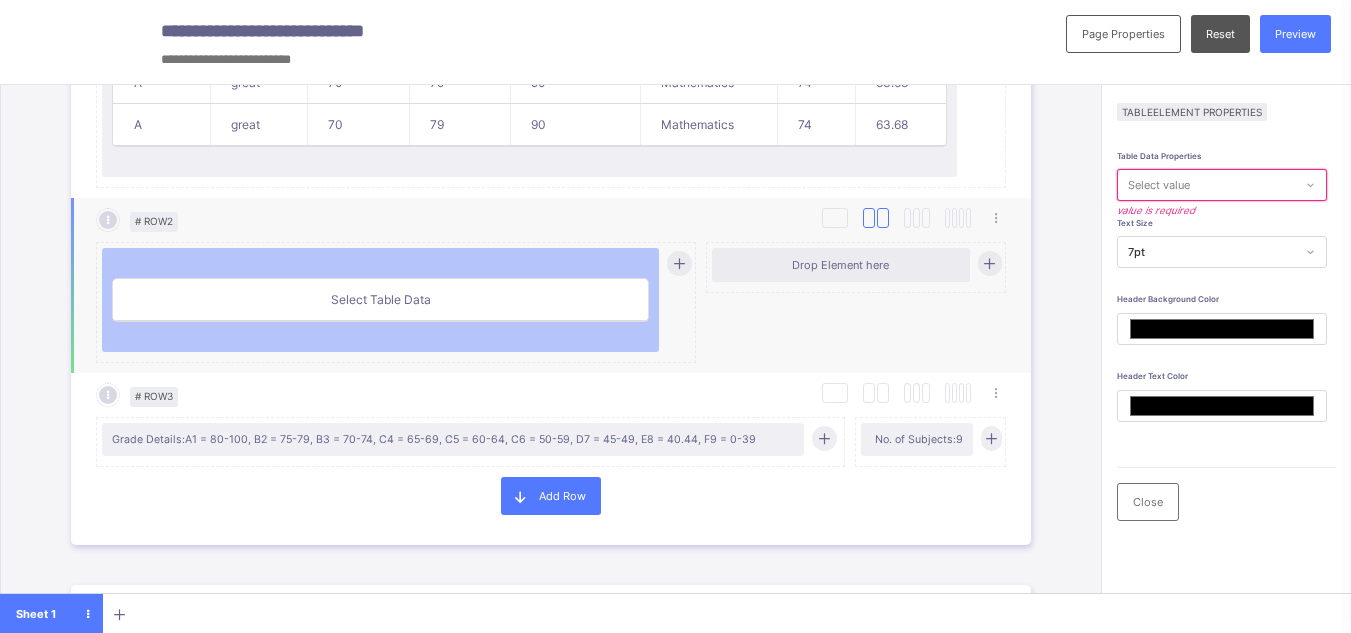 click at bounding box center [883, 218] 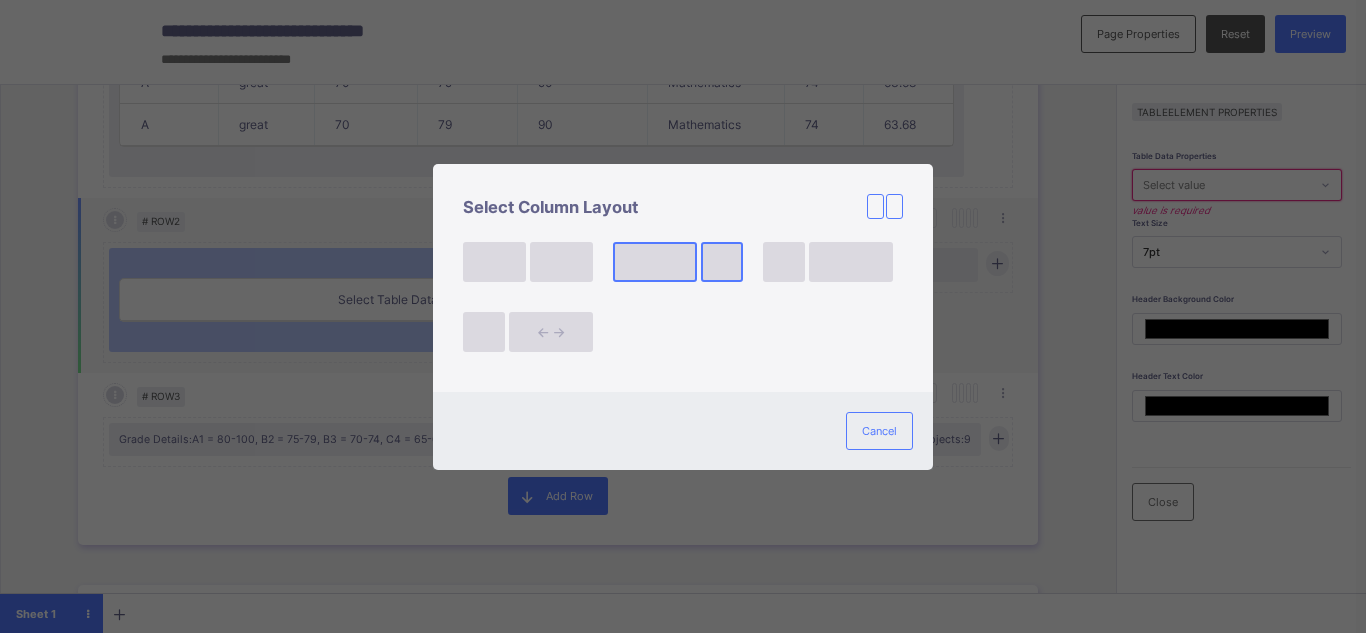 click at bounding box center [722, 262] 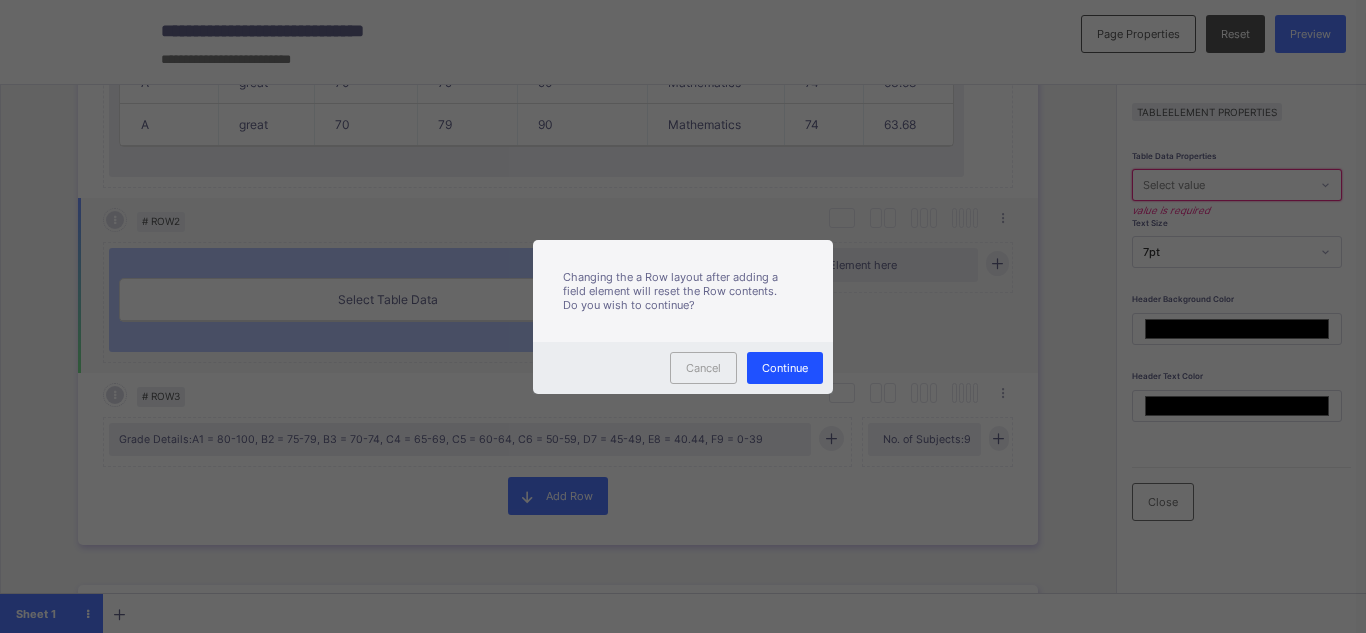 click on "Continue" at bounding box center [785, 368] 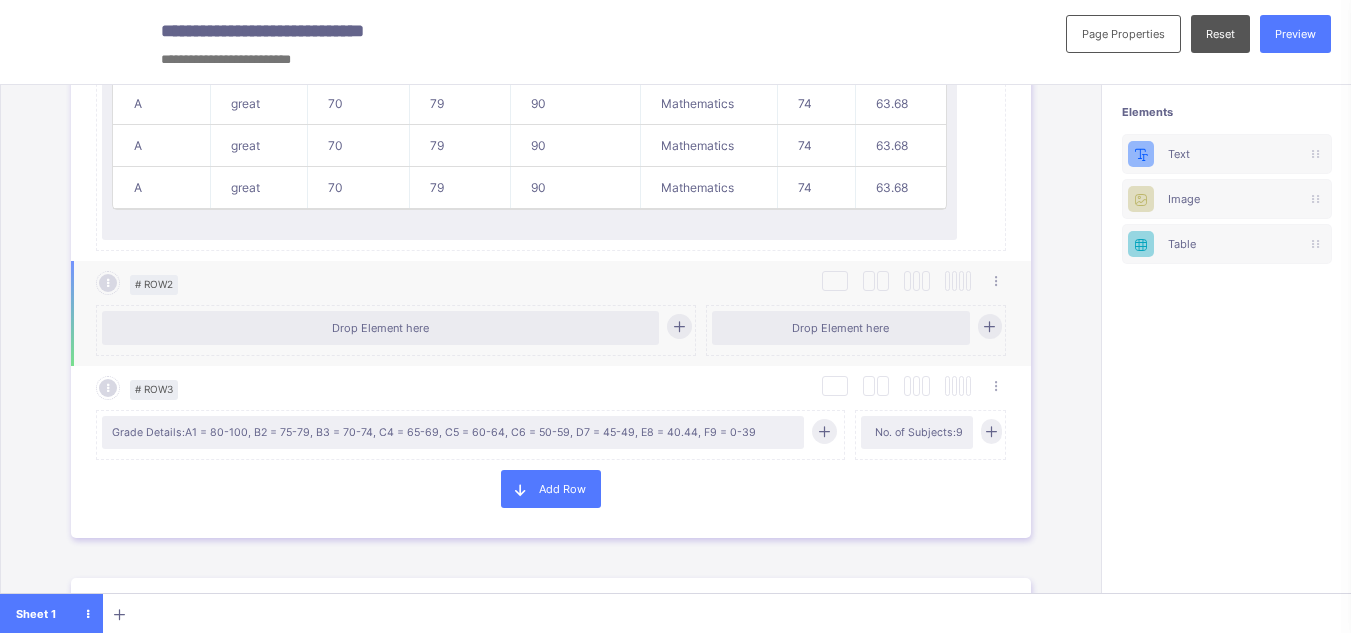 scroll, scrollTop: 1175, scrollLeft: 0, axis: vertical 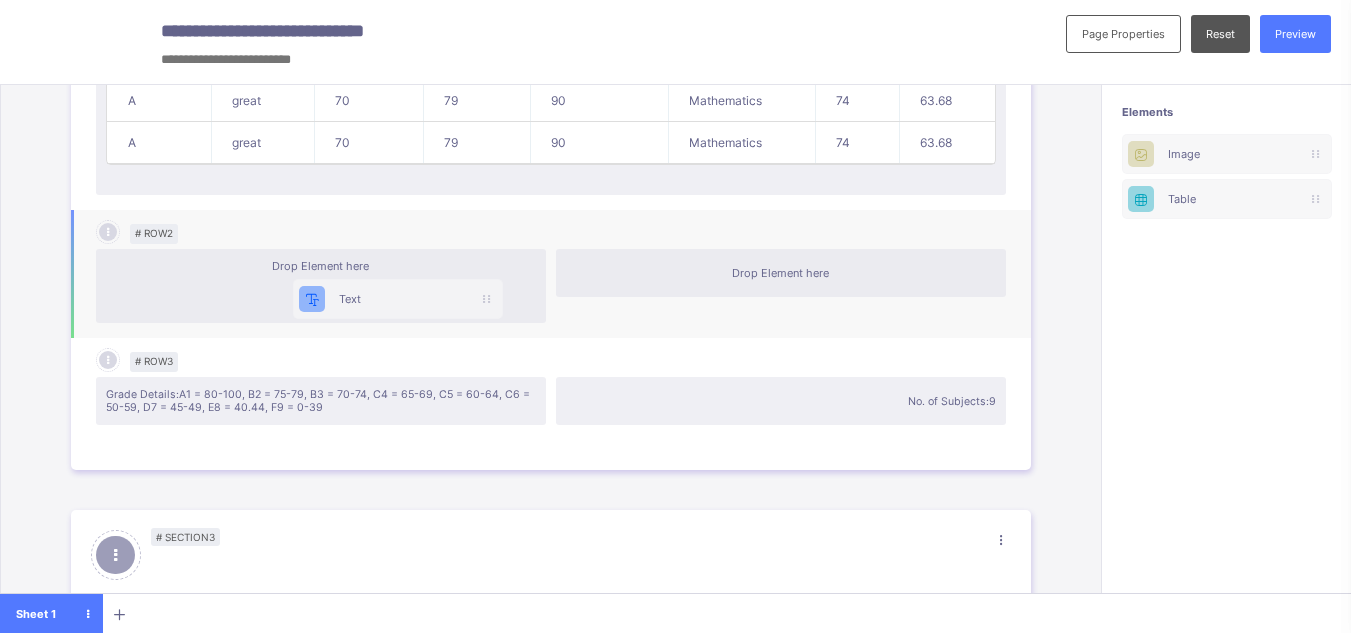drag, startPoint x: 1217, startPoint y: 159, endPoint x: 365, endPoint y: 303, distance: 864.0833 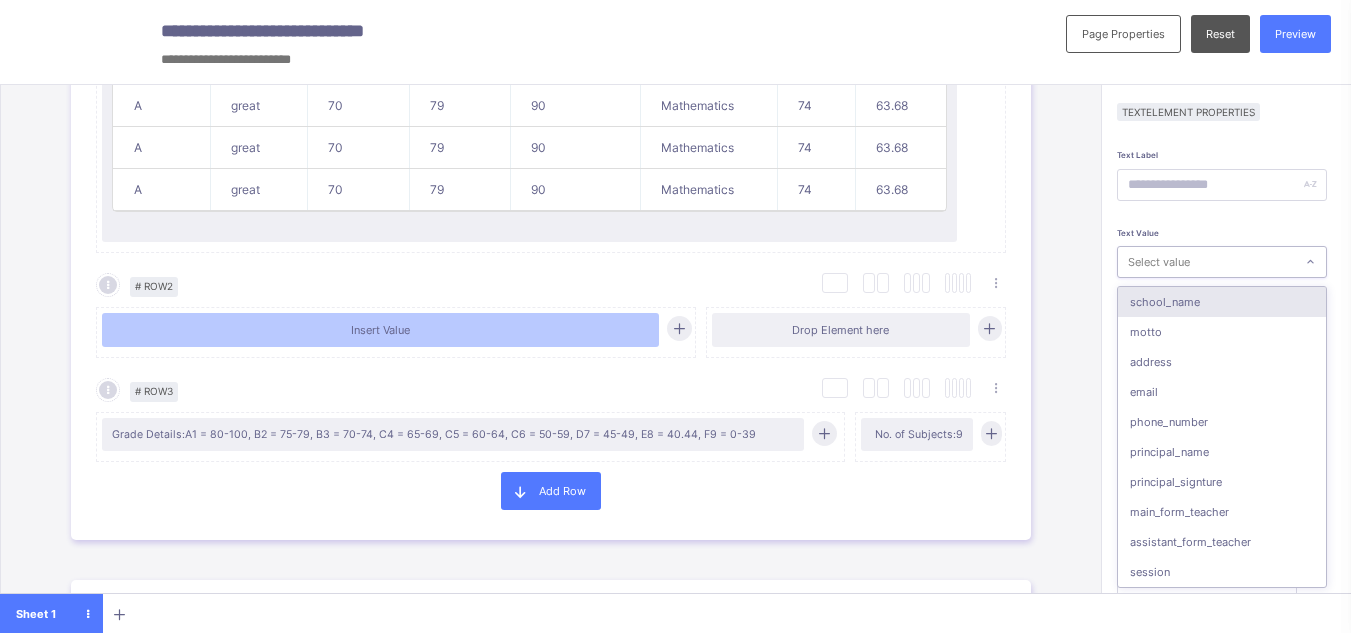 click on "Select value" at bounding box center [1159, 262] 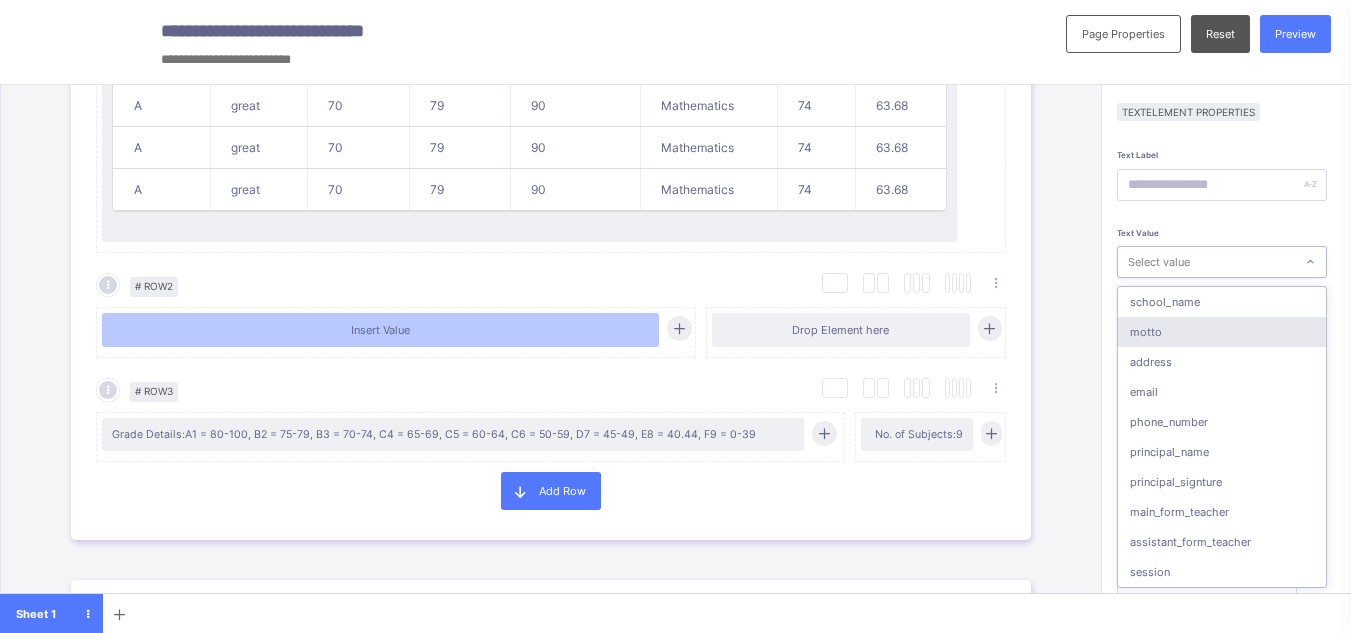 type on "*" 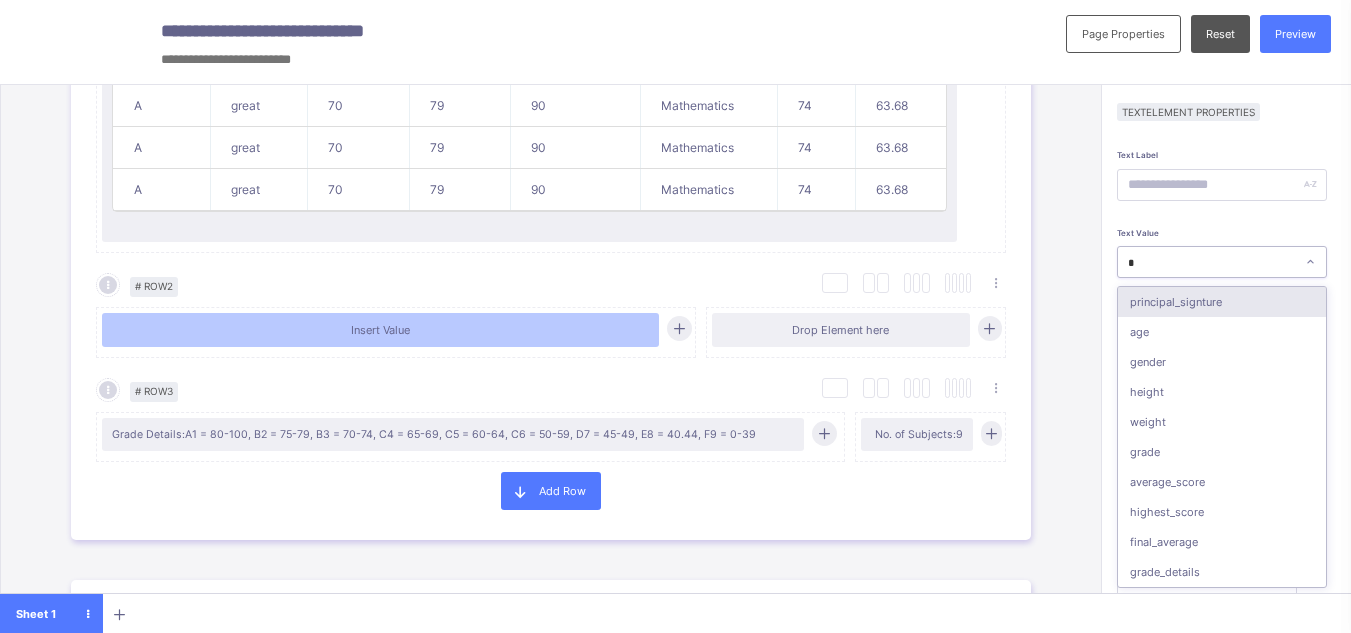type on "**" 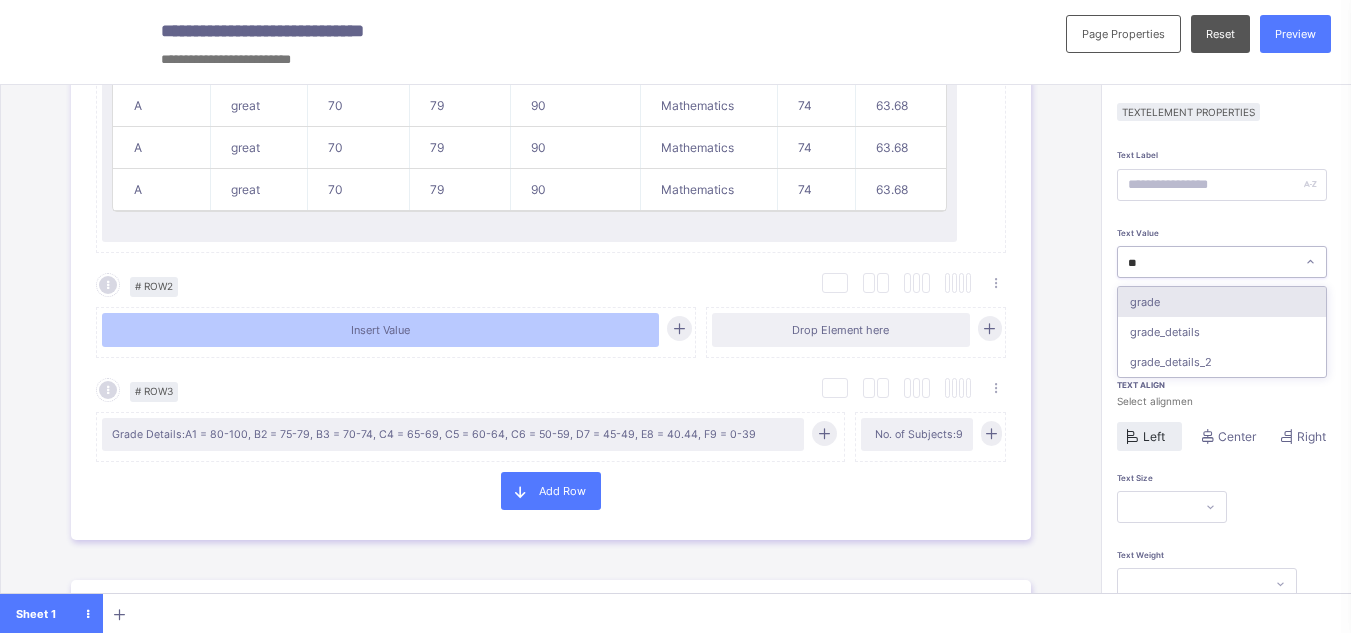 click on "grade" at bounding box center (1222, 302) 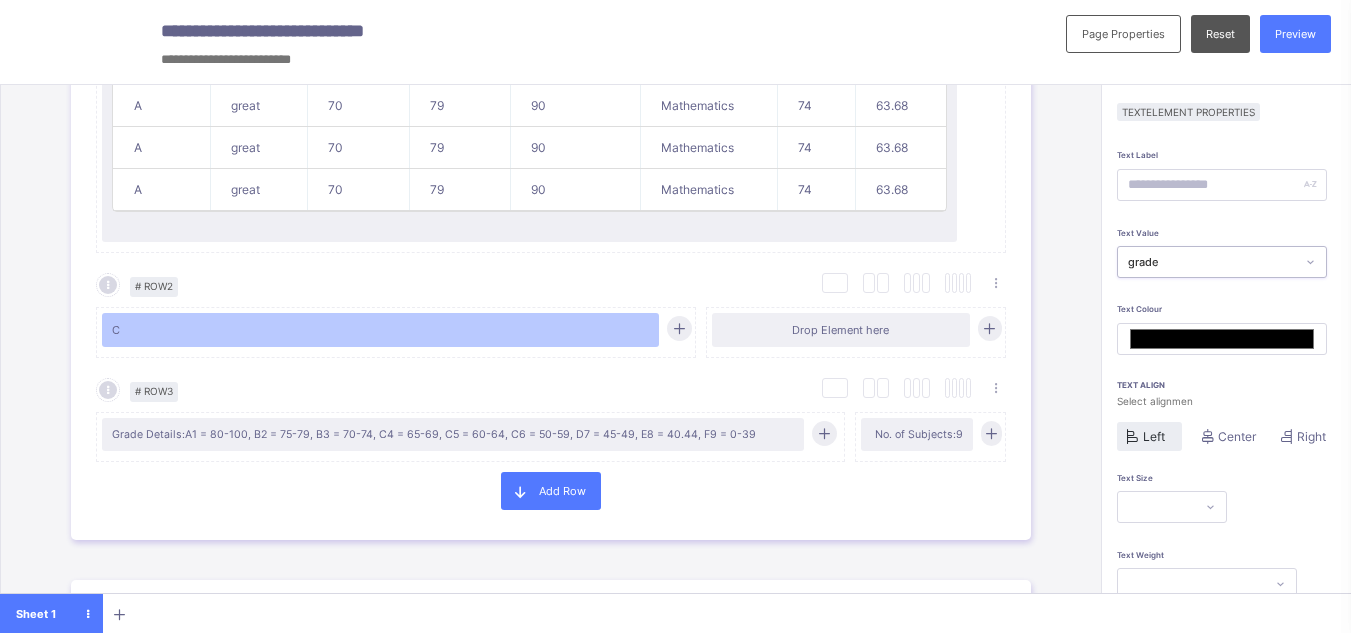 click on "grade" at bounding box center [1212, 262] 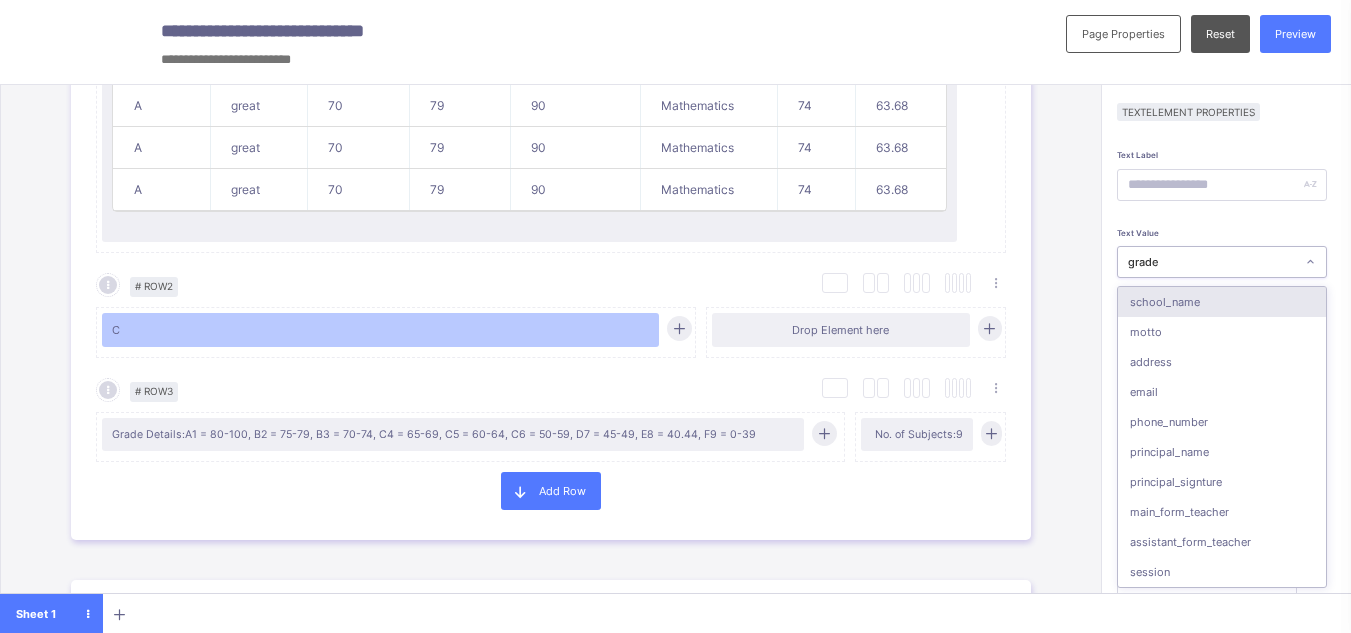 type on "*" 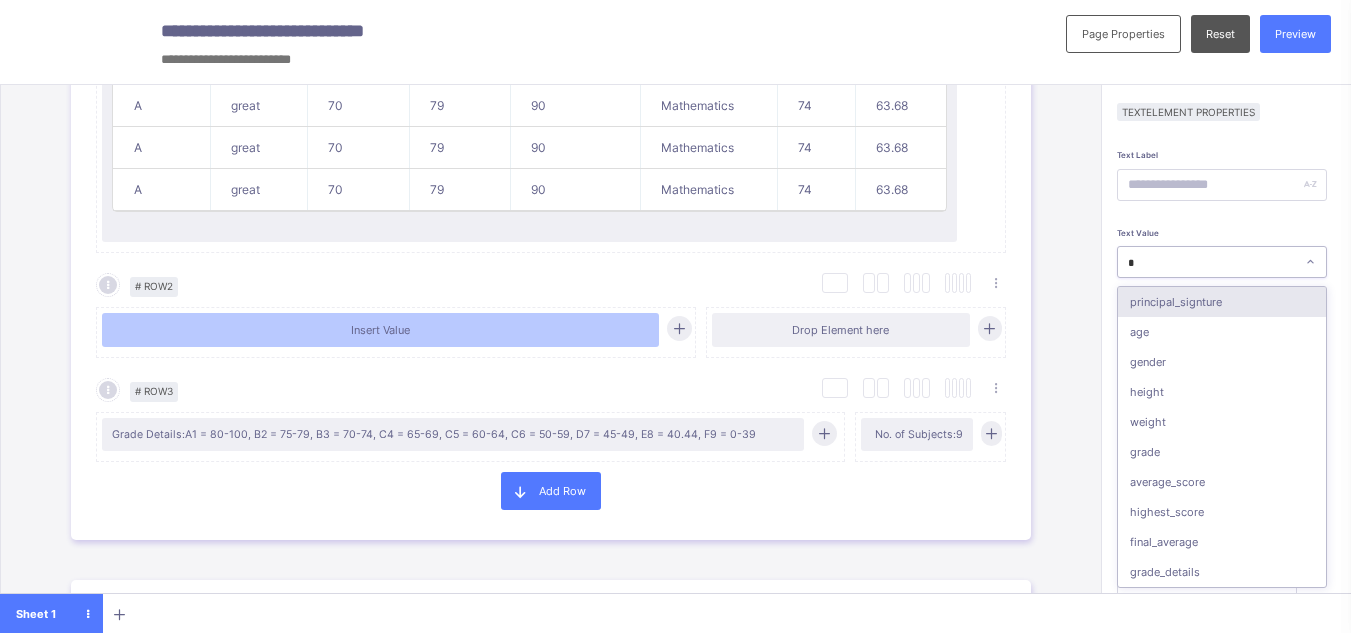 type on "**" 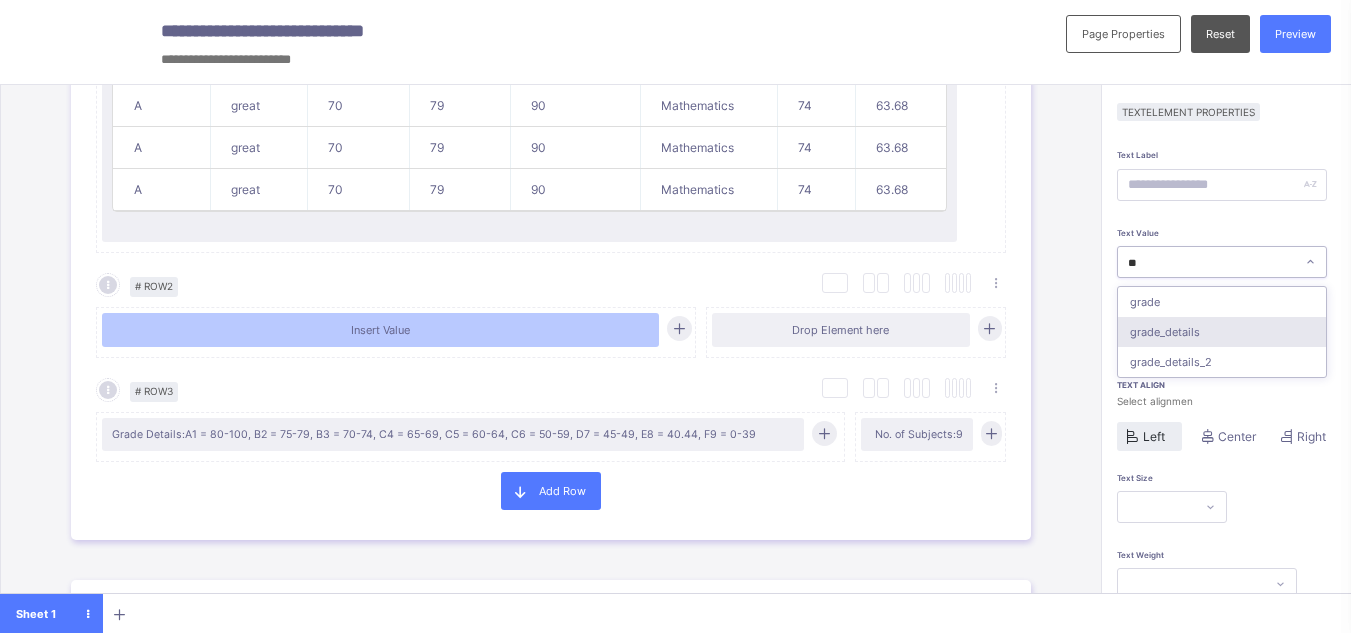 click on "grade_details" at bounding box center [1222, 332] 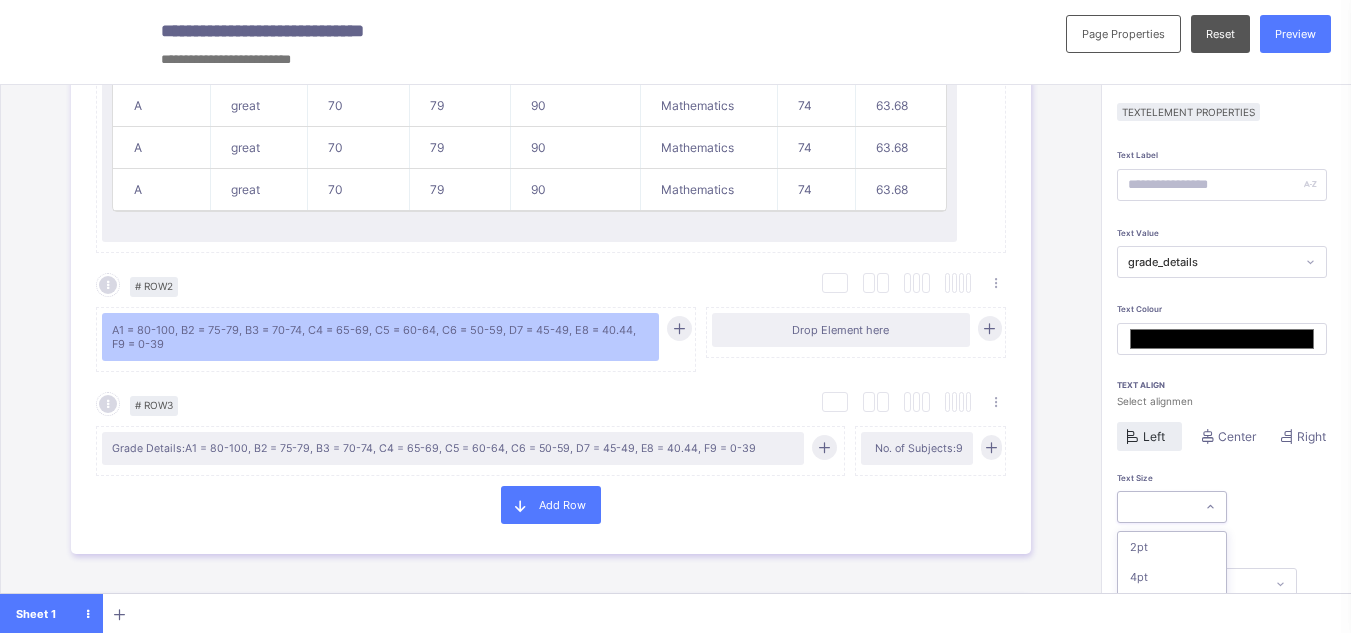 scroll, scrollTop: 159, scrollLeft: 0, axis: vertical 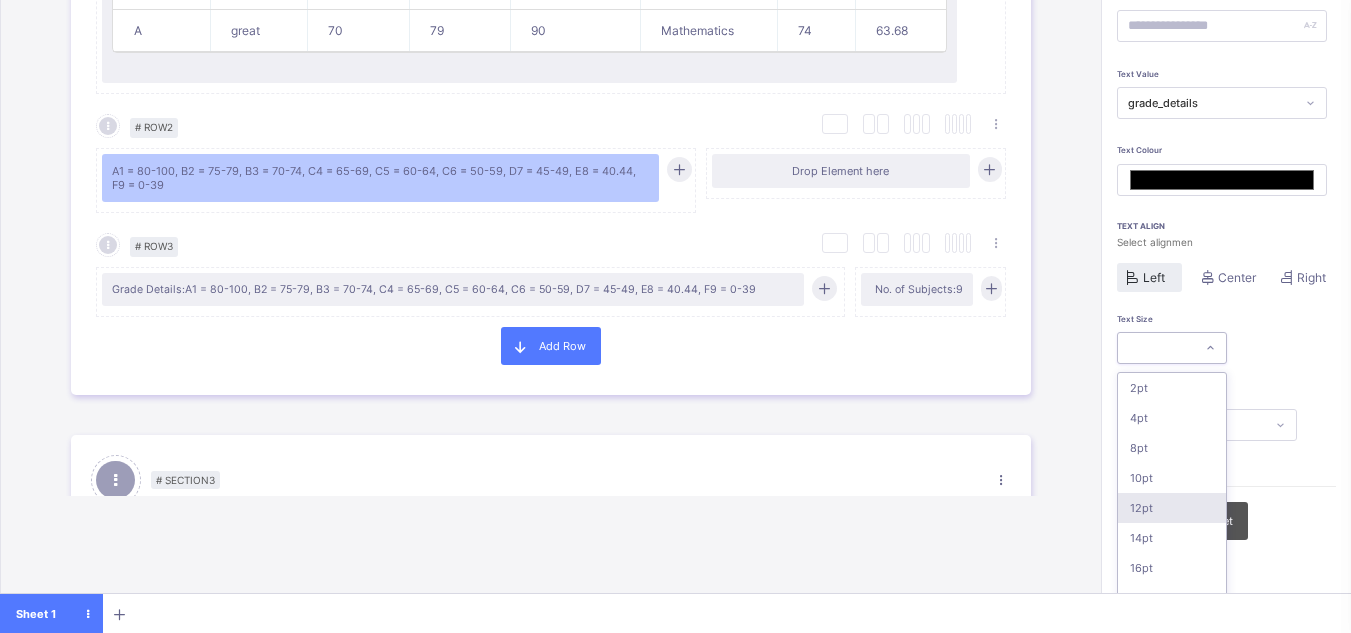 click on "option 12pt focused, 5 of 16. 16 results available. Use Up and Down to choose options, press Enter to select the currently focused option, press Escape to exit the menu, press Tab to select the option and exit the menu. 2pt 4pt 8pt 10pt 12pt 14pt 16pt 18pt 20pt 26pt 30pt 33pt 36pt 40pt 44pt 48pt" at bounding box center (1172, 348) 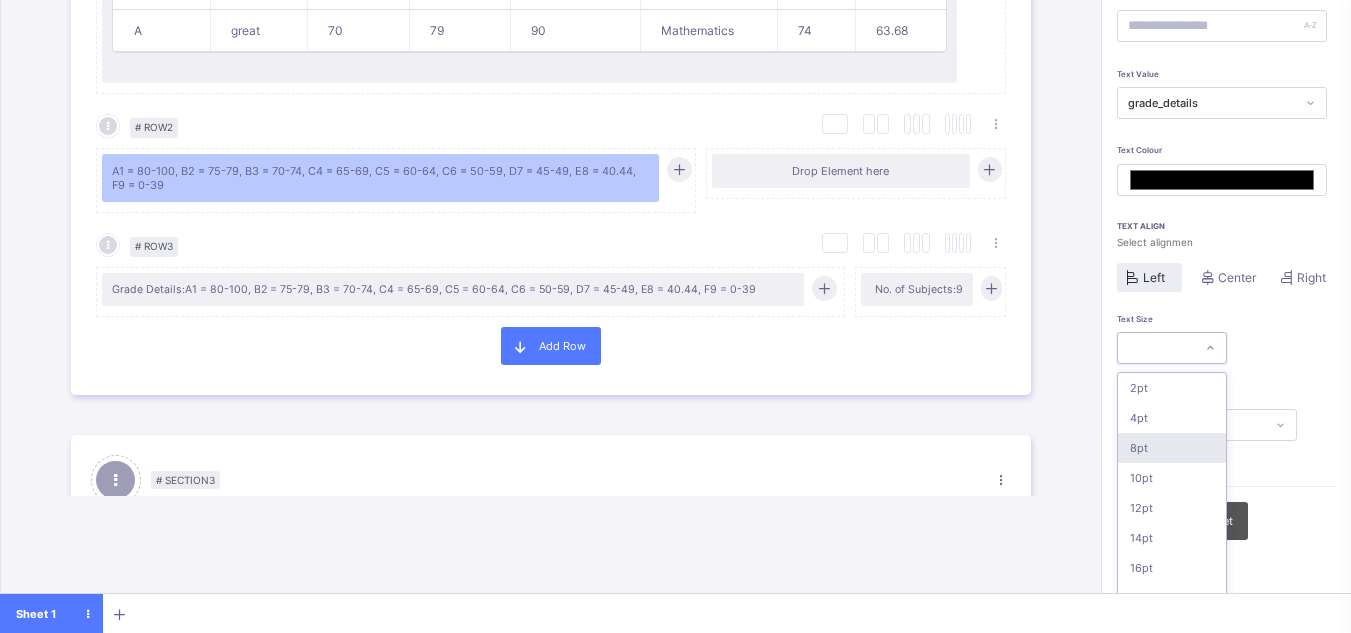 click on "8pt" at bounding box center [1172, 448] 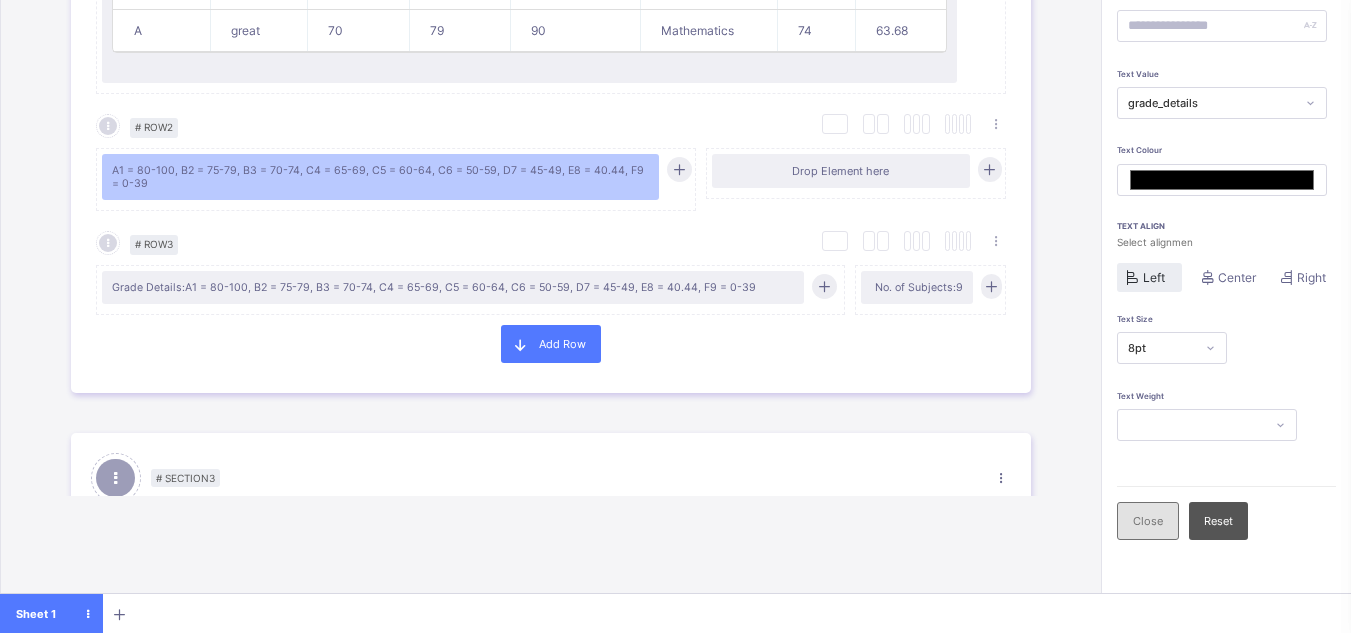 click on "Close" at bounding box center (1148, 521) 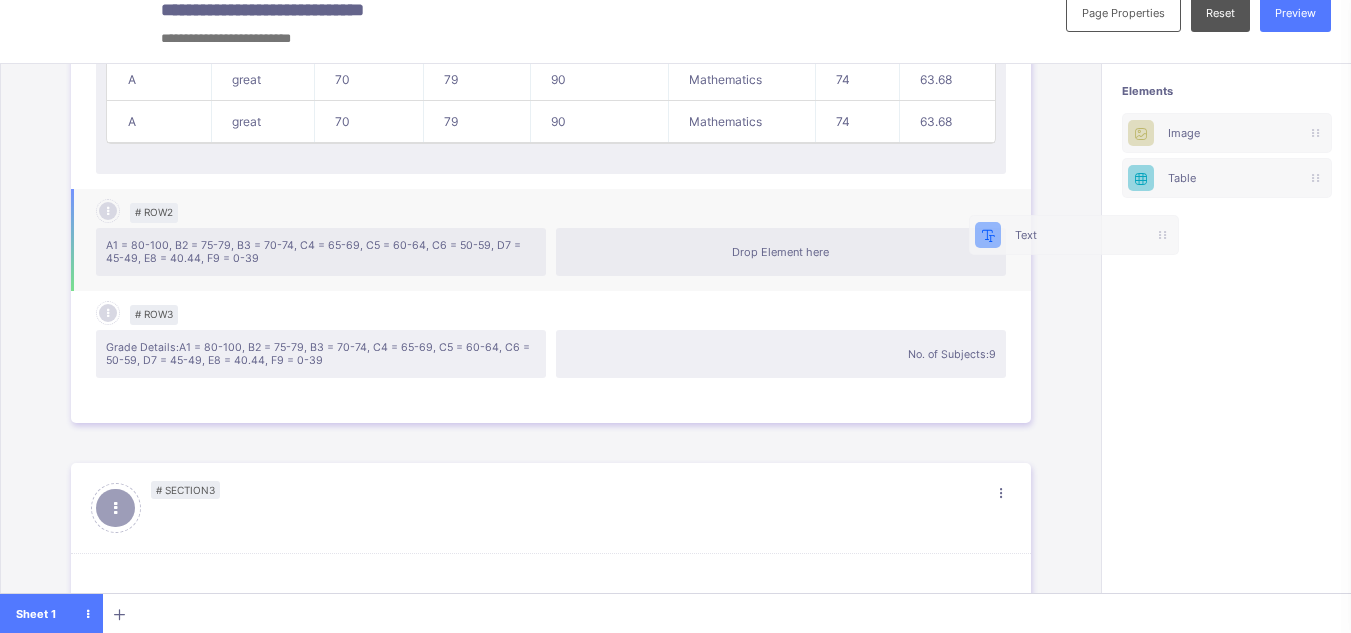 scroll, scrollTop: 21, scrollLeft: 11, axis: both 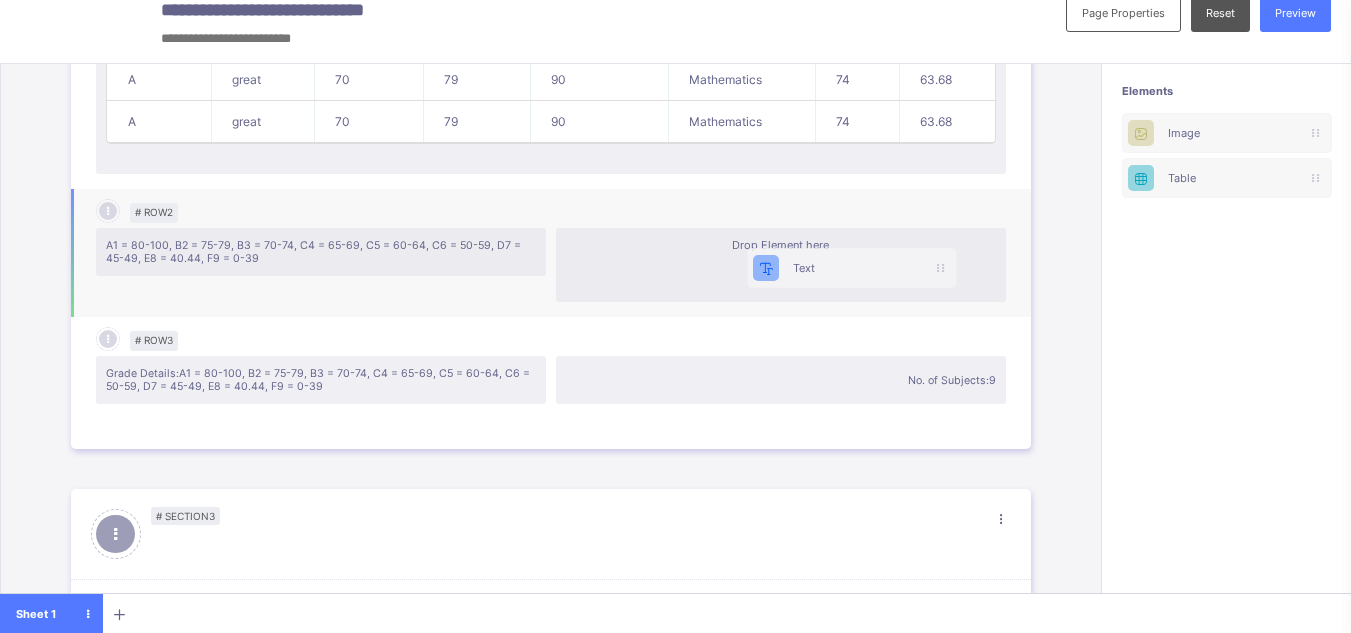 drag, startPoint x: 1212, startPoint y: 131, endPoint x: 809, endPoint y: 264, distance: 424.37955 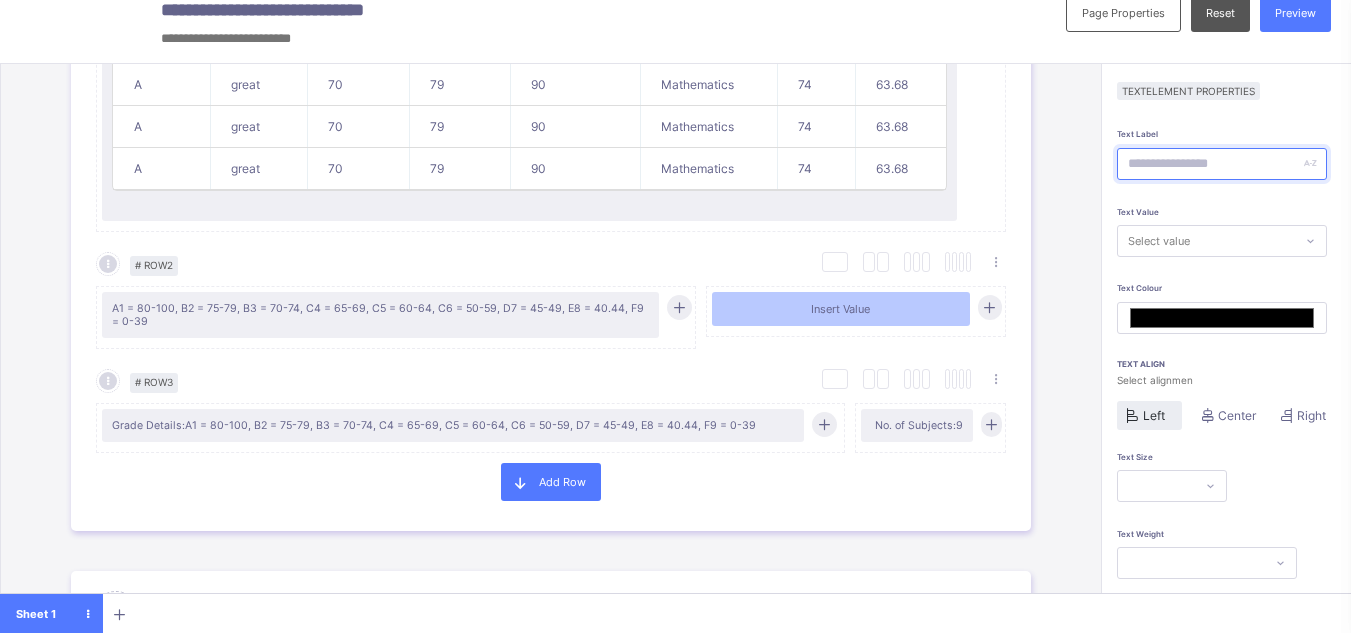 click at bounding box center [1222, 164] 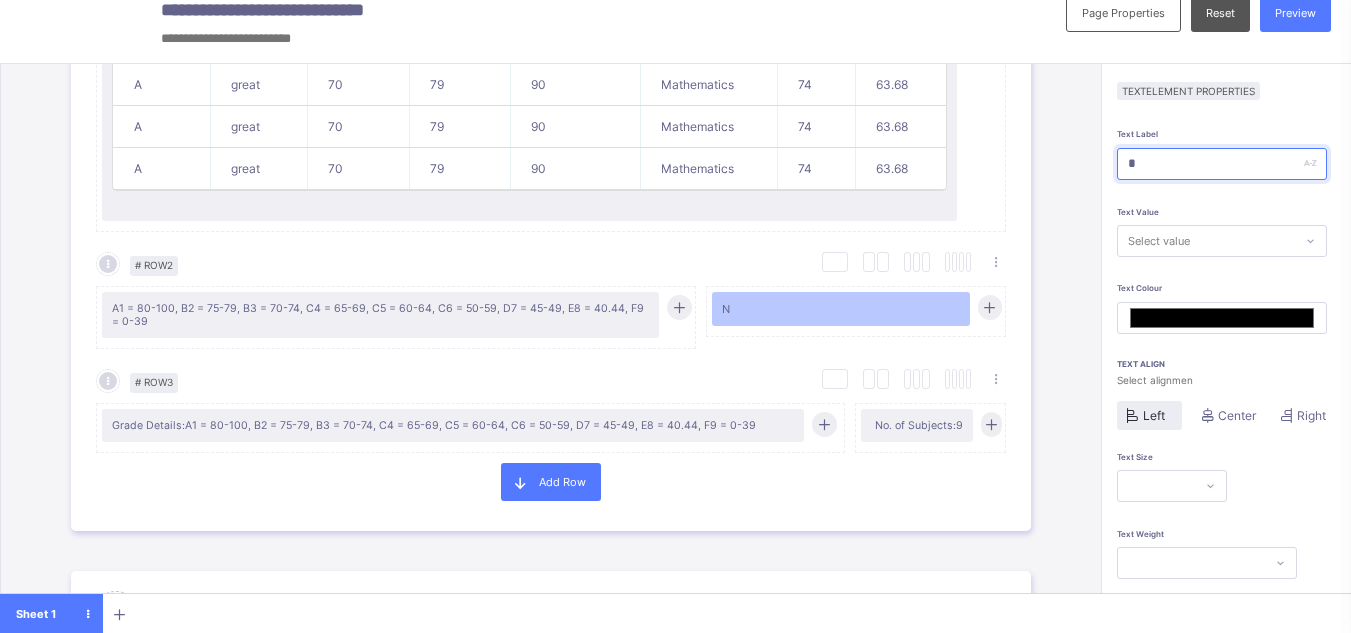 type on "**" 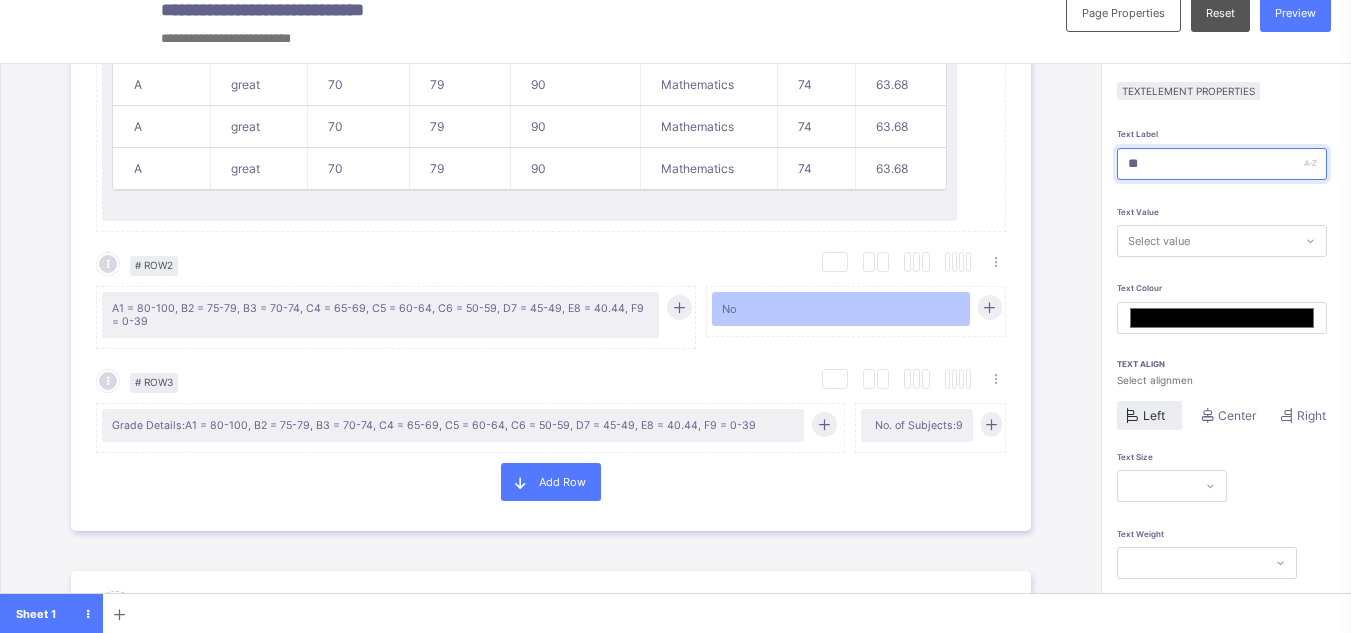 type on "***" 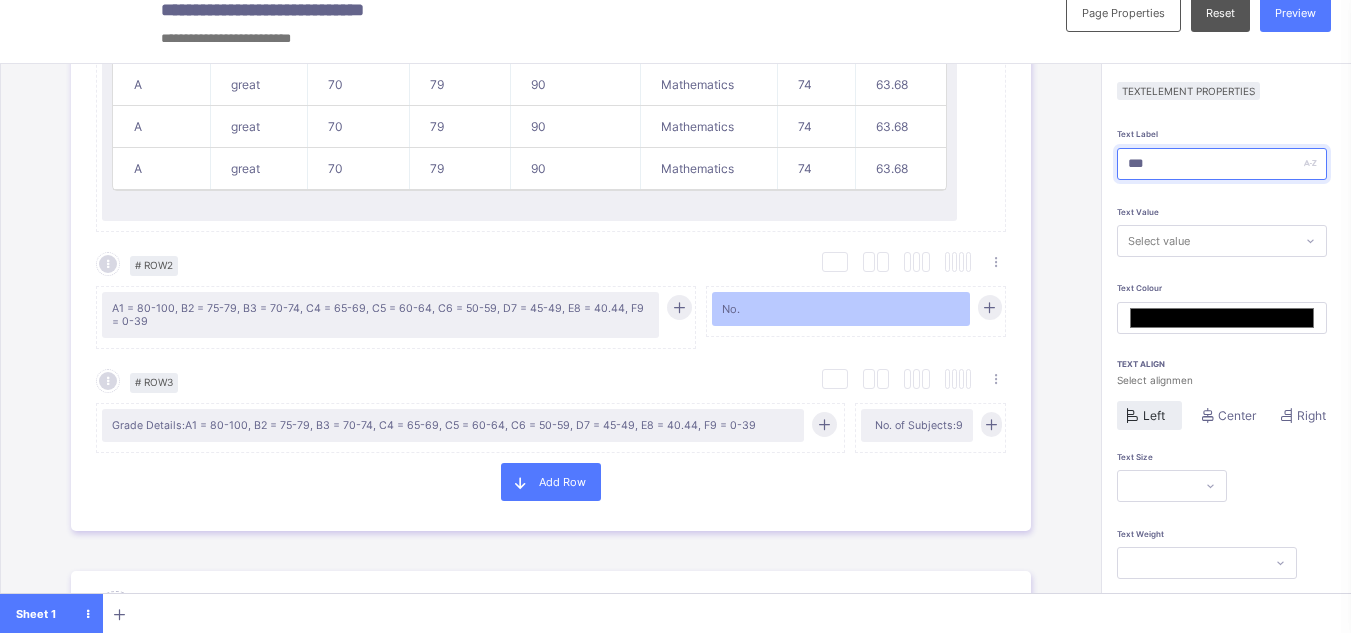 type on "***" 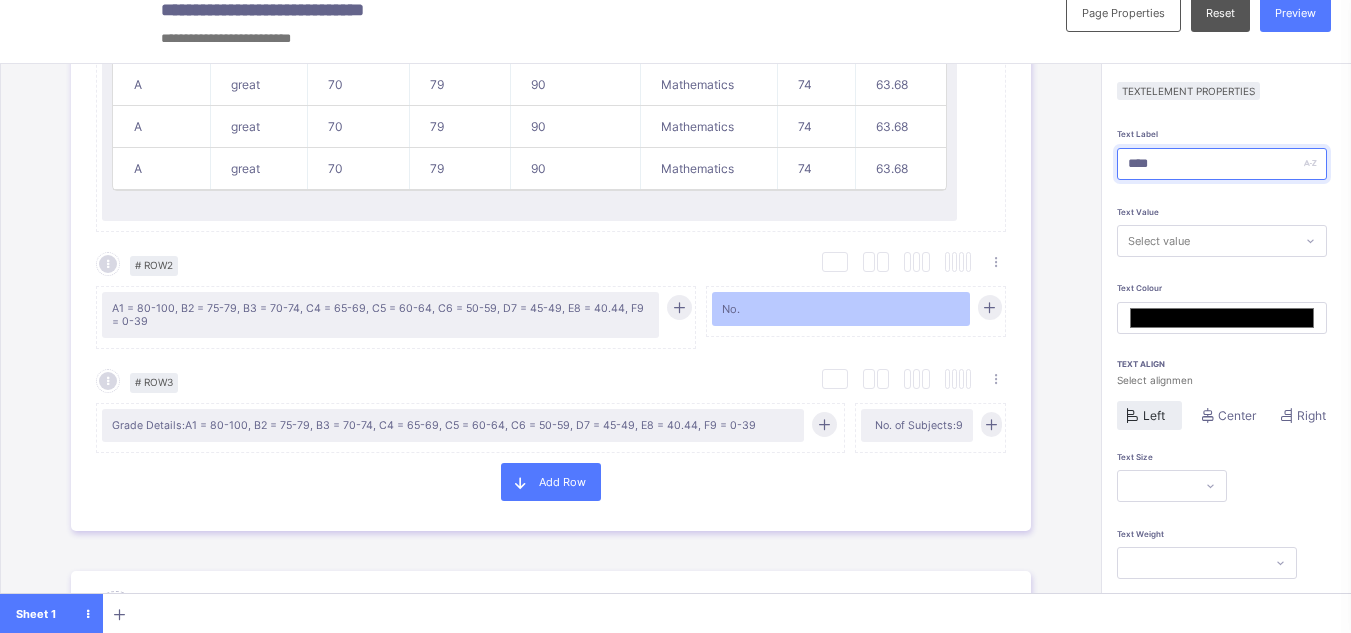 type on "*****" 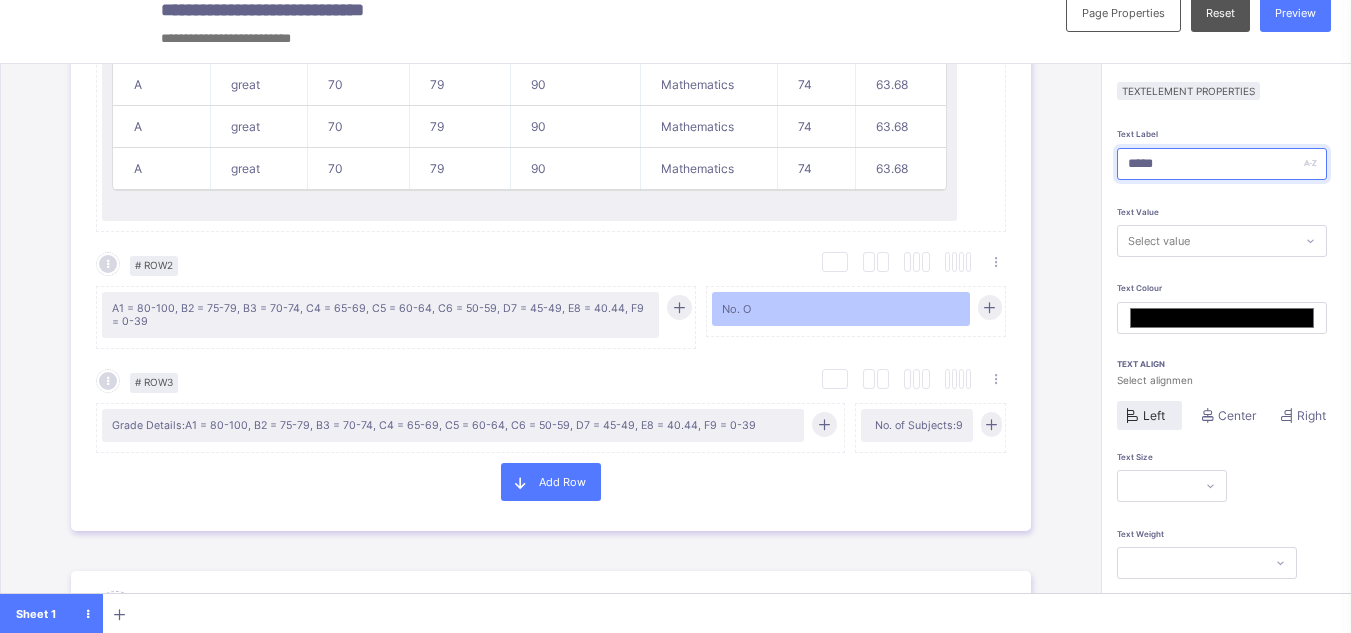 type on "***" 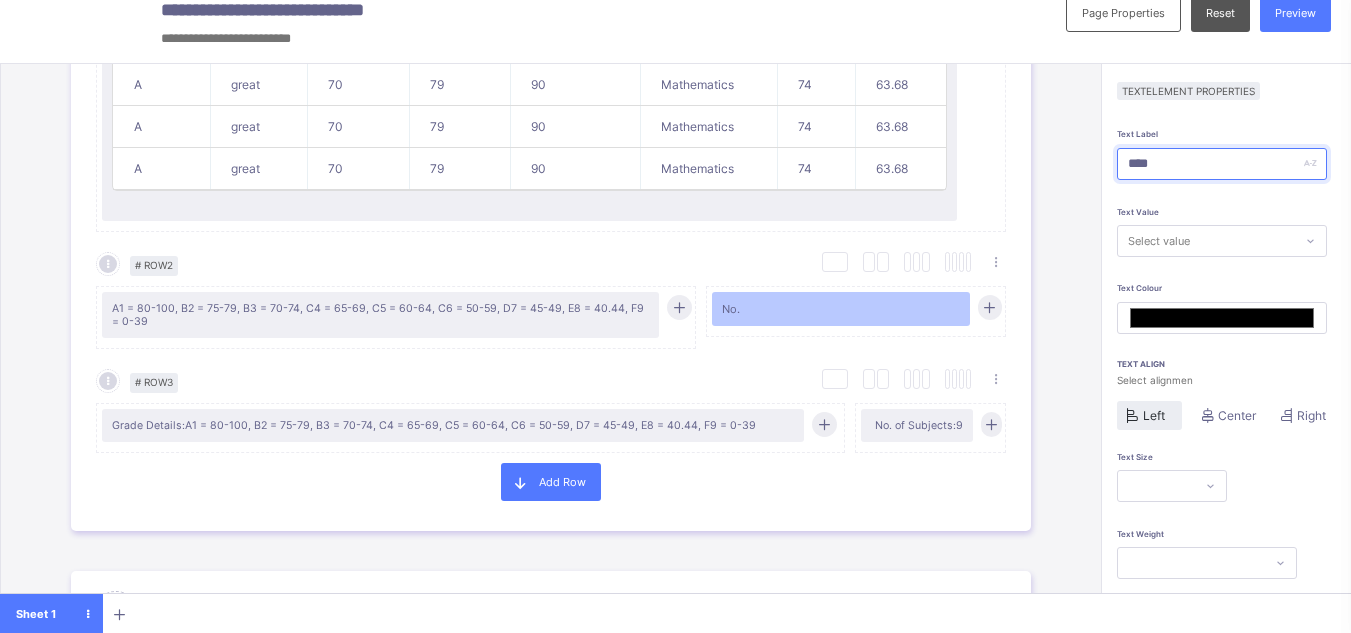 type on "*****" 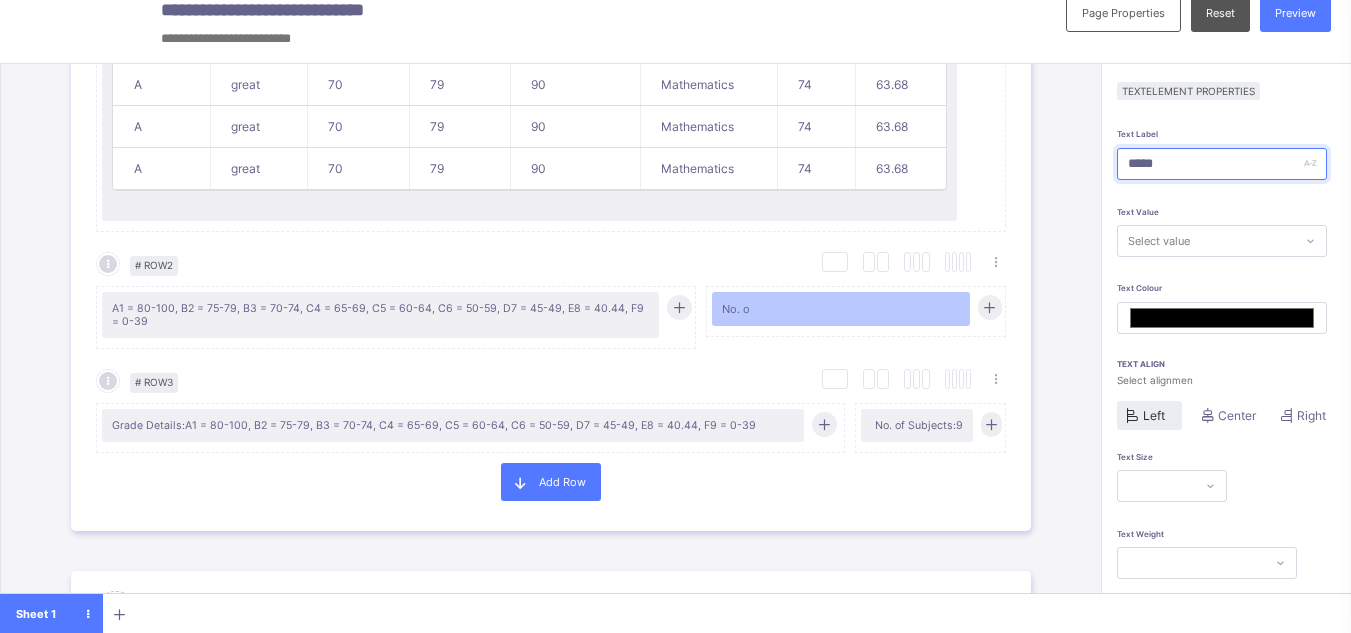type on "******" 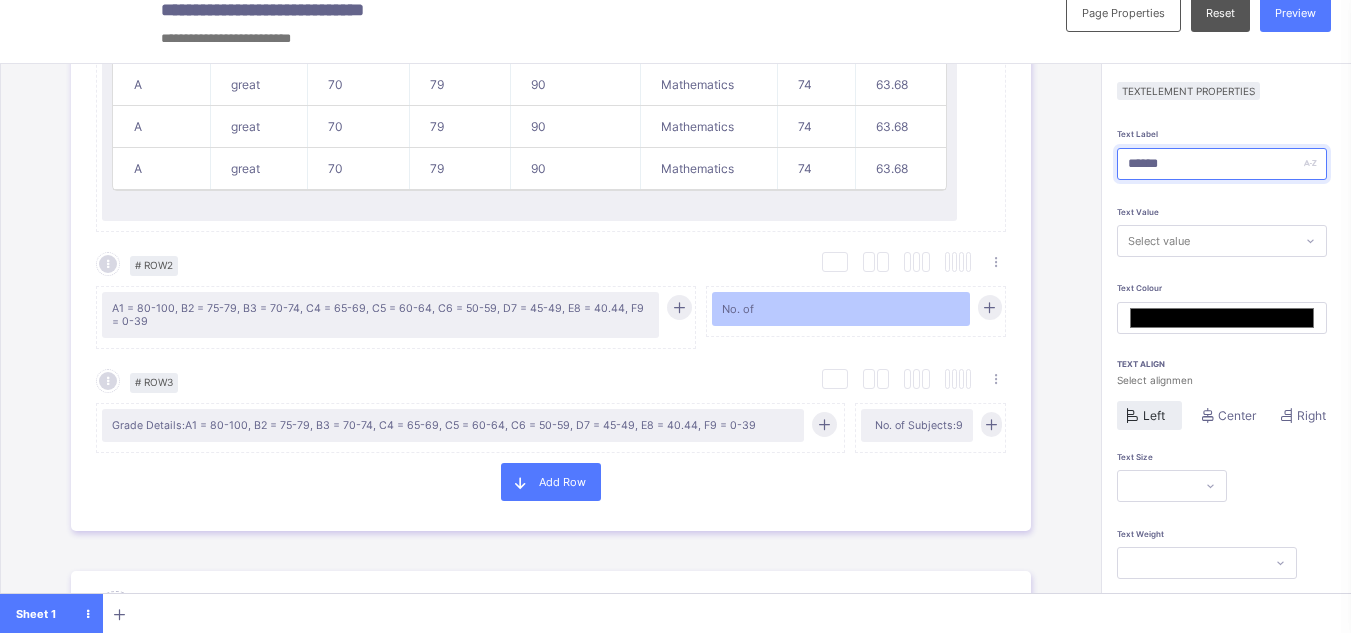 type on "******" 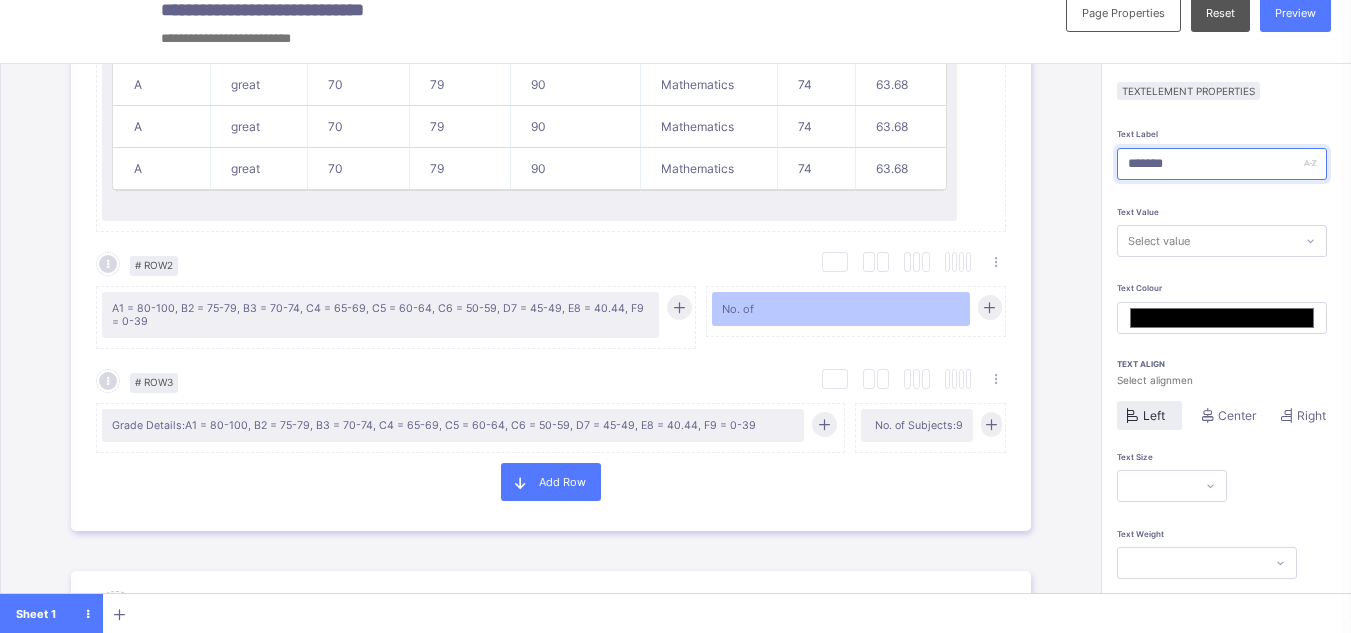 type on "********" 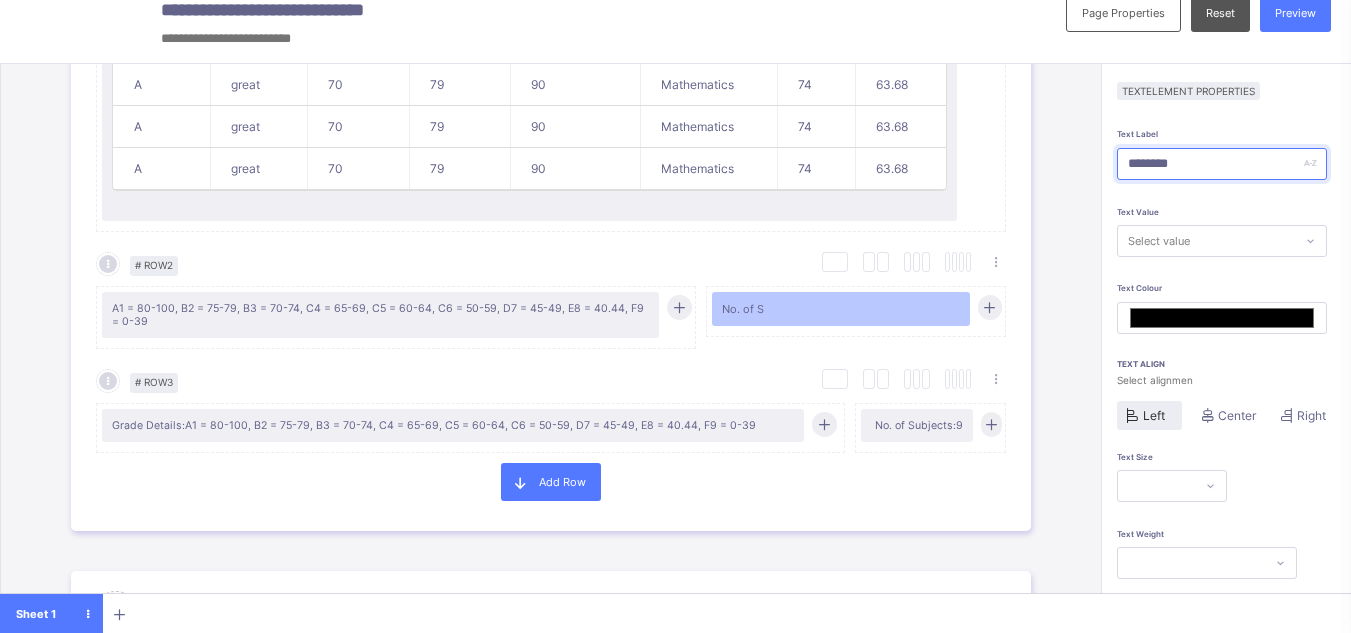 type on "*********" 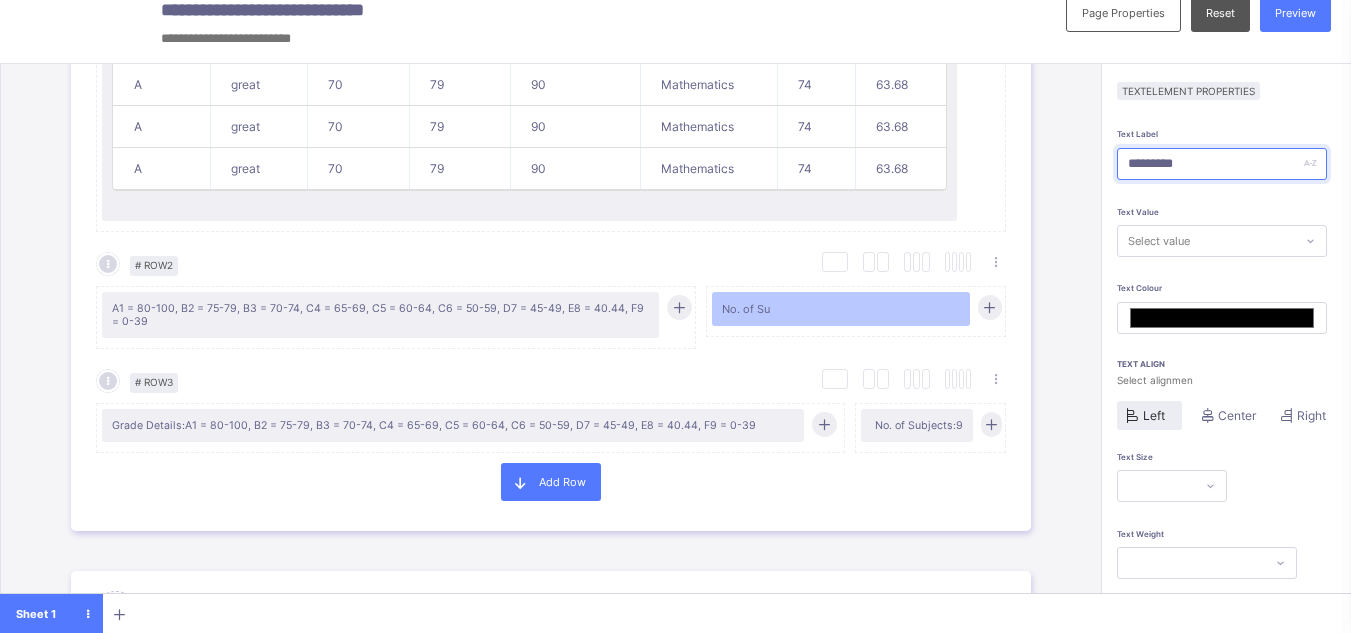 type on "**********" 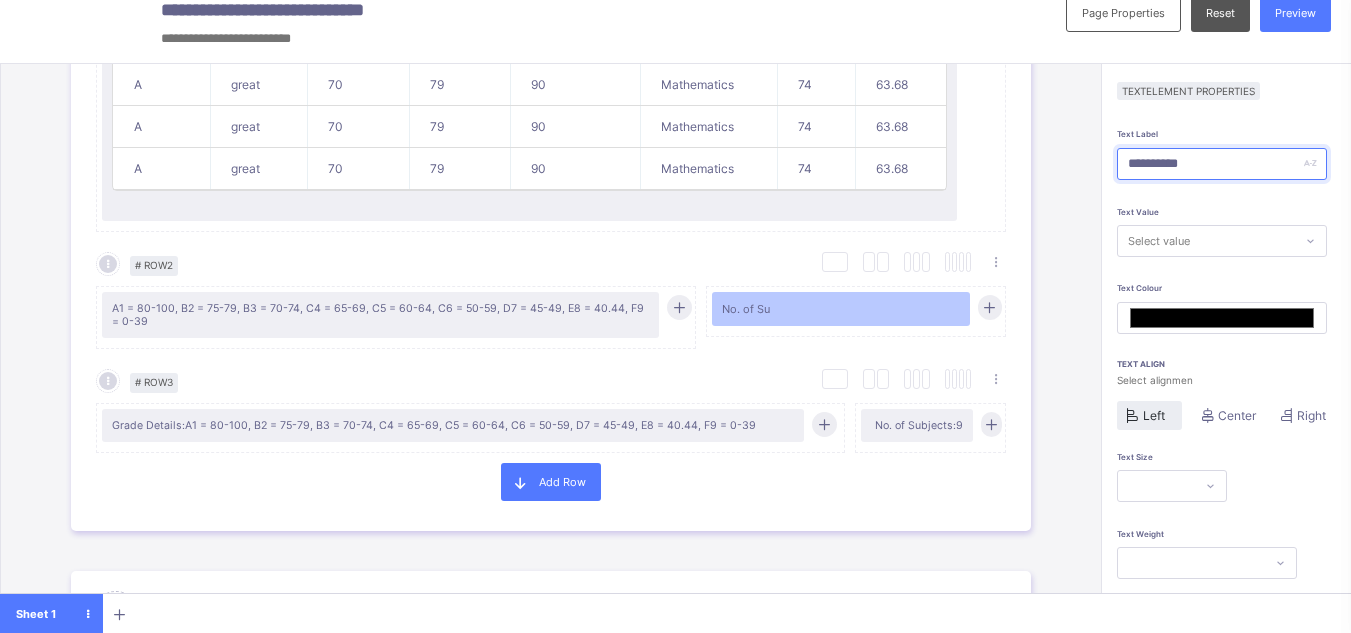 type on "**********" 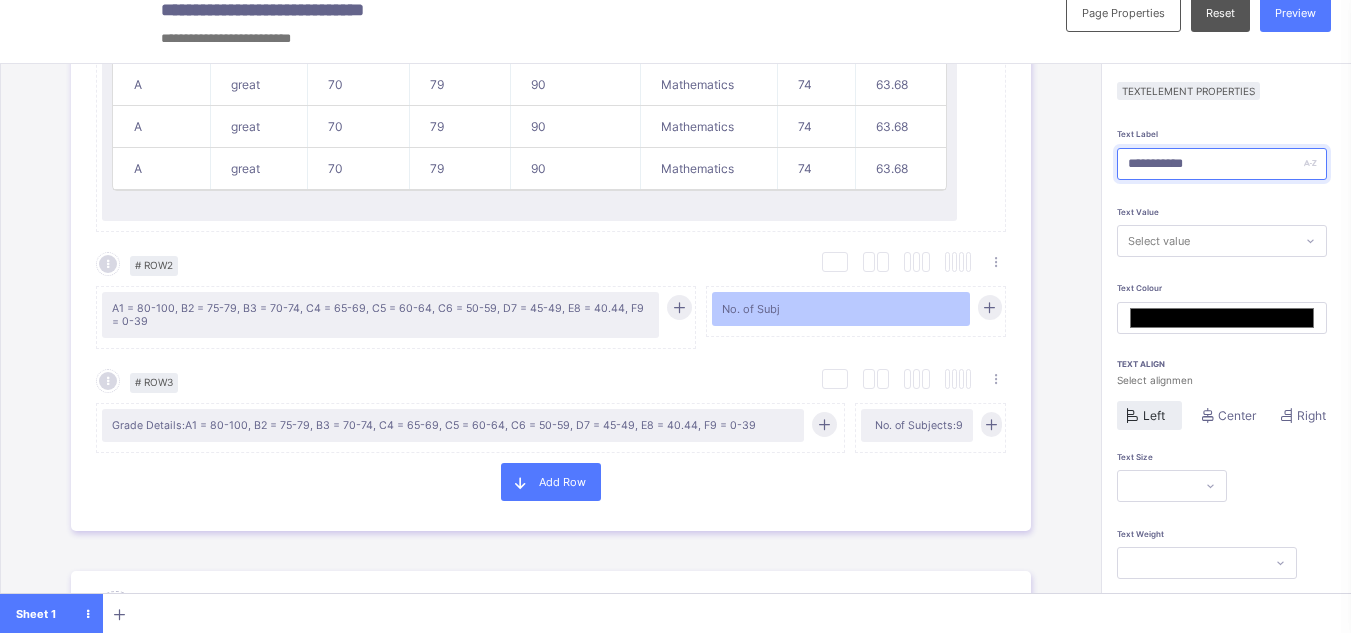 type on "**********" 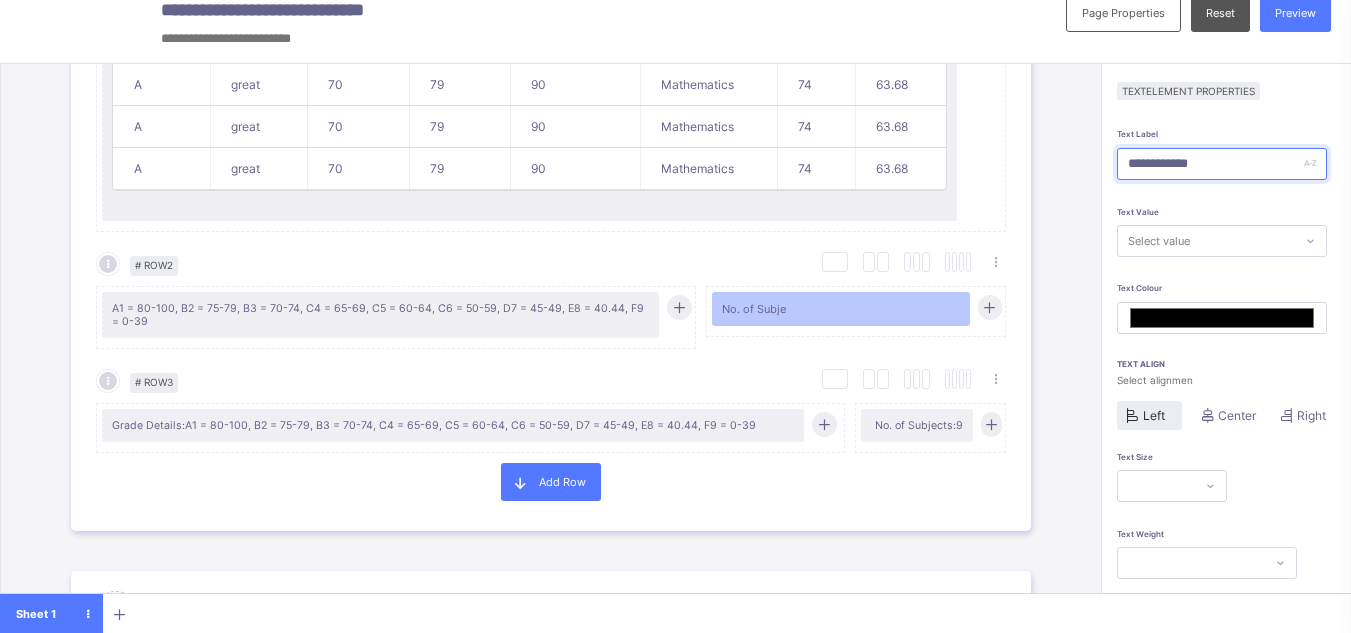 type on "**********" 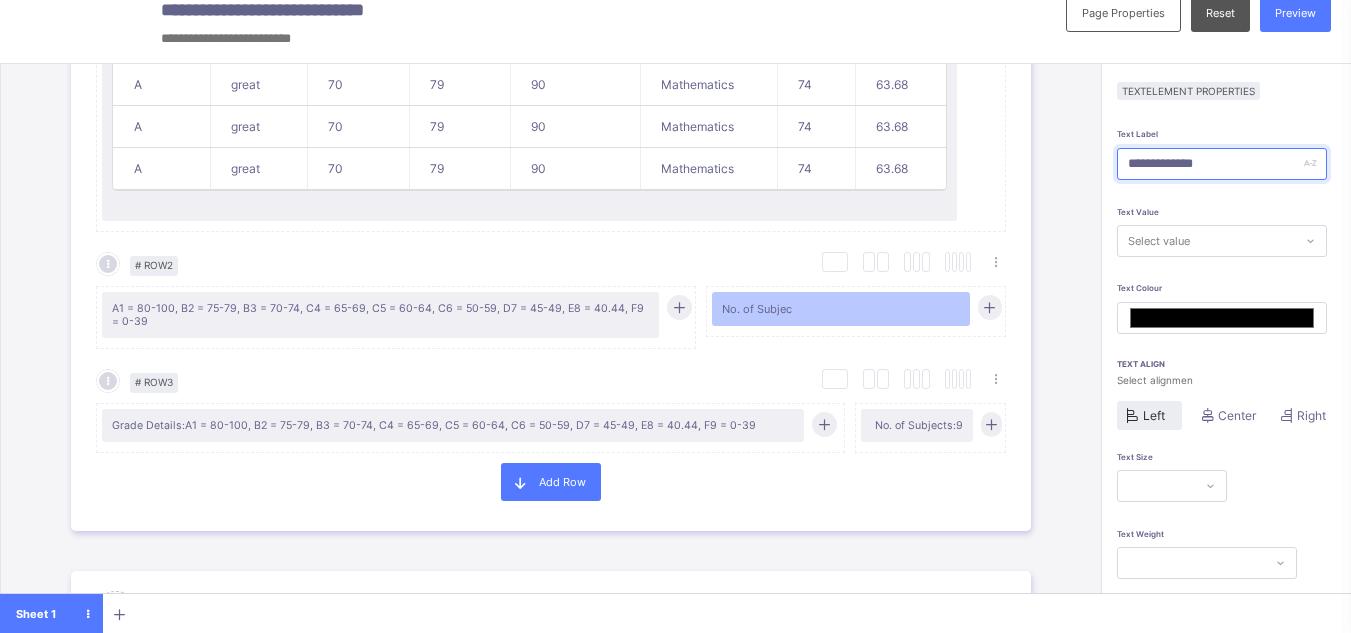 type on "**********" 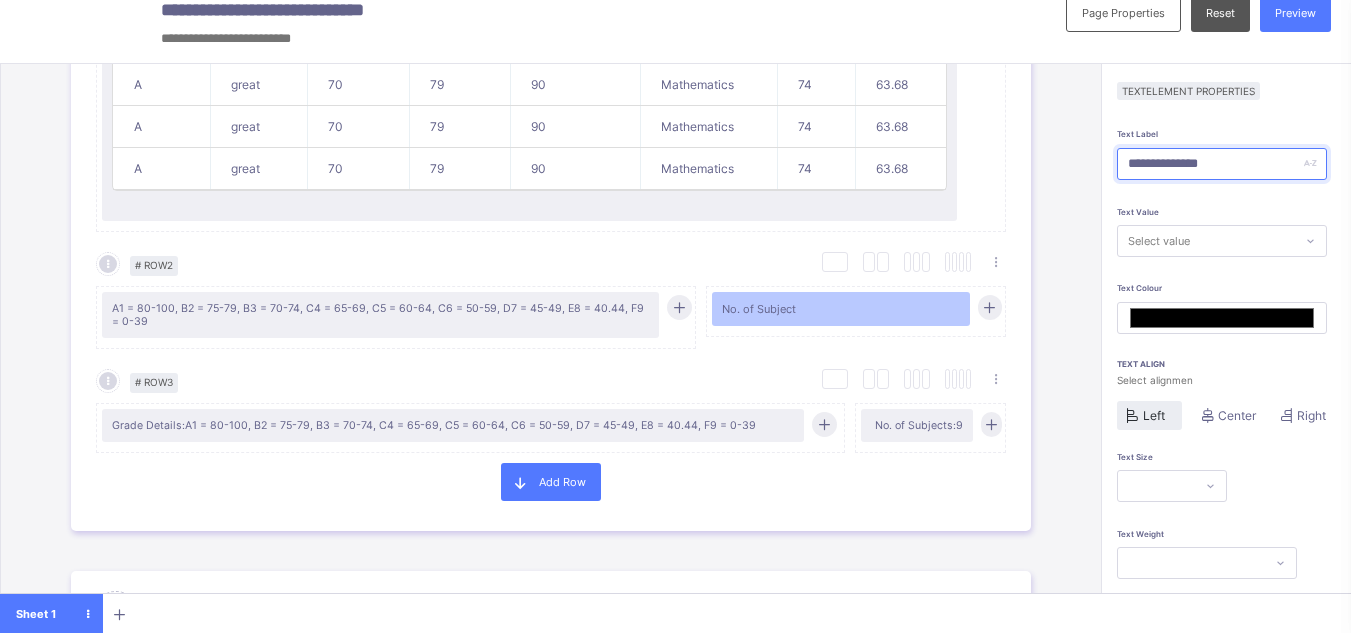 type on "**********" 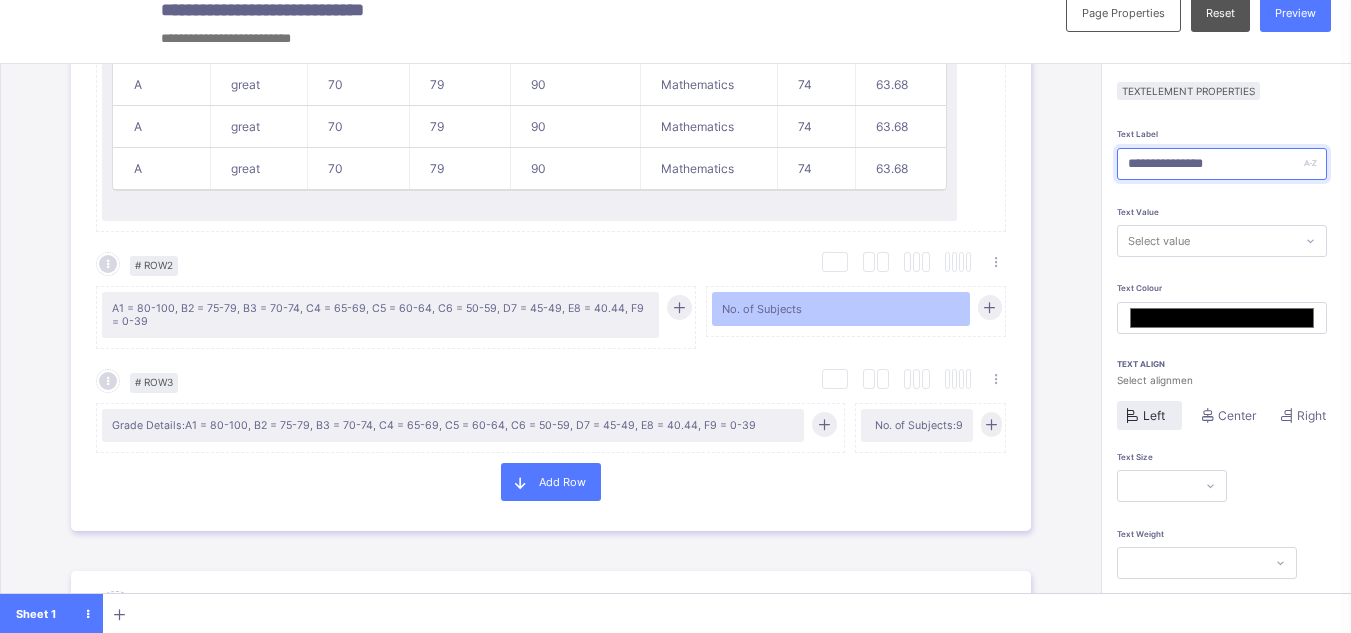 type on "**********" 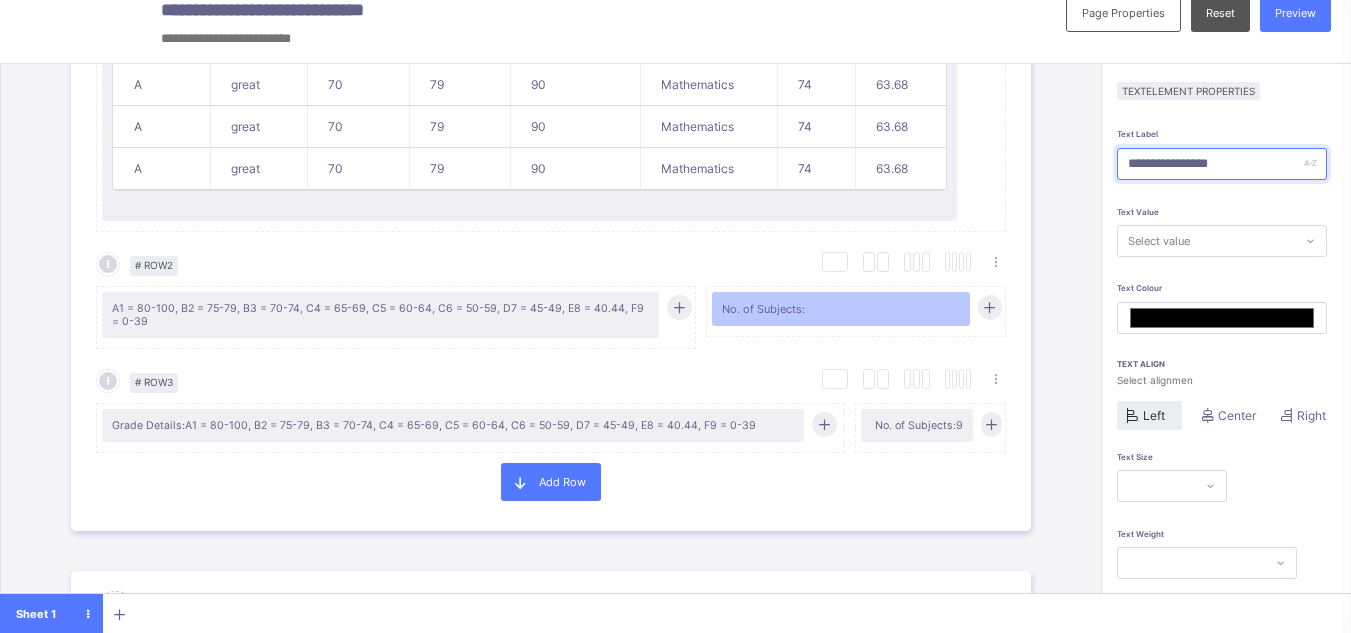 type on "**********" 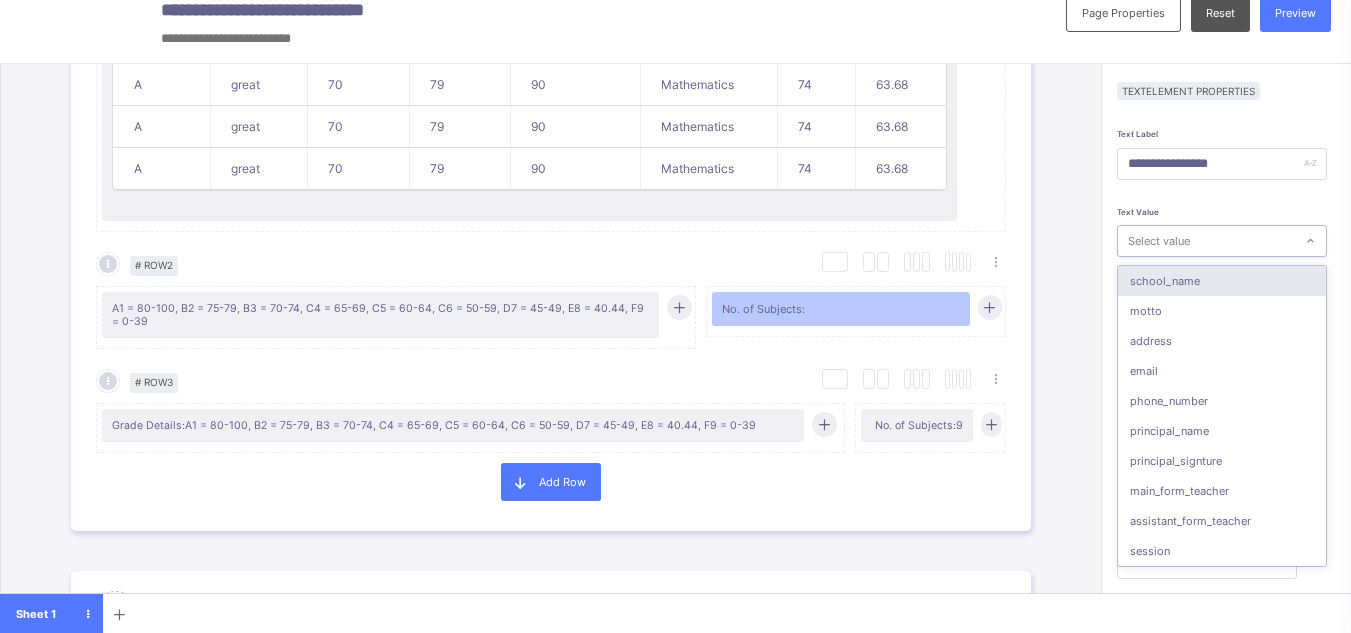 click on "Select value" at bounding box center (1206, 241) 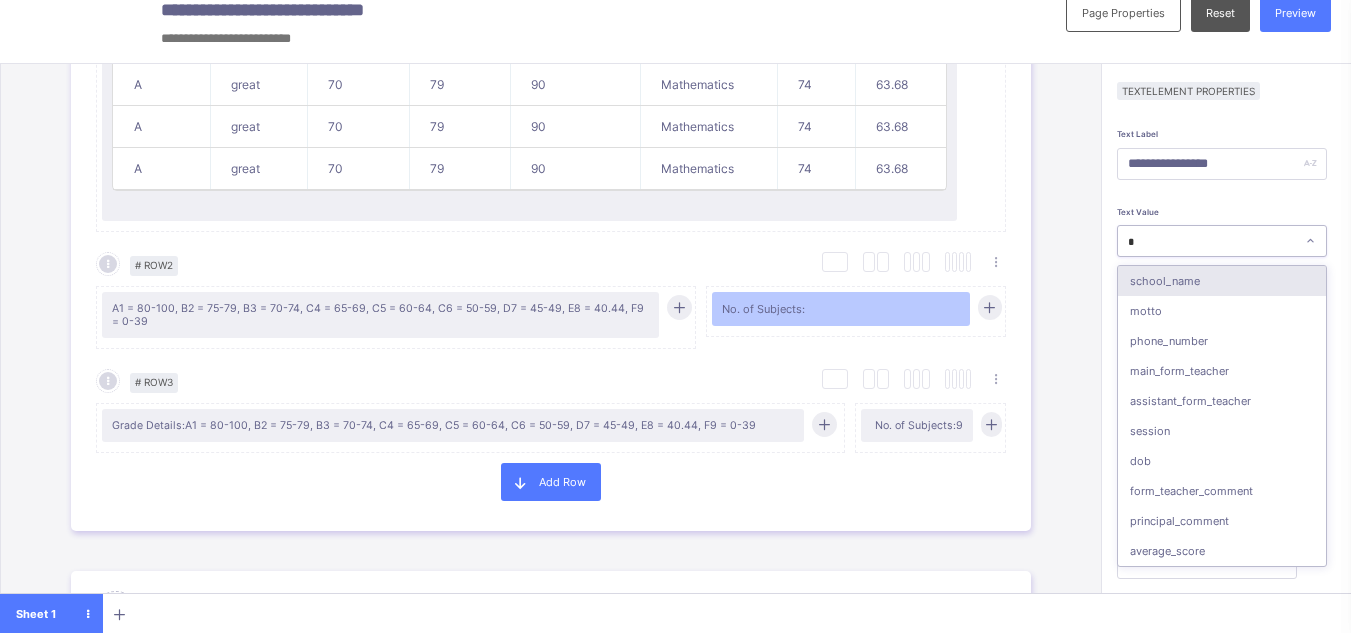 type on "**" 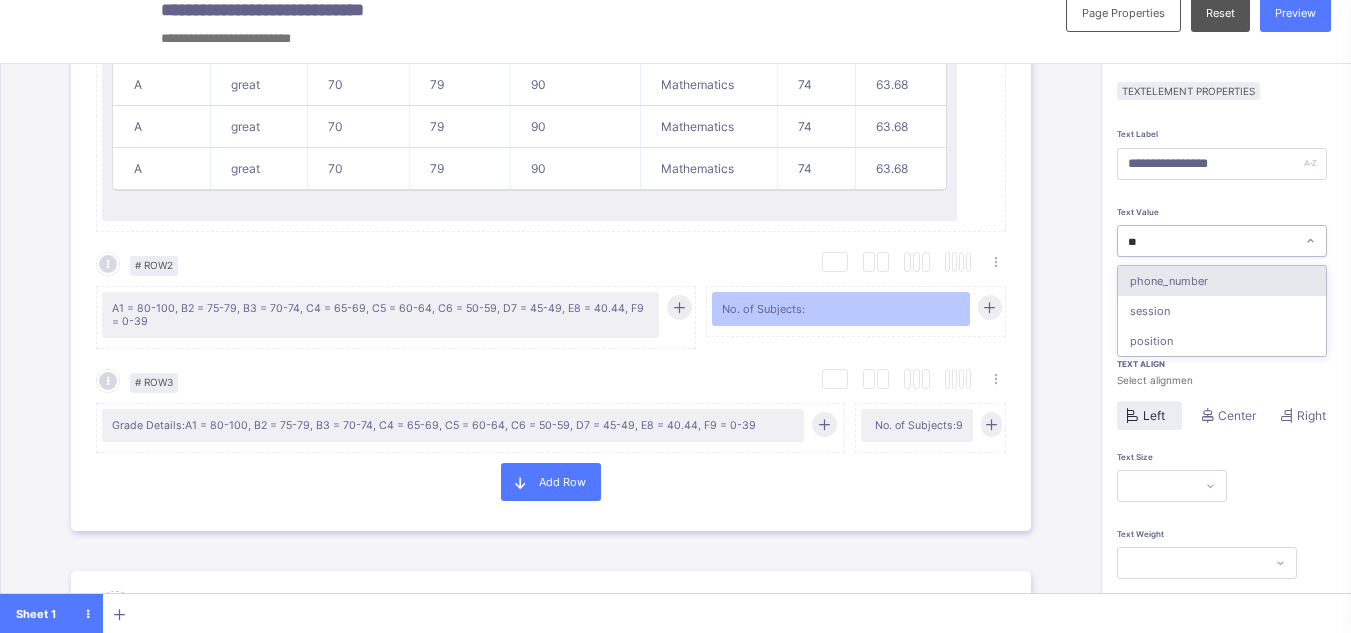 type on "*" 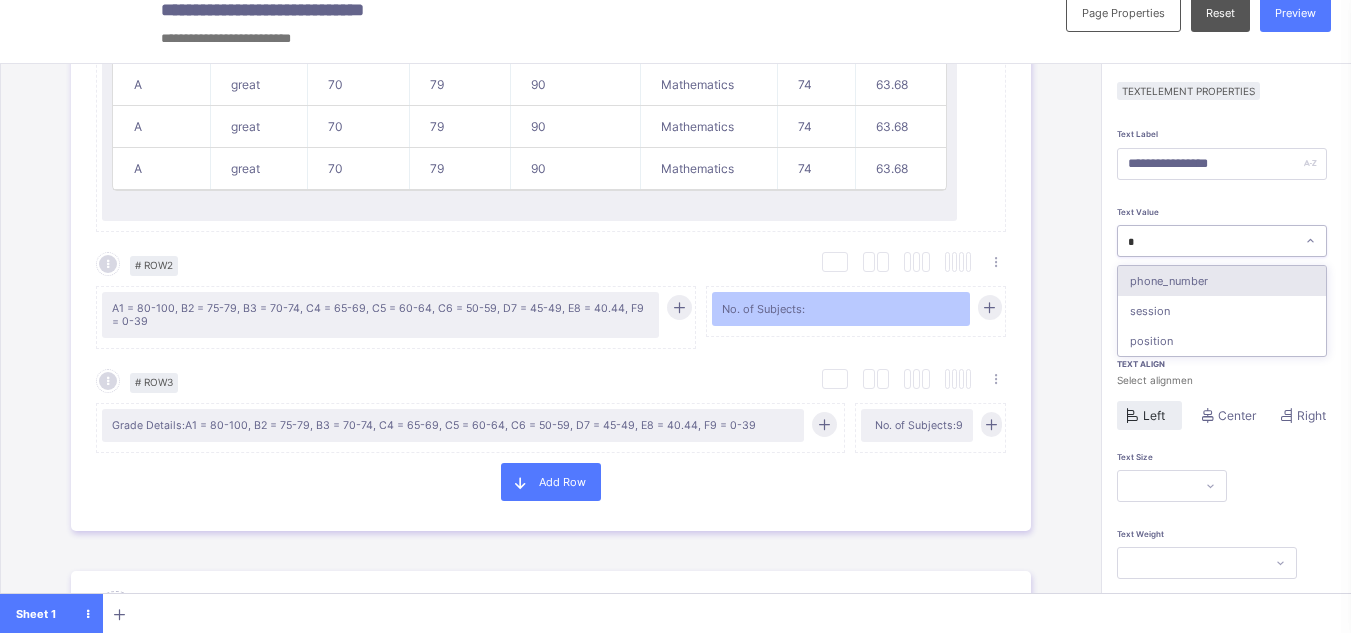 type 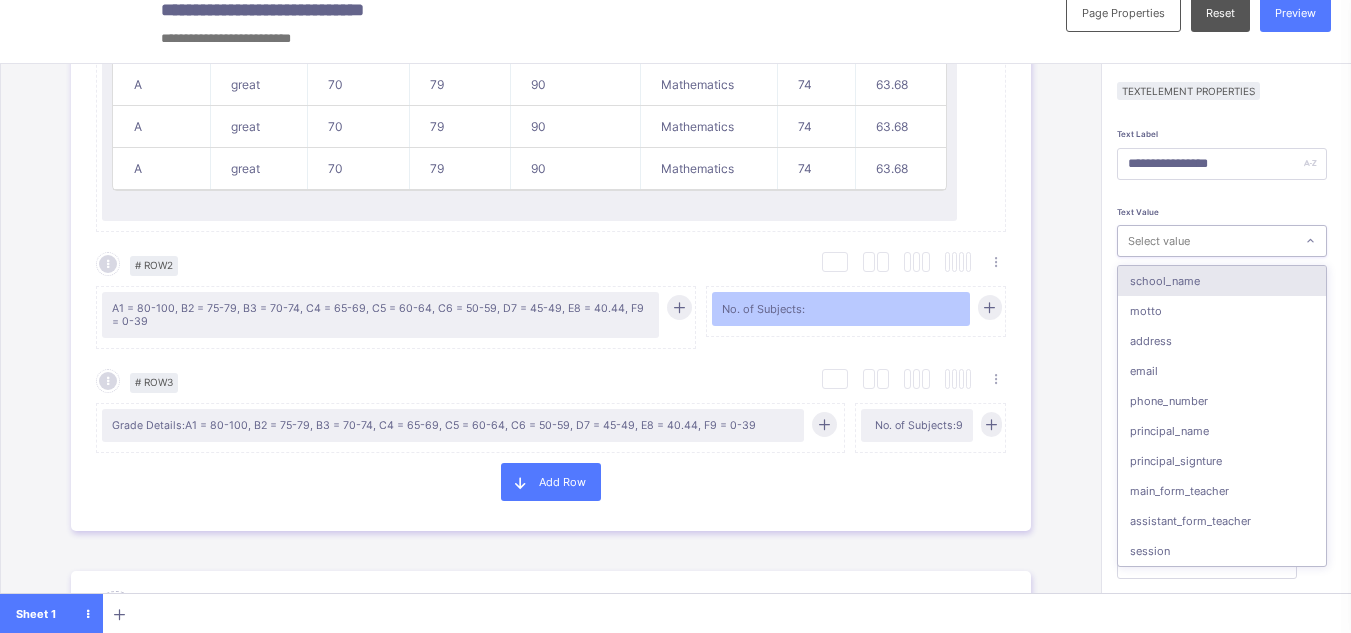 type on "*" 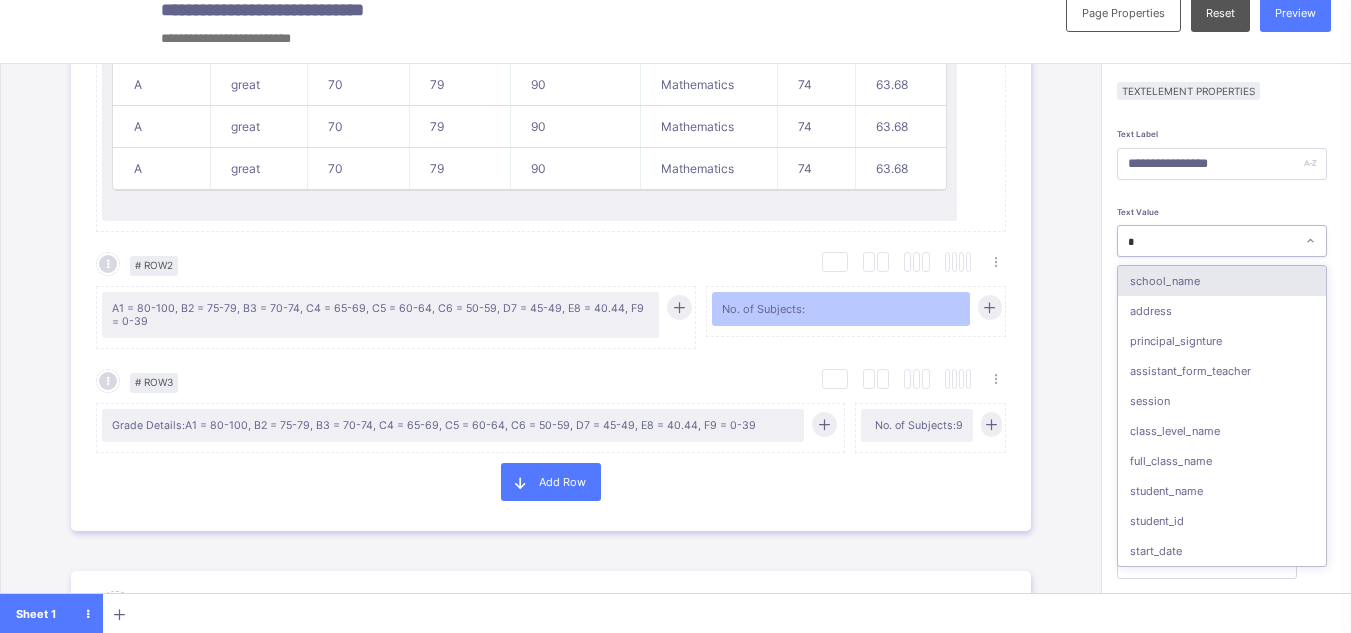 type on "**" 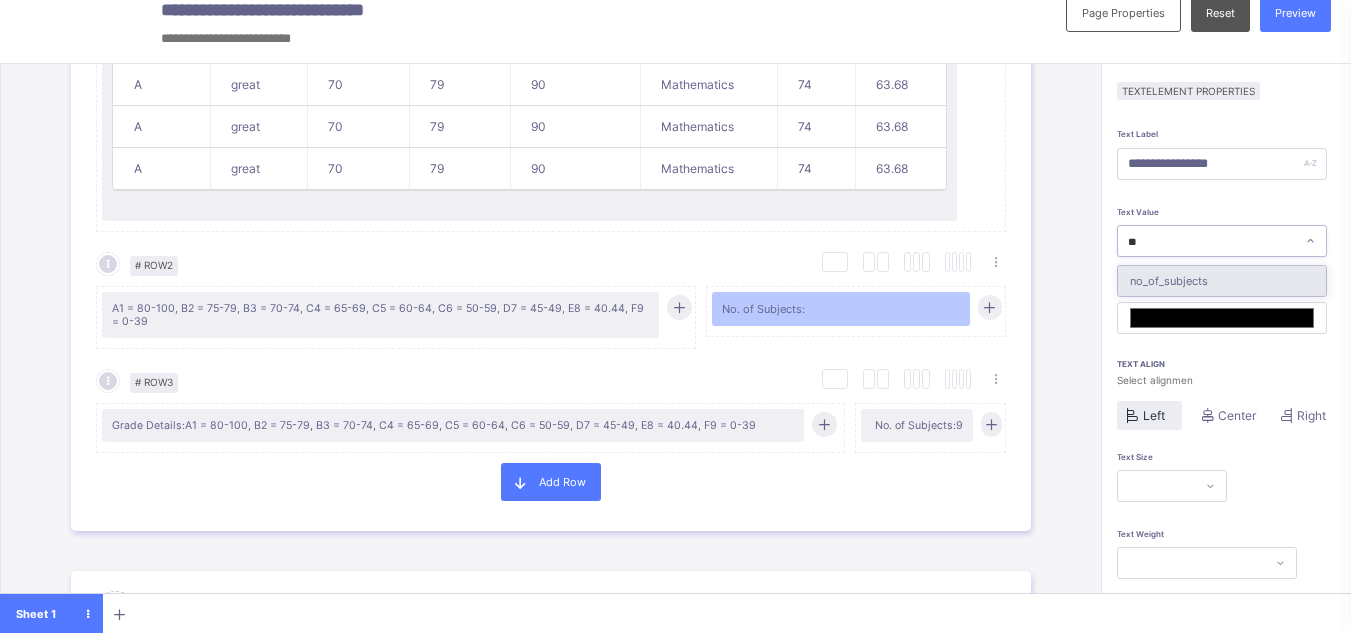type on "***" 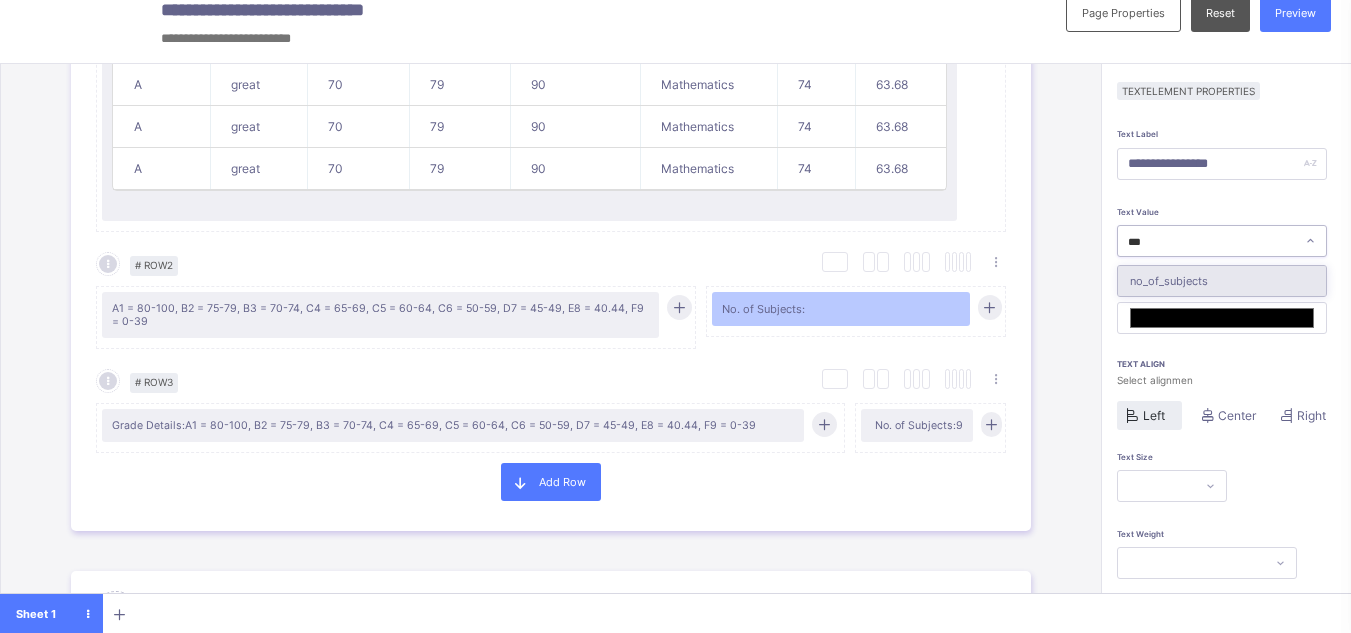 click on "no_of_subjects" at bounding box center (1222, 281) 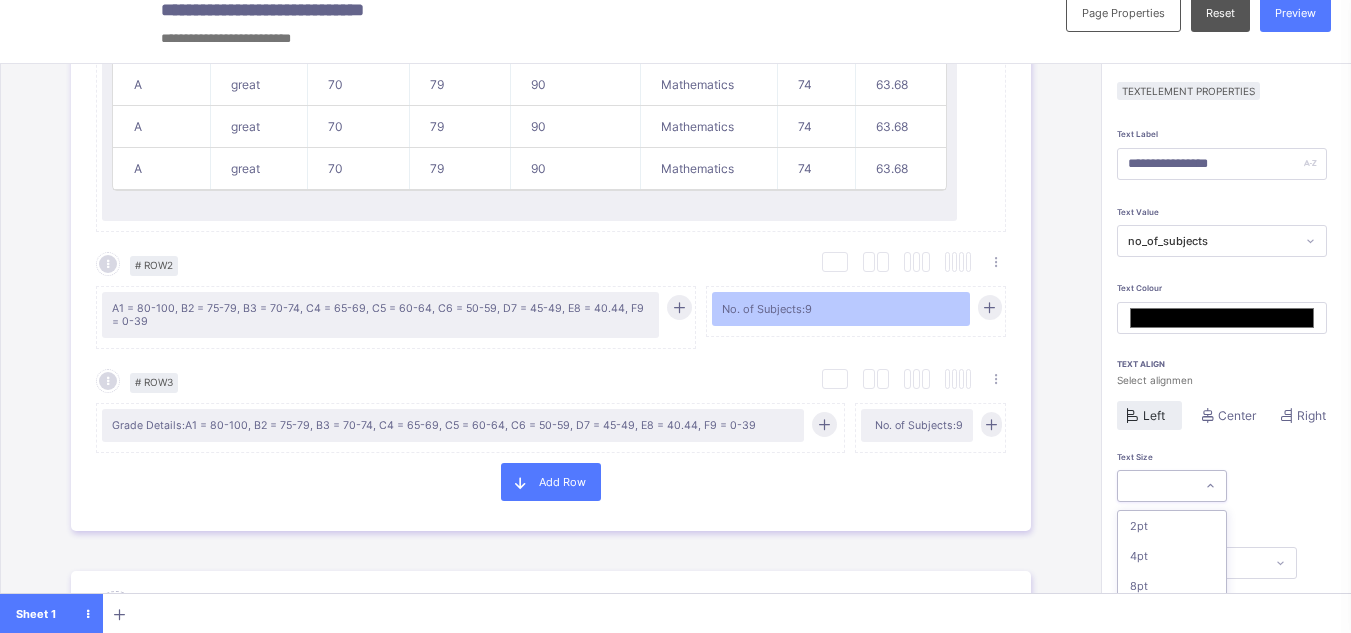scroll, scrollTop: 159, scrollLeft: 0, axis: vertical 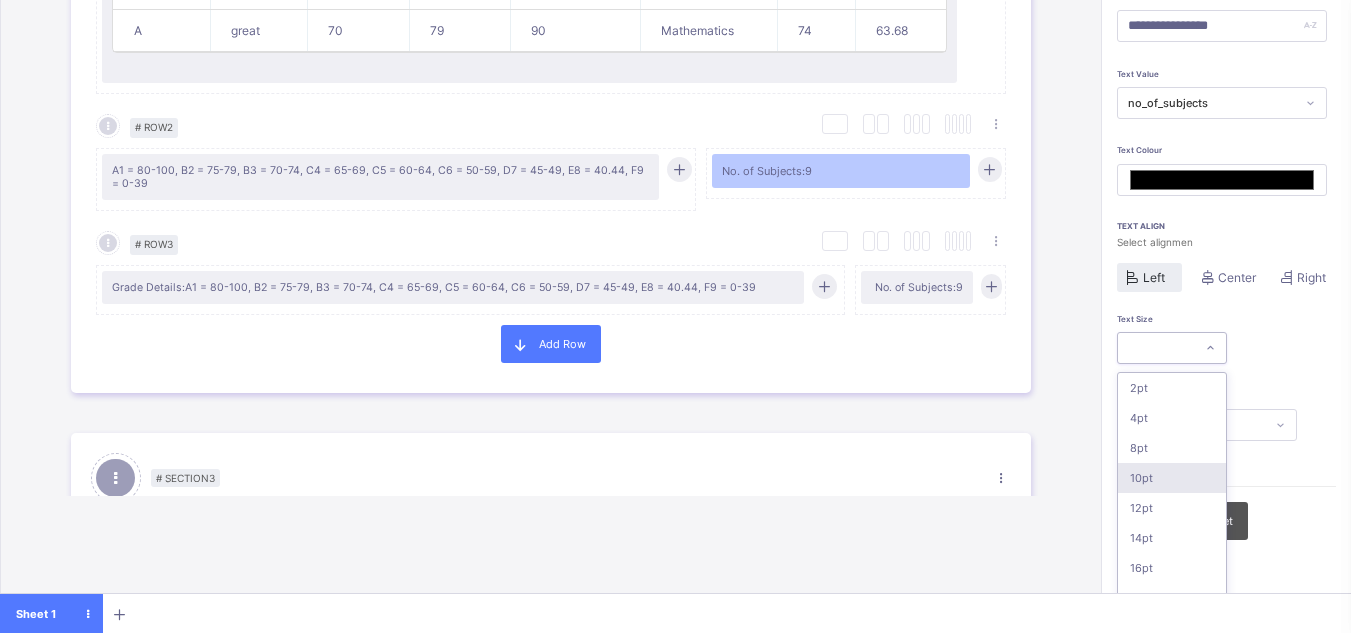click on "option 10pt focused, 4 of 16. 16 results available. Use Up and Down to choose options, press Enter to select the currently focused option, press Escape to exit the menu, press Tab to select the option and exit the menu. 2pt 4pt 8pt 10pt 12pt 14pt 16pt 18pt 20pt 26pt 30pt 33pt 36pt 40pt 44pt 48pt" at bounding box center [1172, 348] 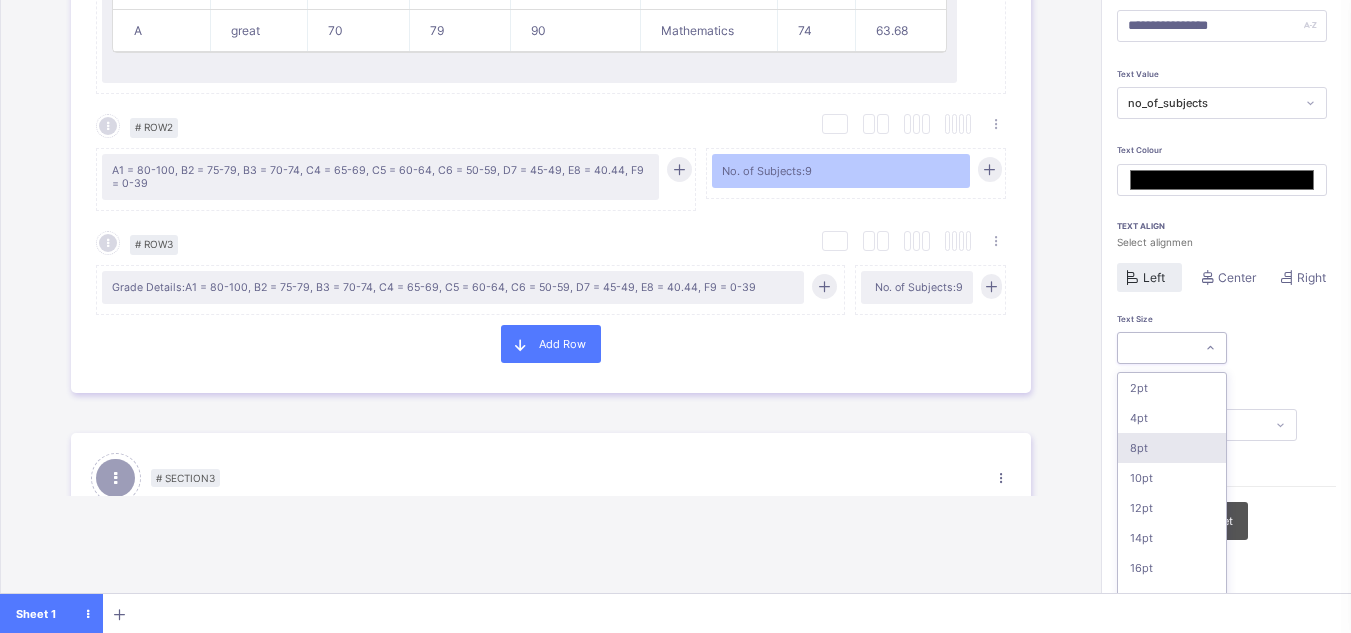 click on "8pt" at bounding box center (1172, 448) 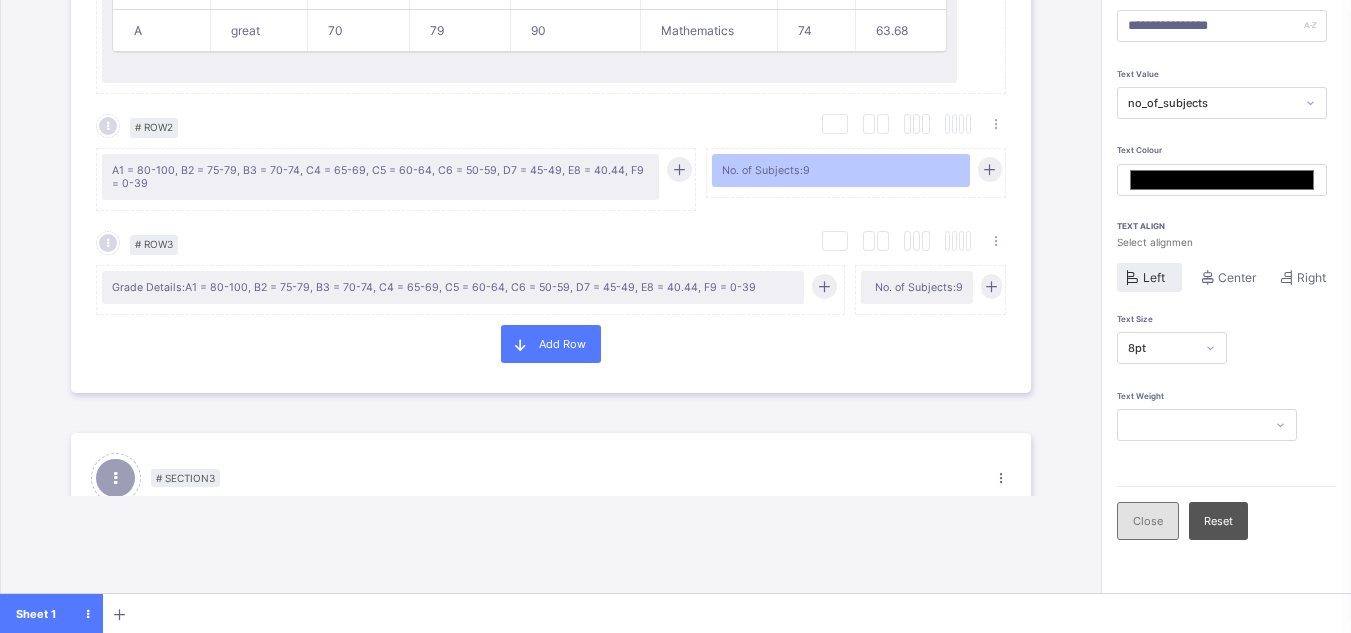 click on "Close" at bounding box center [1148, 521] 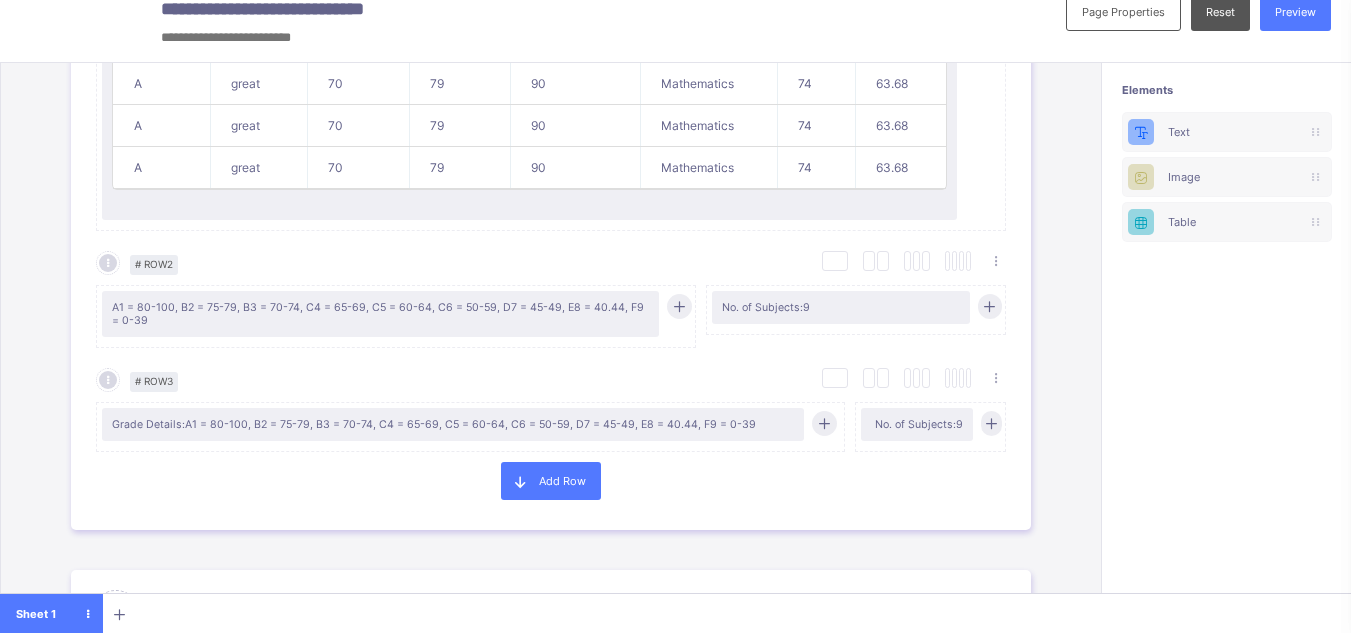 scroll, scrollTop: 22, scrollLeft: 0, axis: vertical 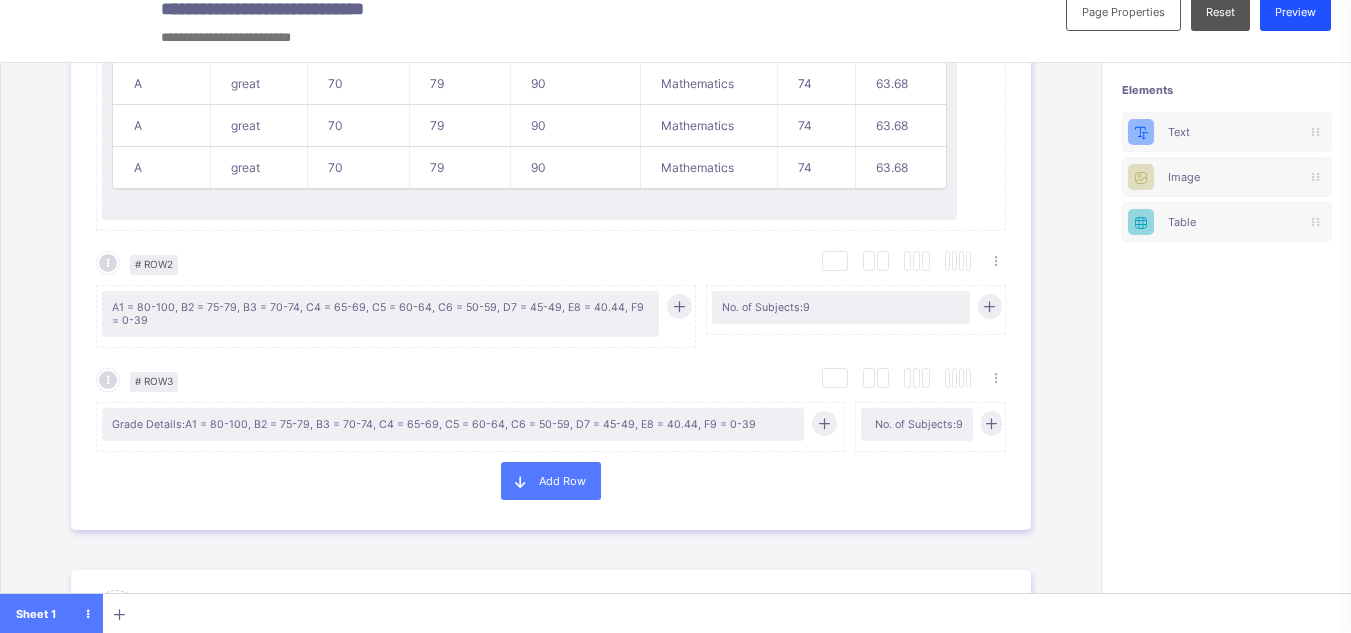 click on "Preview" at bounding box center [1295, 12] 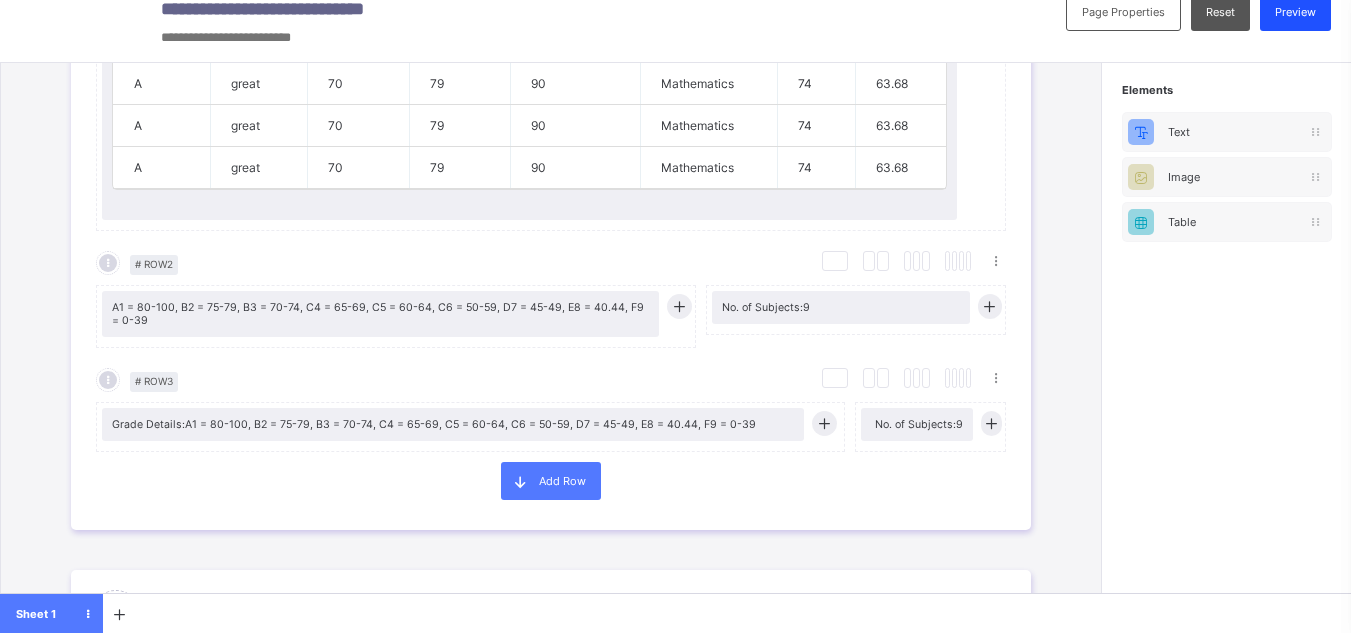 scroll, scrollTop: 72, scrollLeft: 0, axis: vertical 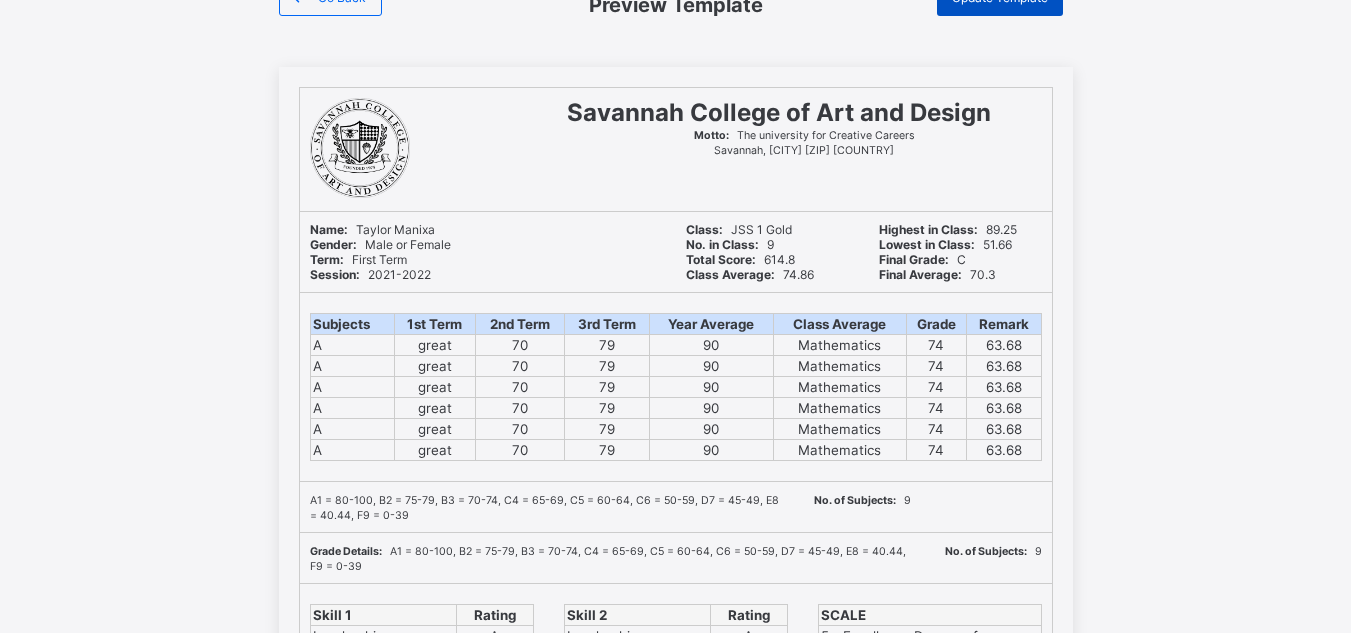 click on "Update Template" at bounding box center (1000, -3) 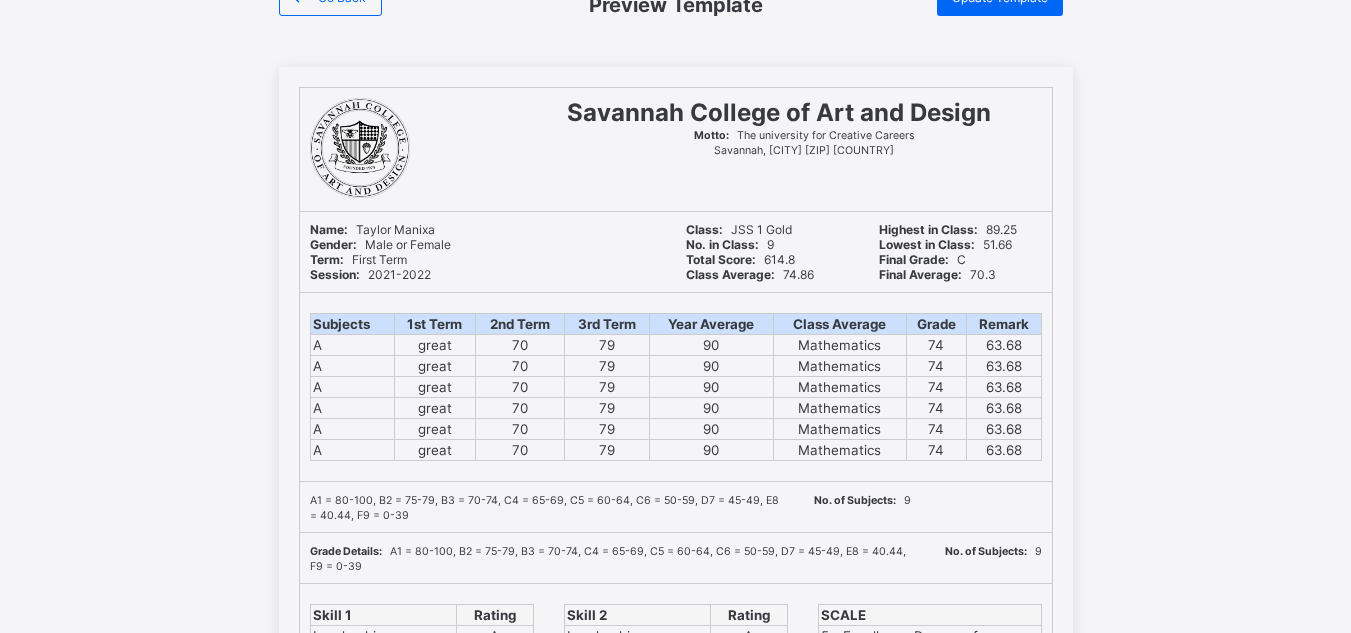 scroll, scrollTop: 0, scrollLeft: 0, axis: both 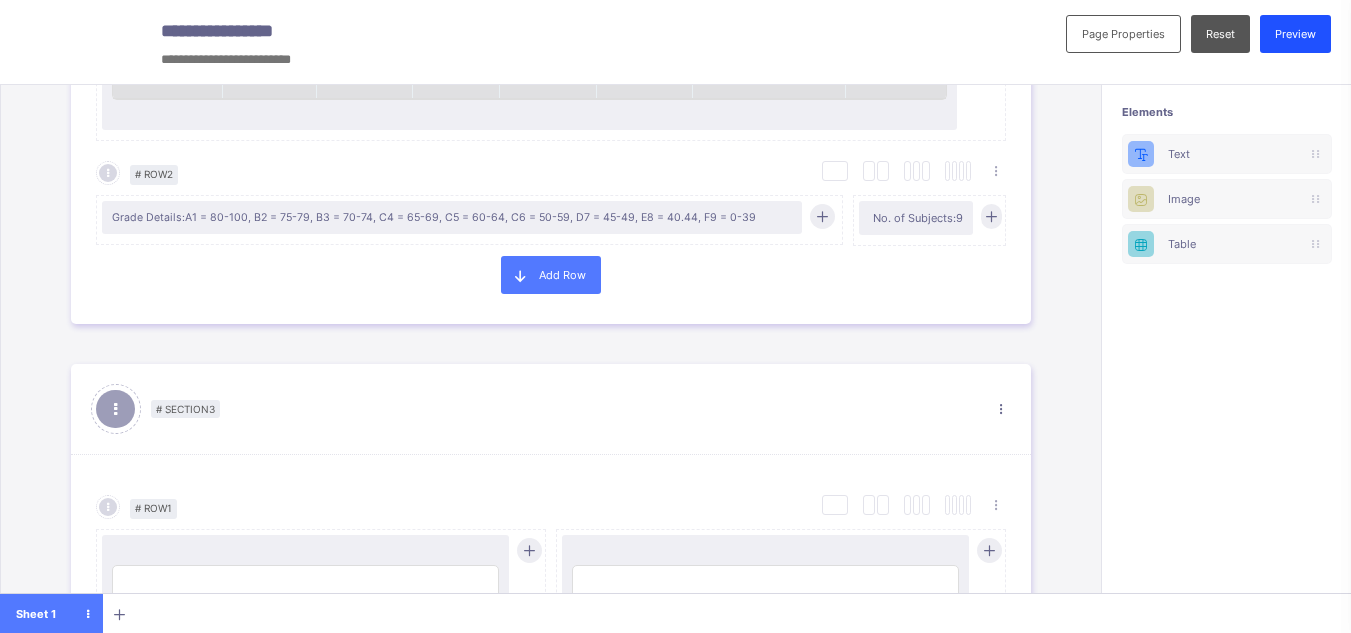 click on "Preview" at bounding box center (1295, 34) 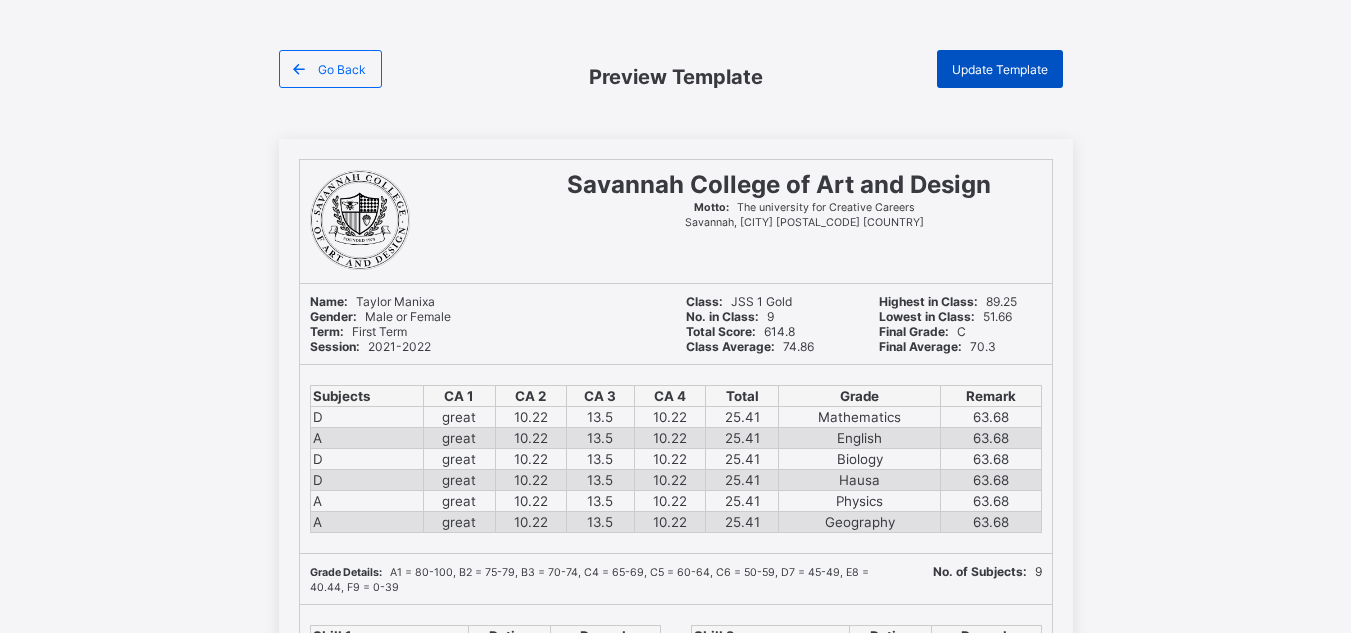 click on "Update Template" at bounding box center (1000, 69) 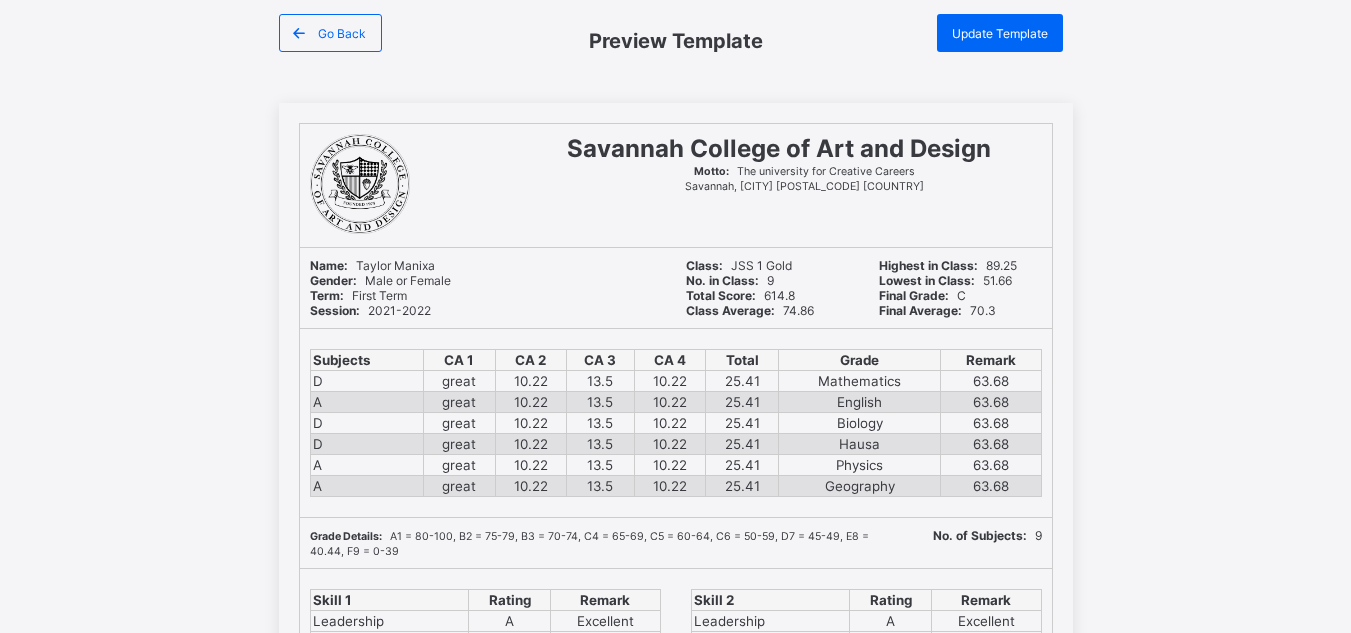 scroll, scrollTop: 0, scrollLeft: 0, axis: both 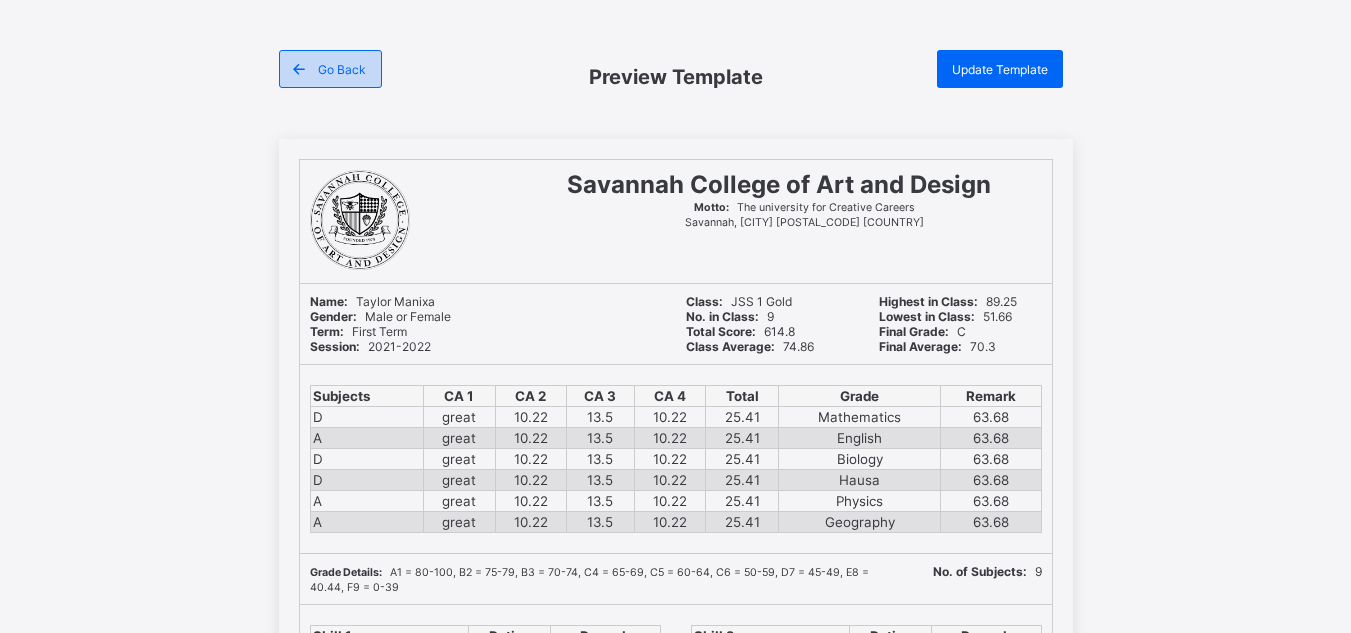 click on "Go Back" at bounding box center (342, 69) 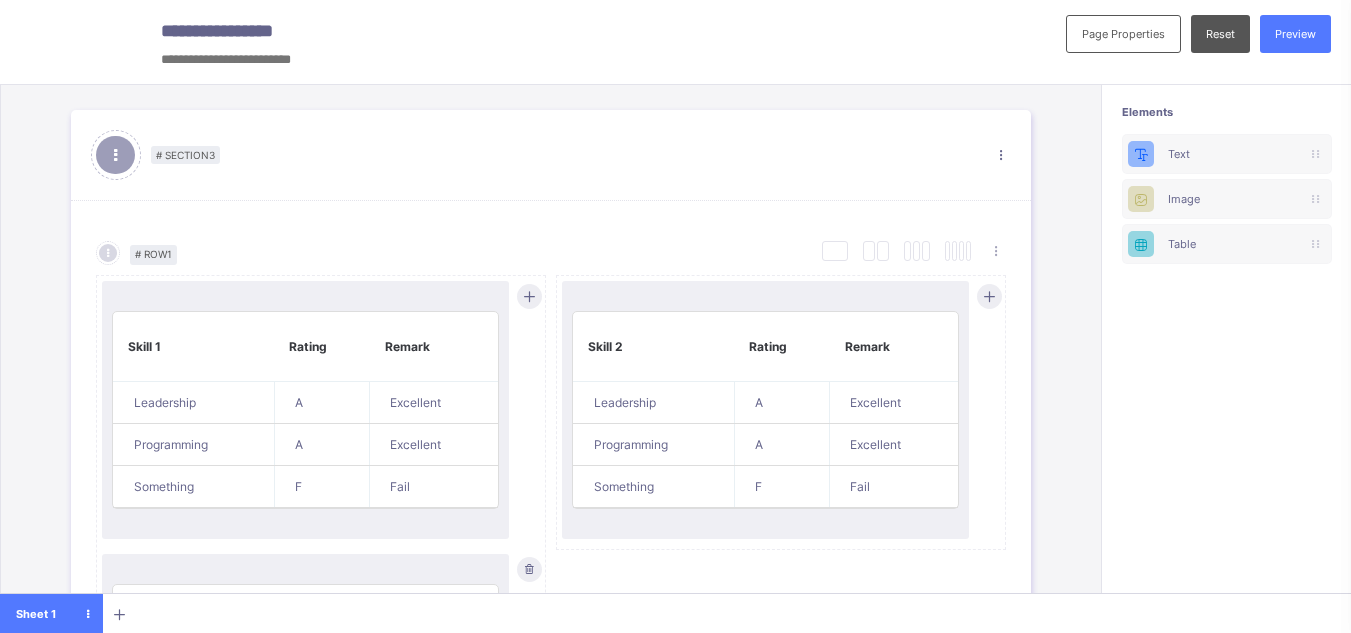 scroll, scrollTop: 1540, scrollLeft: 0, axis: vertical 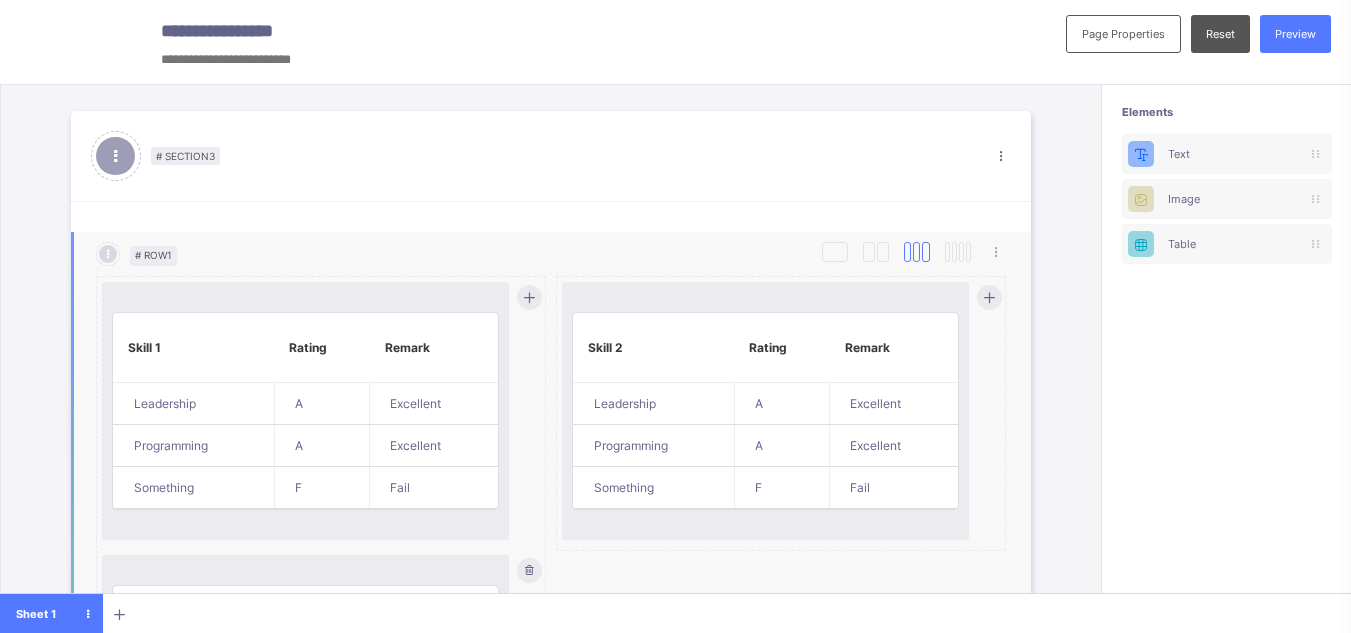 click at bounding box center [916, 252] 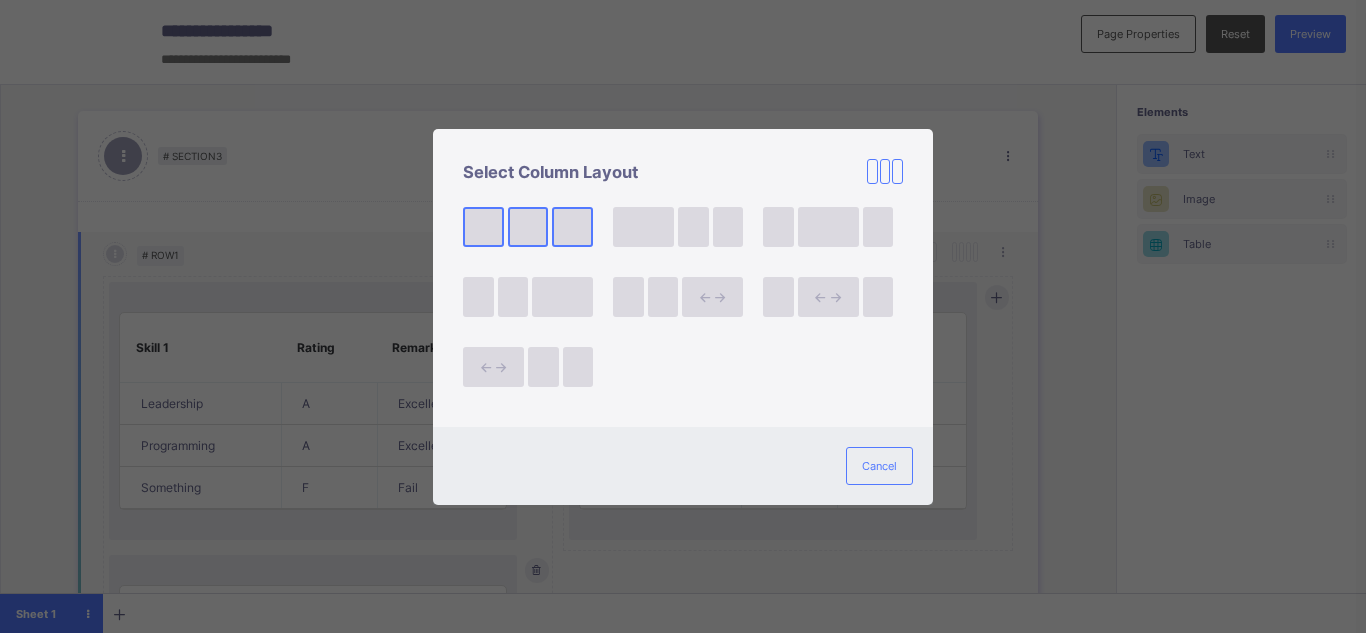 click at bounding box center [528, 227] 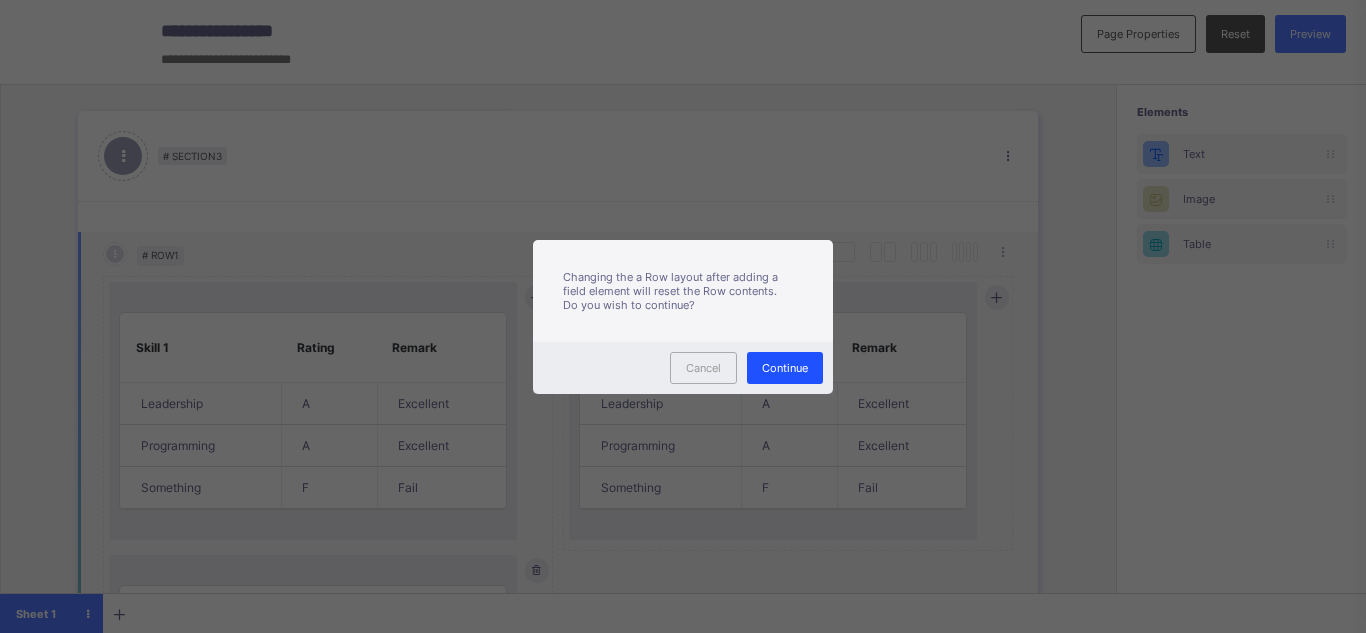 click on "Continue" at bounding box center (785, 368) 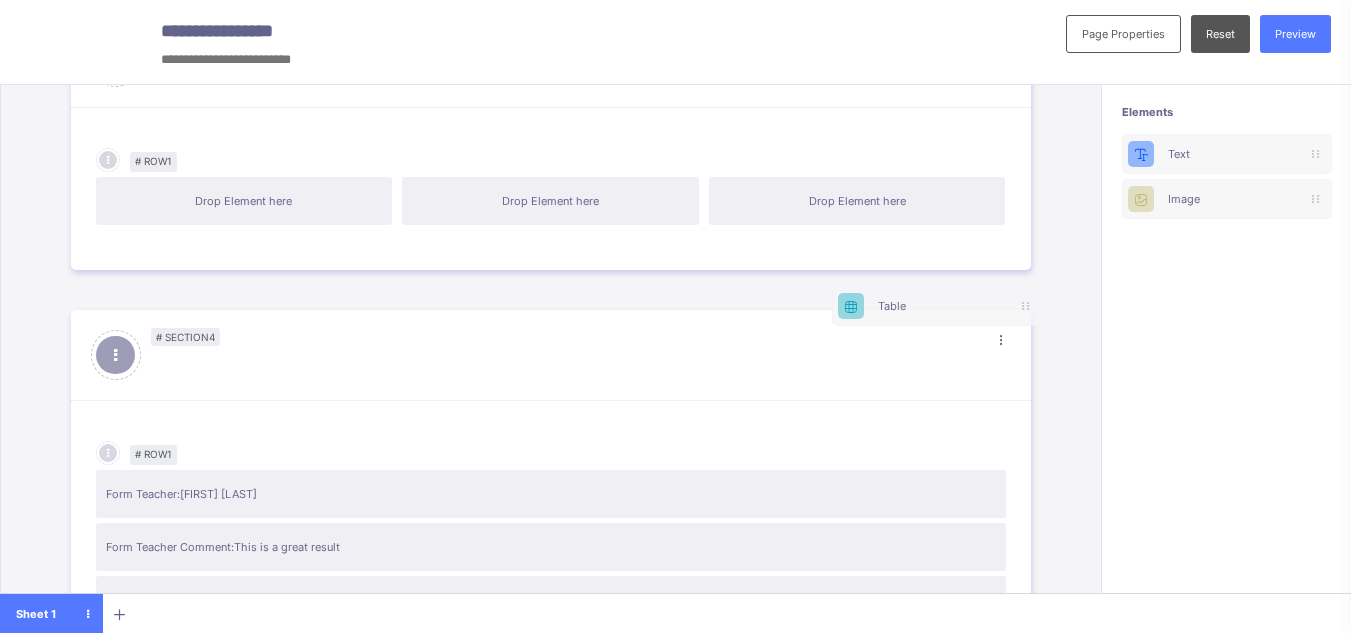scroll, scrollTop: 0, scrollLeft: 4, axis: horizontal 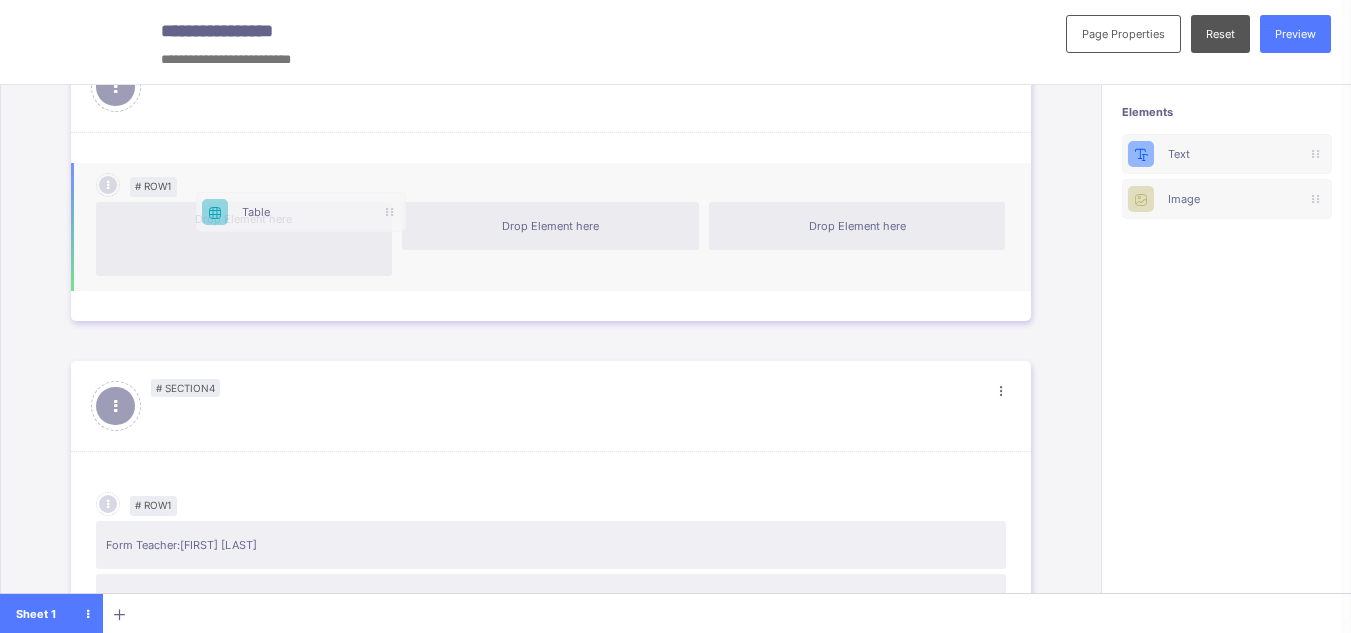 drag, startPoint x: 1202, startPoint y: 251, endPoint x: 245, endPoint y: 226, distance: 957.3265 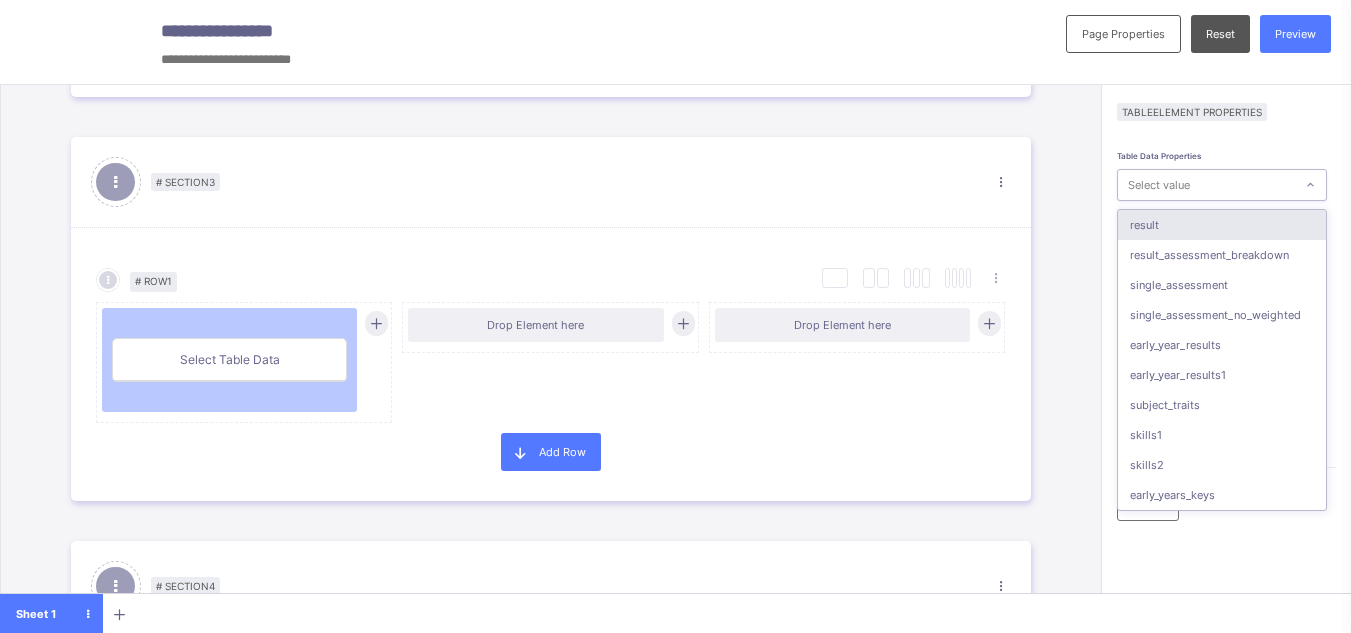 click on "Select value" at bounding box center [1159, 185] 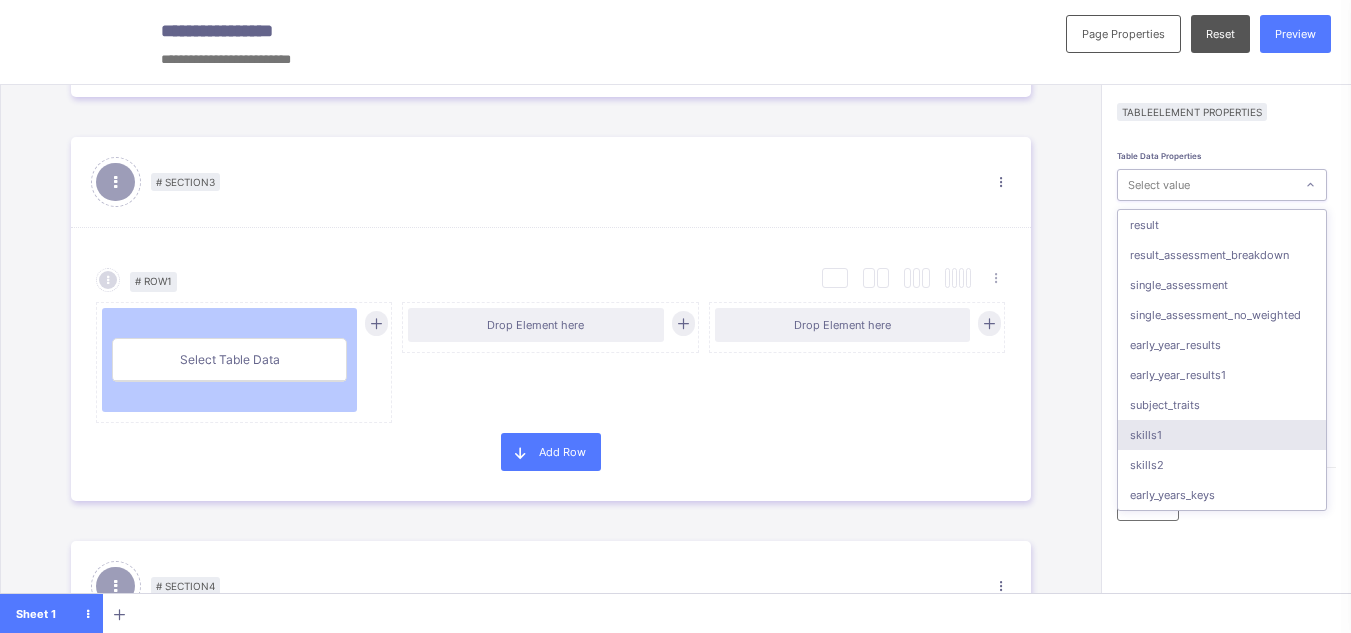 click on "skills1" at bounding box center [1222, 435] 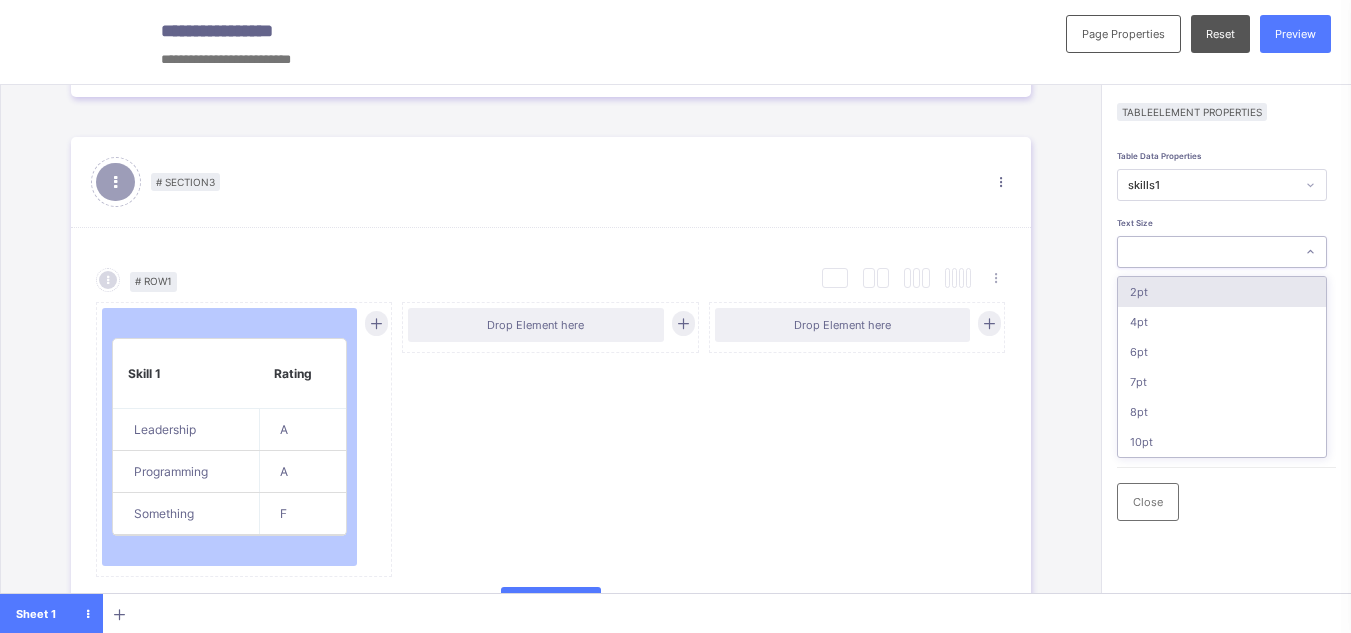 click at bounding box center (1206, 252) 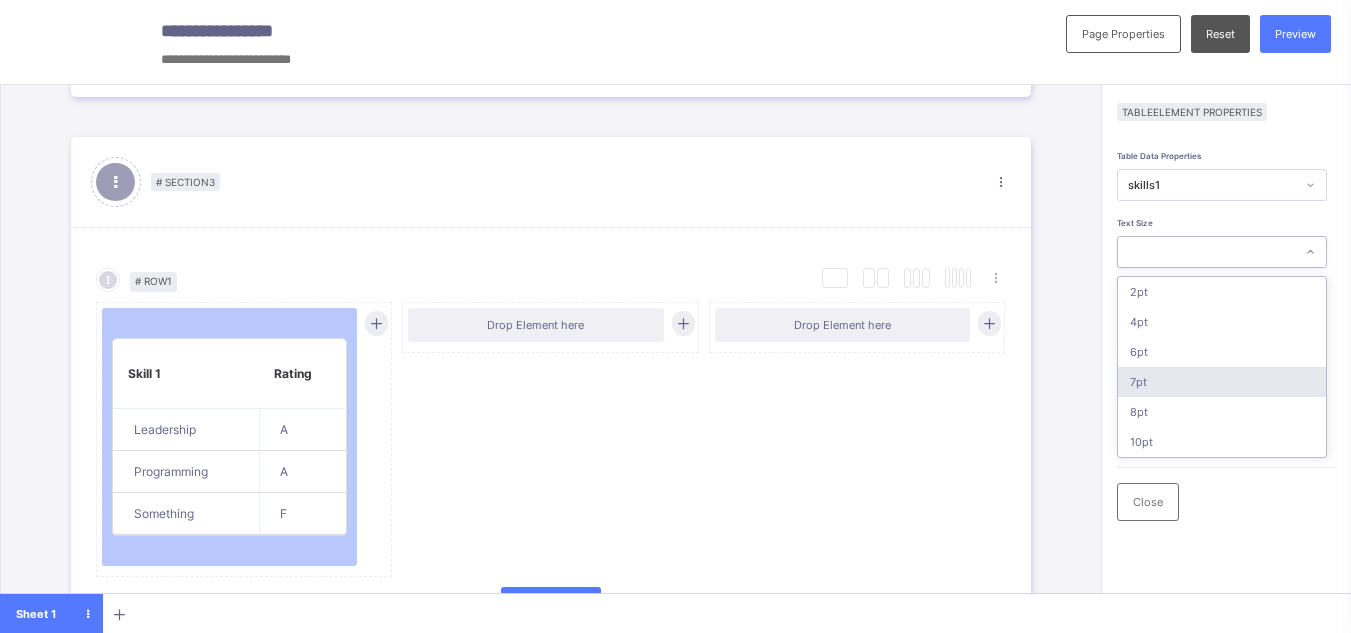 click on "7pt" at bounding box center (1222, 382) 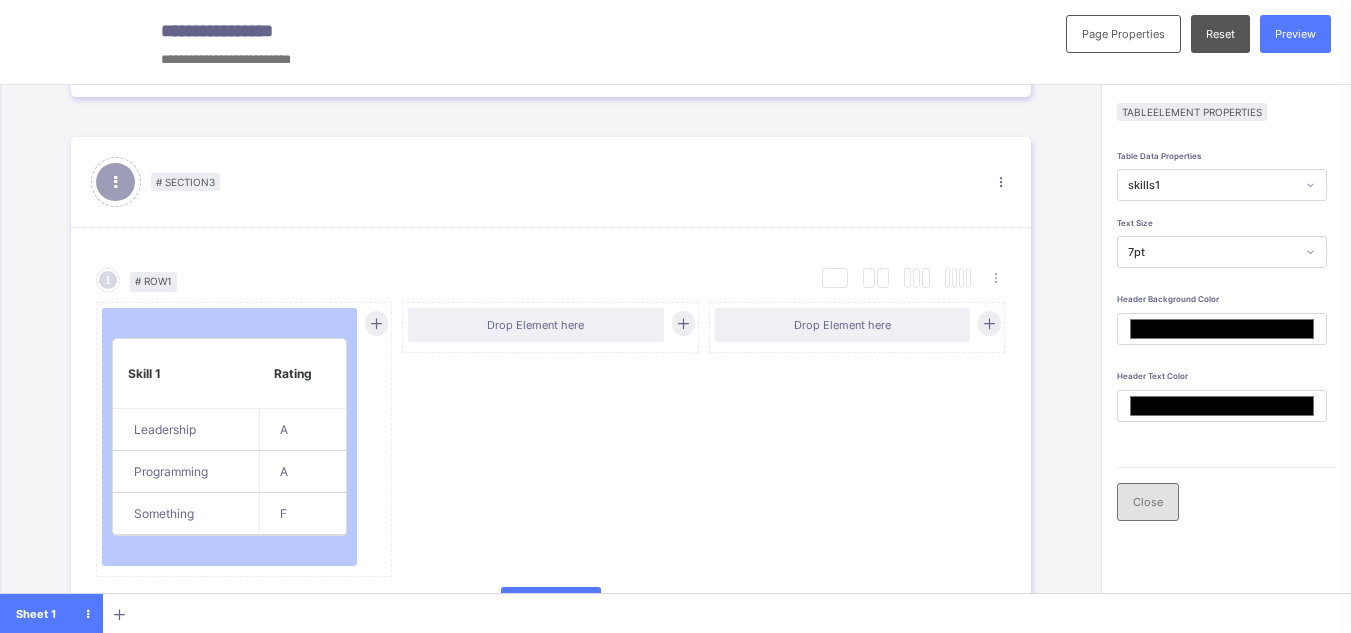 click on "Close" at bounding box center [1148, 502] 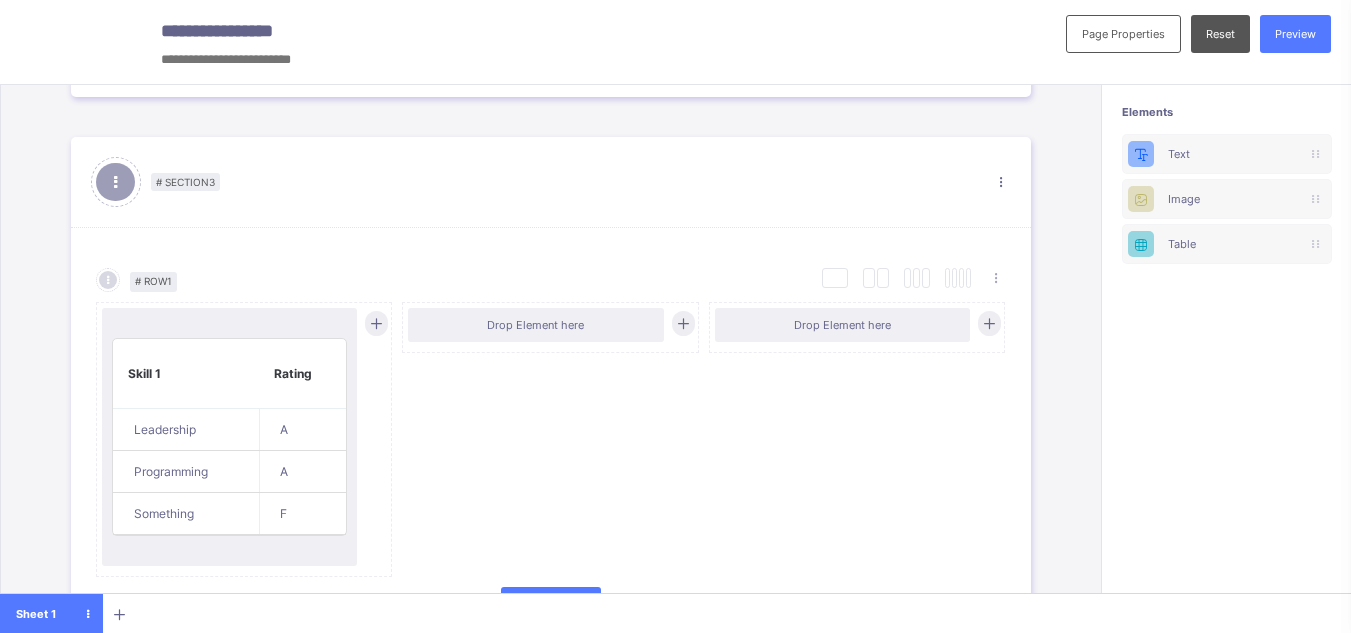 scroll, scrollTop: 0, scrollLeft: 6, axis: horizontal 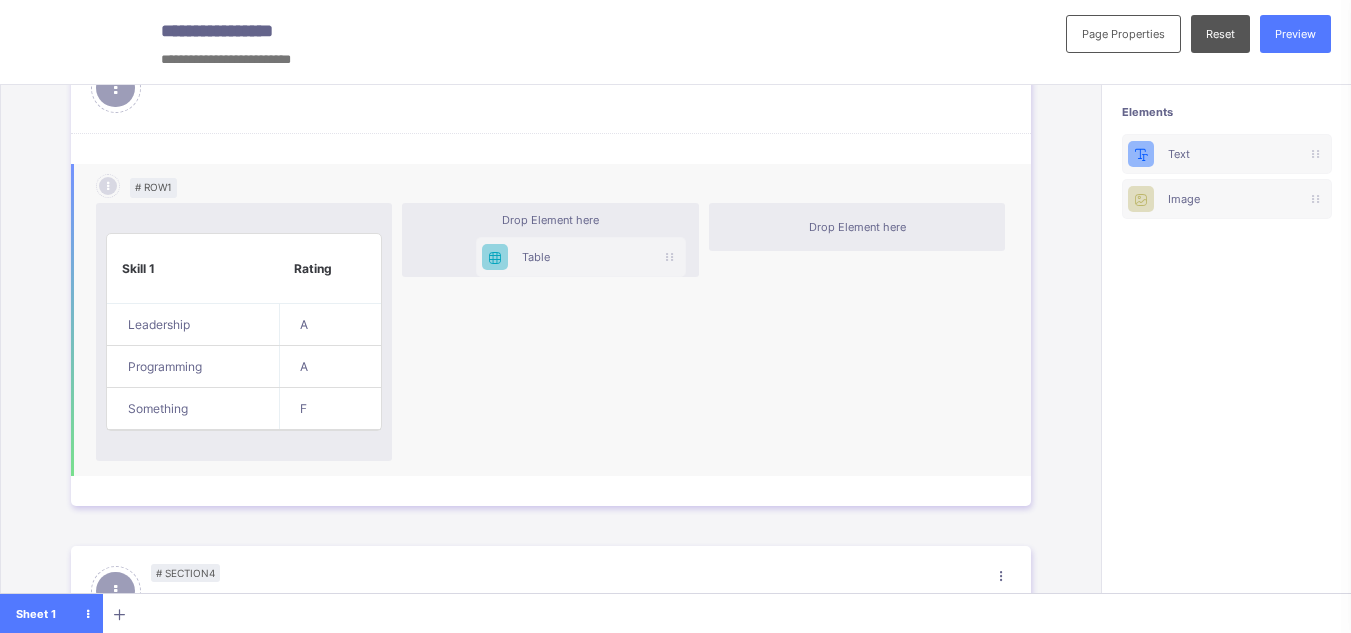 drag, startPoint x: 1207, startPoint y: 249, endPoint x: 535, endPoint y: 263, distance: 672.1458 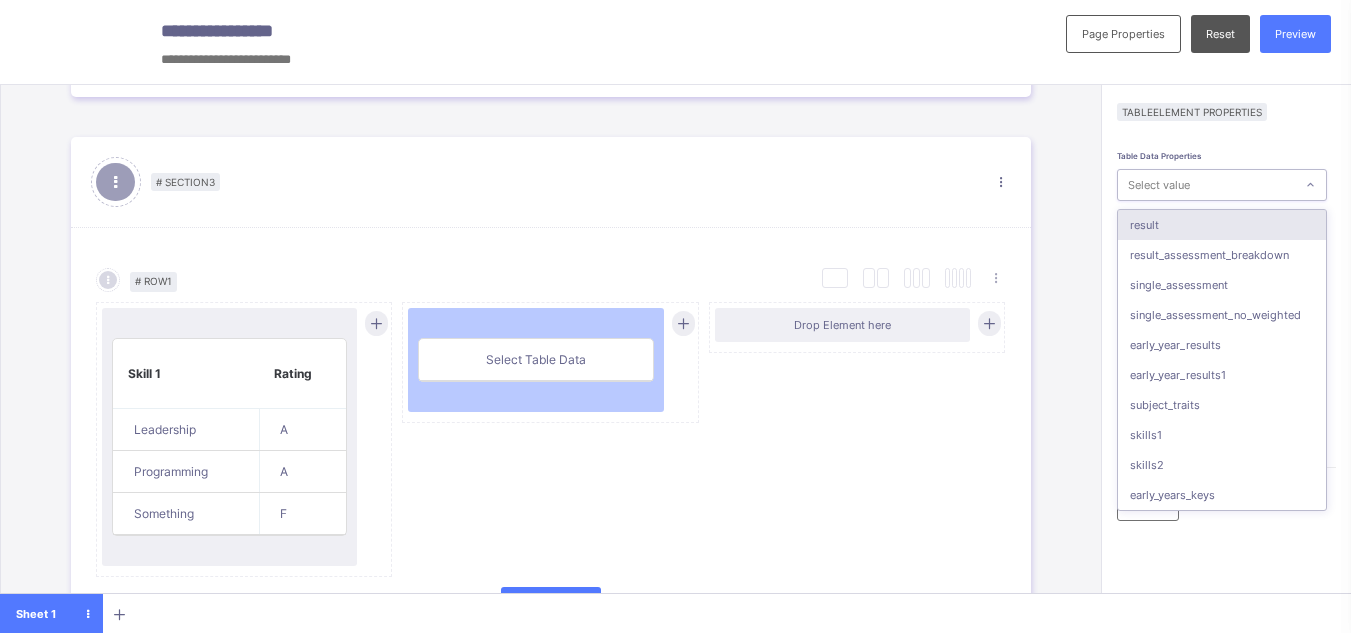 click on "Select value" at bounding box center [1159, 185] 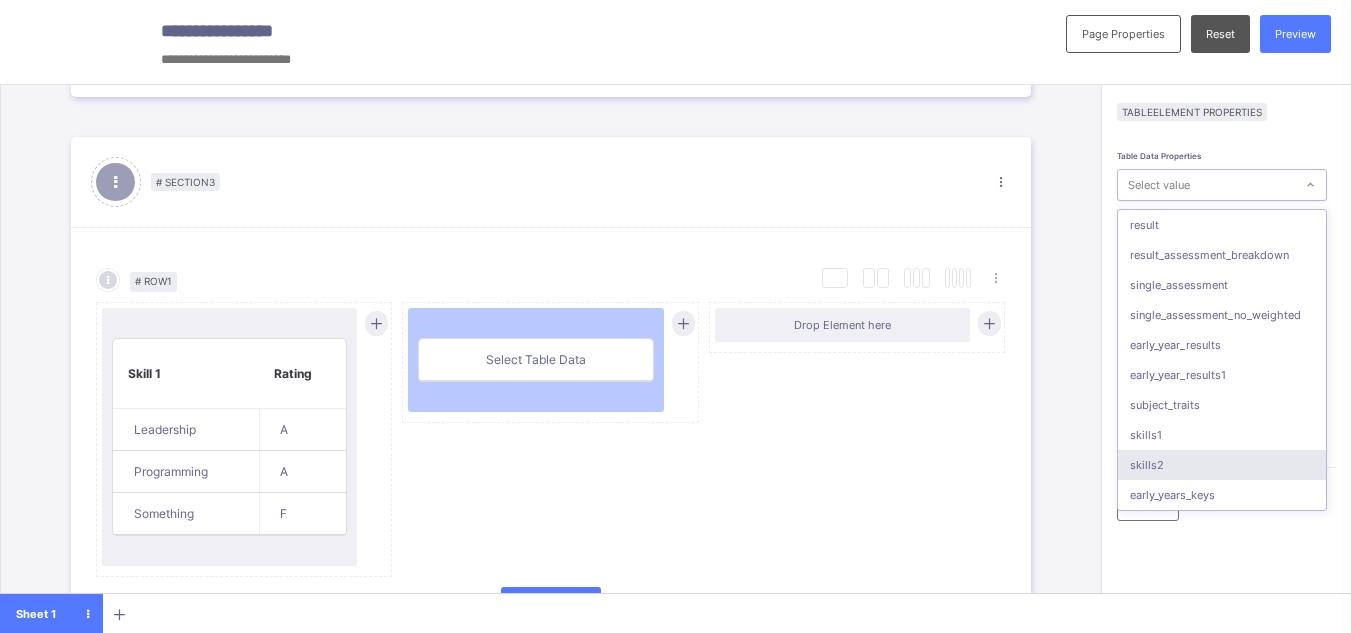 click on "skills2" at bounding box center [1222, 465] 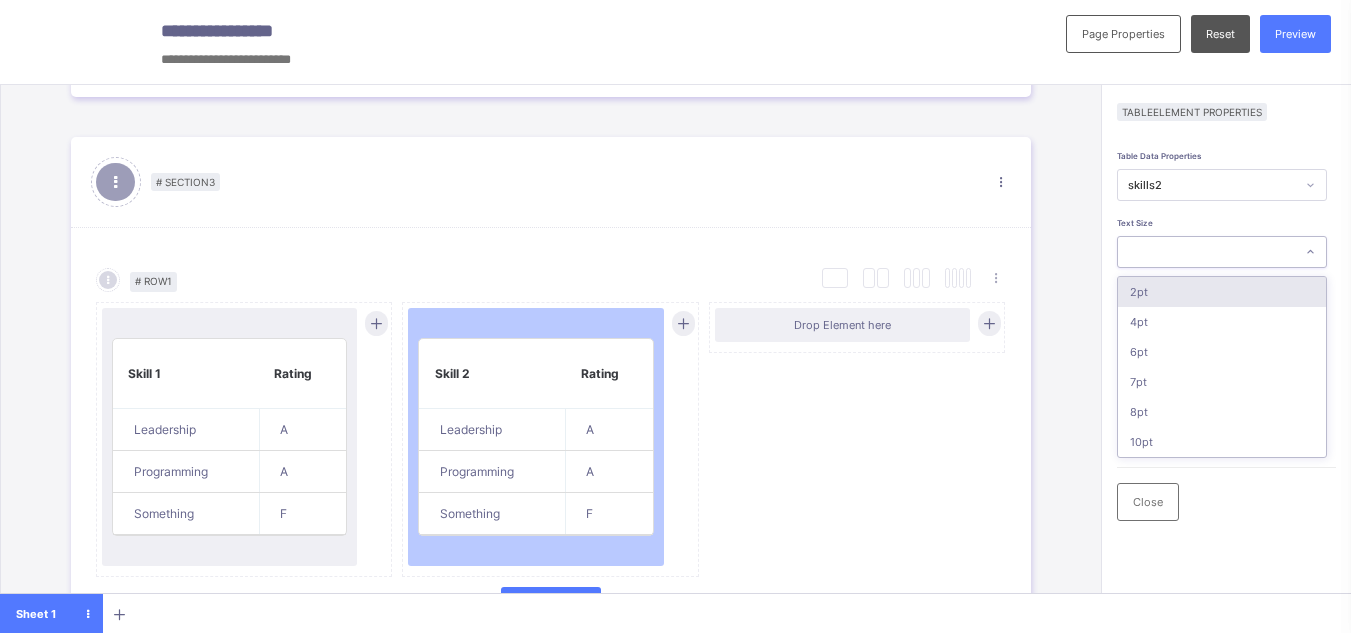 click at bounding box center (1206, 252) 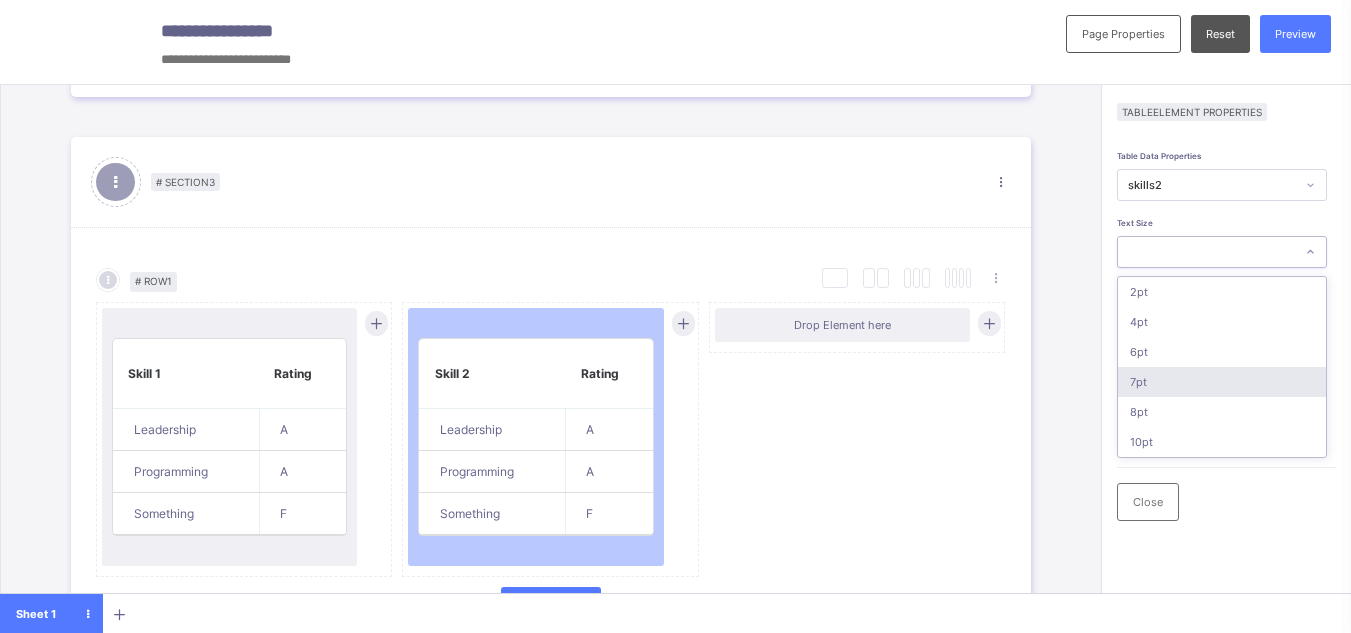 click on "7pt" at bounding box center (1222, 382) 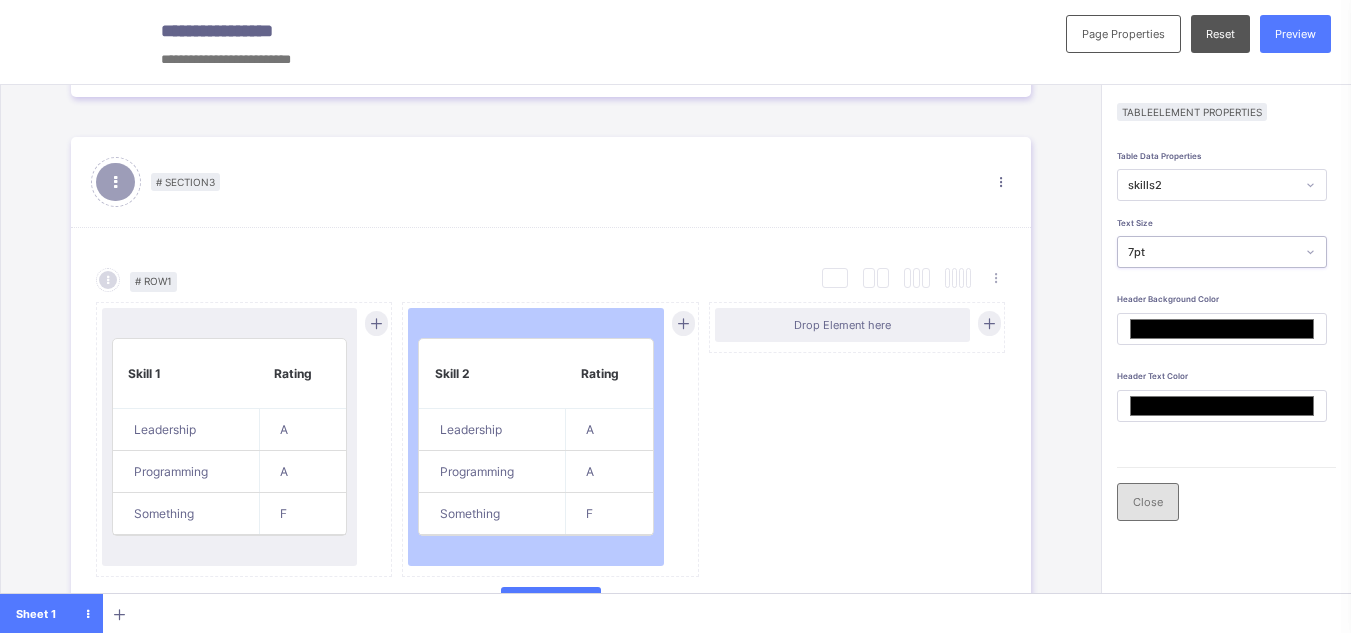 click on "Close" at bounding box center [1148, 502] 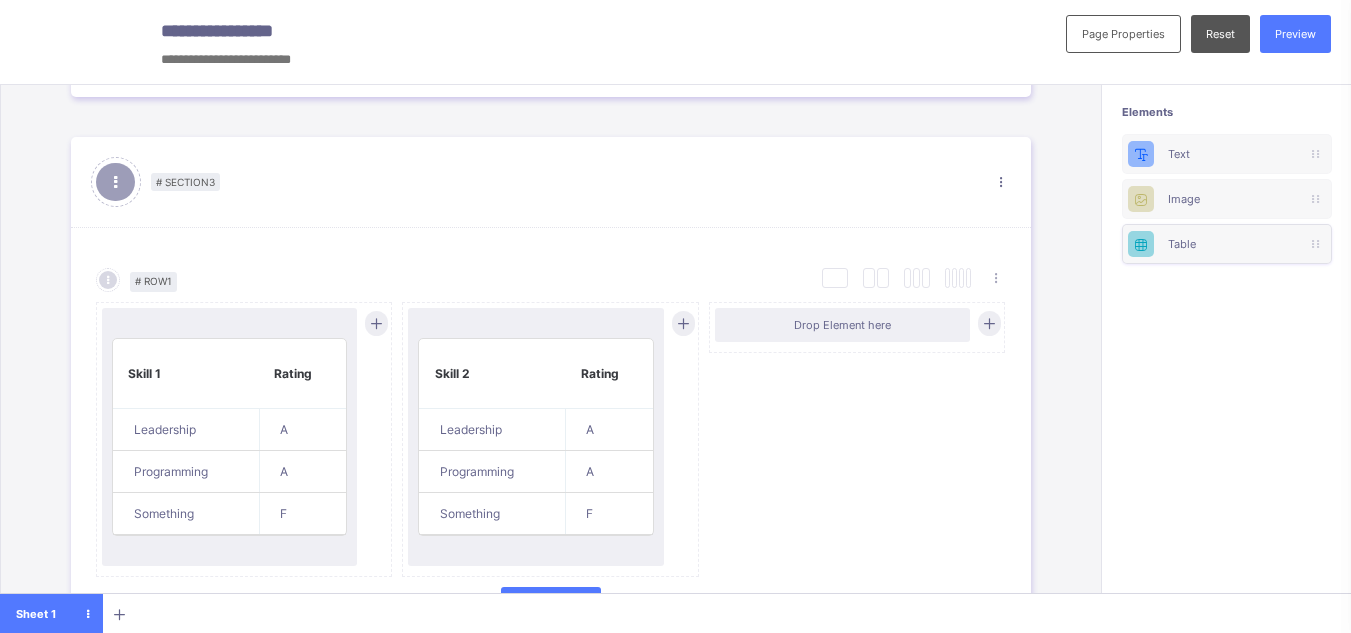 click on "Table" at bounding box center (1227, 244) 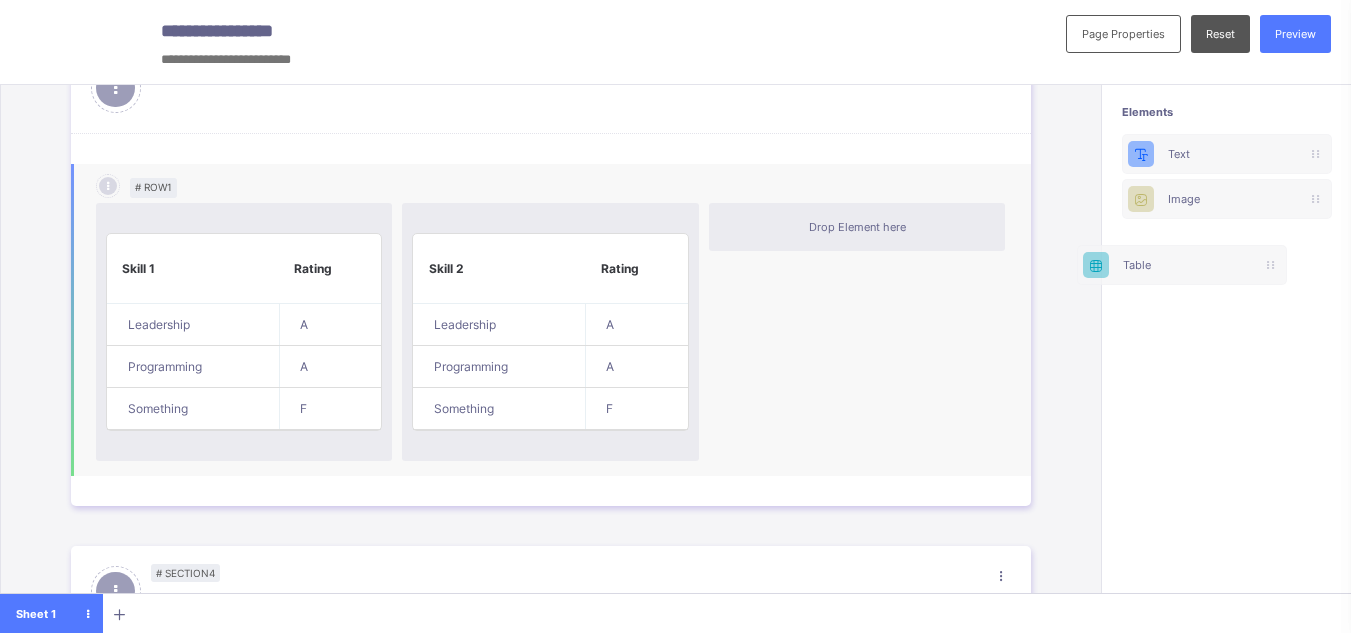 scroll, scrollTop: 0, scrollLeft: 15, axis: horizontal 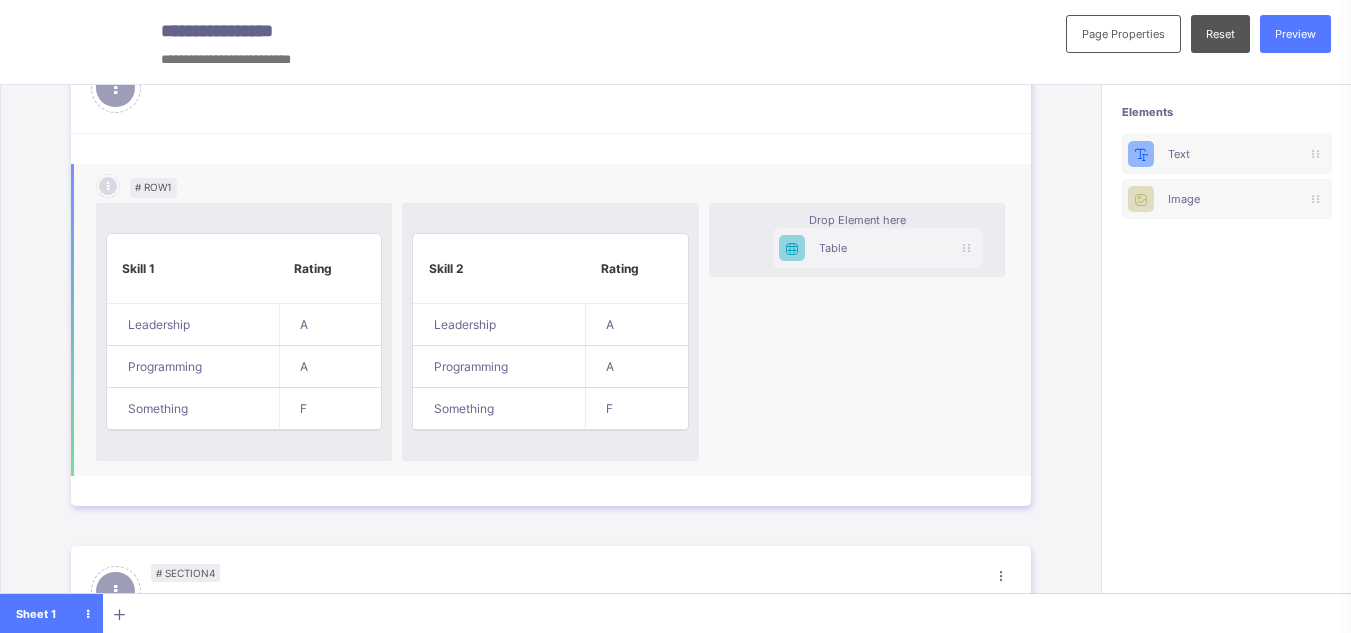 drag, startPoint x: 1209, startPoint y: 242, endPoint x: 841, endPoint y: 245, distance: 368.01224 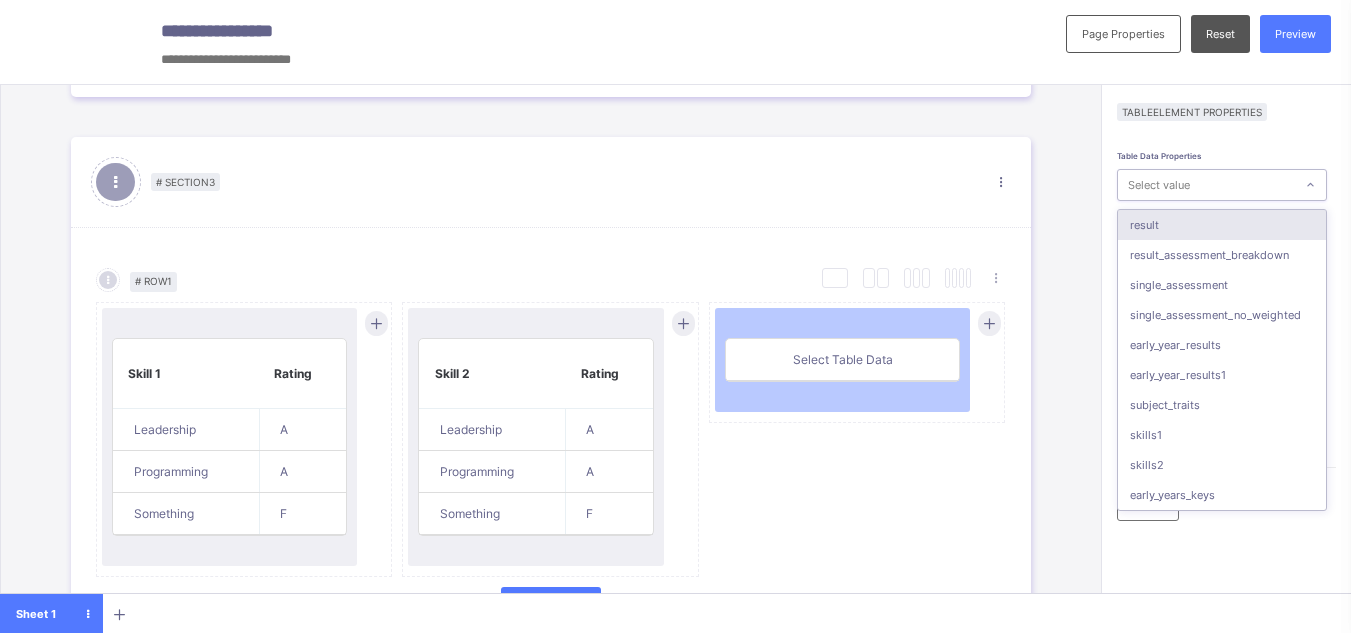 click on "Select value" at bounding box center (1206, 185) 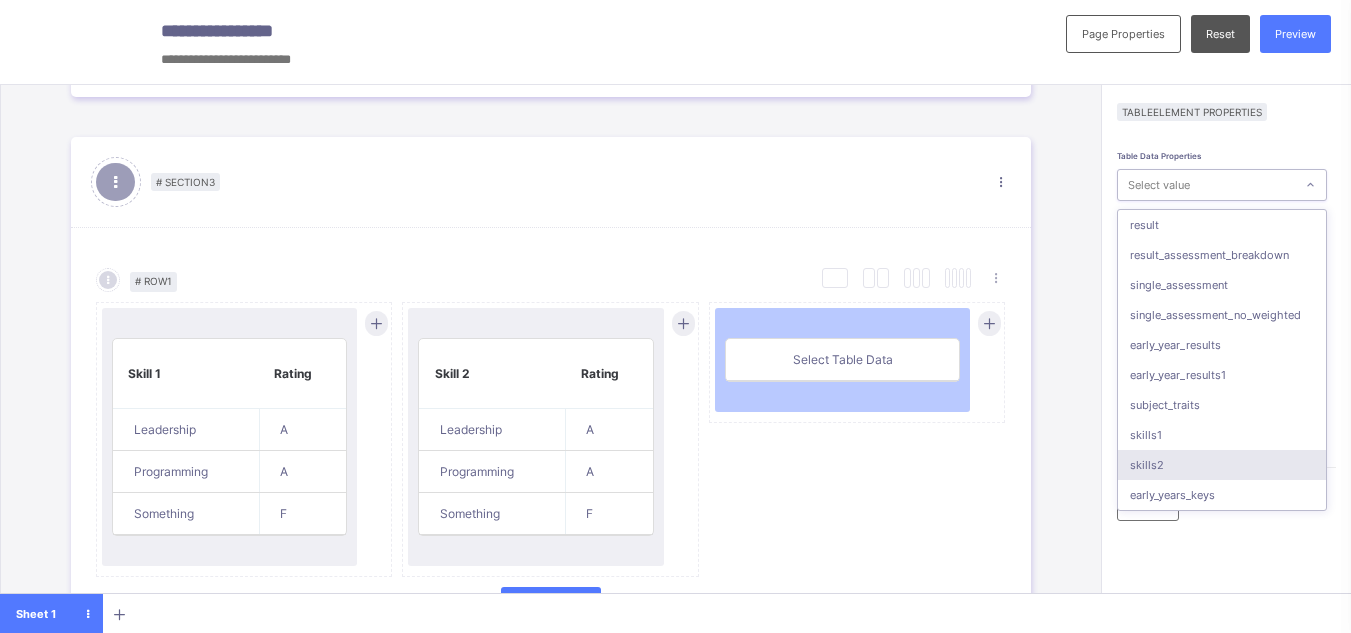 scroll, scrollTop: 180, scrollLeft: 0, axis: vertical 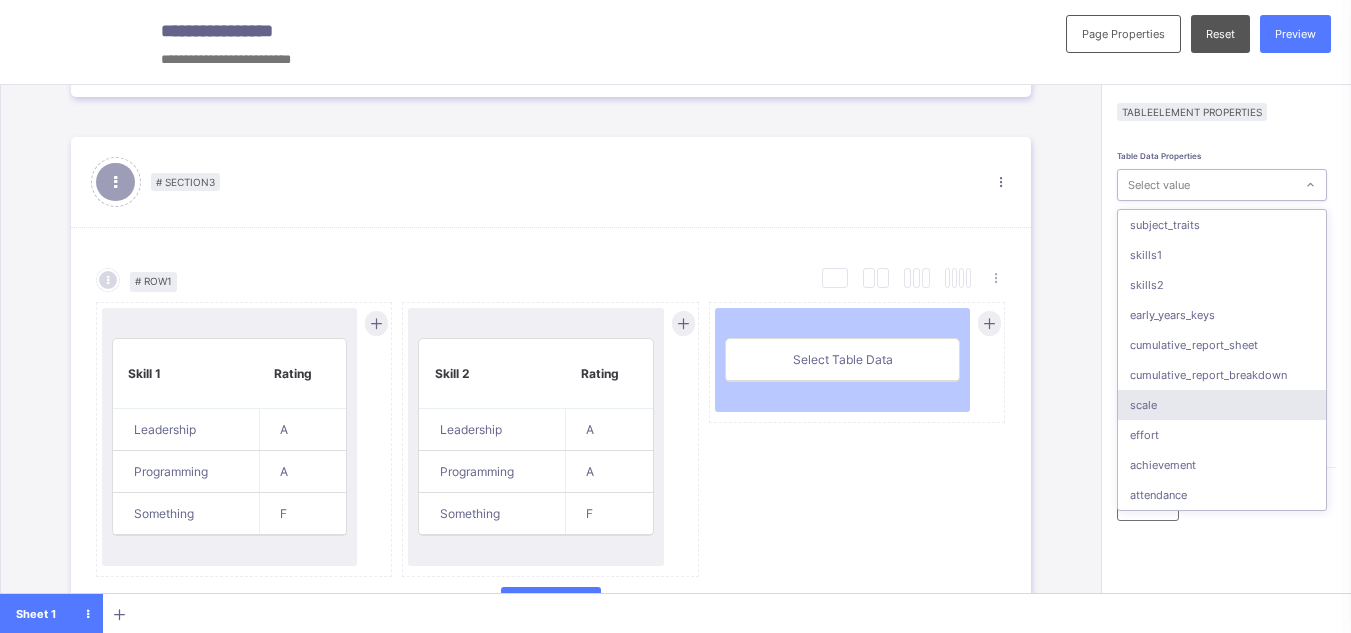 click on "scale" at bounding box center [1222, 405] 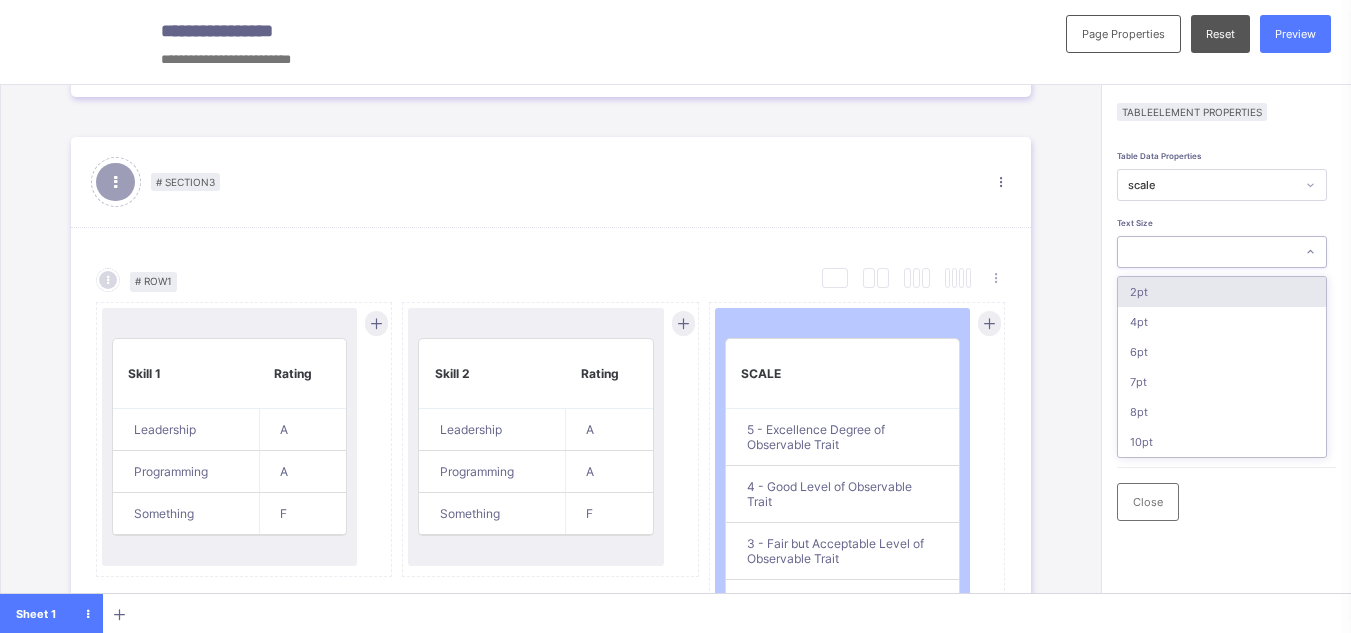 click at bounding box center (1206, 252) 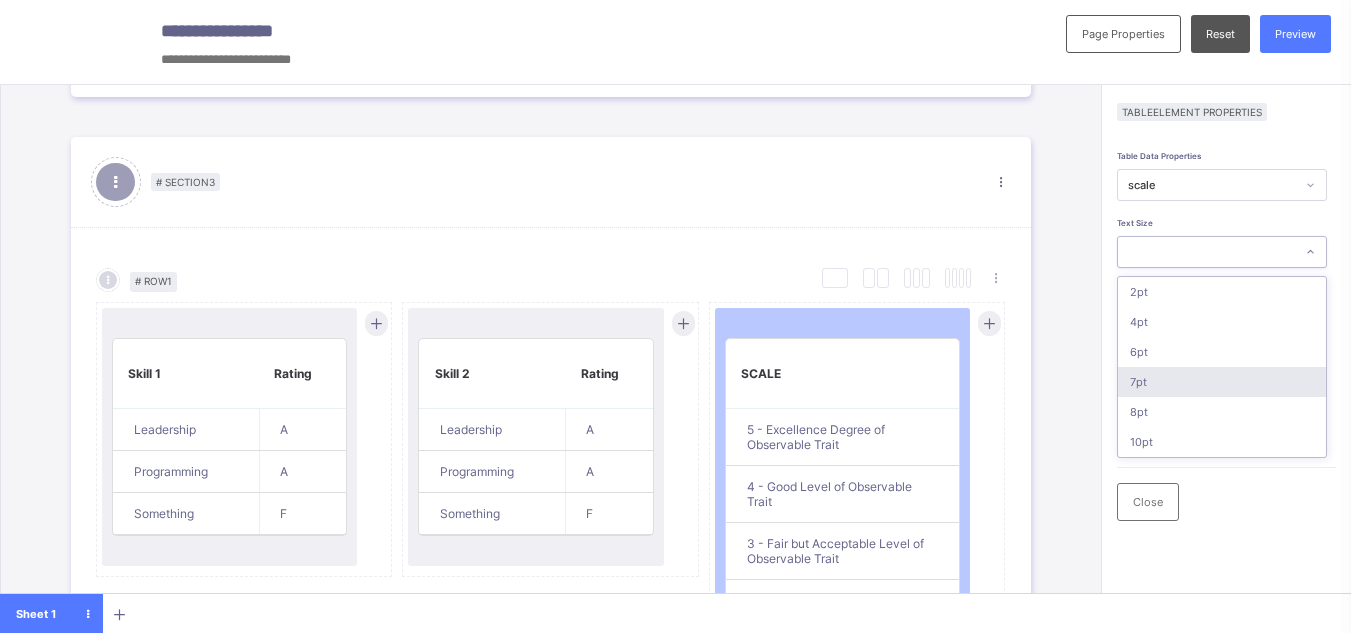 click on "7pt" at bounding box center [1222, 382] 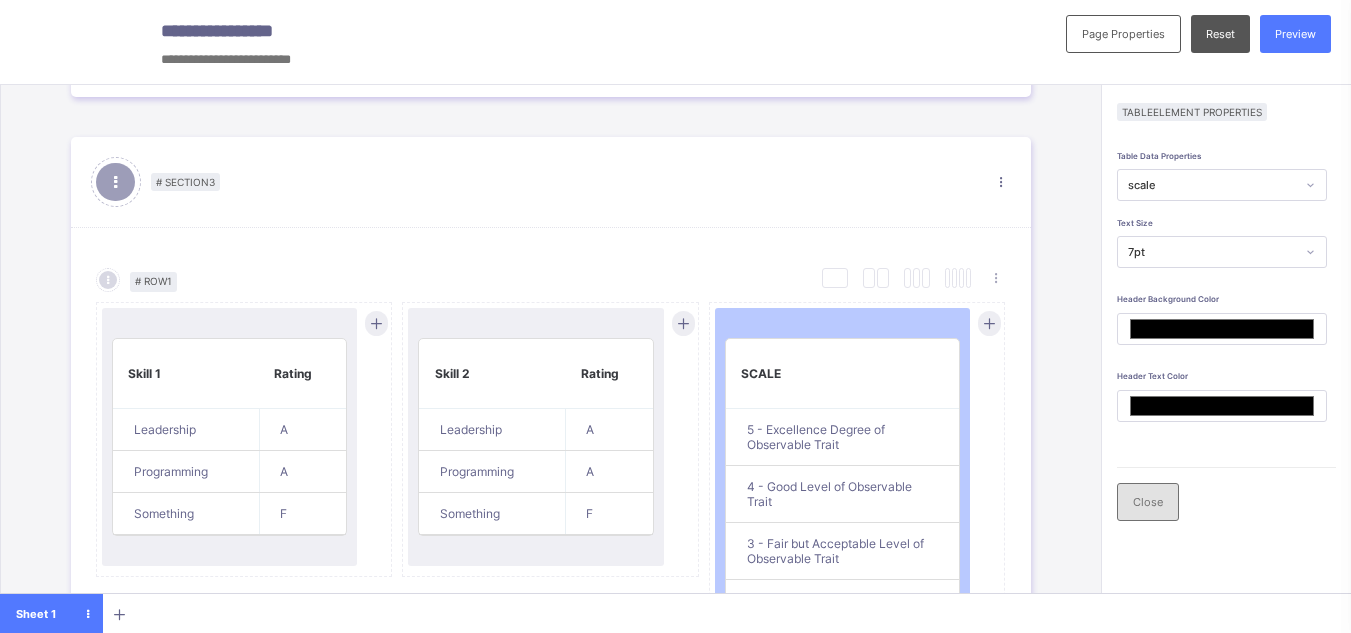 click on "Close" at bounding box center (1148, 502) 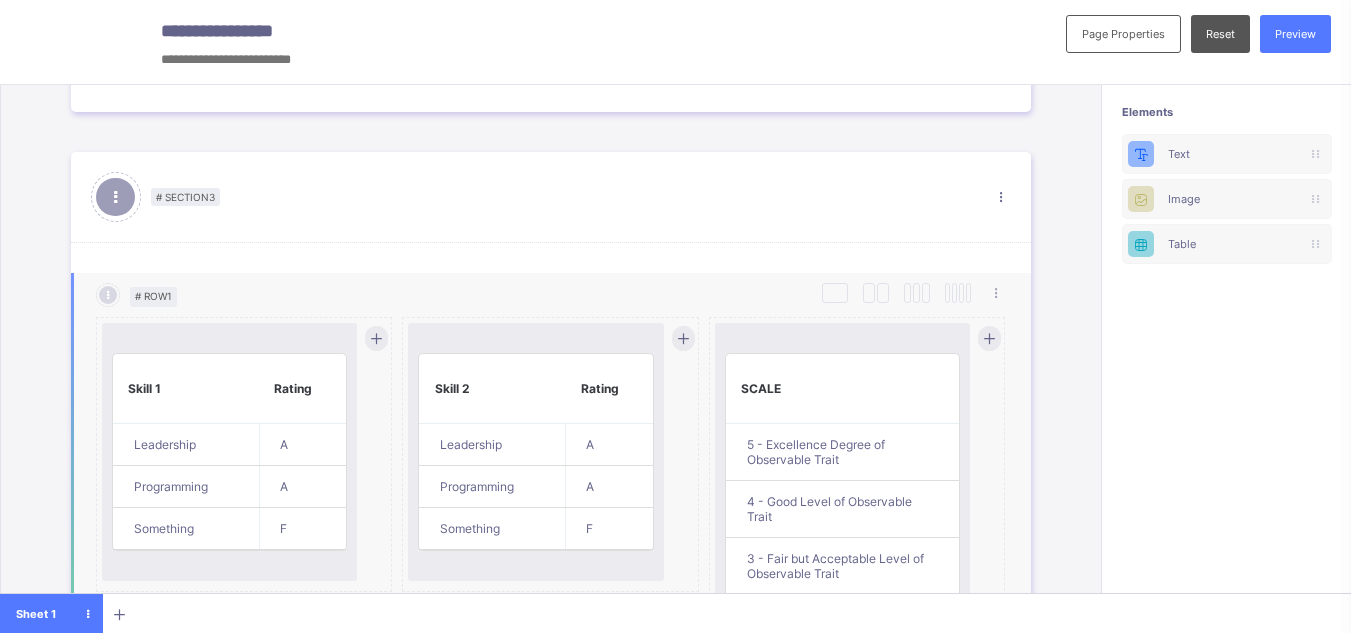 scroll, scrollTop: 1436, scrollLeft: 0, axis: vertical 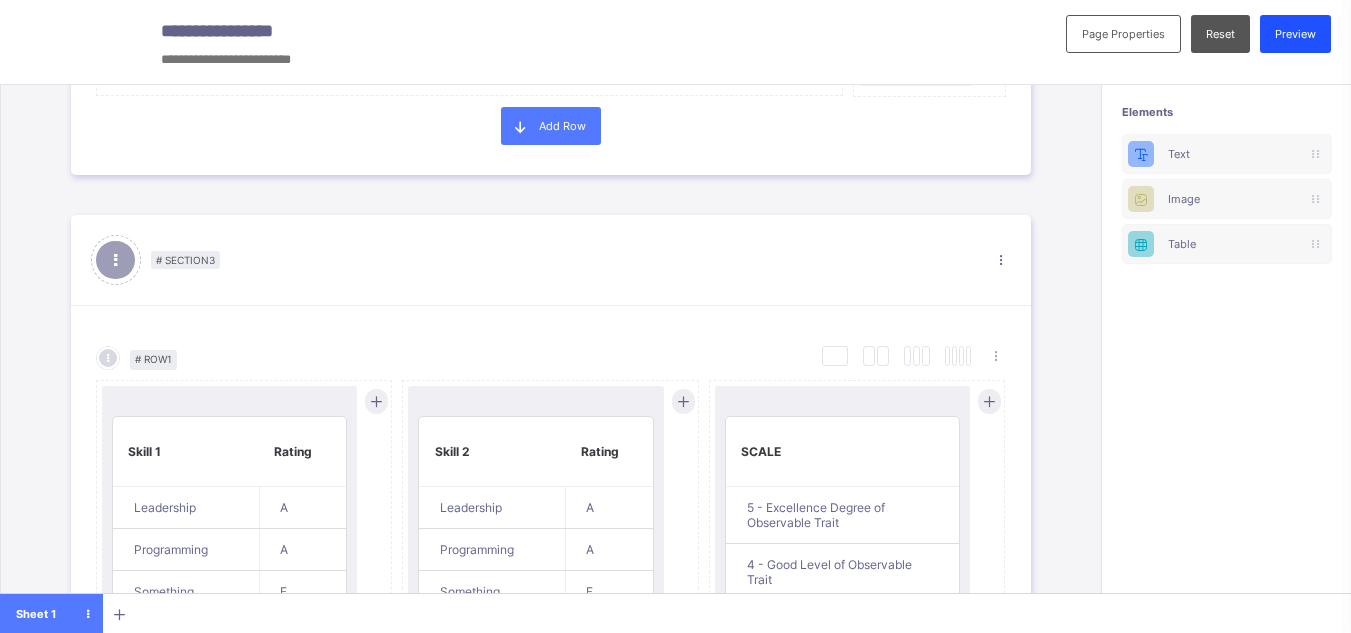 click on "Preview" at bounding box center (1295, 34) 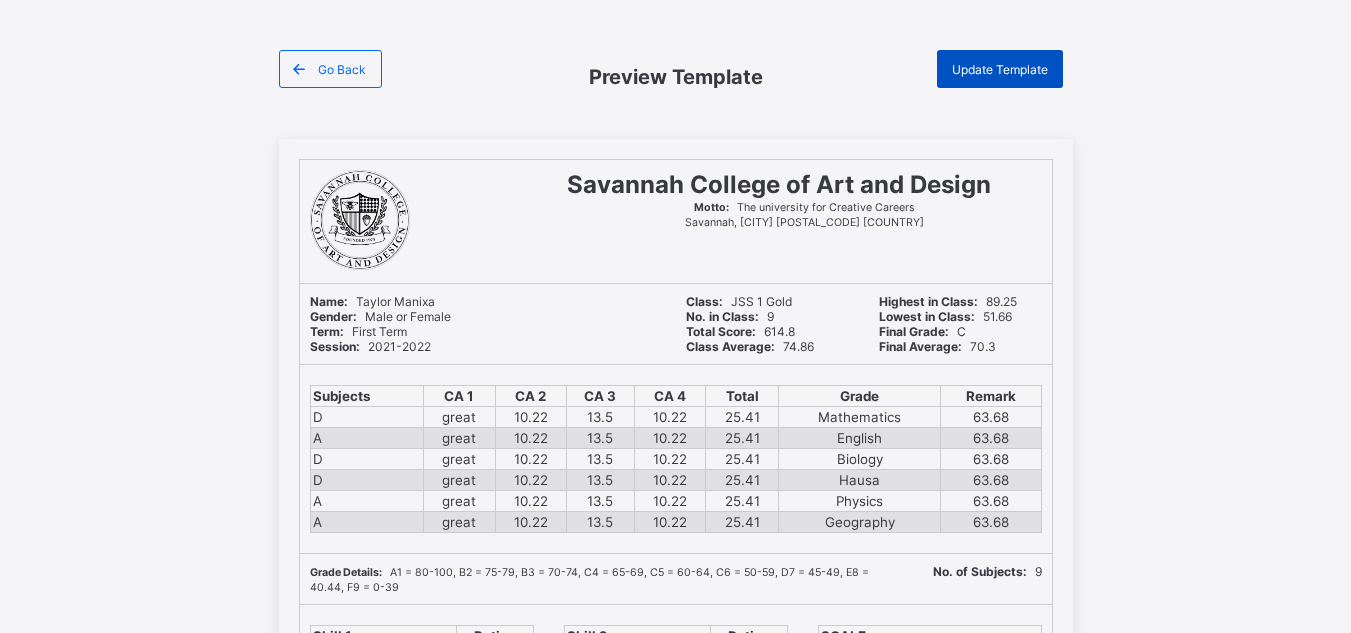 click on "Update Template" at bounding box center [1000, 69] 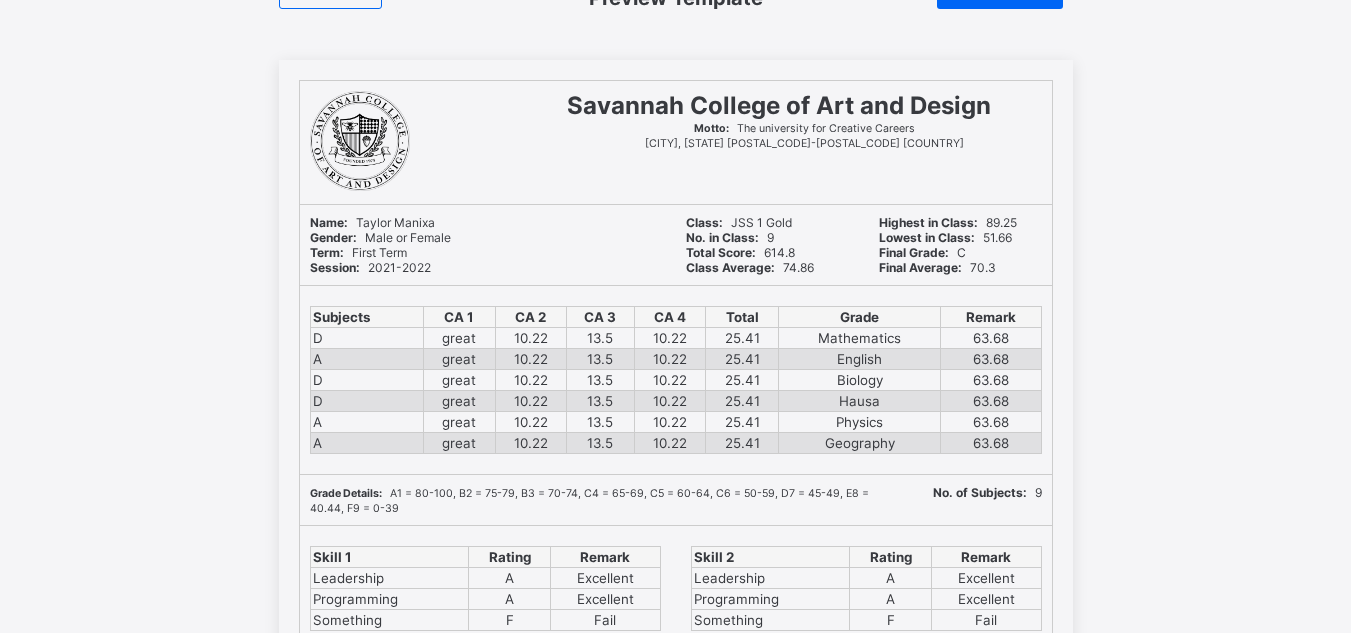 scroll, scrollTop: 0, scrollLeft: 0, axis: both 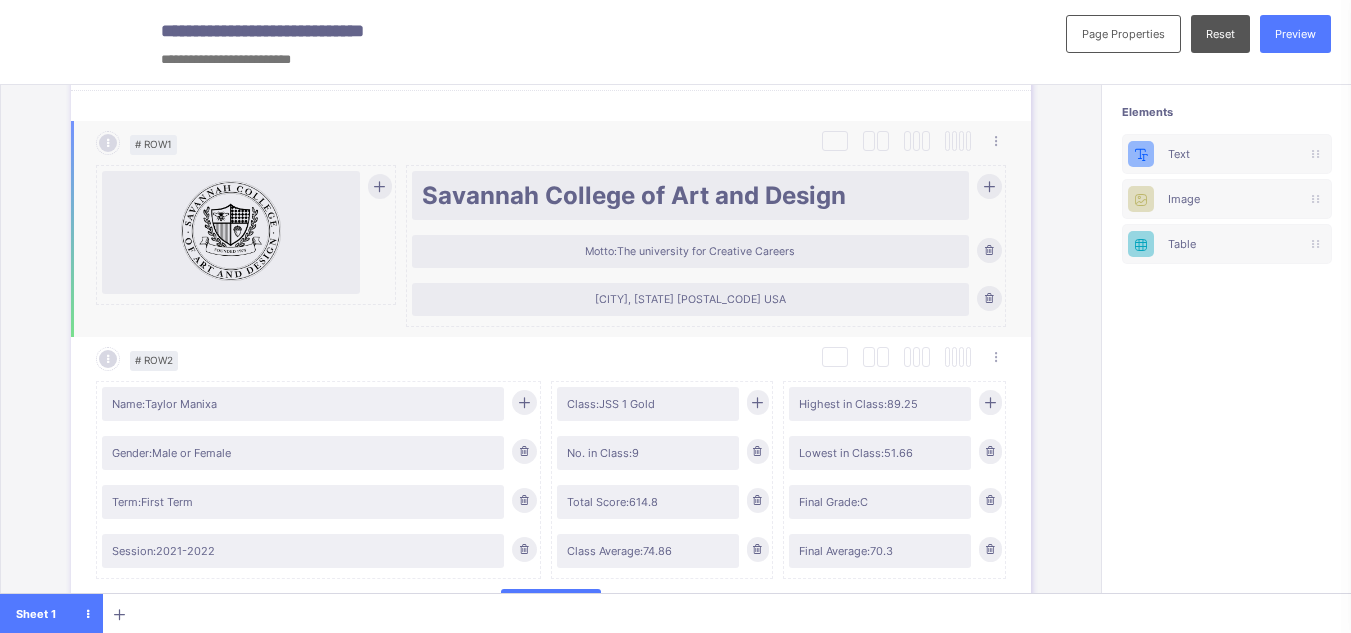 click at bounding box center (988, 186) 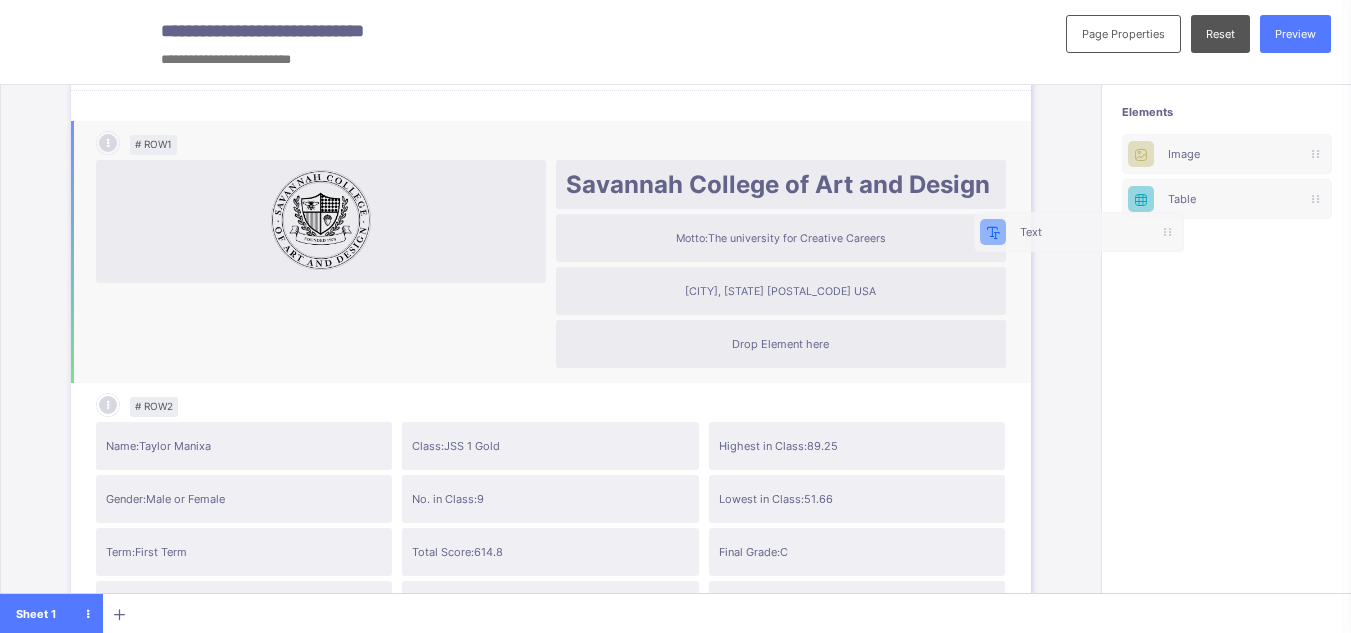 scroll, scrollTop: 0, scrollLeft: 5, axis: horizontal 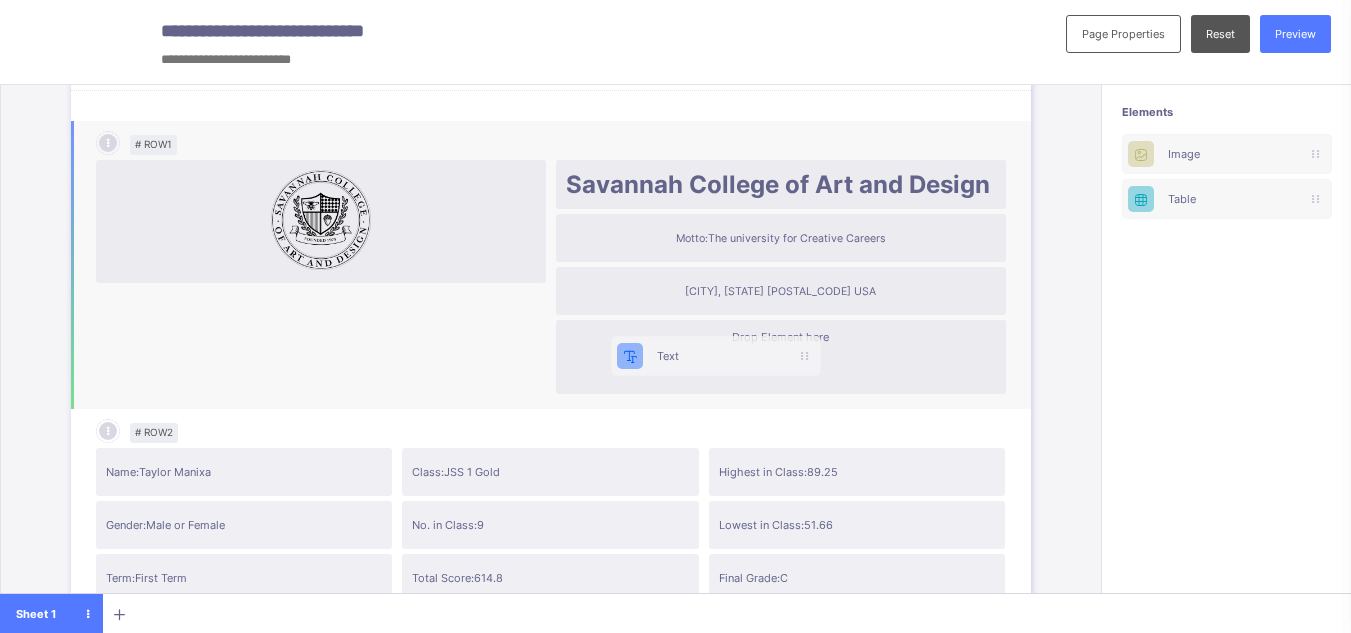 drag, startPoint x: 1201, startPoint y: 163, endPoint x: 660, endPoint y: 369, distance: 578.8929 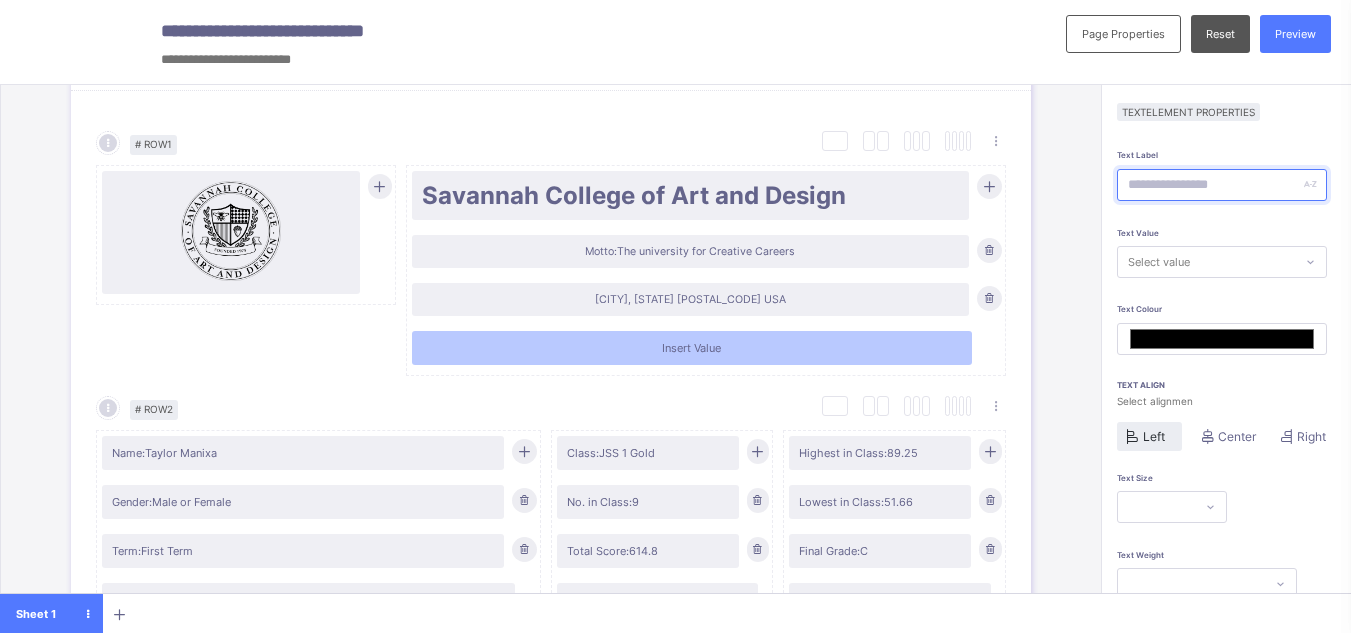 click at bounding box center (1222, 185) 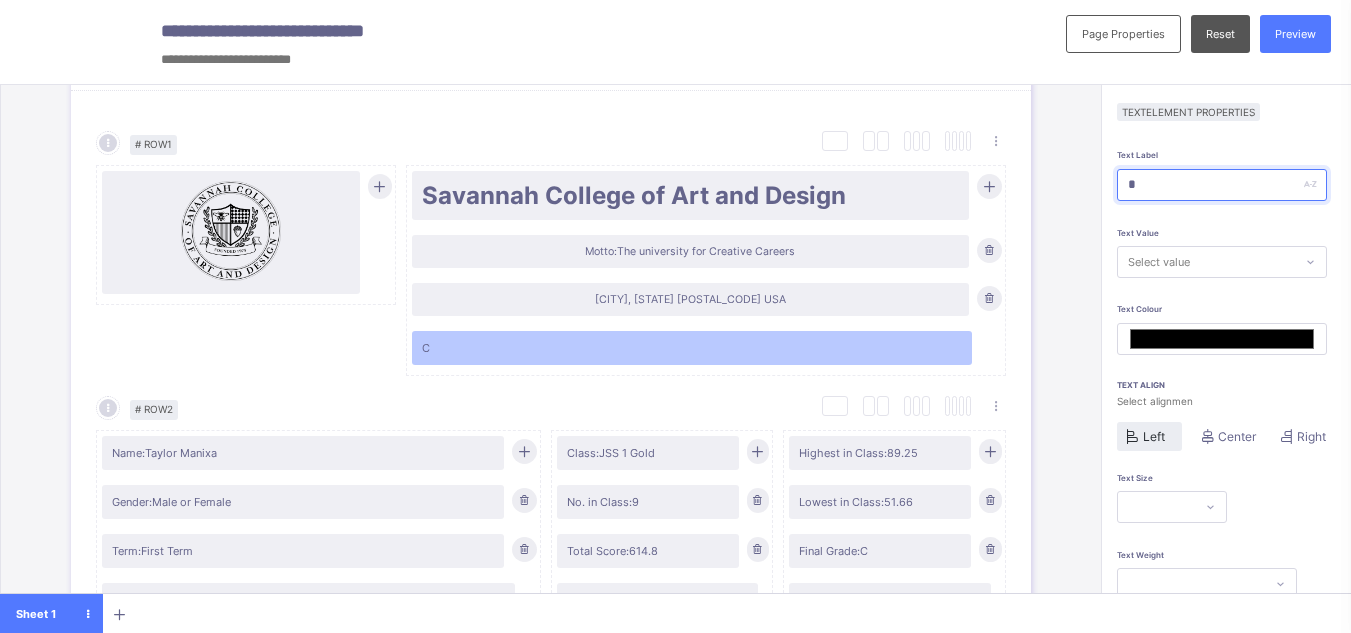 type on "**" 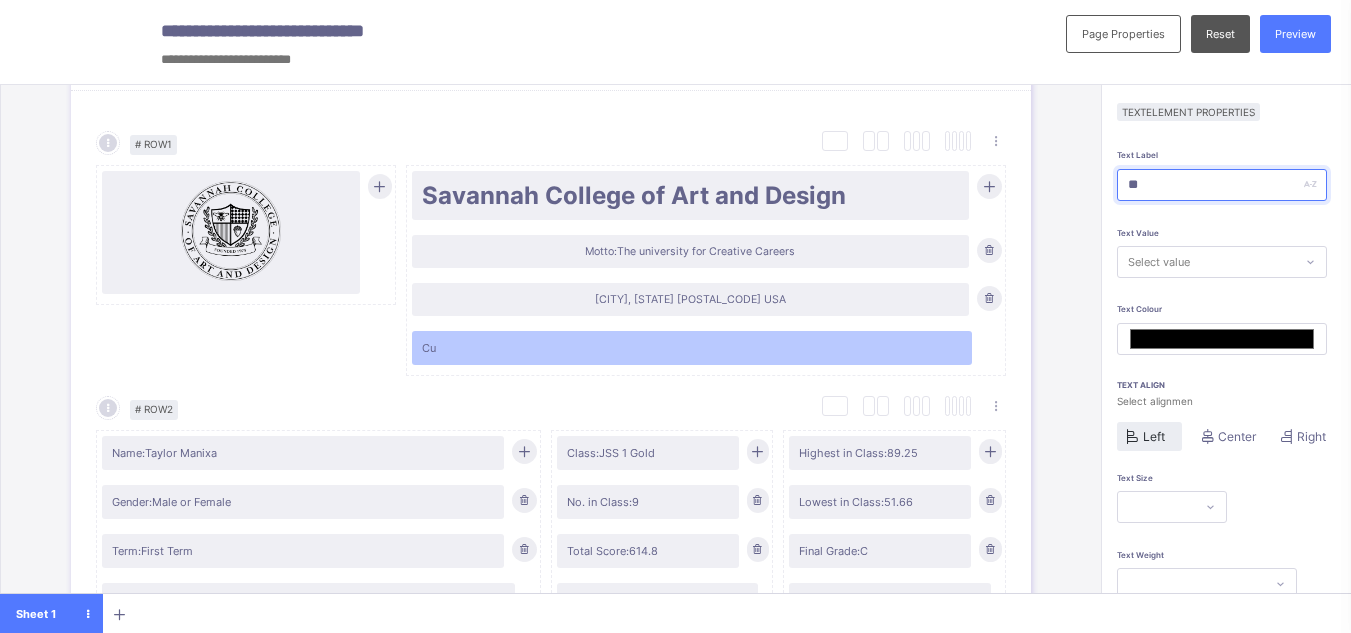 type on "***" 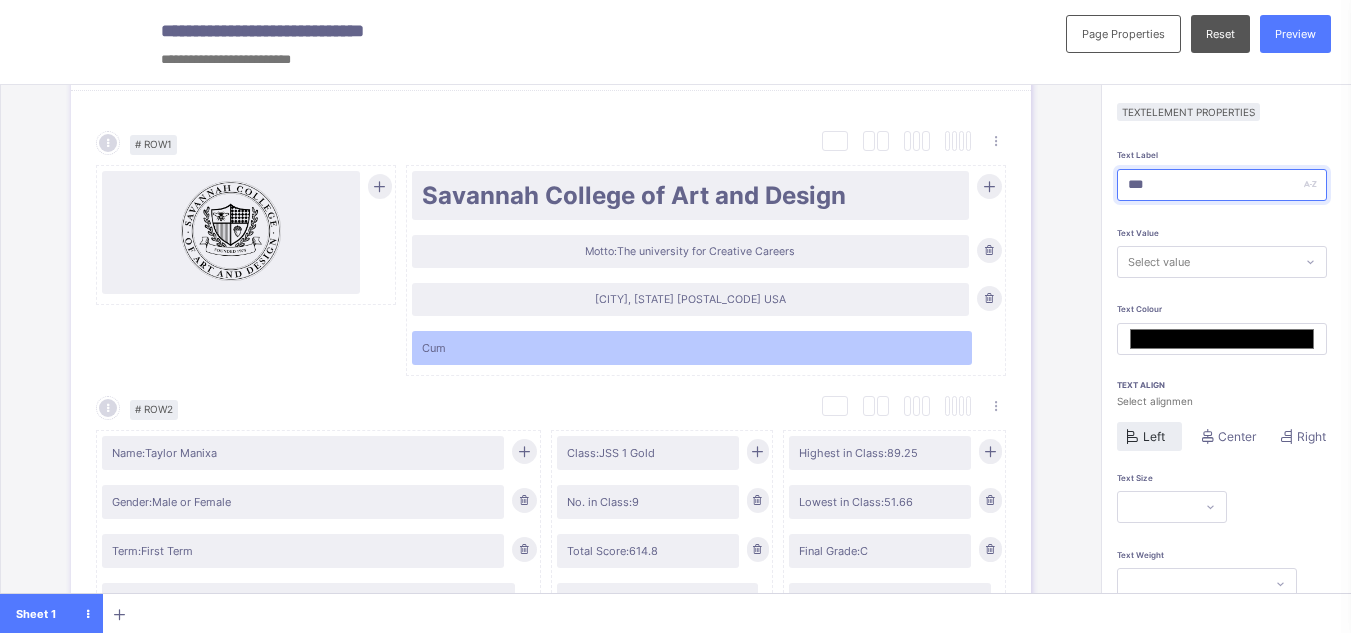 type on "****" 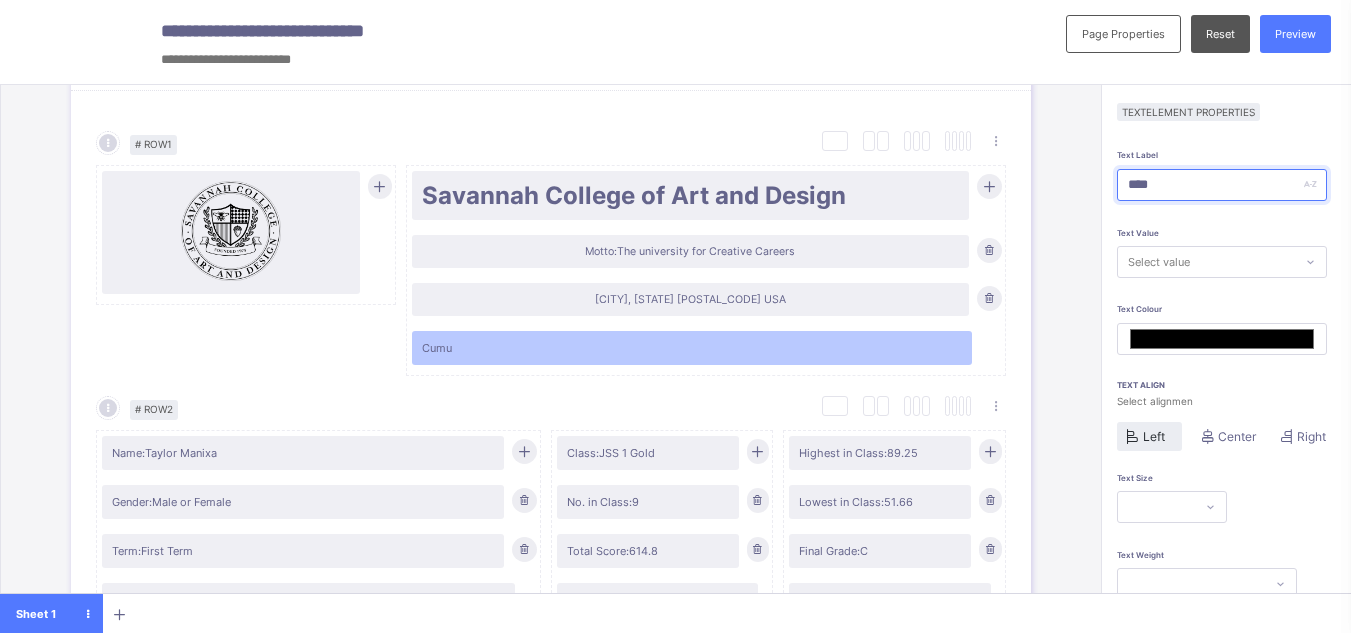 type on "*****" 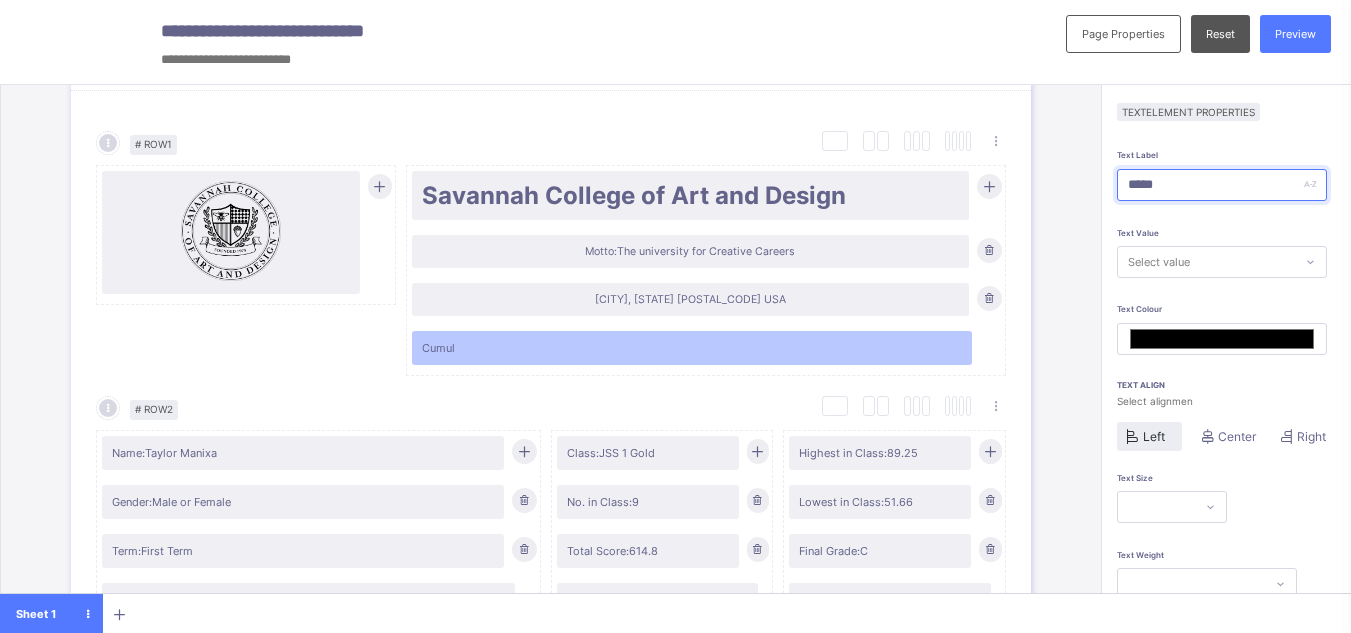 type on "******" 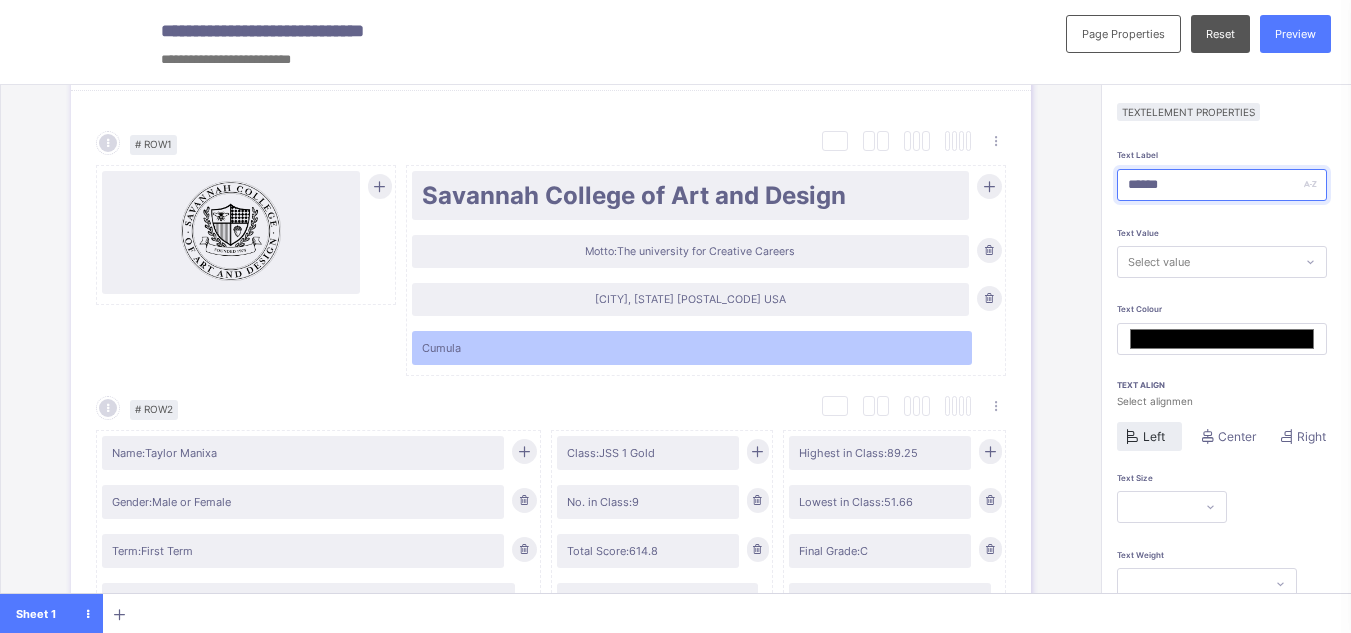 type on "*******" 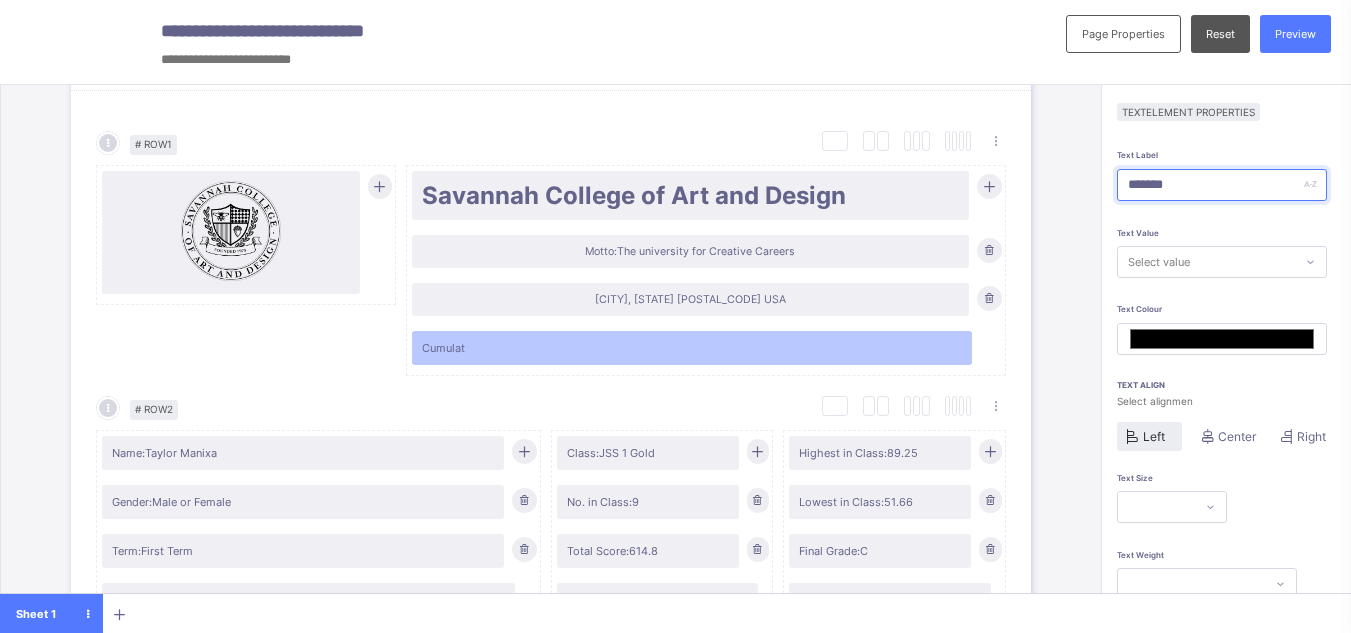 type on "********" 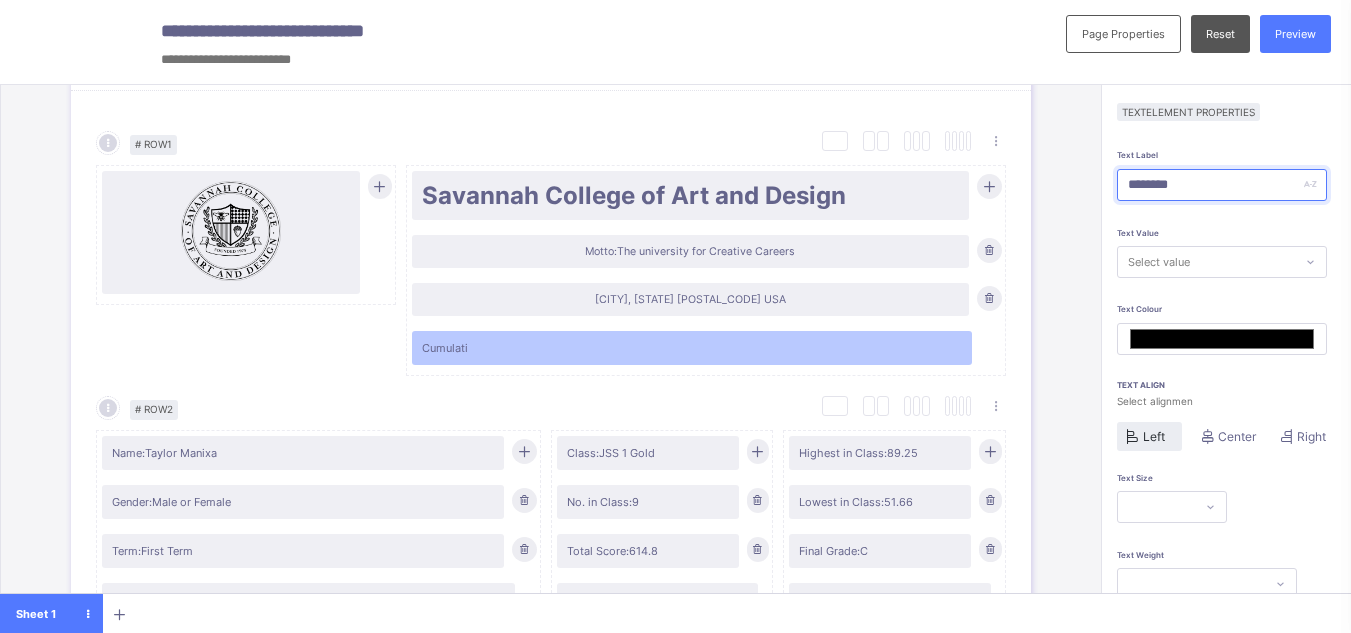type on "*********" 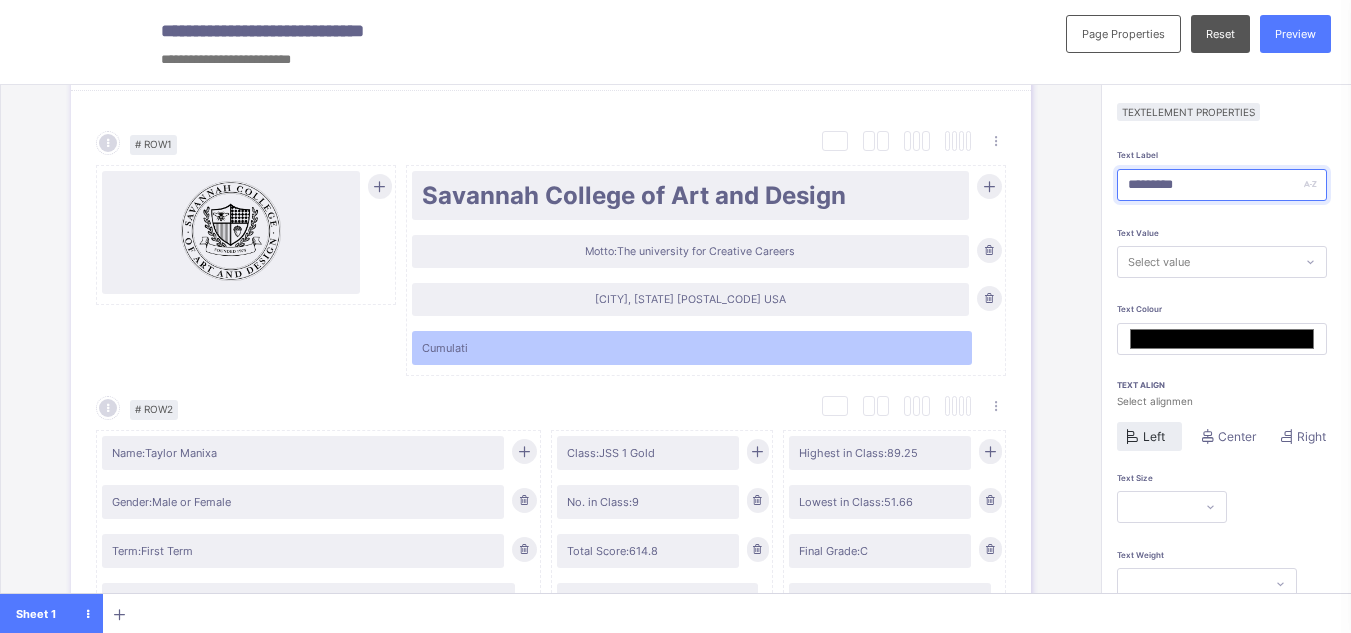 type on "**********" 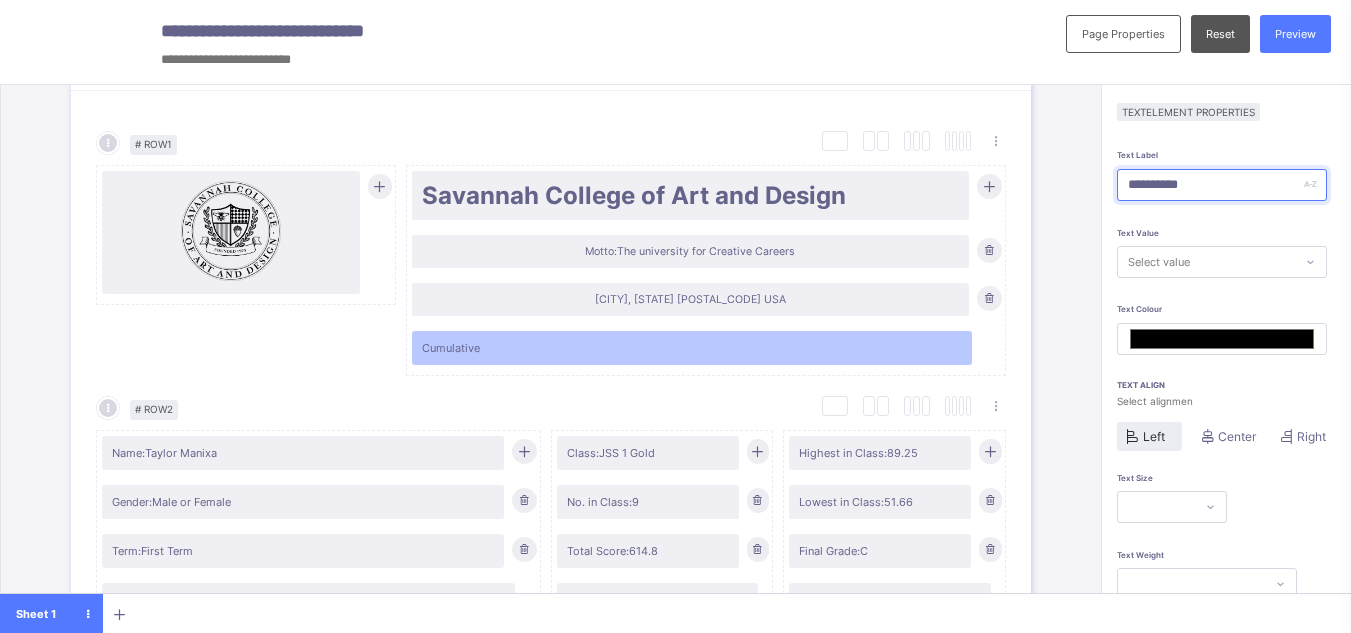 type on "**********" 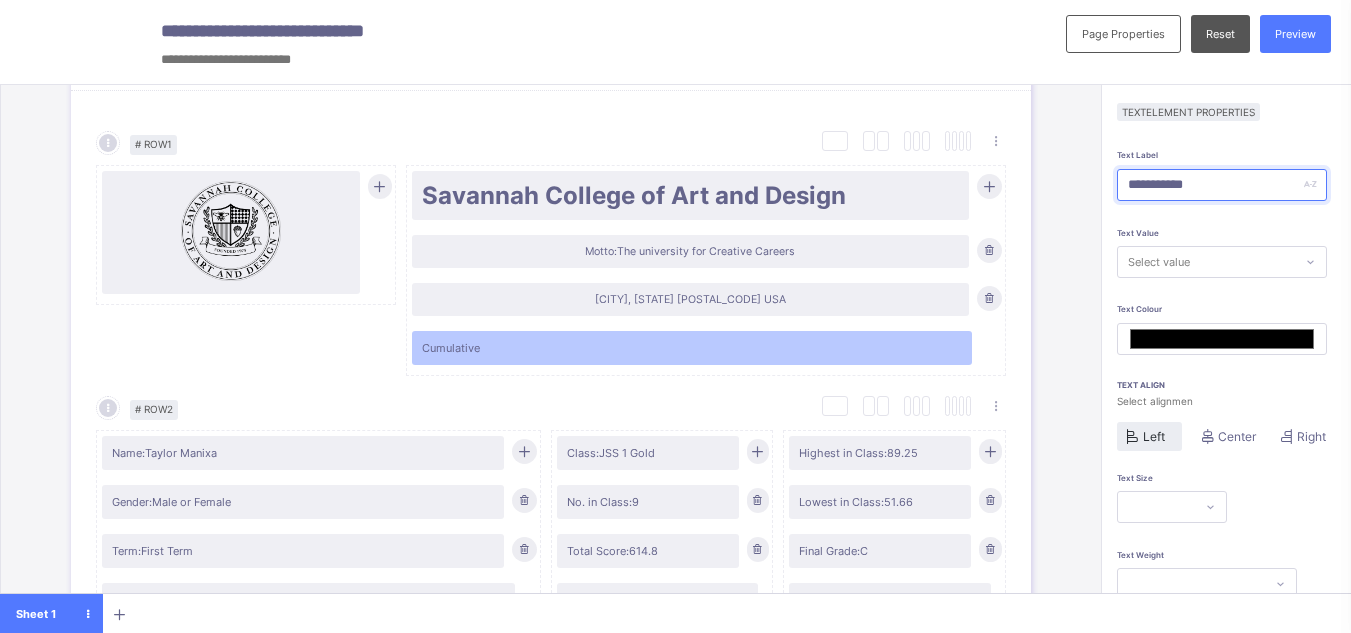 type on "**********" 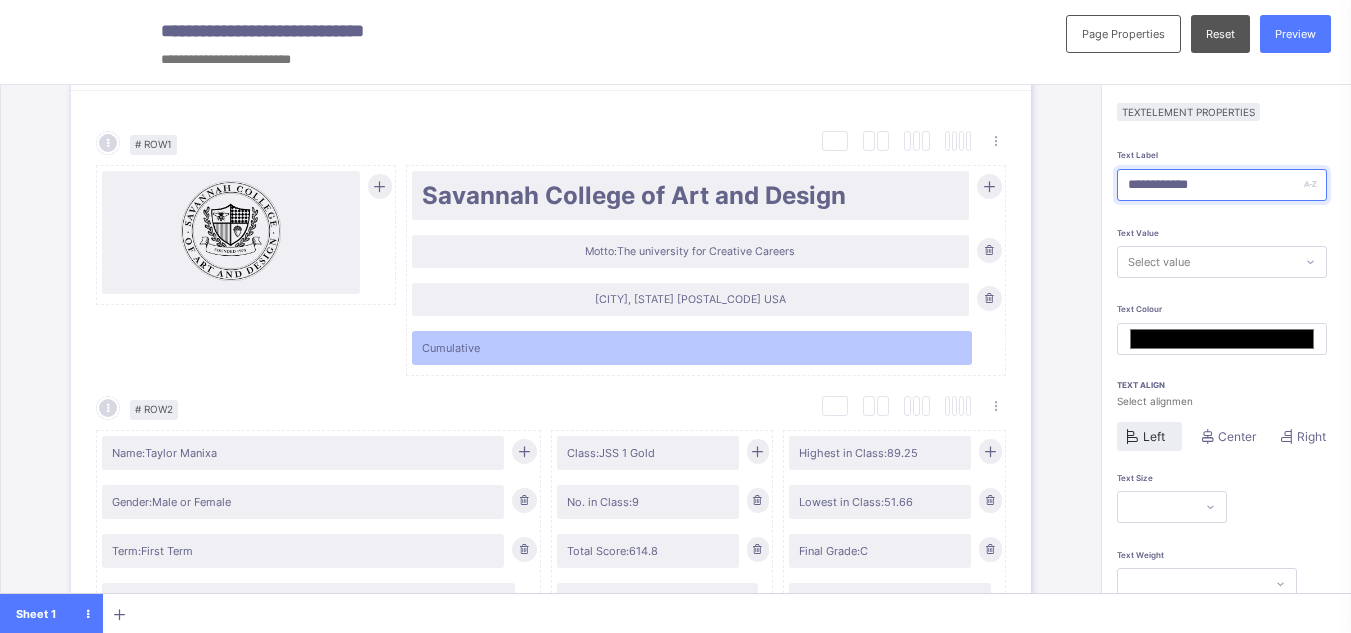 type on "**********" 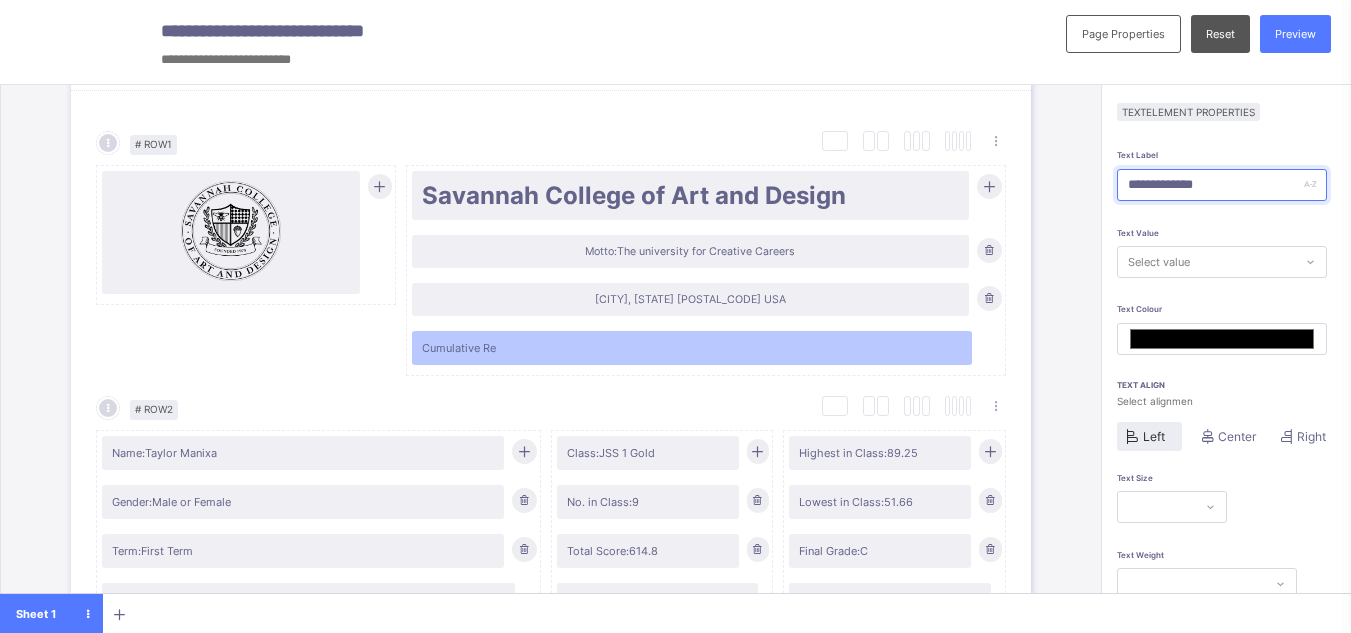 type on "**********" 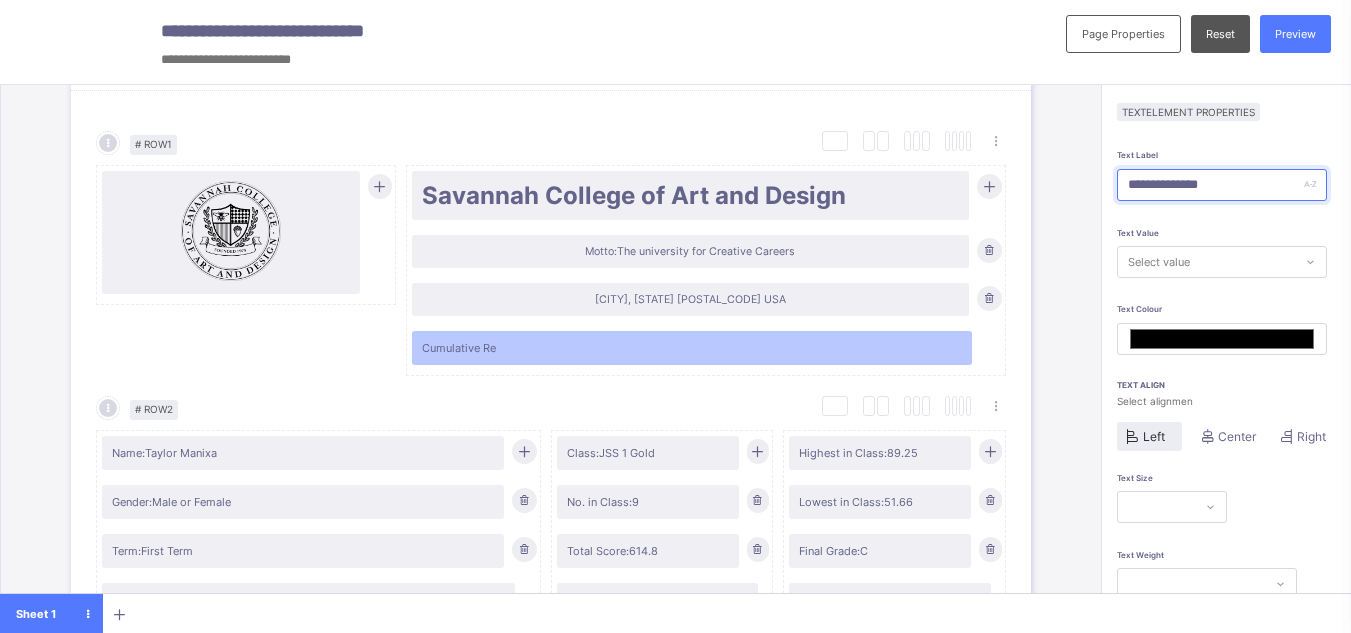 type on "**********" 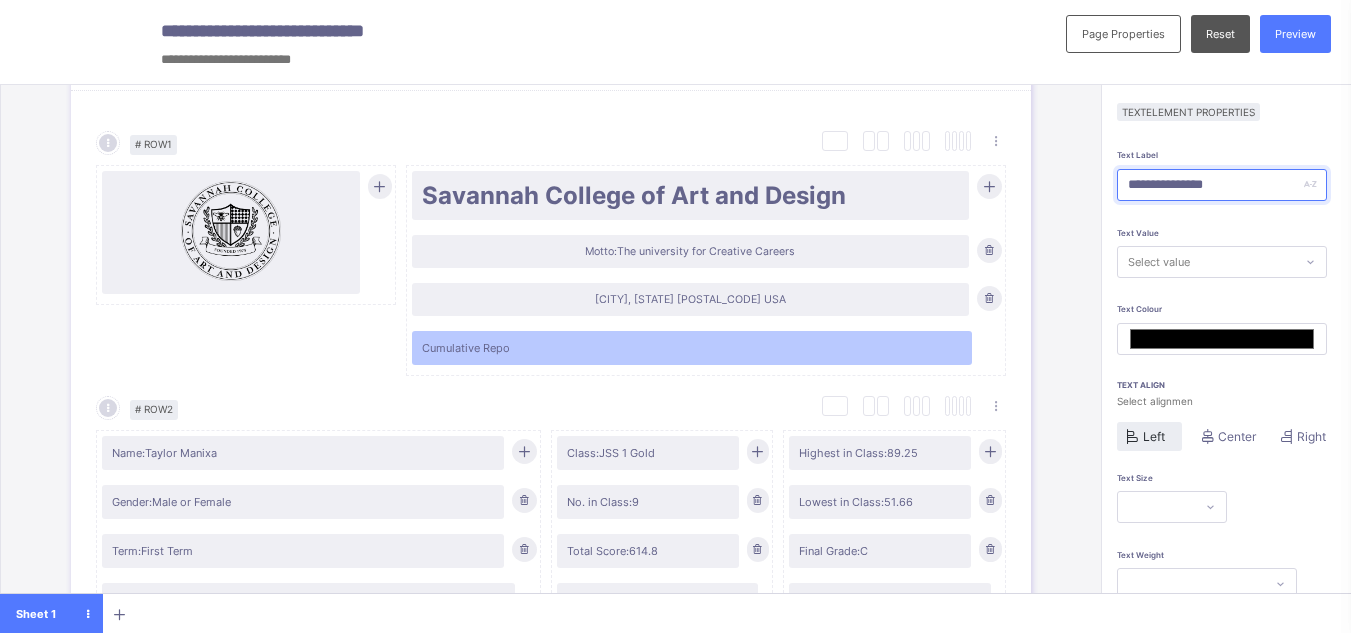 type on "**********" 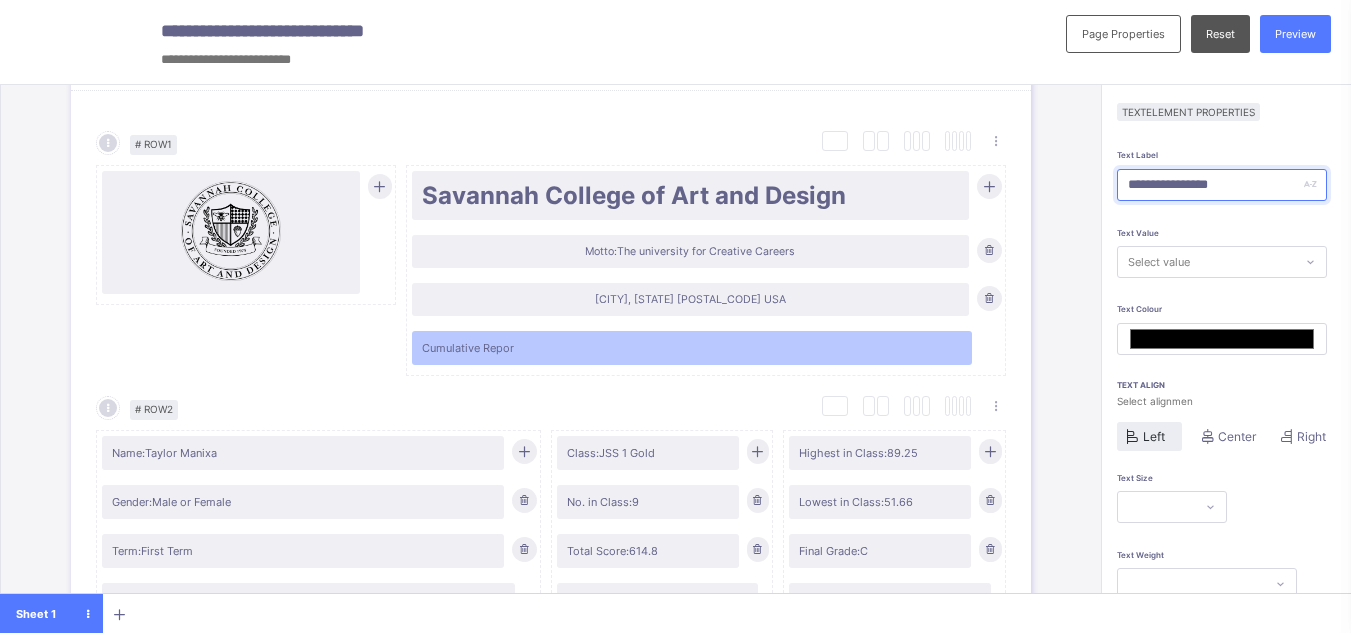 type on "**********" 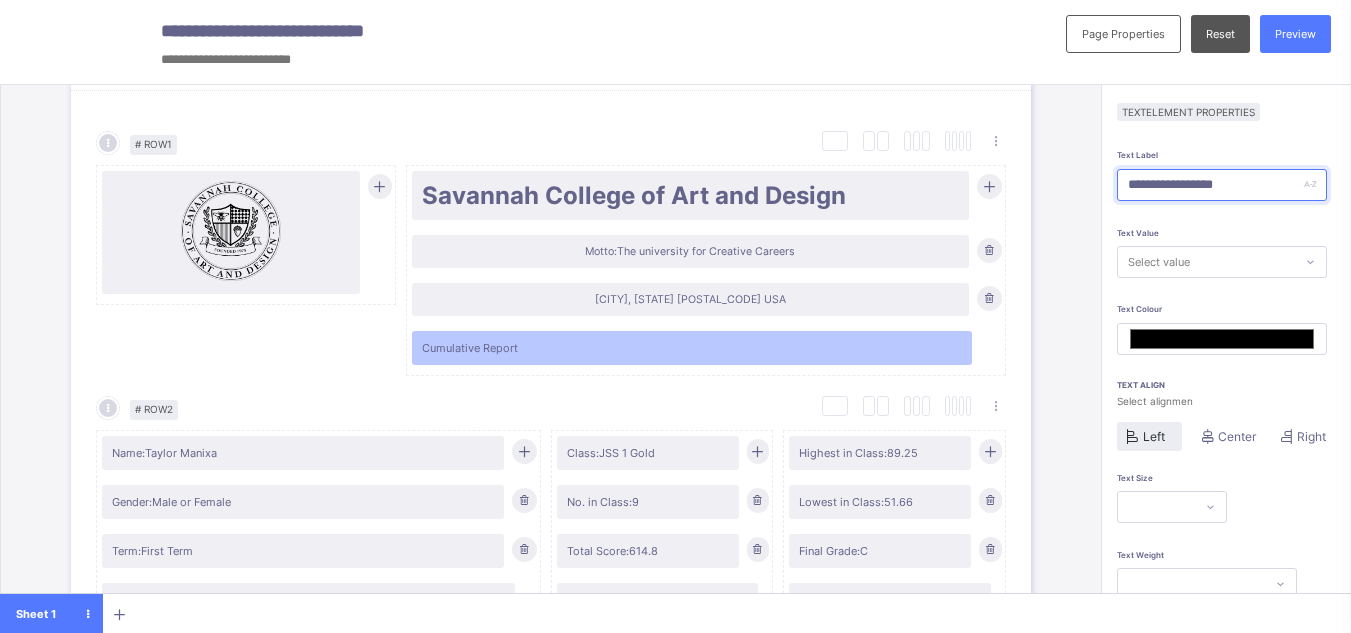 type on "**********" 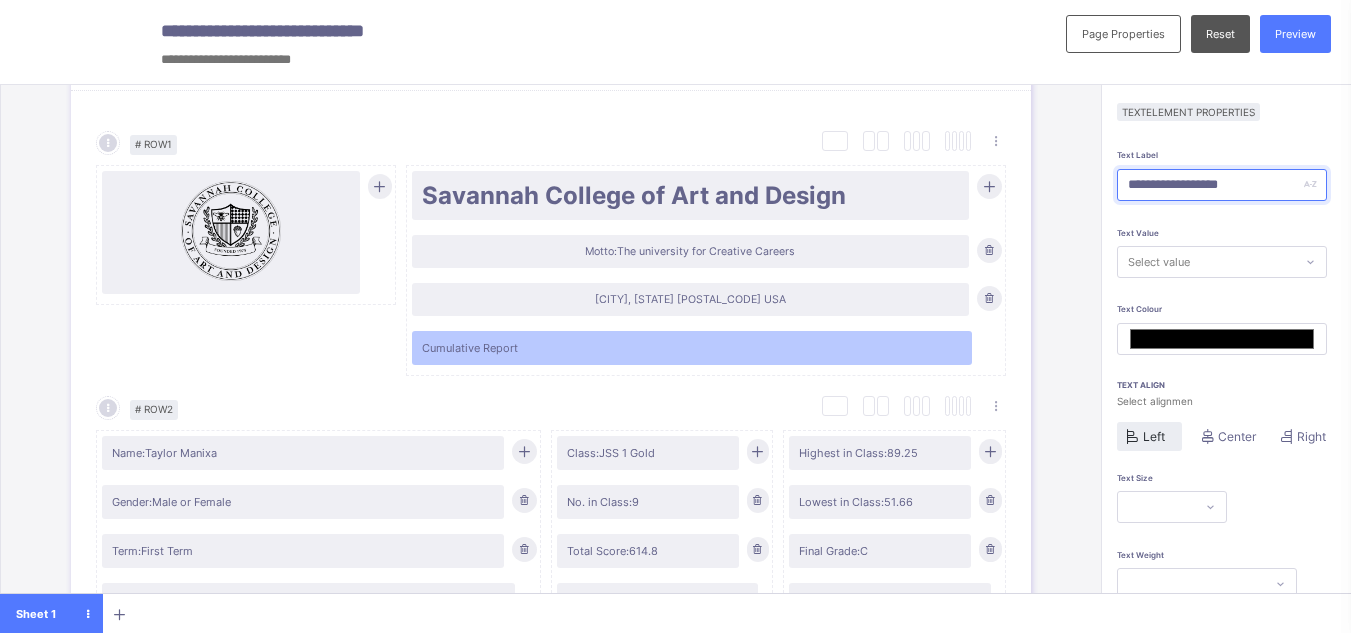 type on "**********" 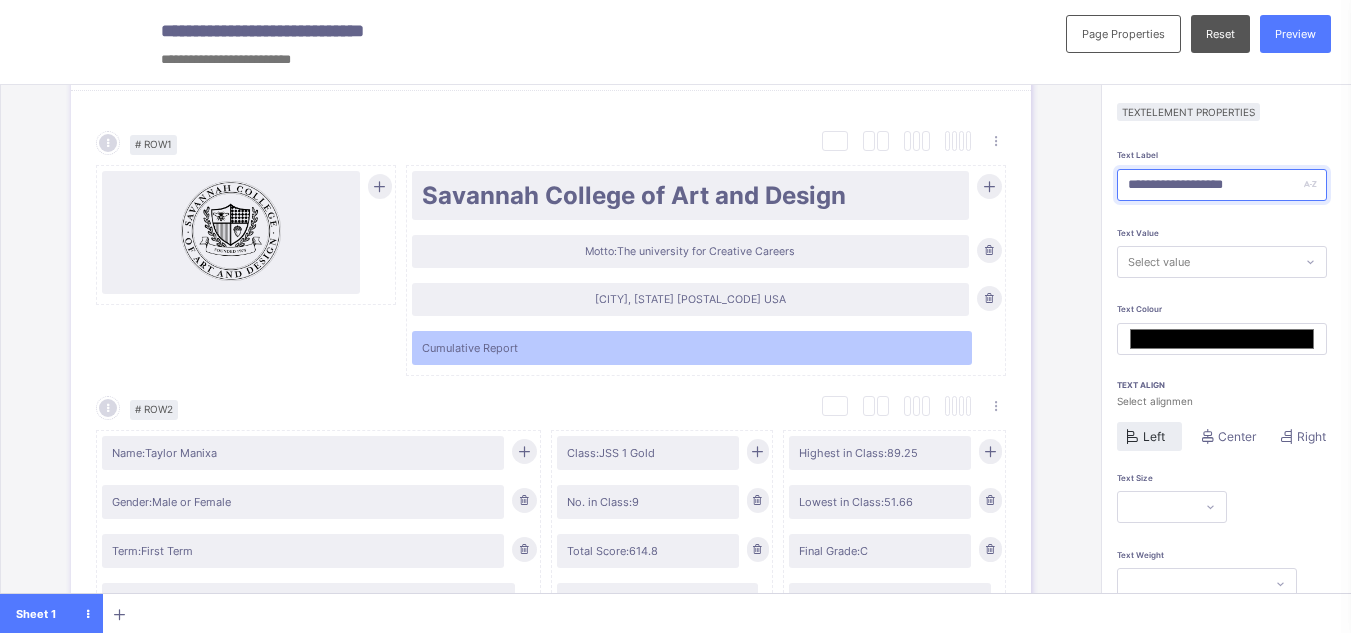 type on "*******" 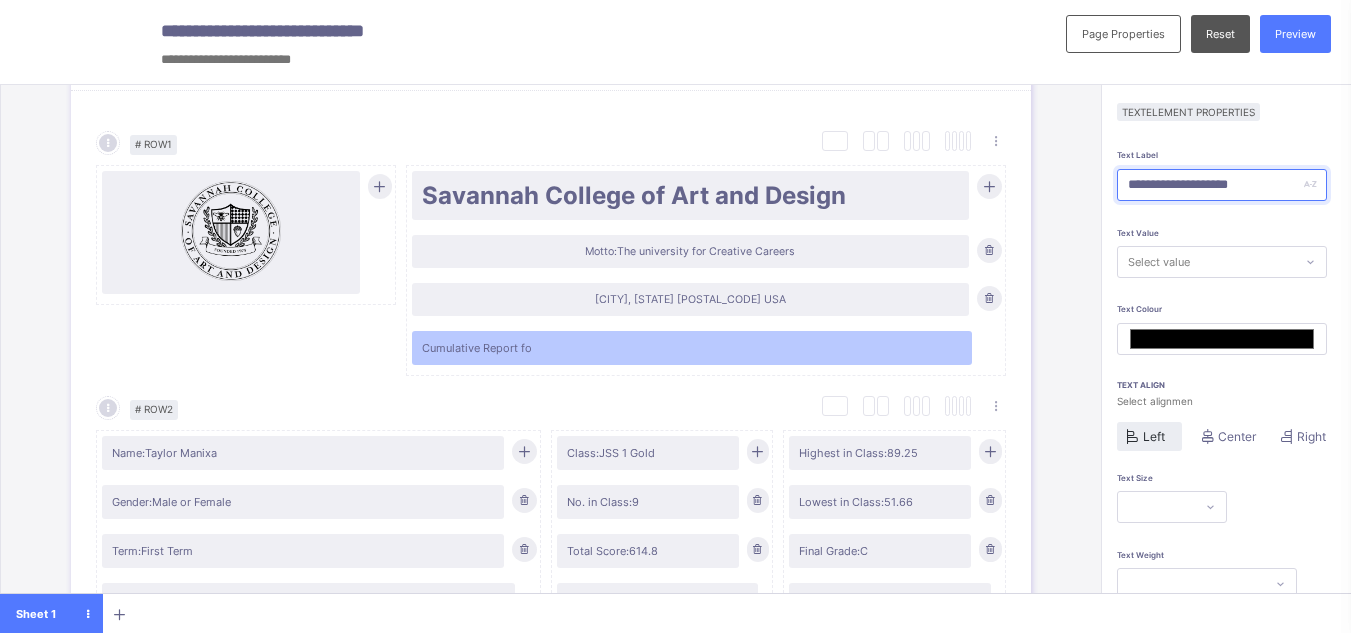 type on "**********" 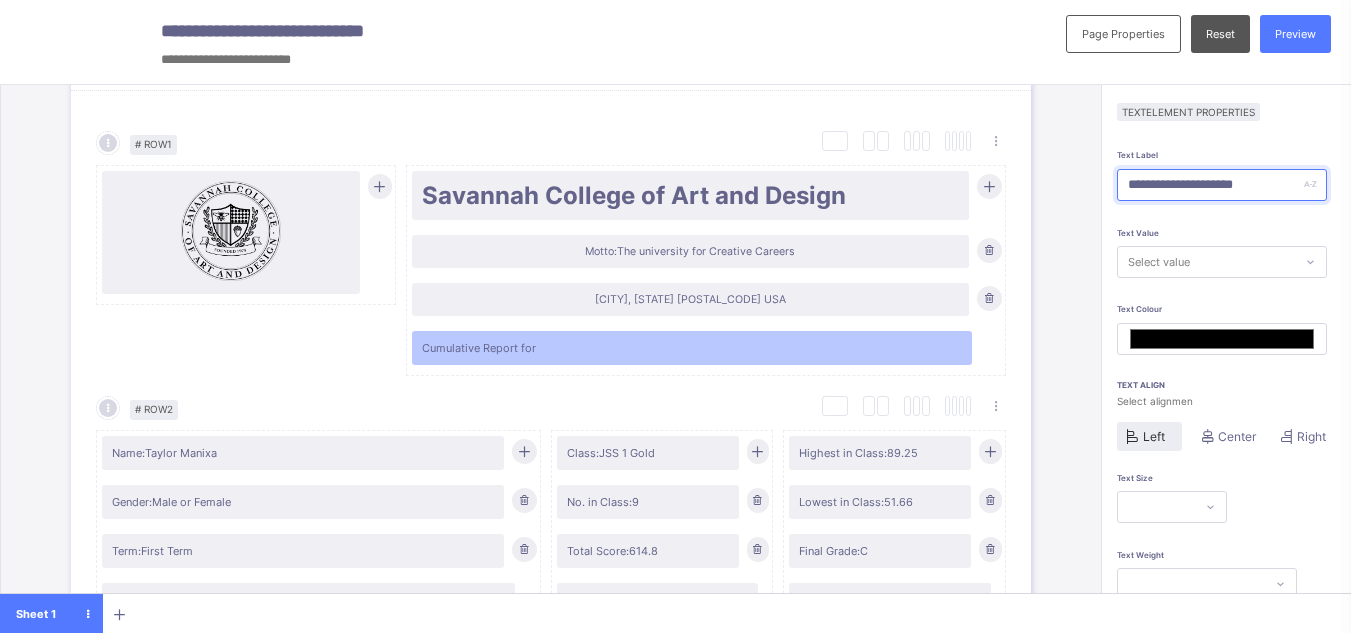 type on "**********" 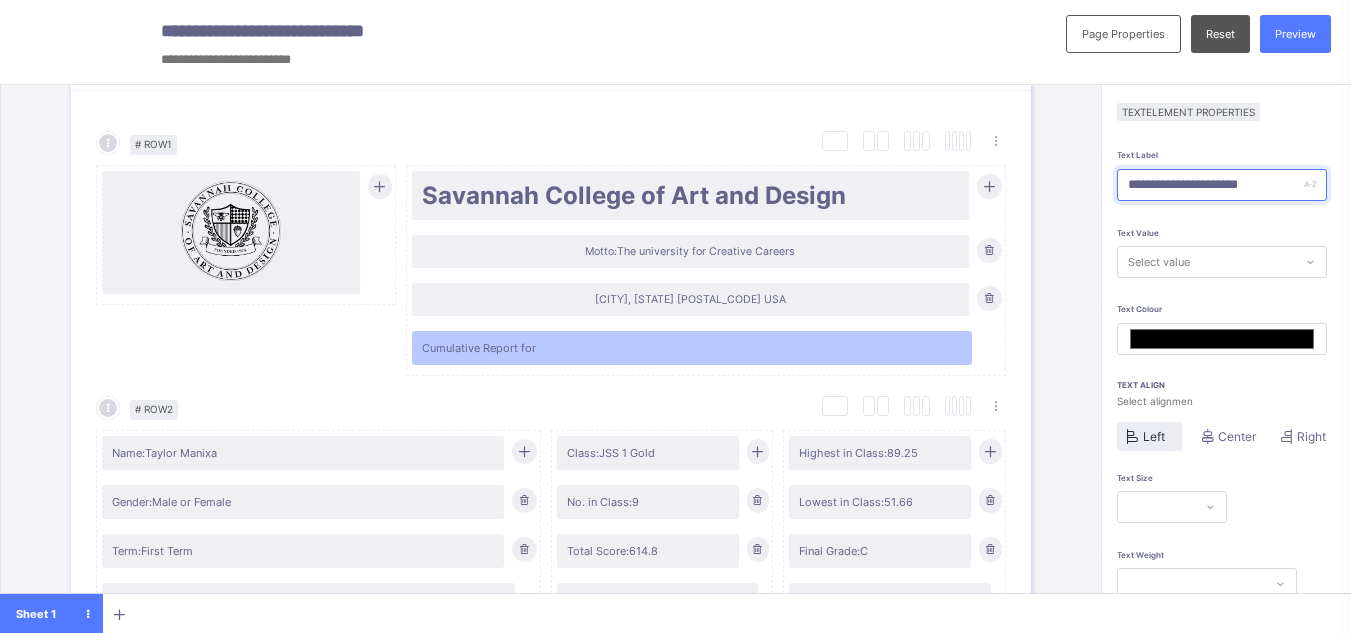 type on "**********" 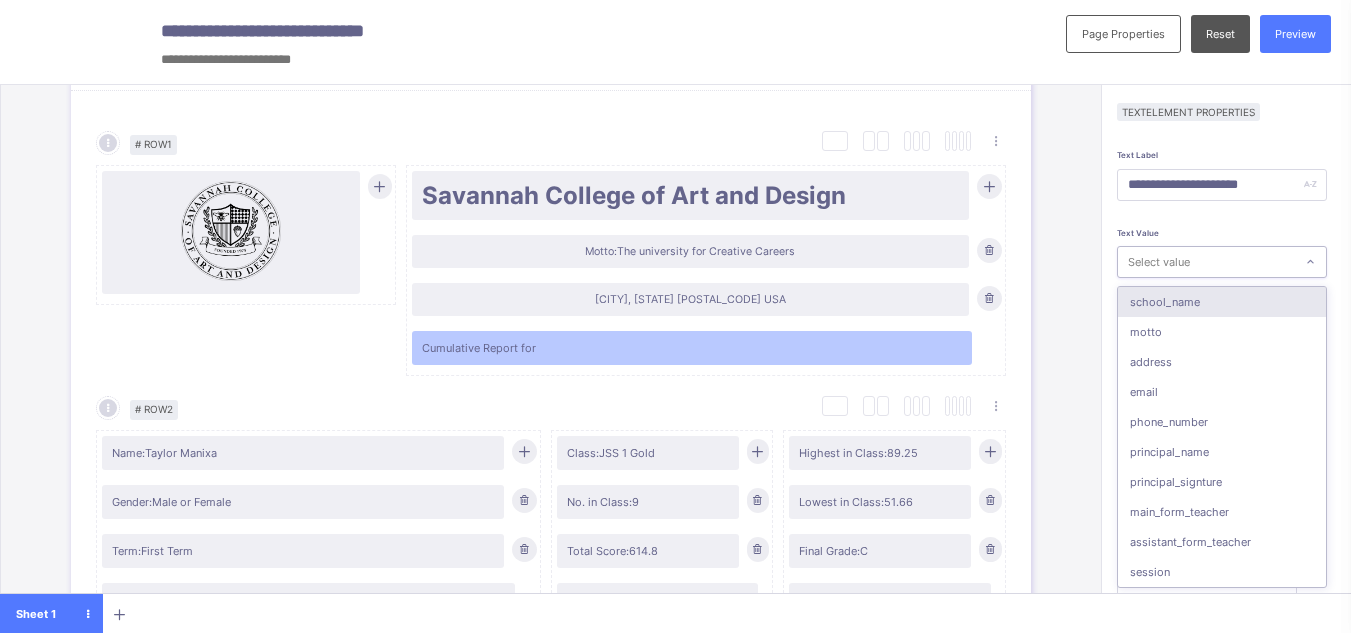 click on "Select value" at bounding box center (1206, 262) 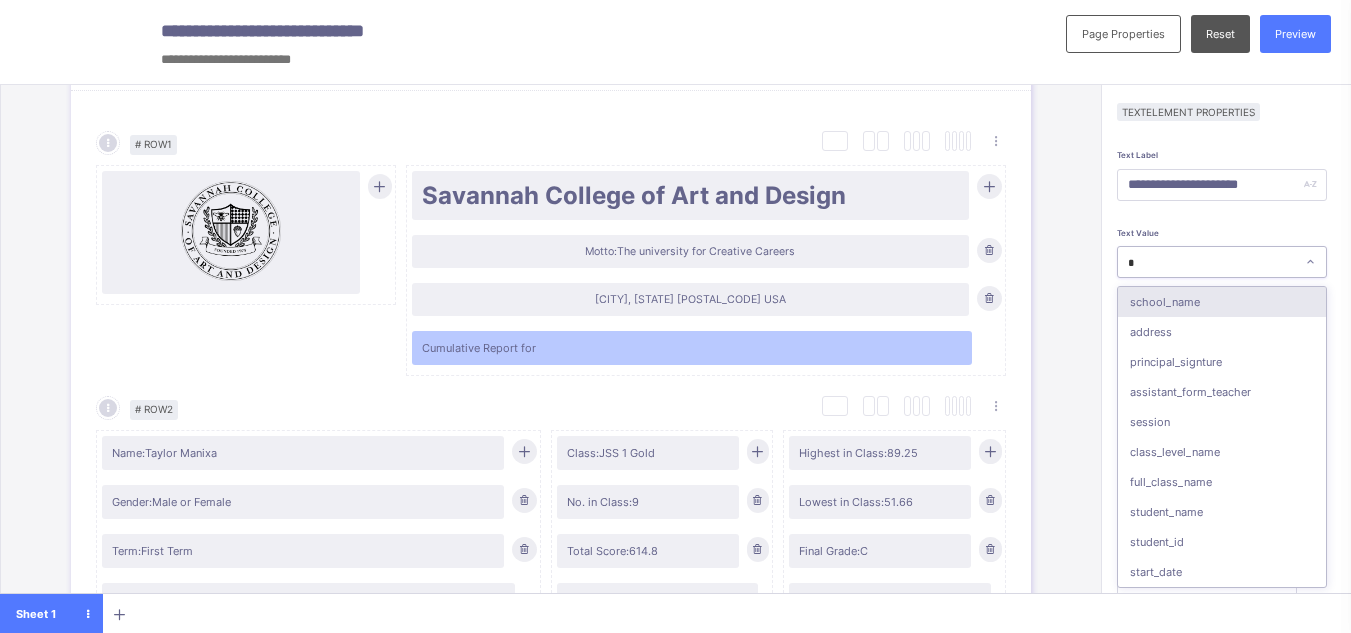 type on "**" 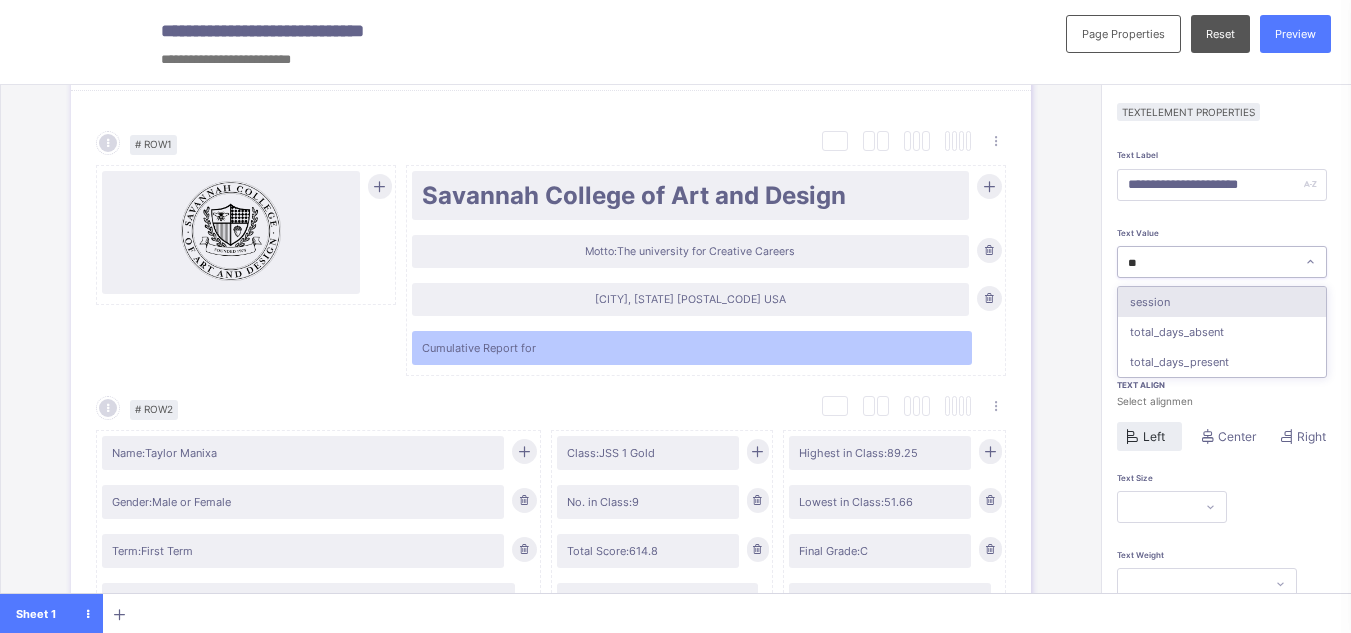 click on "session" at bounding box center (1222, 302) 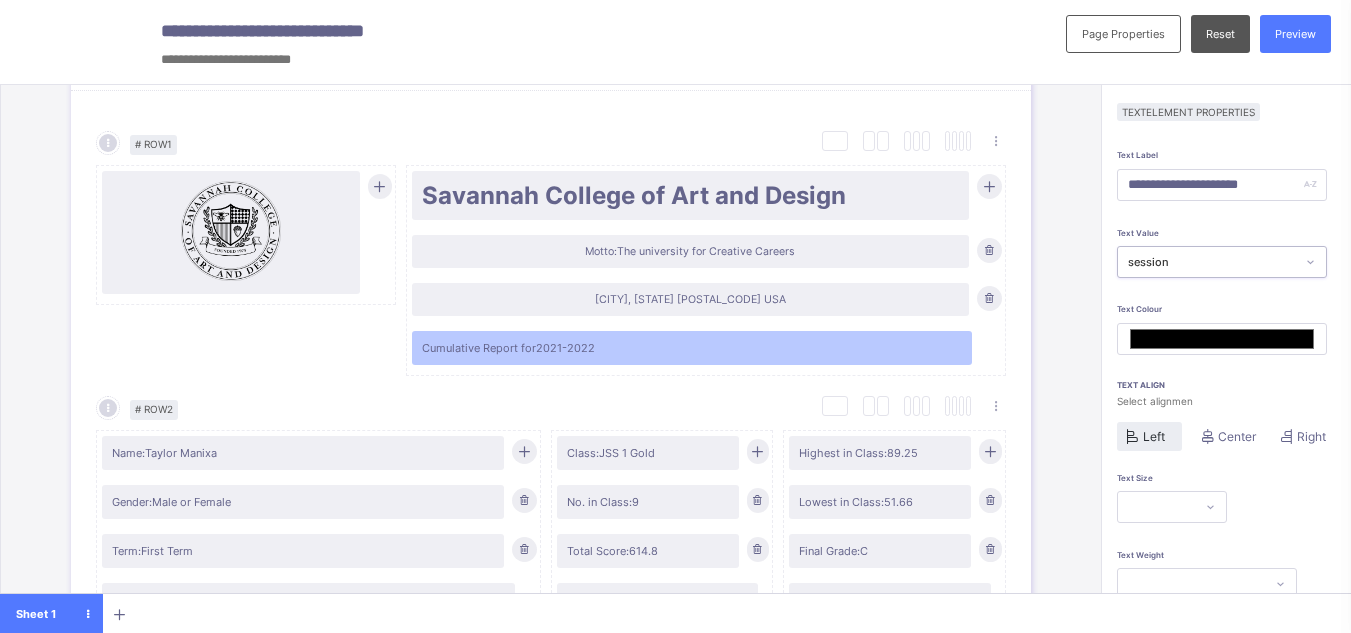 scroll, scrollTop: 159, scrollLeft: 0, axis: vertical 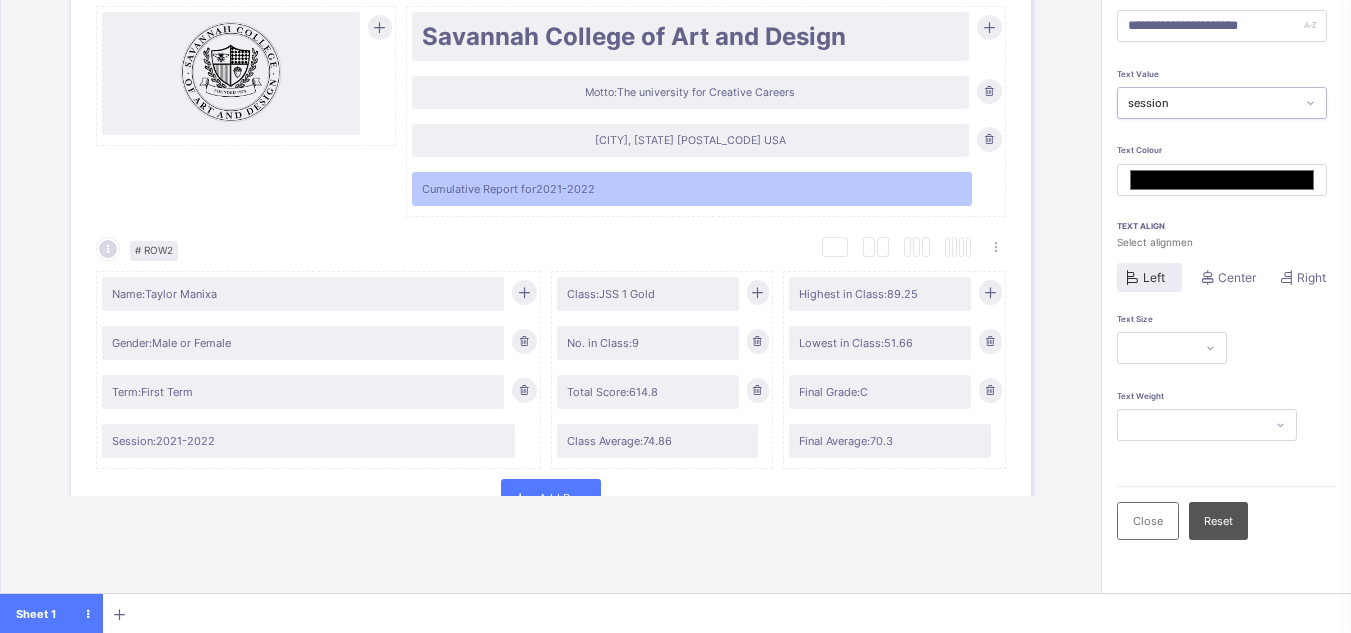 click at bounding box center [1172, 348] 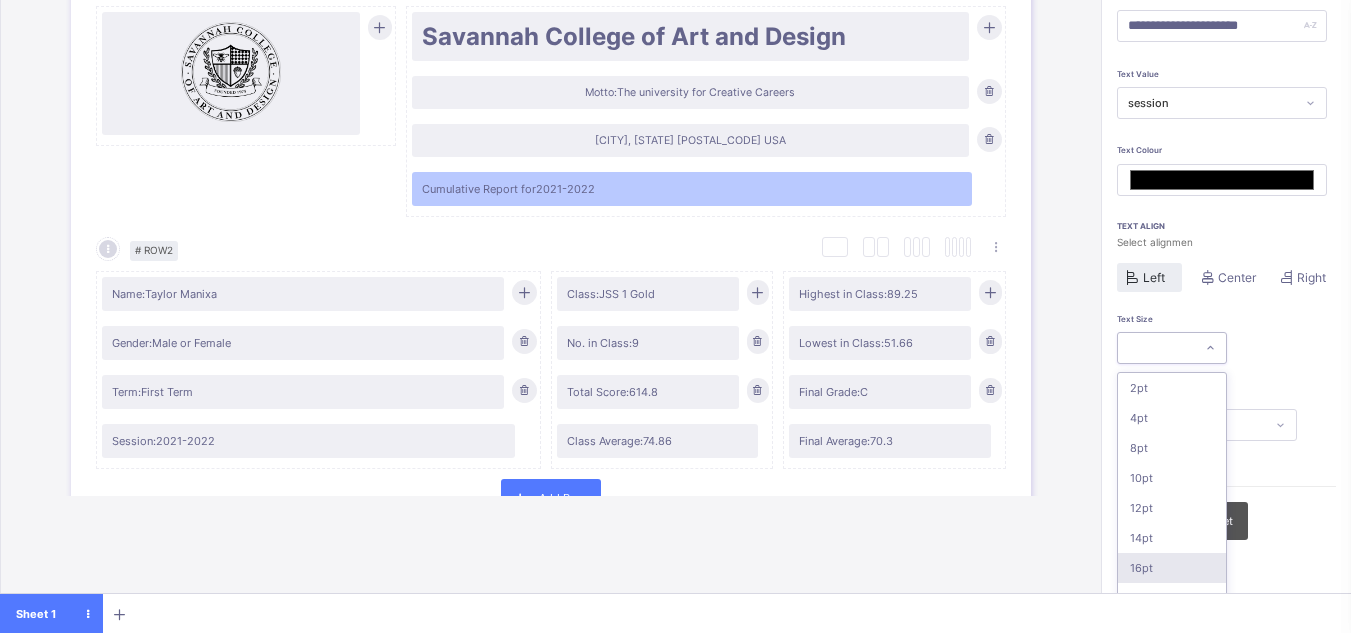 click on "16pt" at bounding box center [1172, 568] 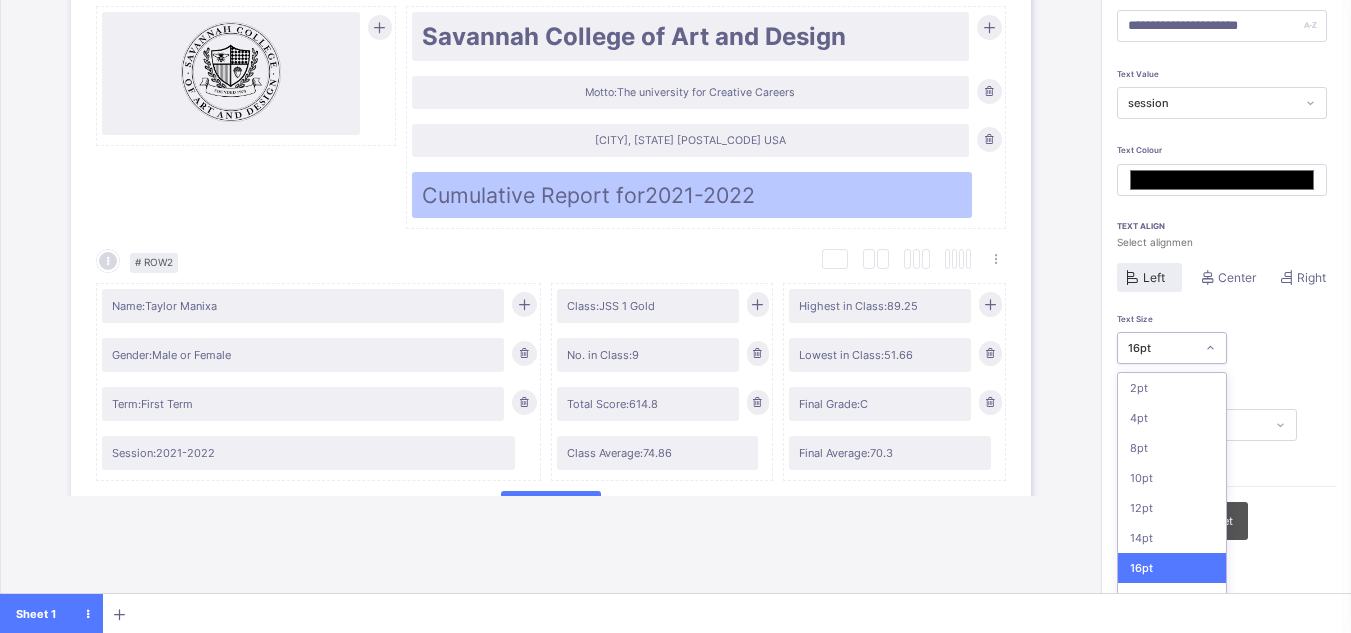click on "16pt" at bounding box center (1162, 348) 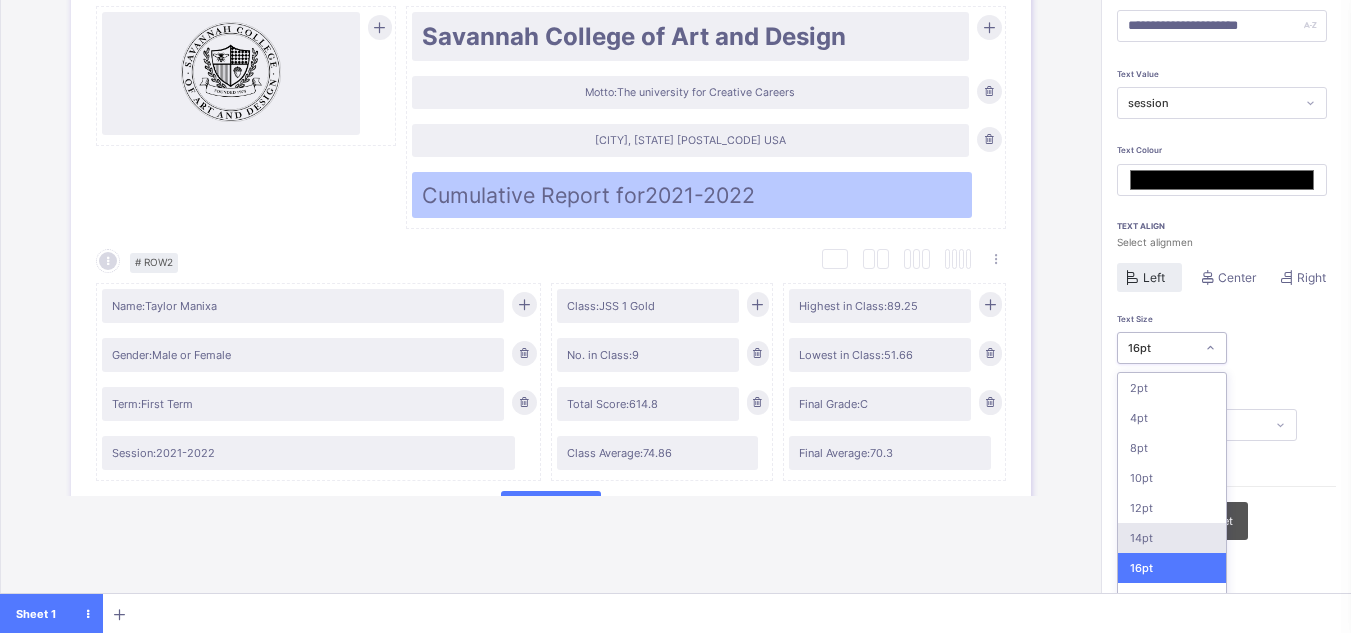 click on "14pt" at bounding box center [1172, 538] 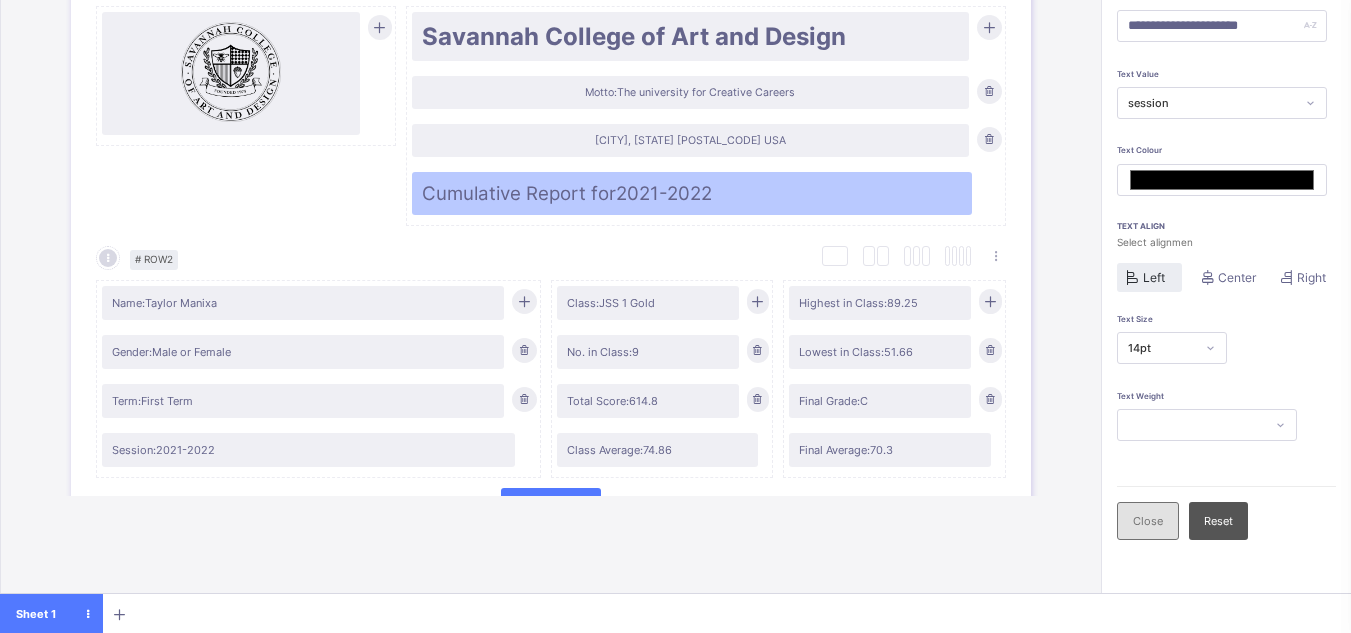 click on "Close" at bounding box center [1148, 521] 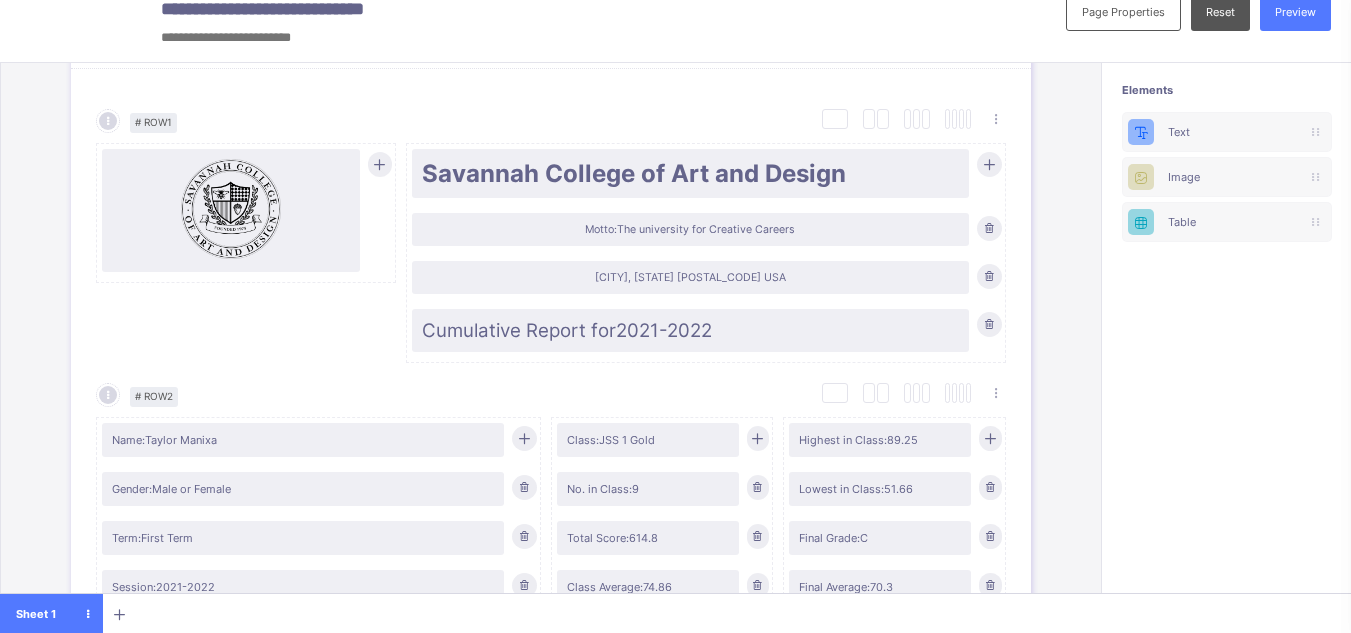 scroll, scrollTop: 22, scrollLeft: 0, axis: vertical 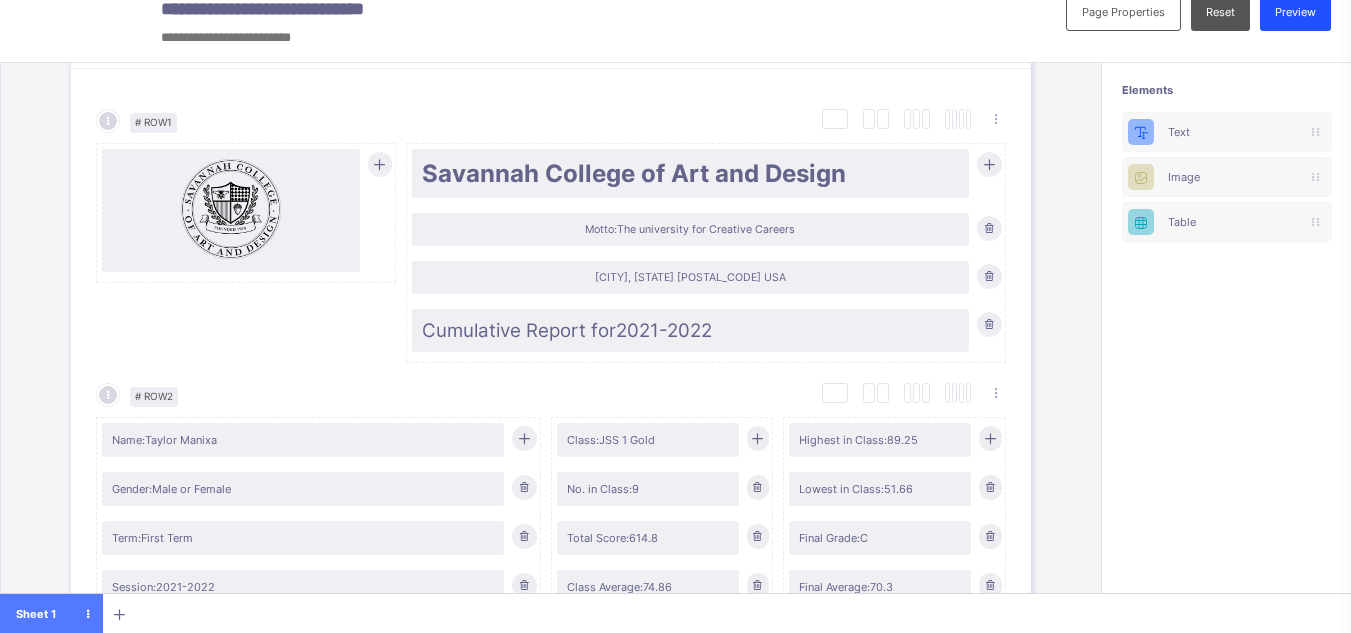 click on "Preview" at bounding box center (1295, 12) 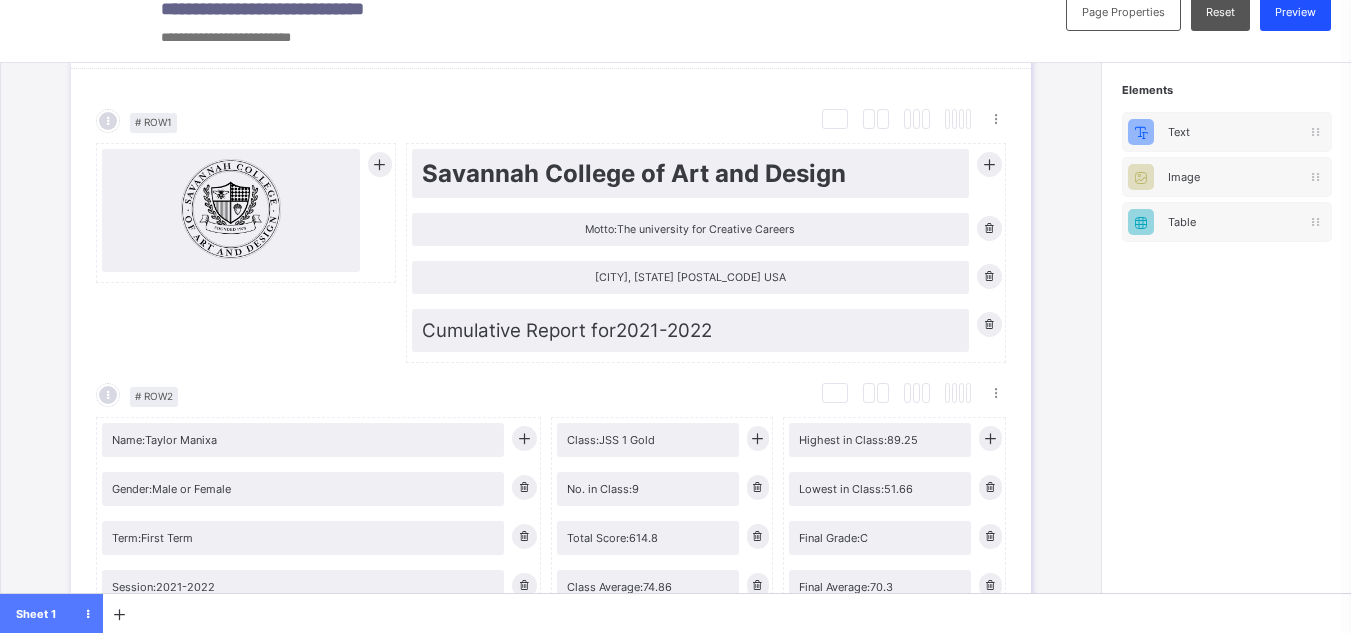 scroll, scrollTop: 72, scrollLeft: 0, axis: vertical 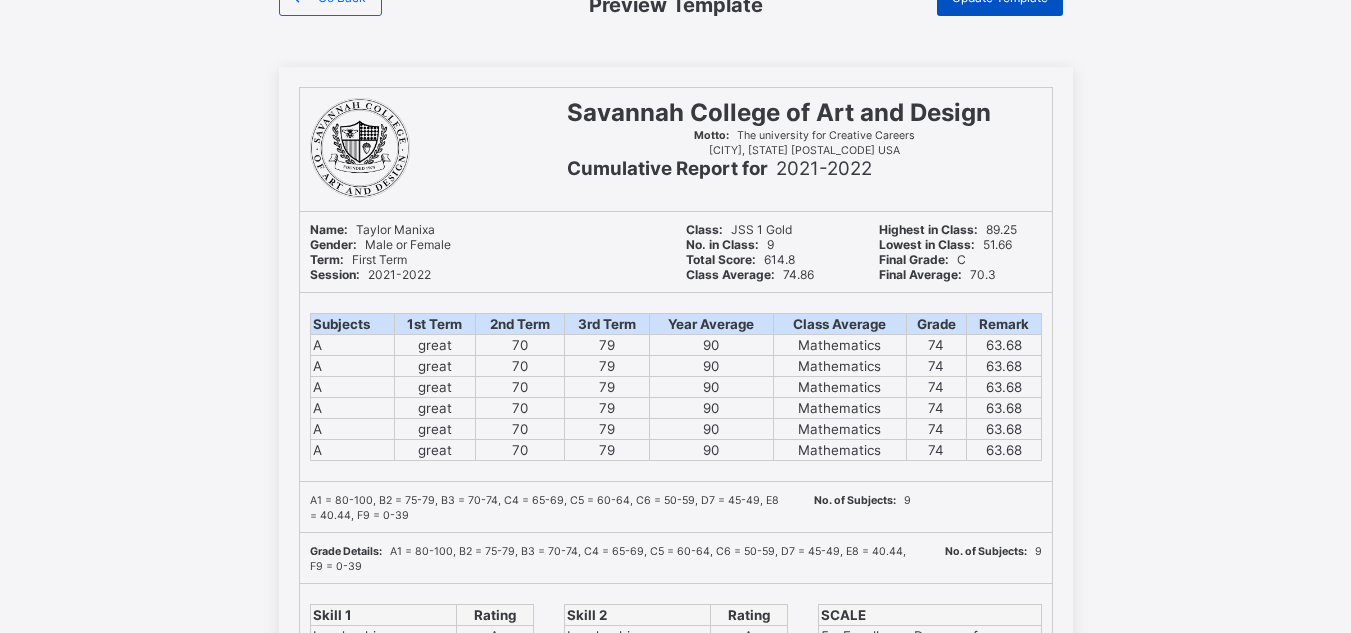 click on "Update Template" at bounding box center (1000, -3) 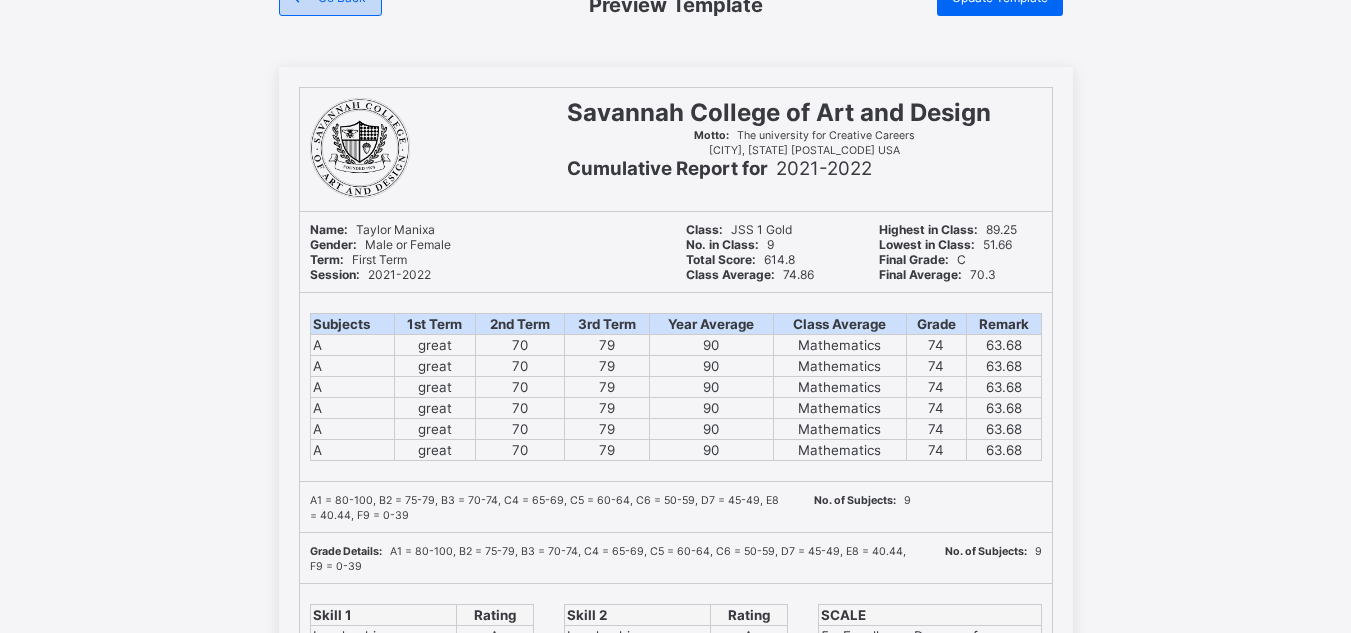 click on "Go Back" at bounding box center [330, -3] 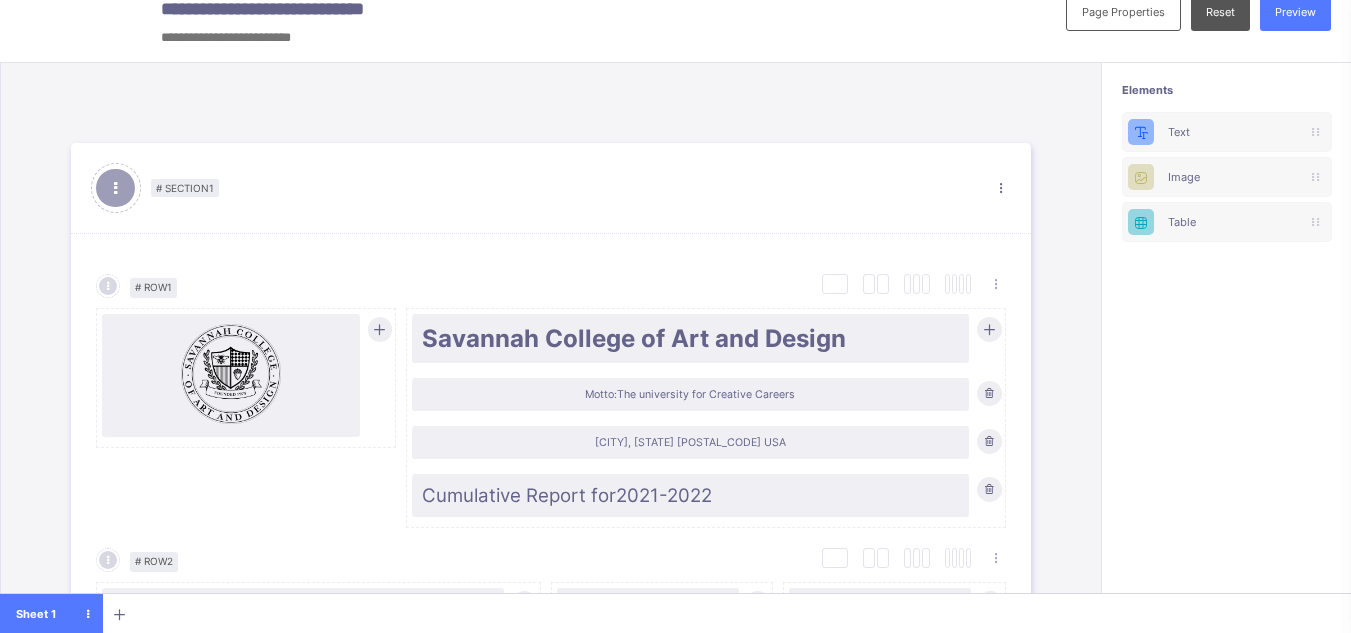 scroll, scrollTop: 22, scrollLeft: 0, axis: vertical 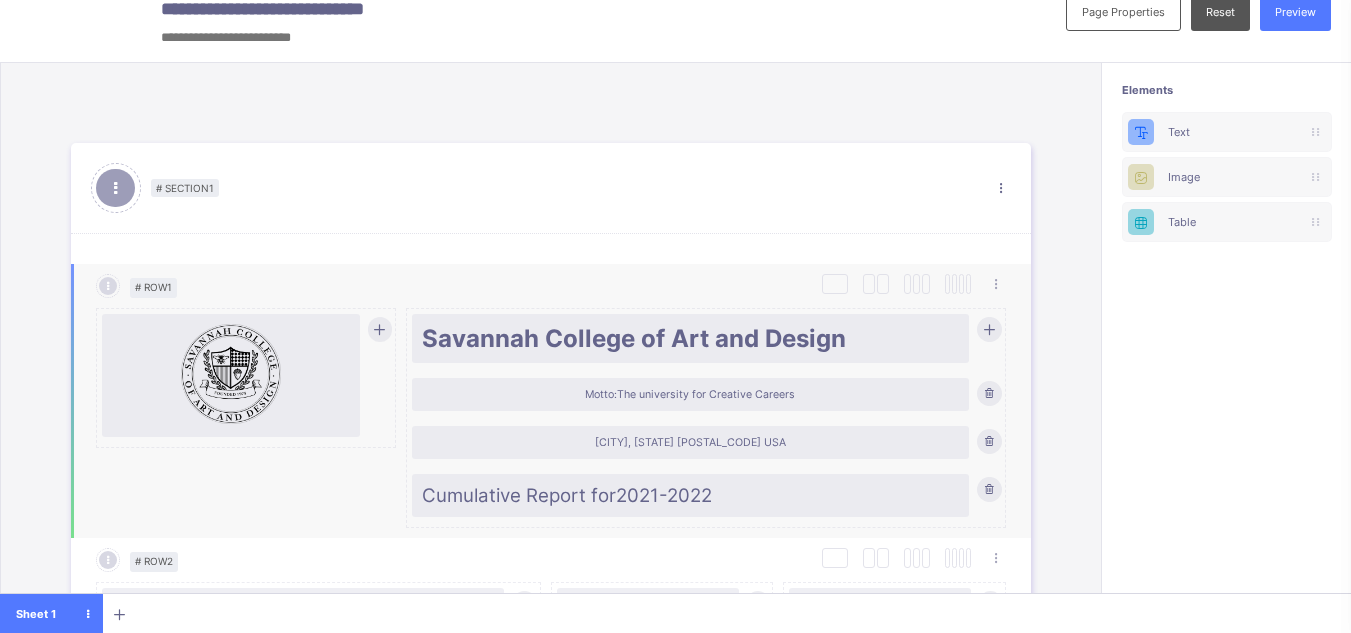 click on "Cumulative Report for   [YEAR]-[YEAR]" at bounding box center [690, 495] 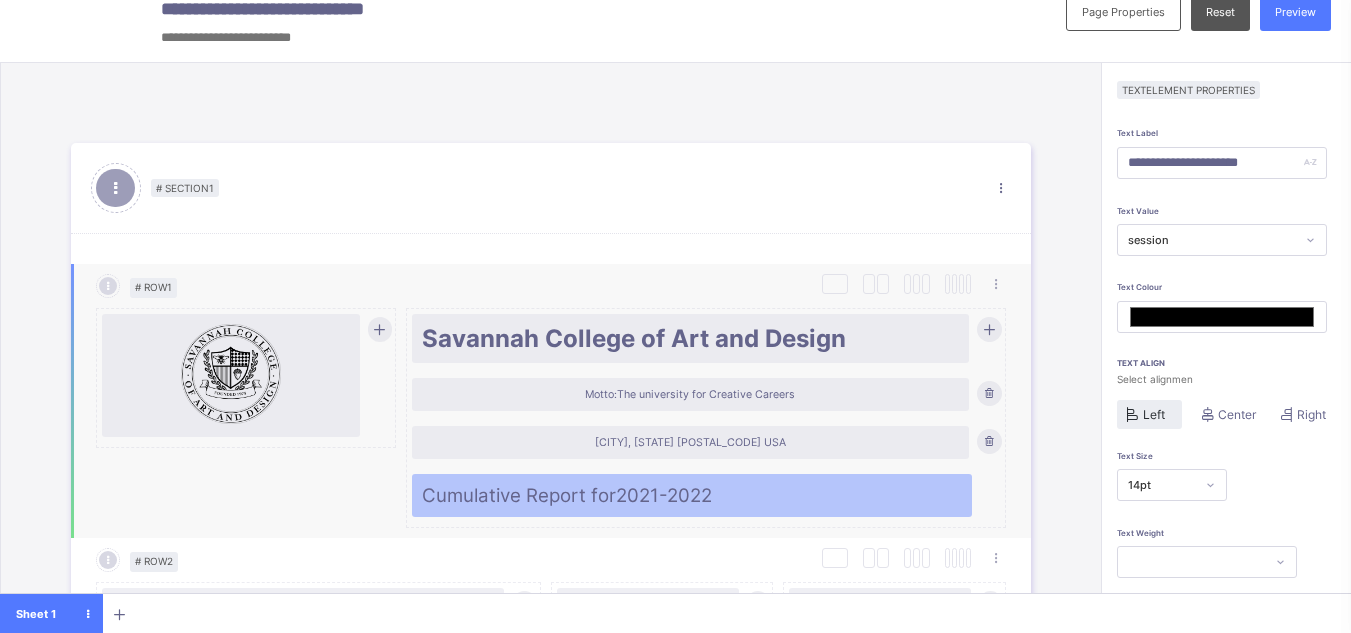 click on "Cumulative Report for   [YEAR]-[YEAR]" at bounding box center [692, 495] 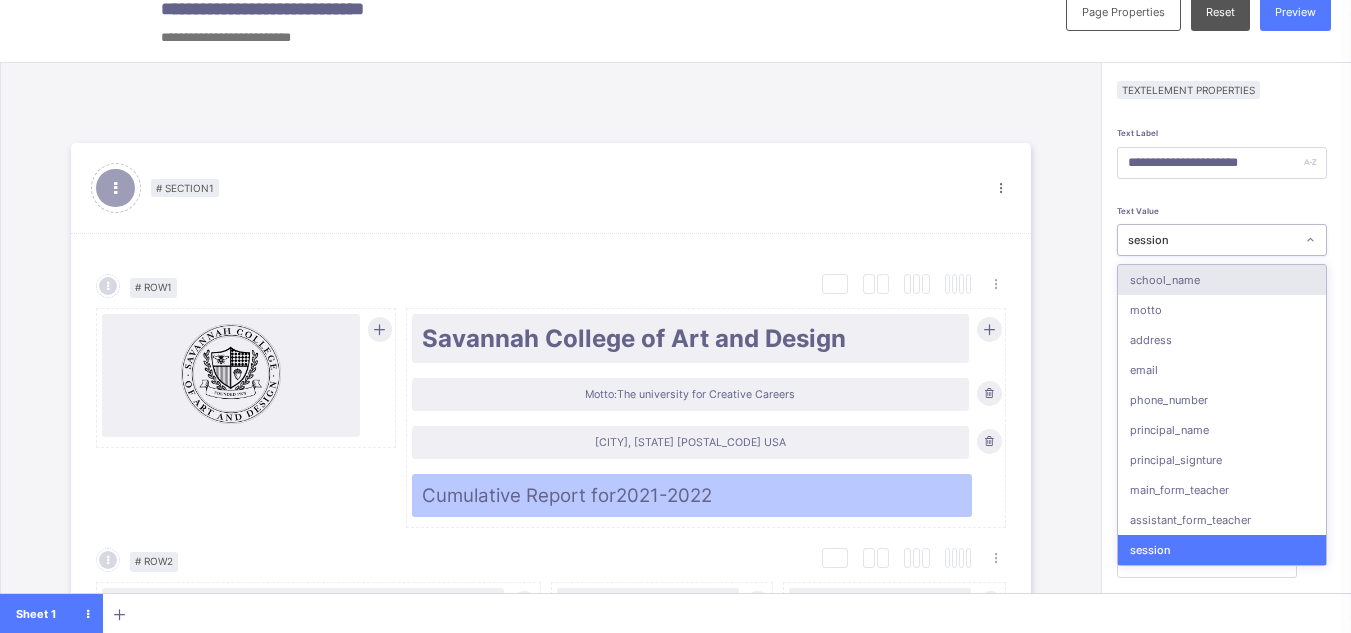 click on "session" at bounding box center (1212, 240) 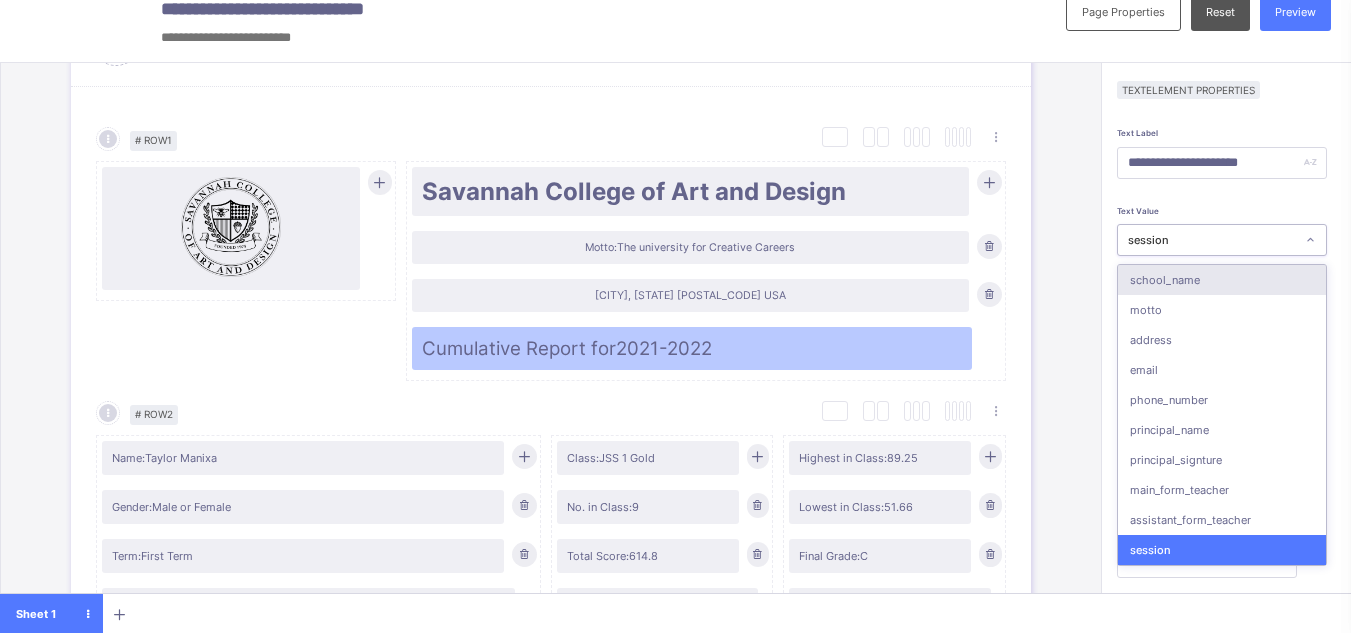 scroll, scrollTop: 146, scrollLeft: 0, axis: vertical 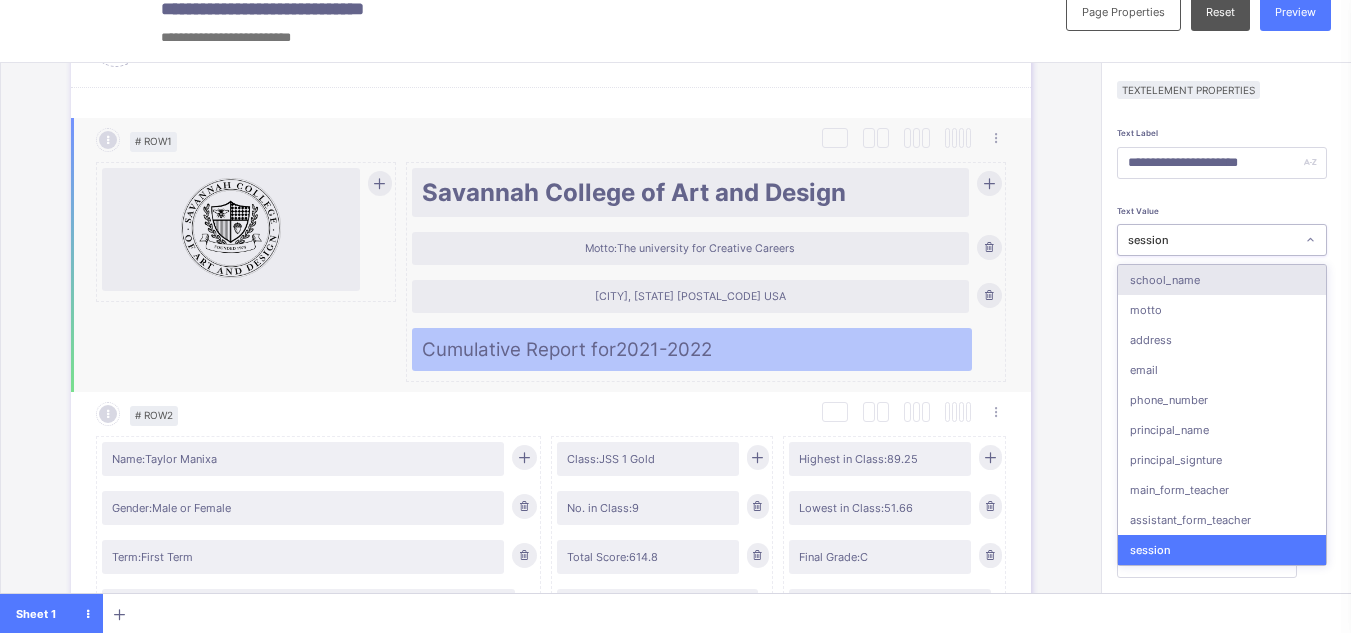 click on "Cumulative Report for   [YEAR]-[YEAR]" at bounding box center [692, 349] 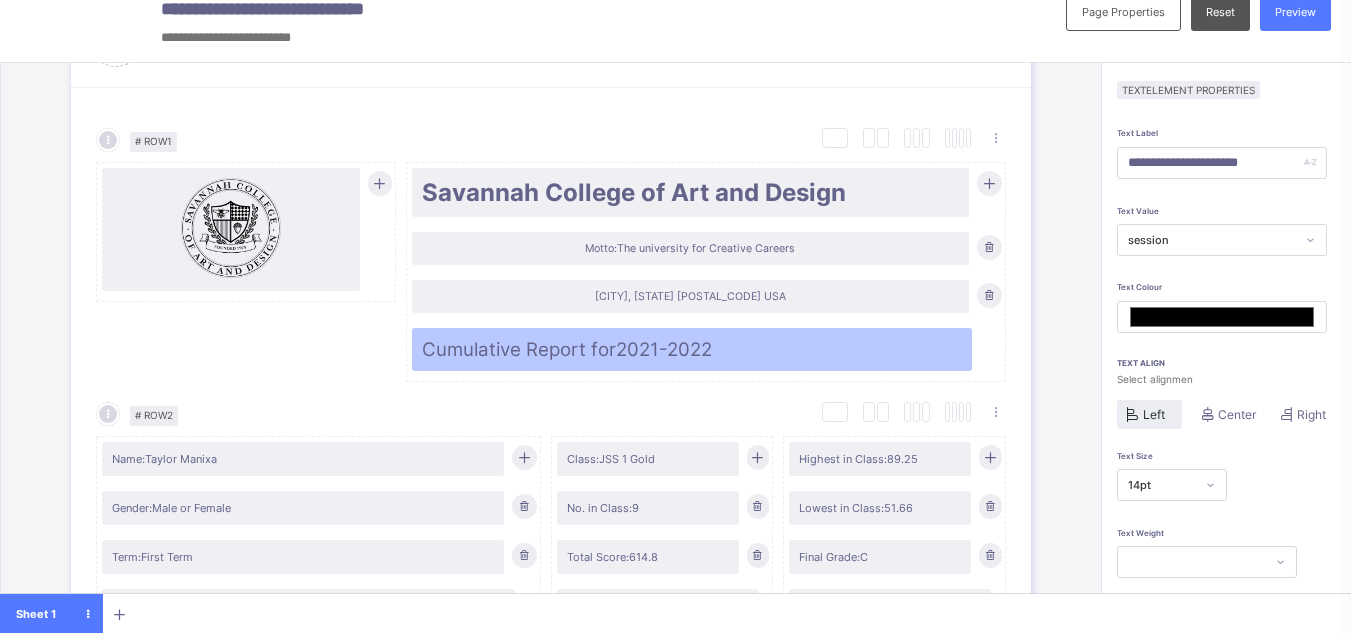 click on "# Section  1   Section Properties Duplicate Section Delete Section Select Column Layout Cancel   # Row  1   Duplicate Row Delete Row Savannah College of Art and Design Motto:  The university for Creative Careers [CITY], [STATE] [POSTAL_CODE] USA Cumulative Report for   [YEAR]-[YEAR] Select Column Layout Cancel   # Row  2   Duplicate Row Delete Row Name:  [FIRST] [LAST] Gender:  Male or Female Term:  First Term Session:  [YEAR]-[YEAR] Class:  JSS 1 Gold No. in Class:  [NUMBER] Total Score:  [NUMBER] Class Average:  [NUMBER] Highest in Class:  [NUMBER] Lowest in Class:  [NUMBER] Final Grade:  C Final Average:  [NUMBER] Add Row   # Section  2   Section Properties Duplicate Section Delete Section Select Column Layout Cancel   # Row  1   Duplicate Row Delete Row Subjects 1st Term 2nd Term 3rd Term Year Average Class Average Grade Remark A great [NUMBER] [NUMBER] [NUMBER] Mathematics [NUMBER] [NUMBER] A great [NUMBER] [NUMBER] [NUMBER] Mathematics [NUMBER] [NUMBER] A great [NUMBER] [NUMBER] [NUMBER] Mathematics [NUMBER] [NUMBER] A great [NUMBER] [NUMBER] [NUMBER] Mathematics [NUMBER] [NUMBER] A great [NUMBER] [NUMBER] [NUMBER] [NUMBER] [NUMBER]" at bounding box center [550, 1454] 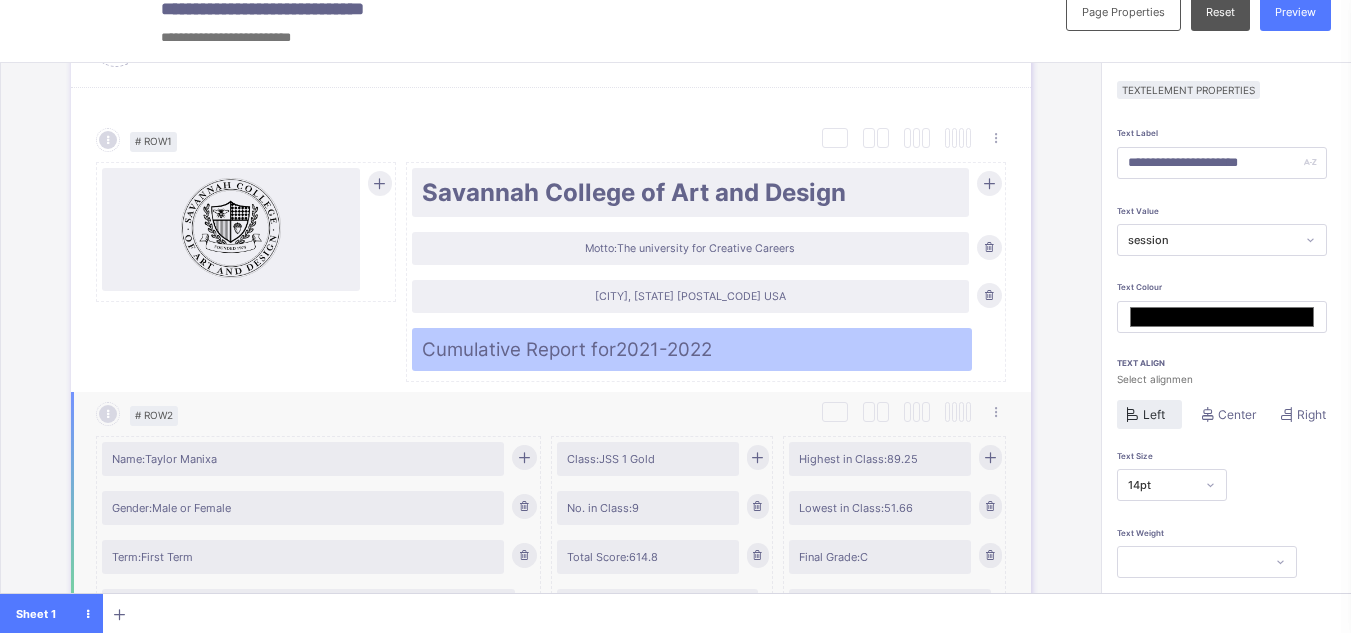 click on "Class:  JSS 1 Gold" at bounding box center [648, 459] 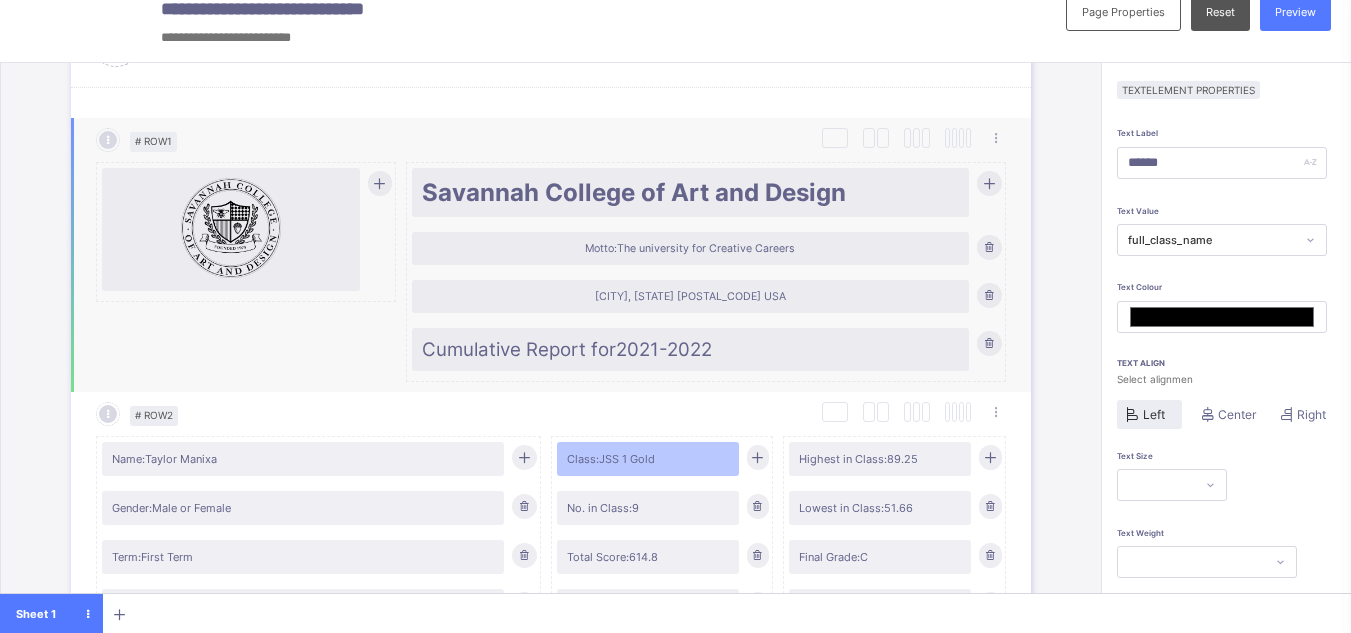 click at bounding box center [988, 343] 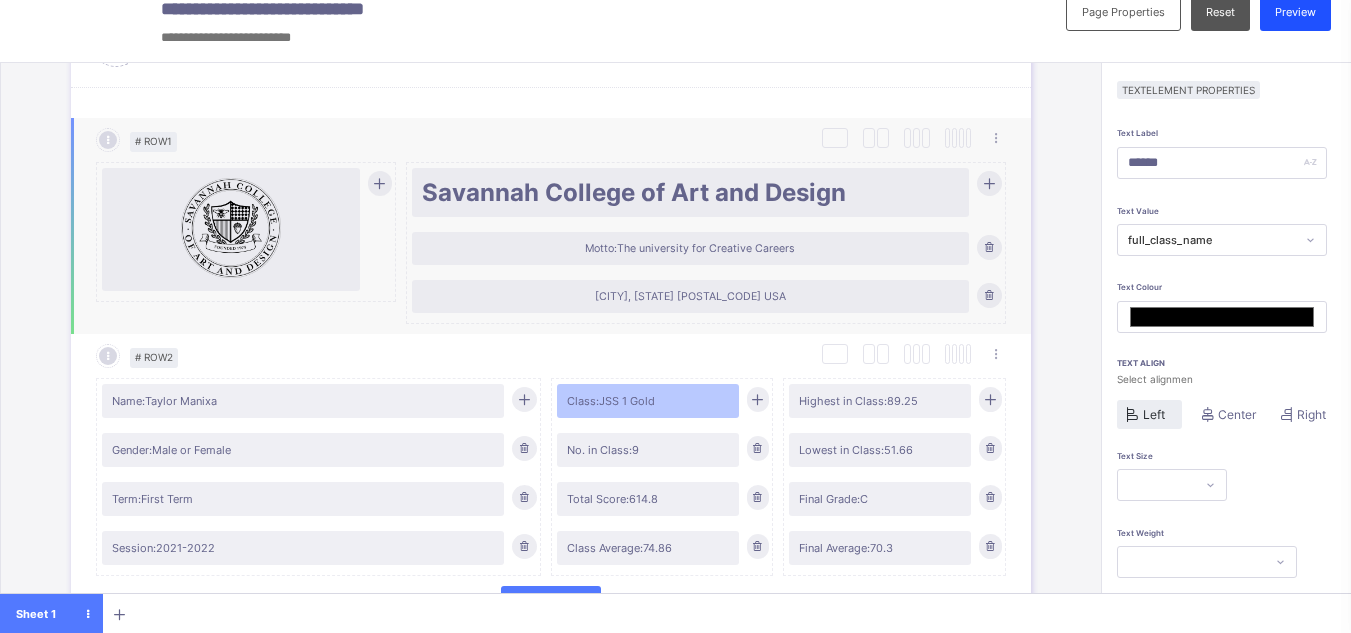 click on "Preview" at bounding box center [1295, 12] 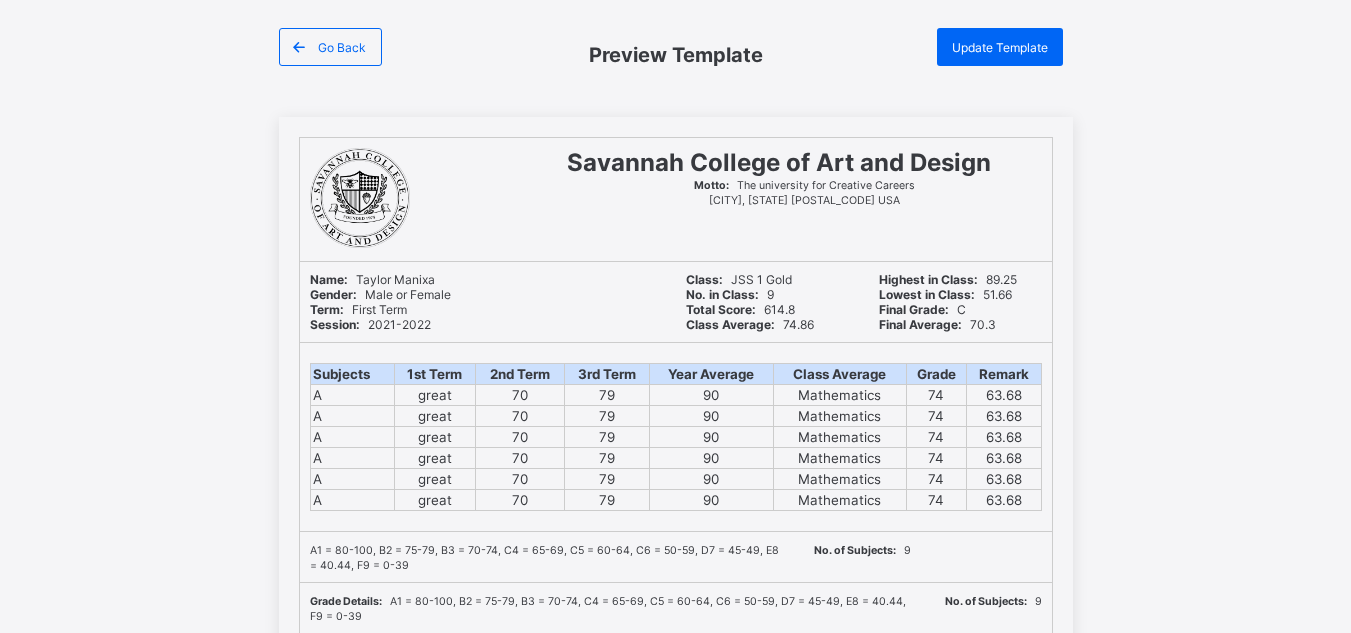 scroll, scrollTop: 72, scrollLeft: 0, axis: vertical 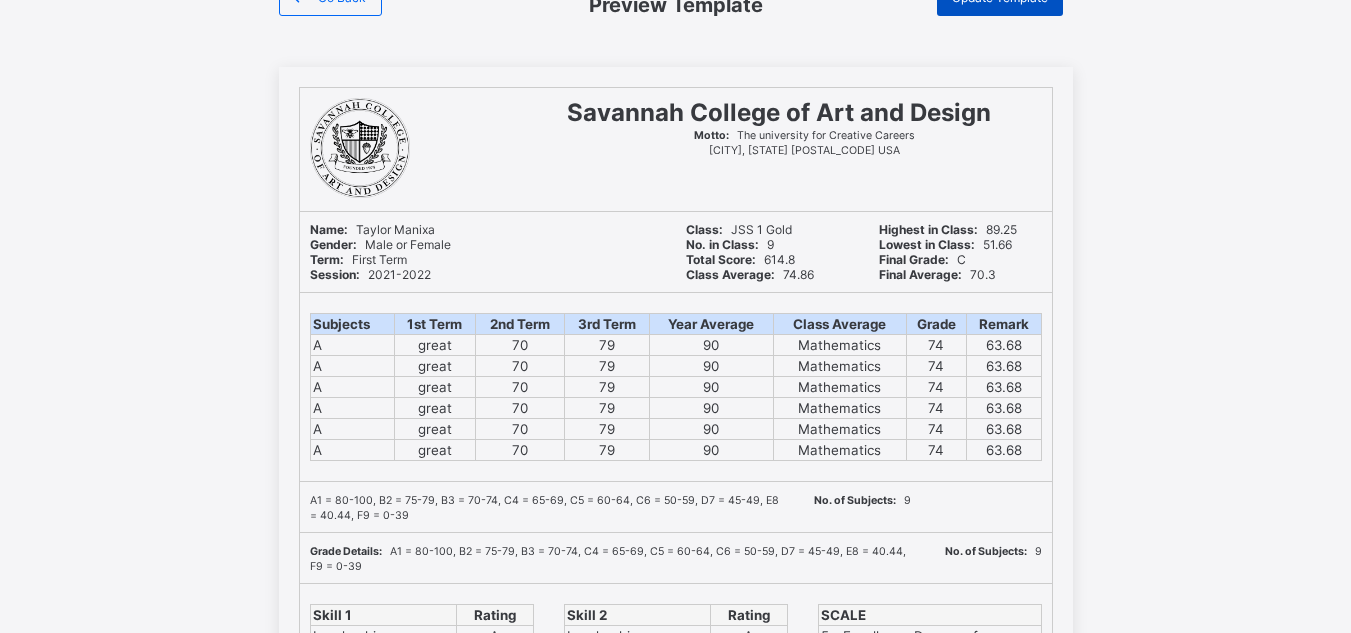 click on "Update Template" at bounding box center [1000, -3] 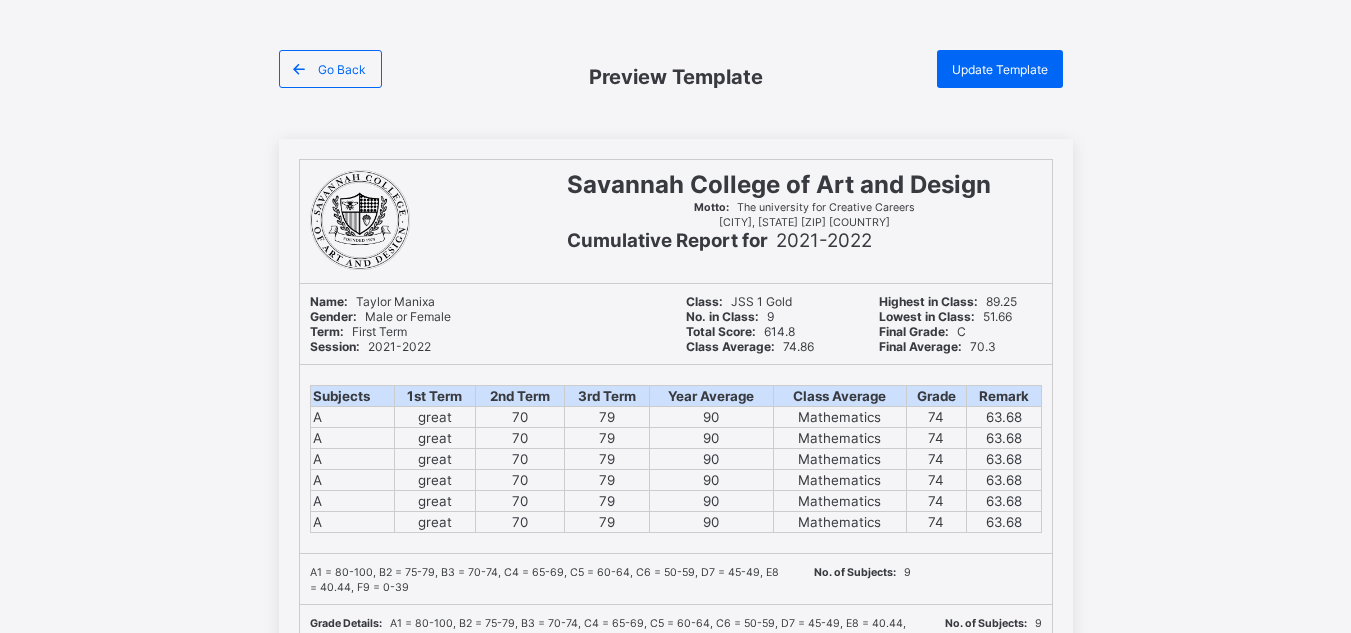 scroll, scrollTop: 0, scrollLeft: 0, axis: both 